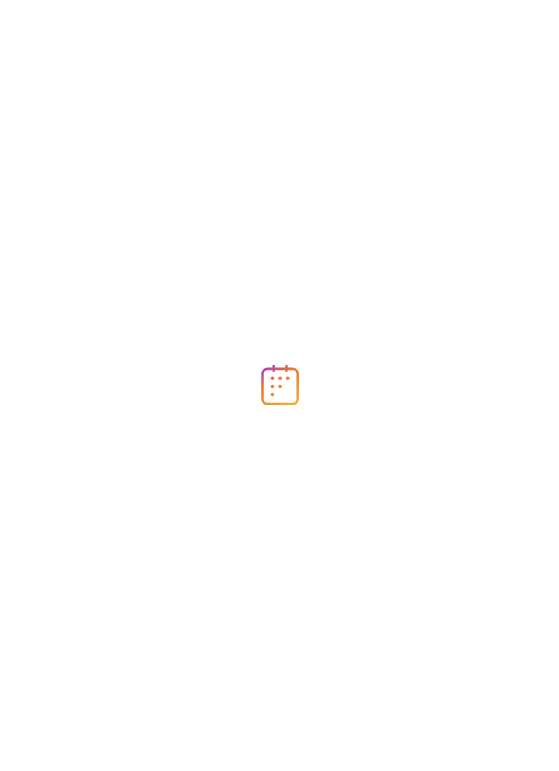 scroll, scrollTop: 0, scrollLeft: 0, axis: both 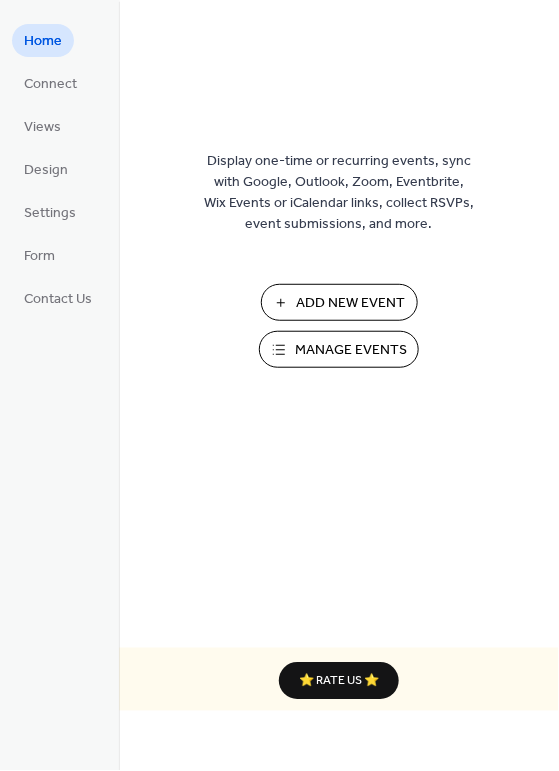 click on "Manage Events" at bounding box center (351, 351) 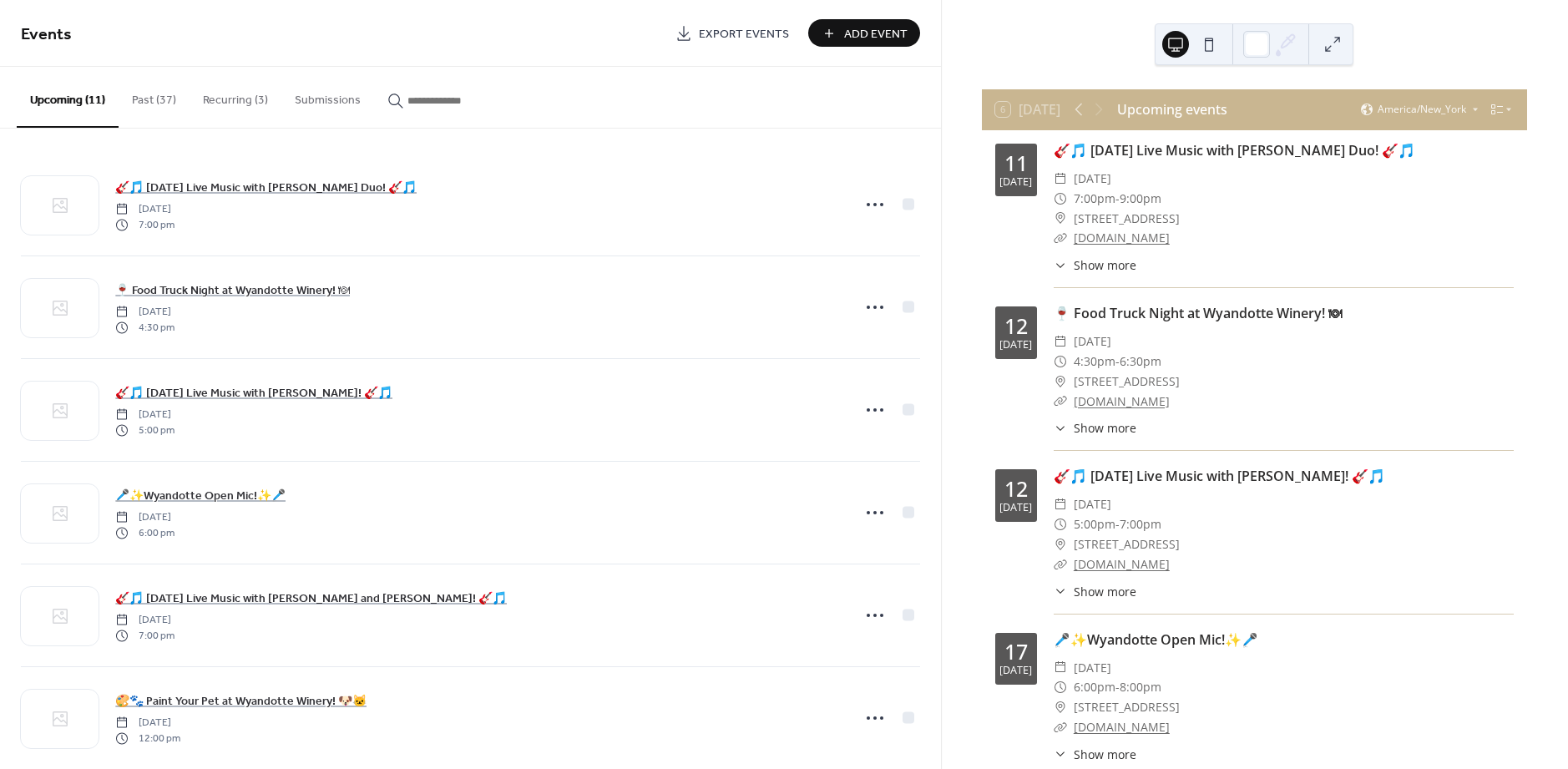 scroll, scrollTop: 0, scrollLeft: 0, axis: both 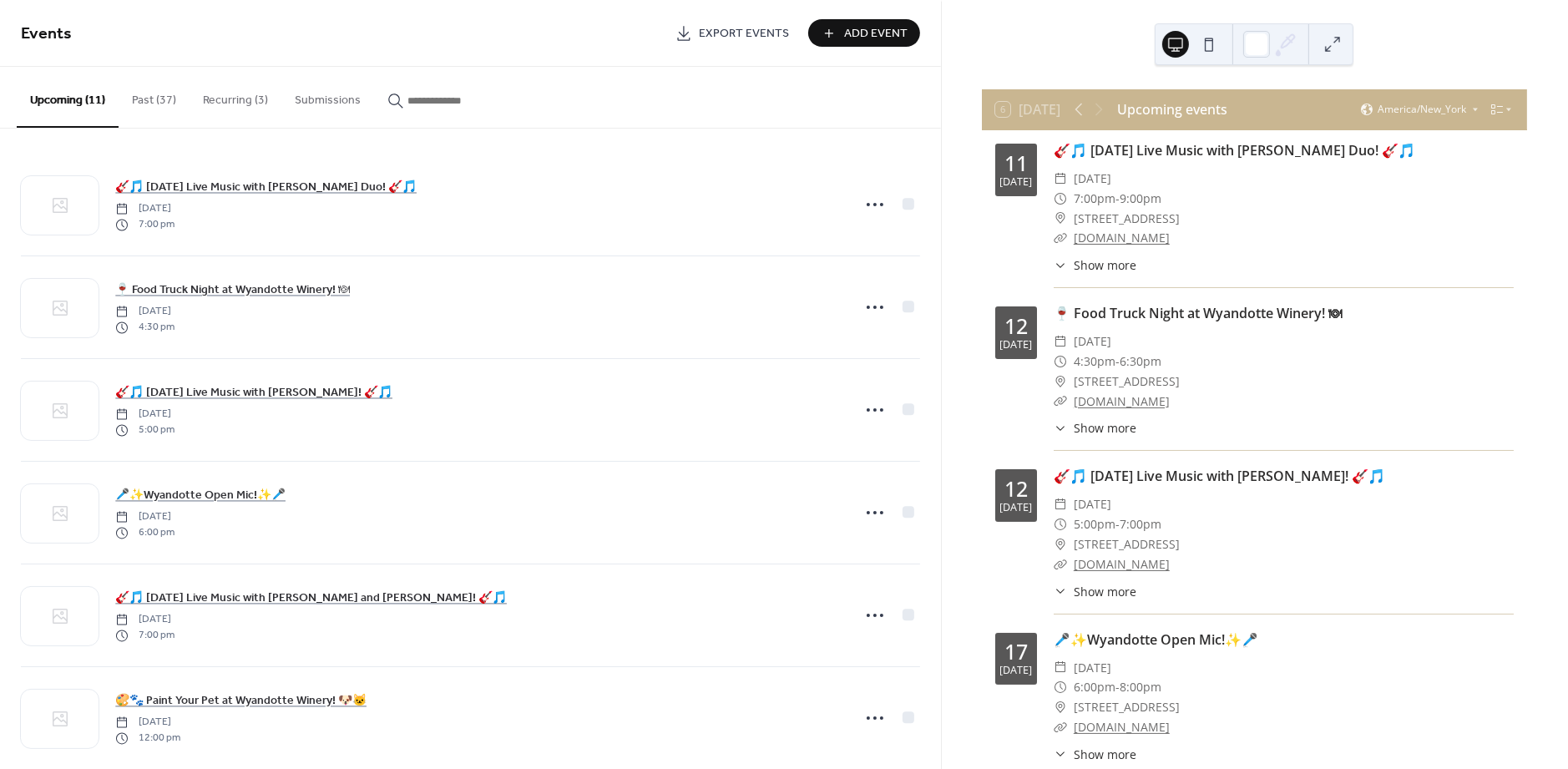 click on "Add Event" at bounding box center [876, 34] 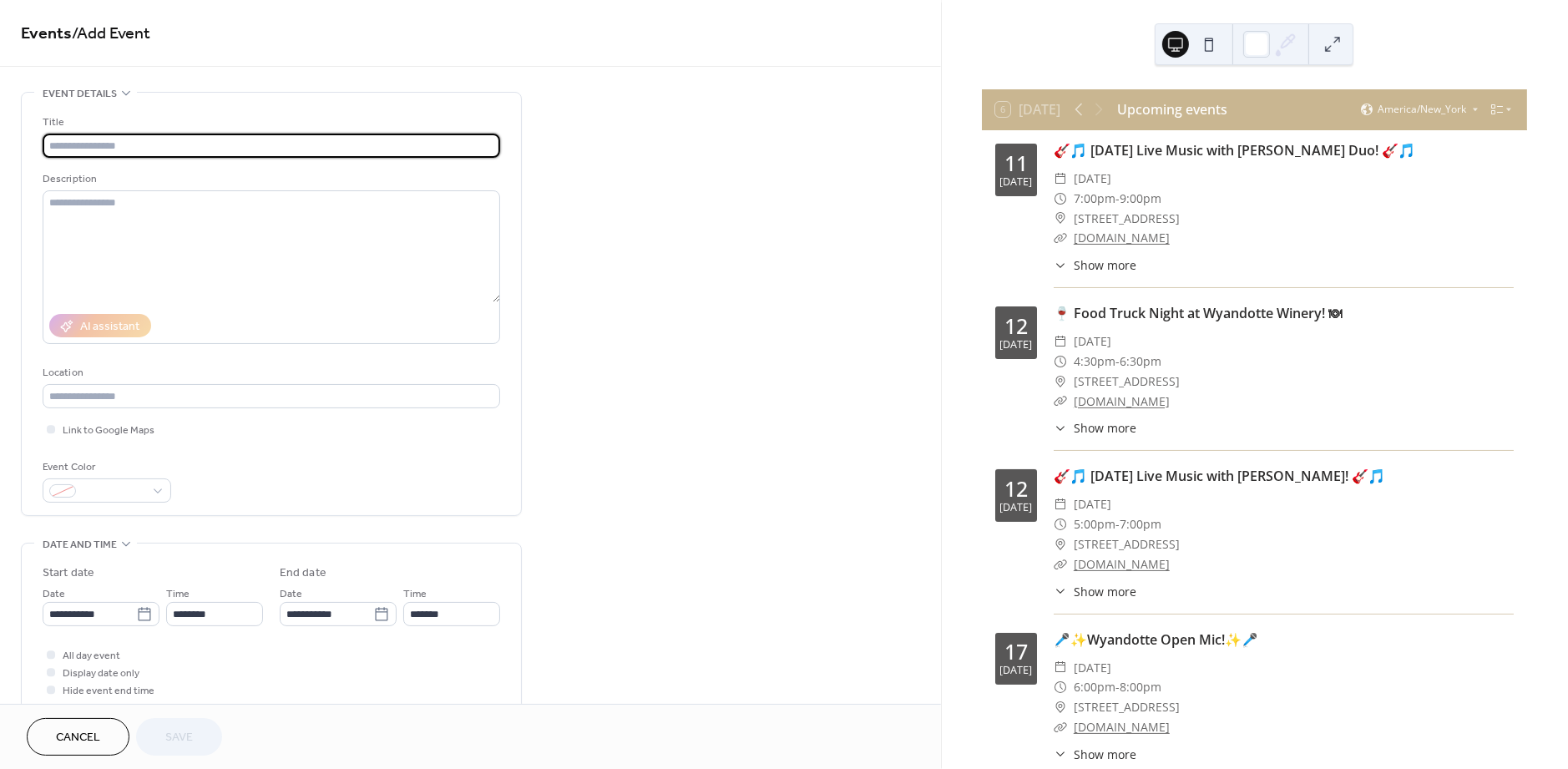 click at bounding box center (271, 145) 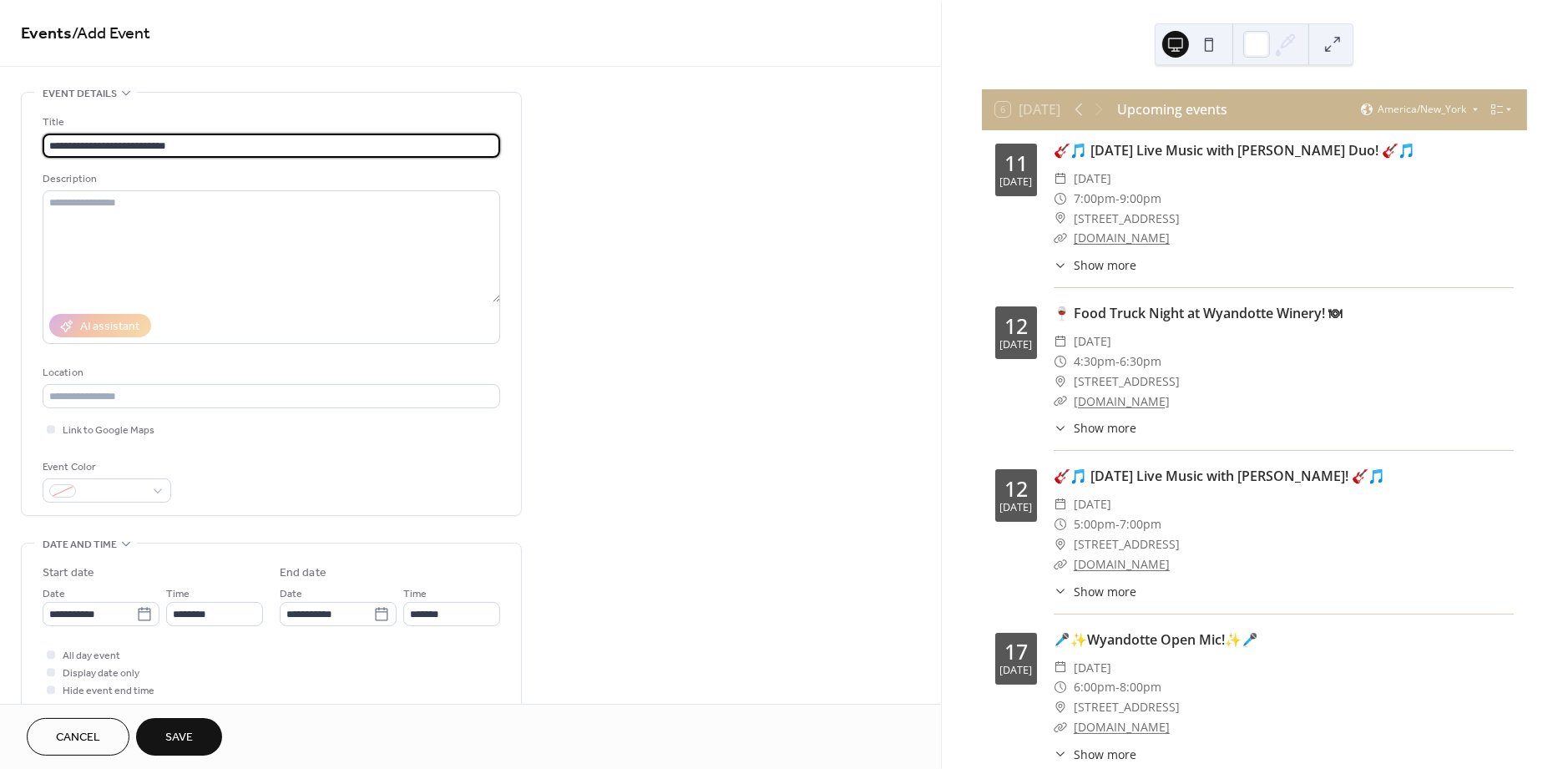 type on "**********" 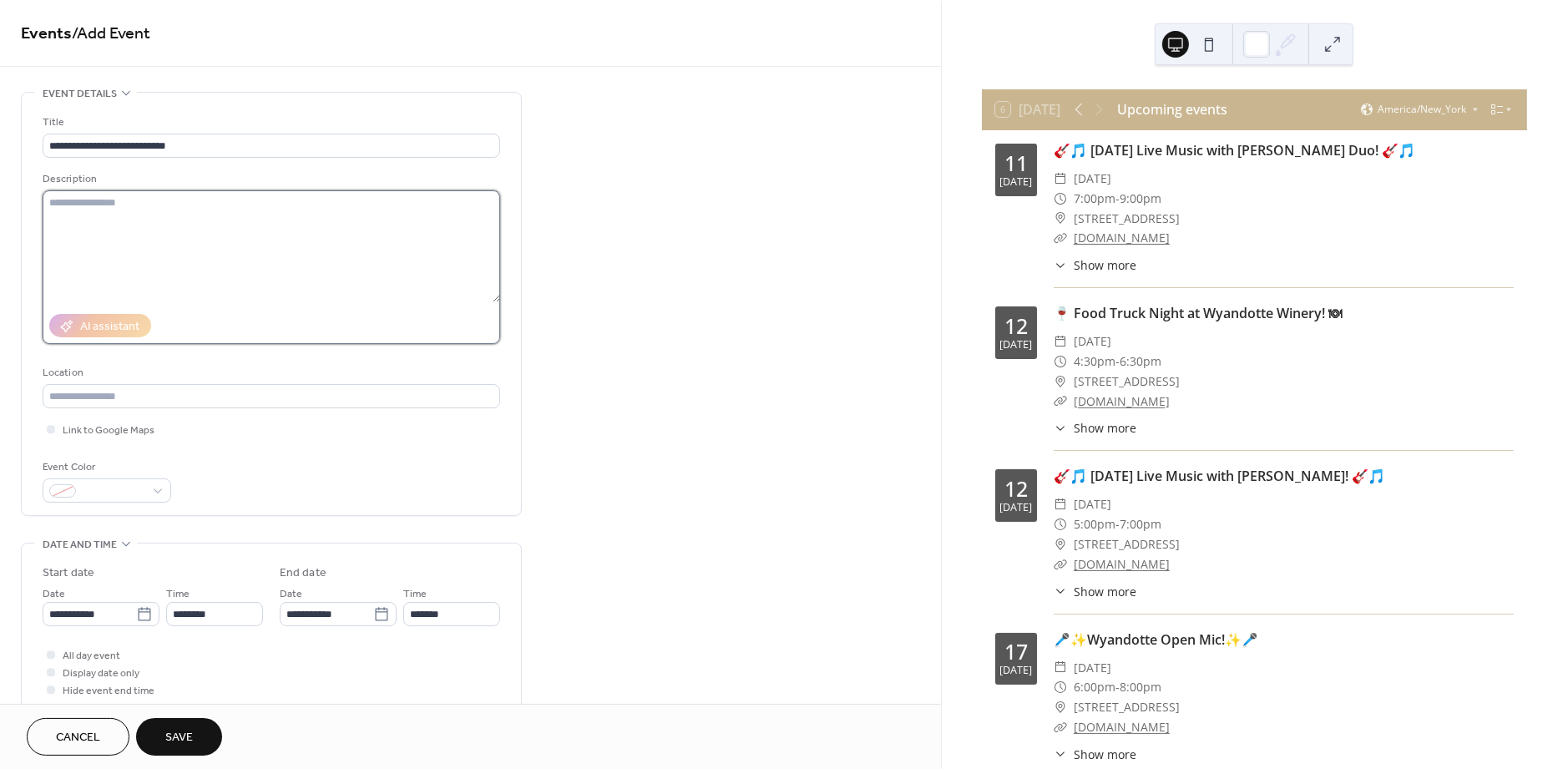 click at bounding box center [271, 246] 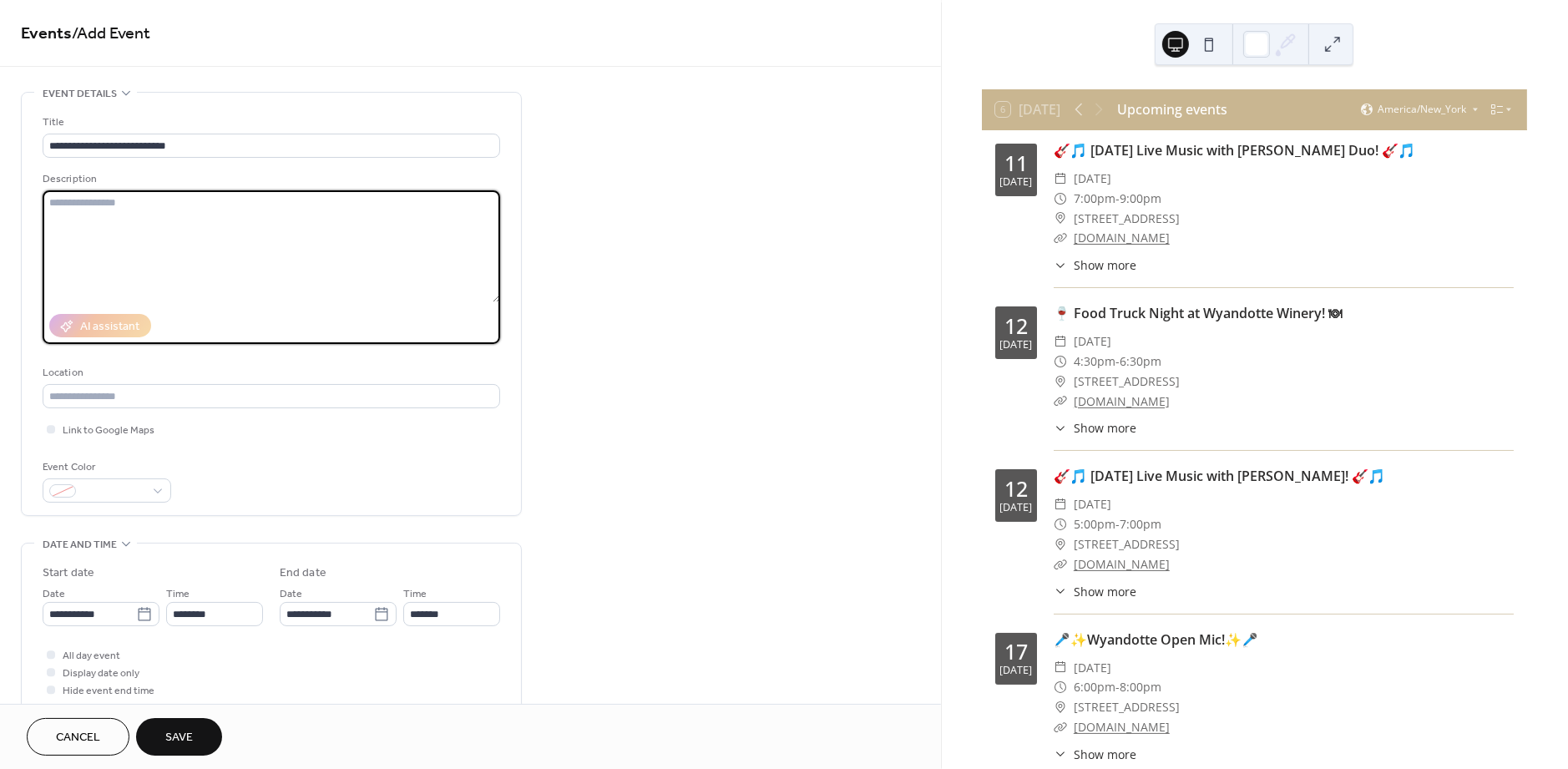 paste on "**********" 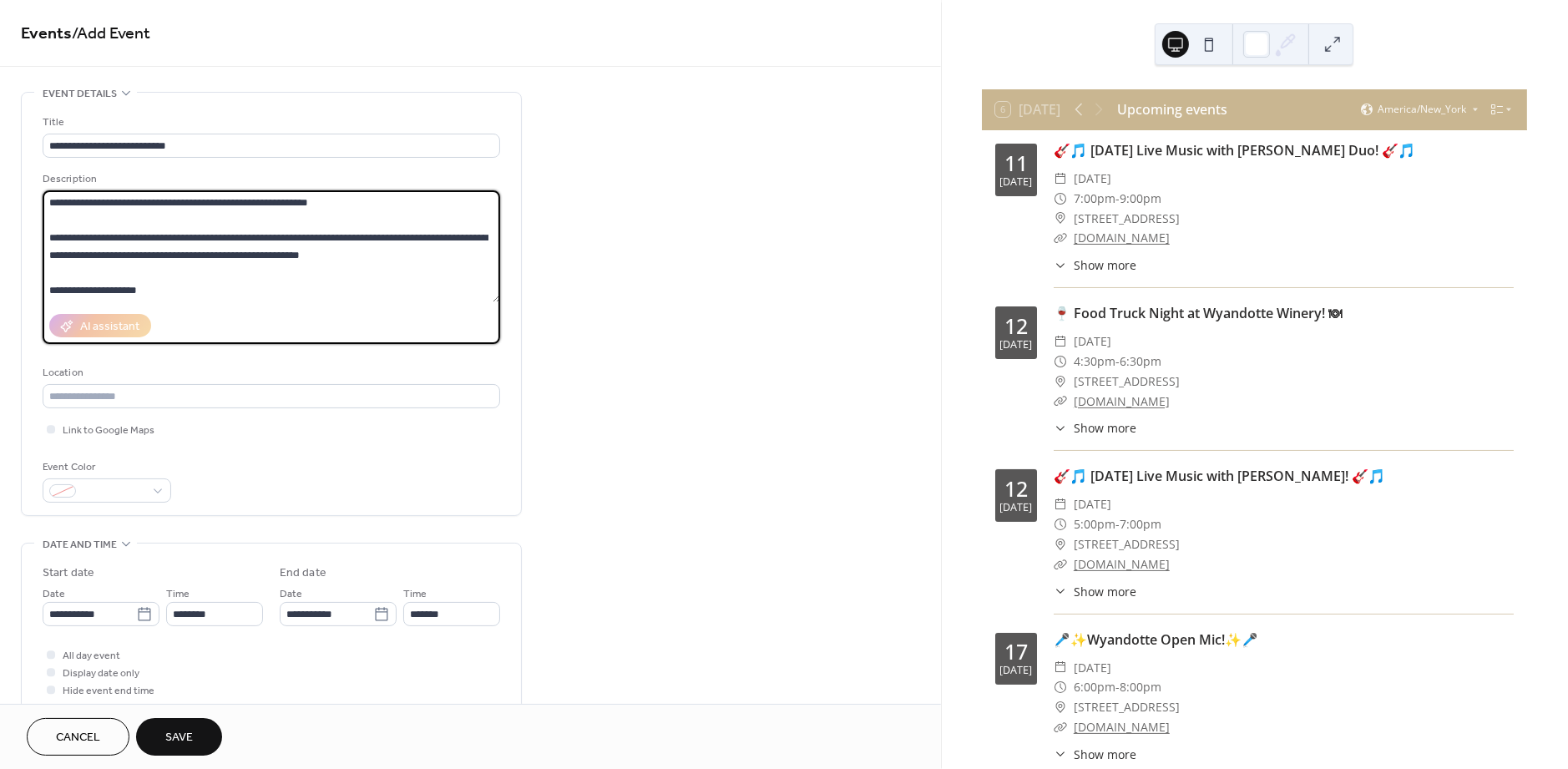 scroll, scrollTop: 0, scrollLeft: 0, axis: both 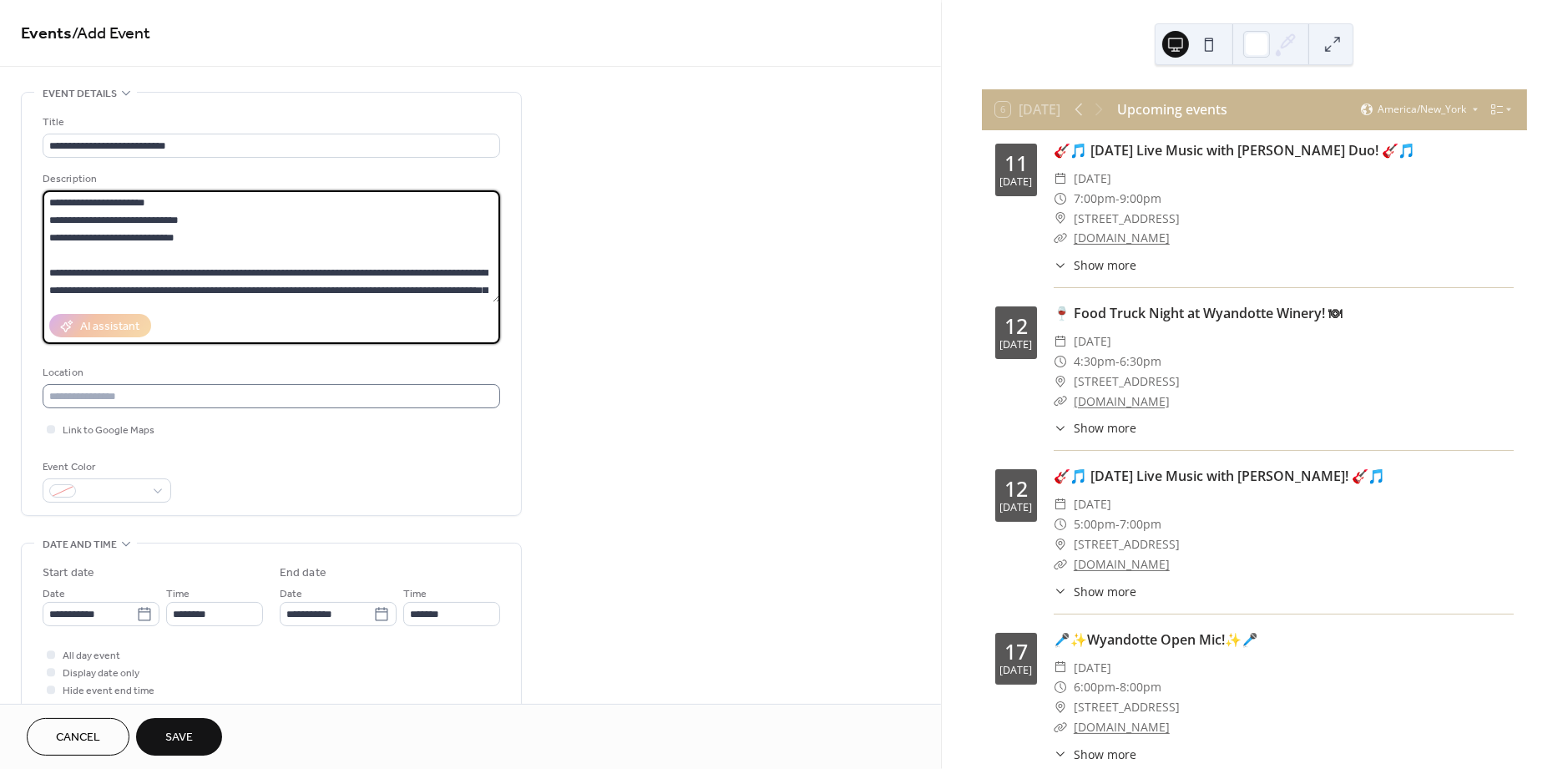 type on "**********" 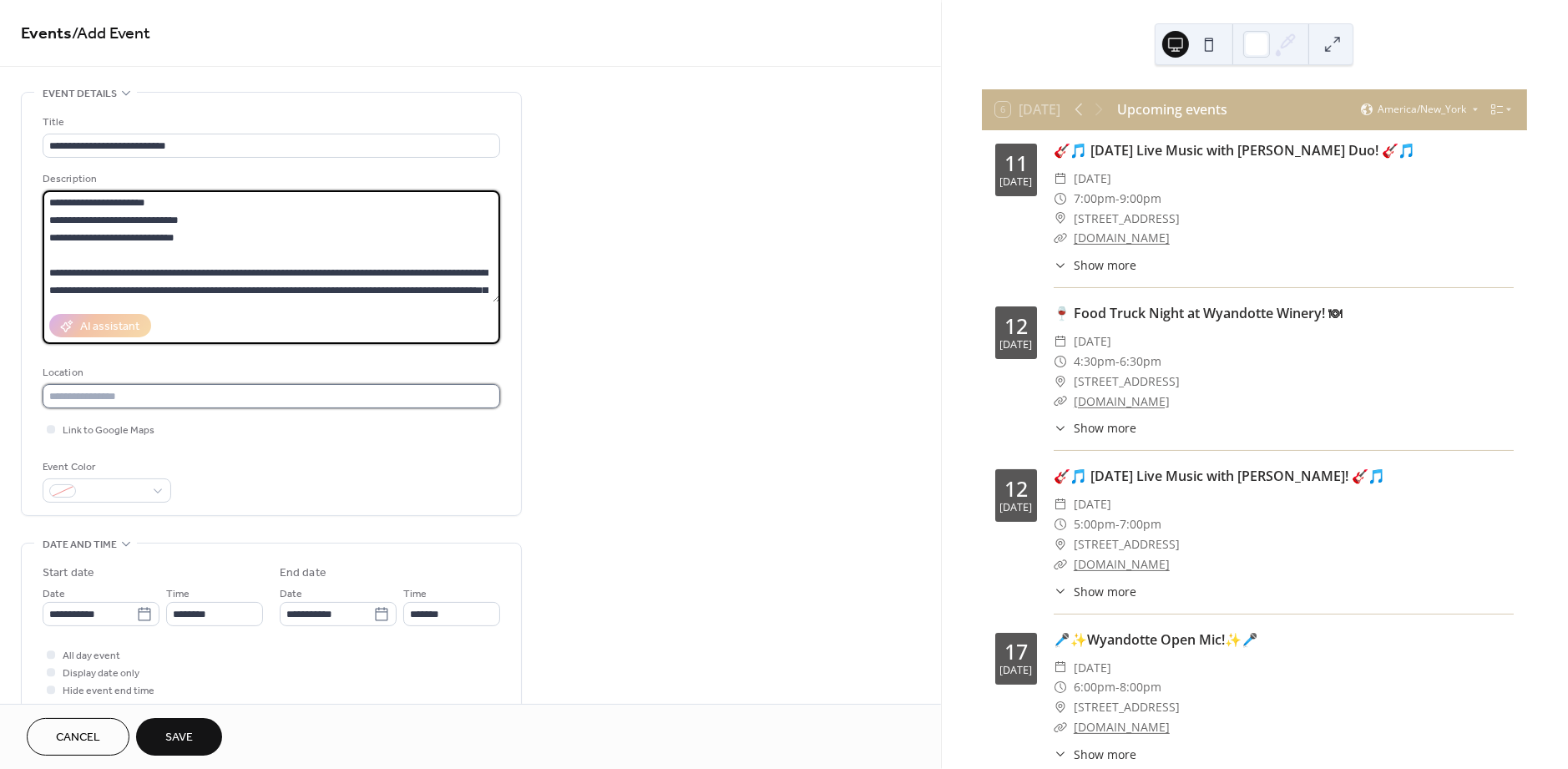 click at bounding box center [271, 396] 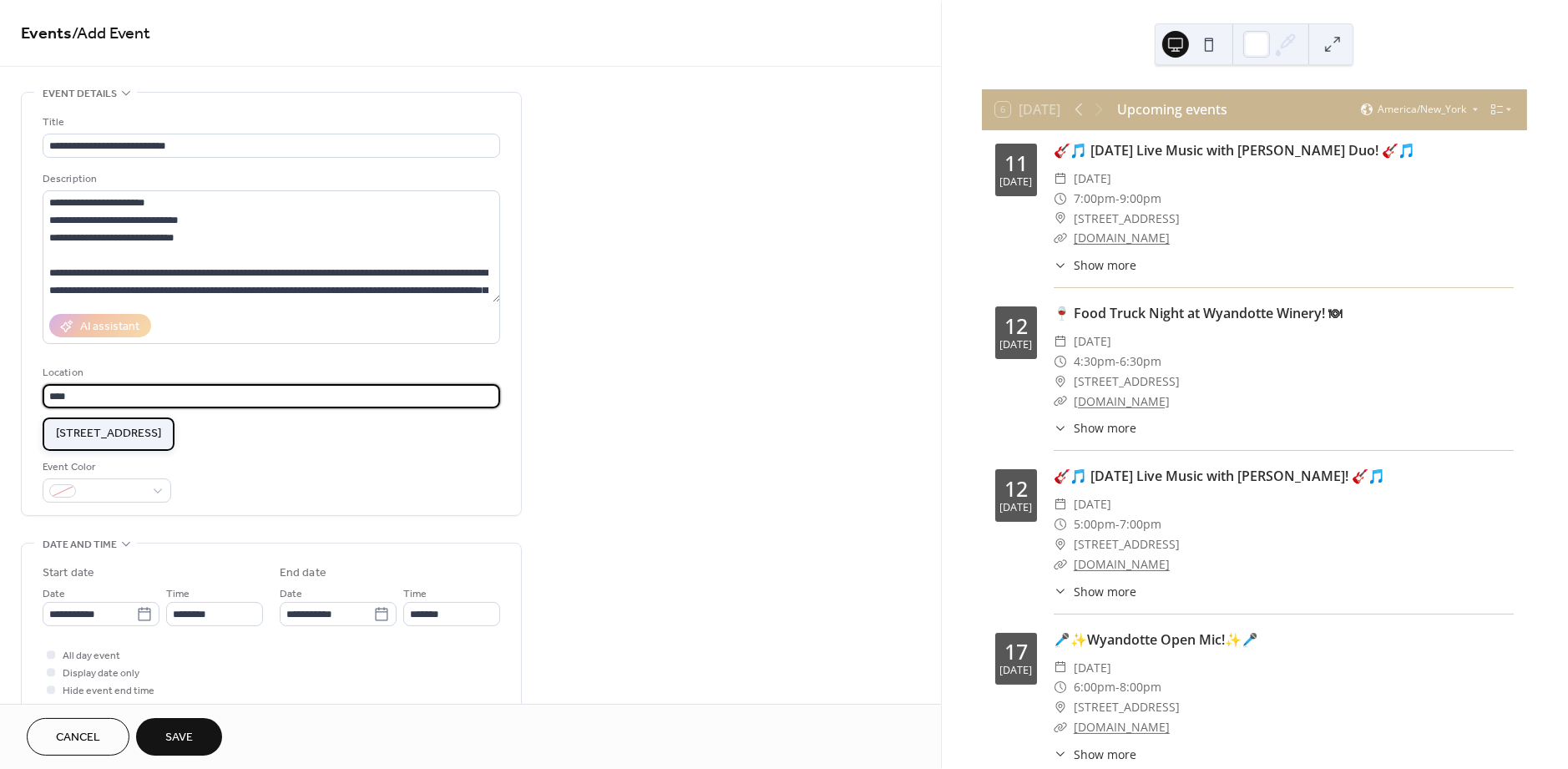 click on "4640 Wyandotte Drive, Columbus, OH 43230" at bounding box center (109, 434) 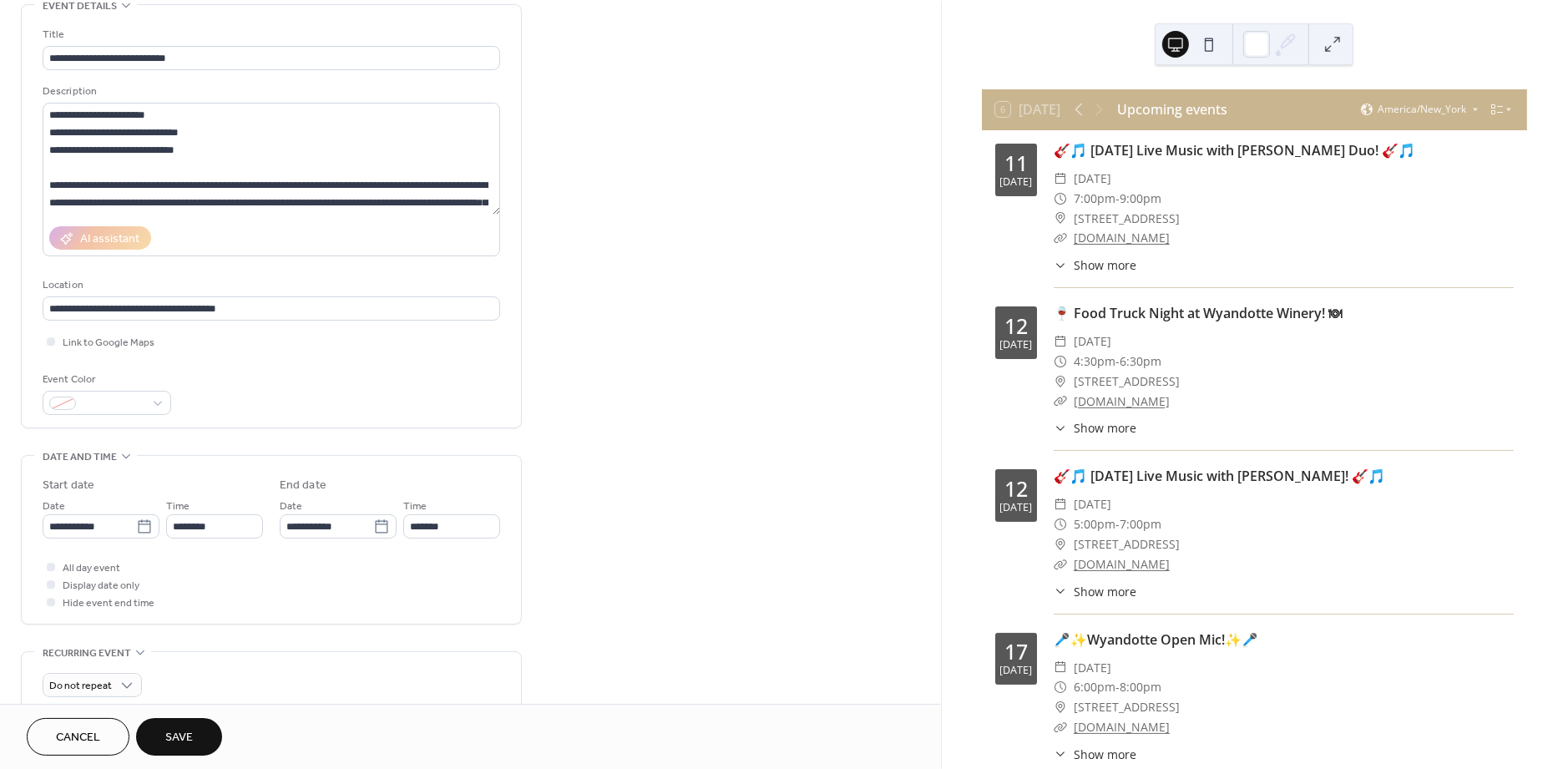 scroll, scrollTop: 101, scrollLeft: 0, axis: vertical 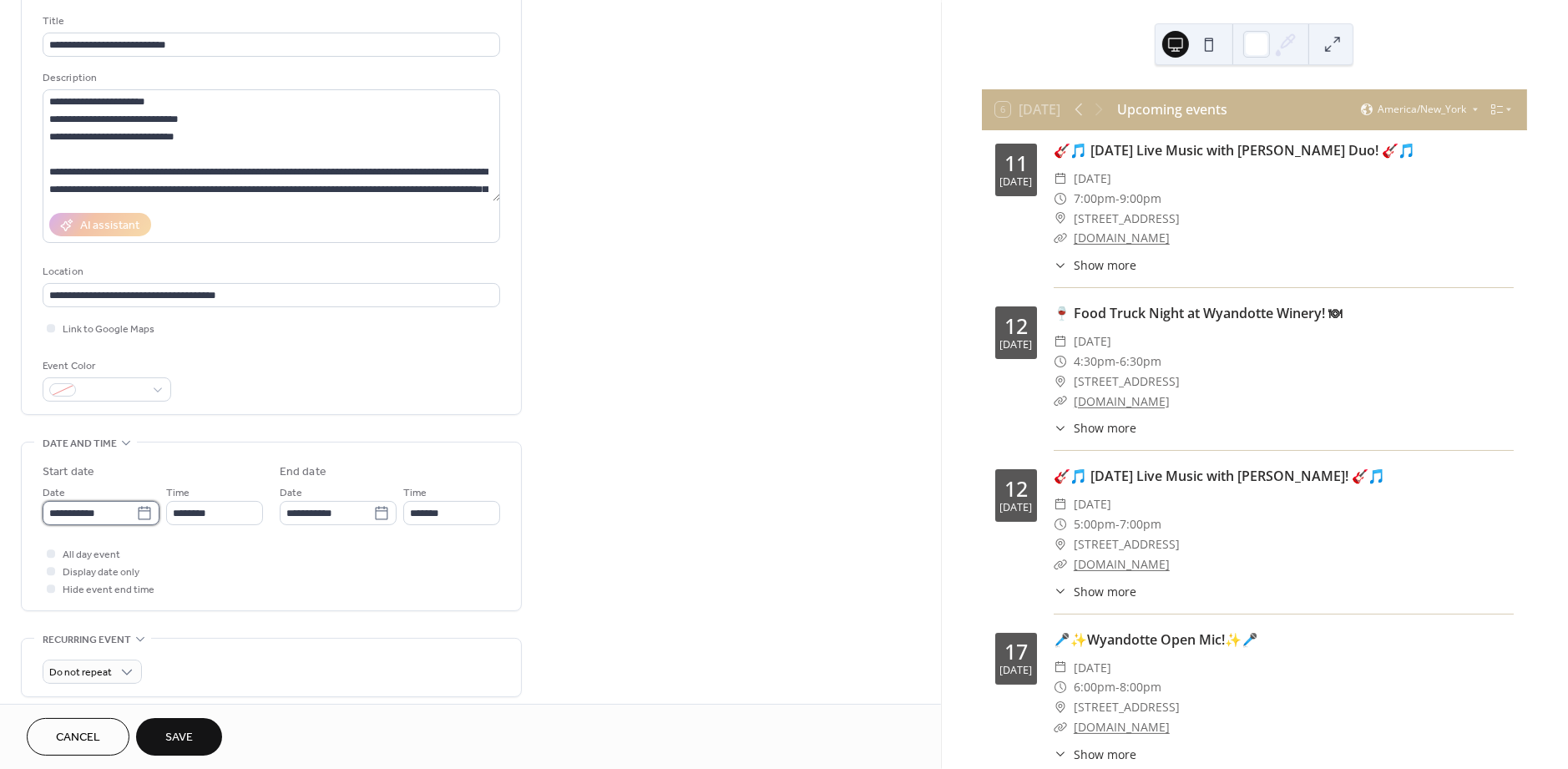 click on "**********" at bounding box center [89, 513] 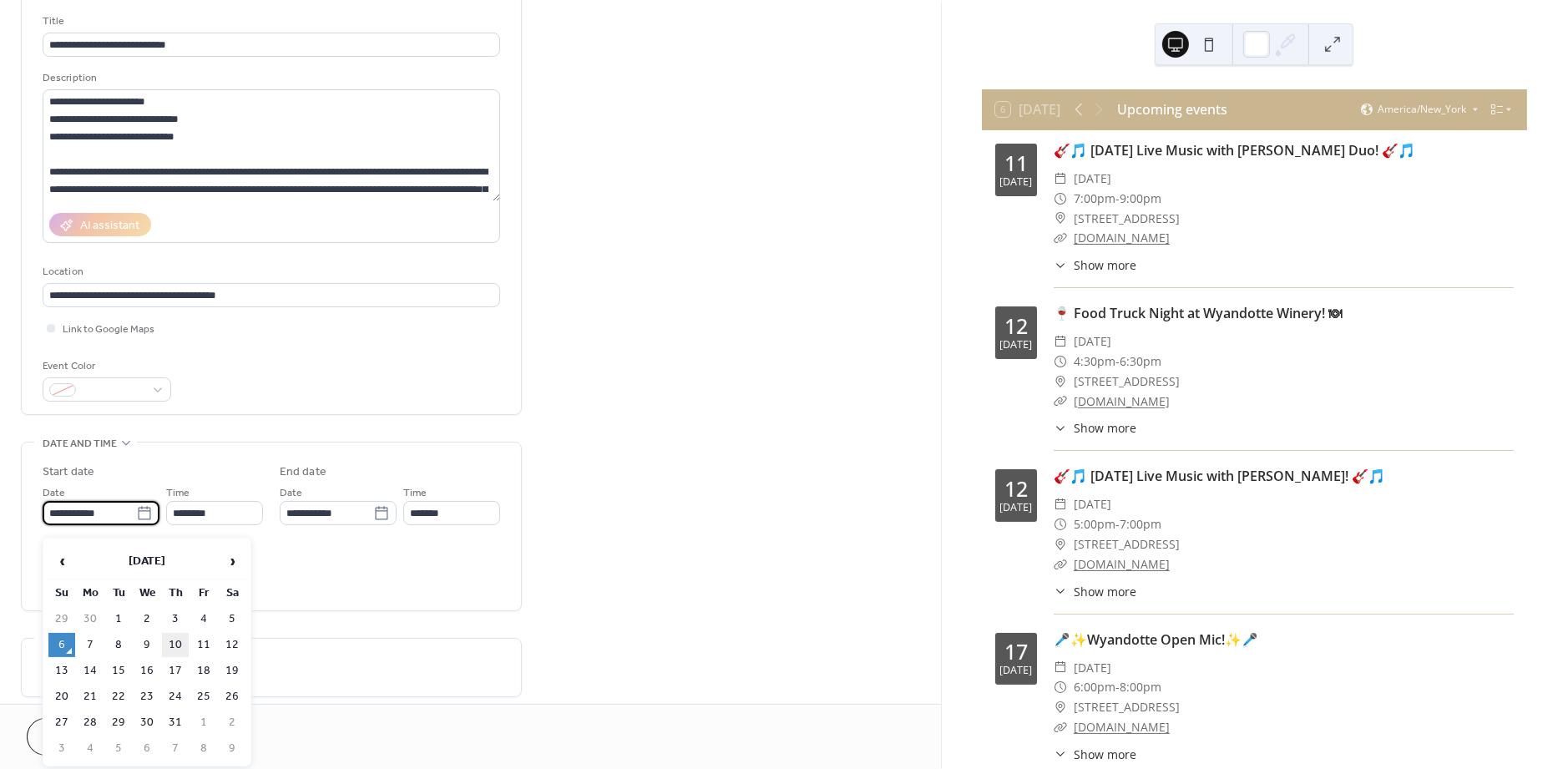 click on "10" at bounding box center [175, 645] 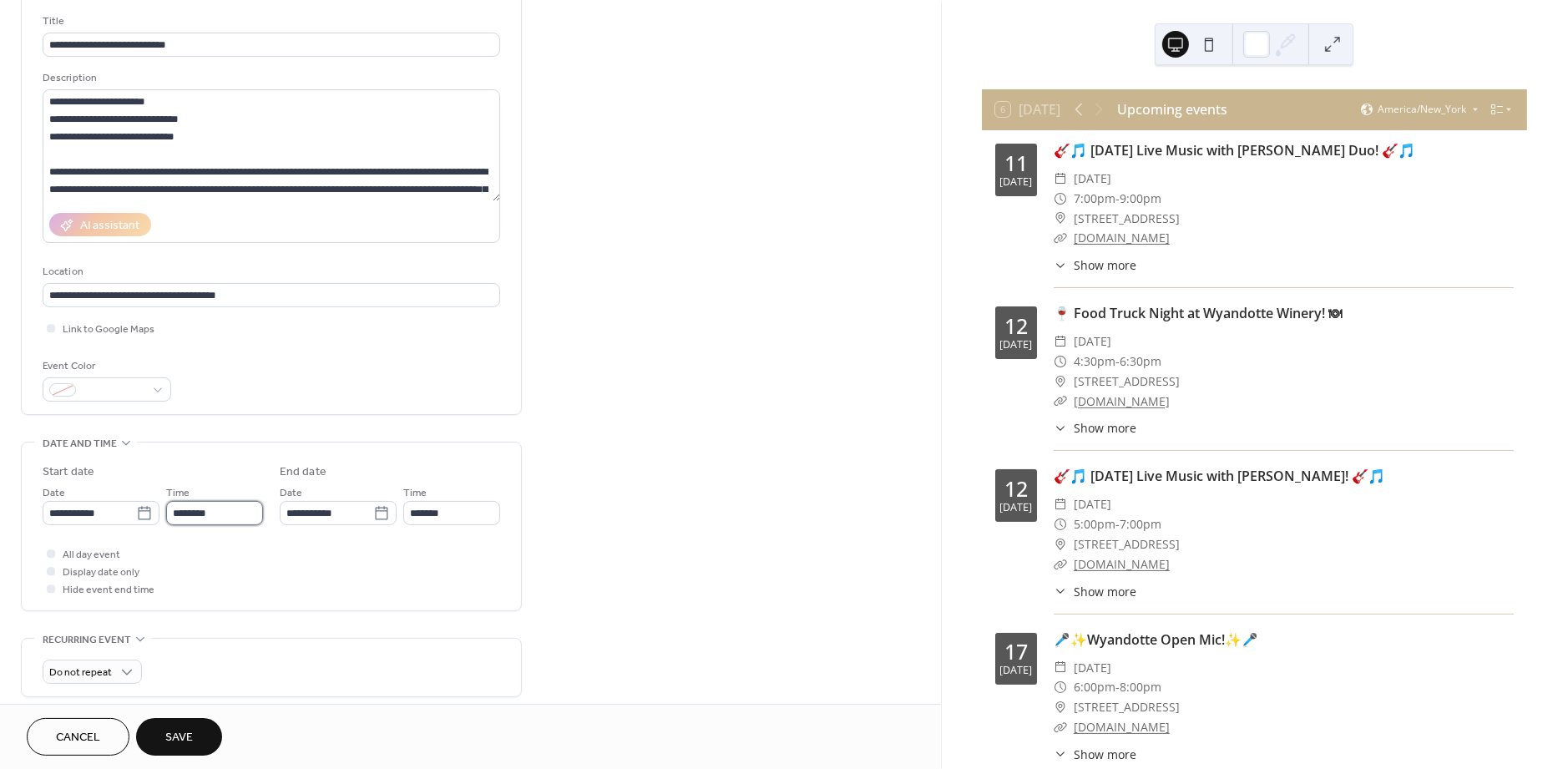 click on "********" at bounding box center (215, 513) 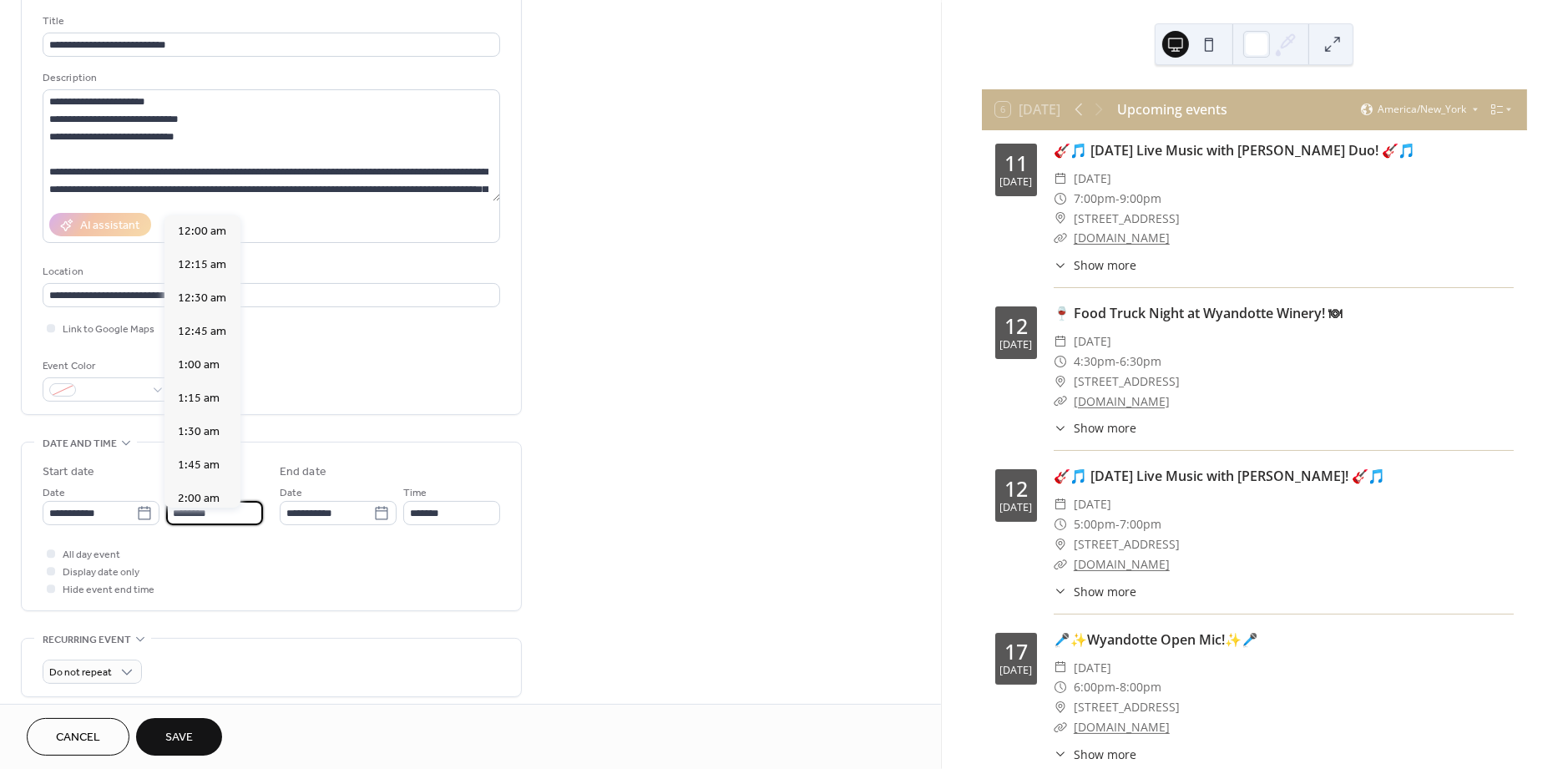 scroll, scrollTop: 1616, scrollLeft: 0, axis: vertical 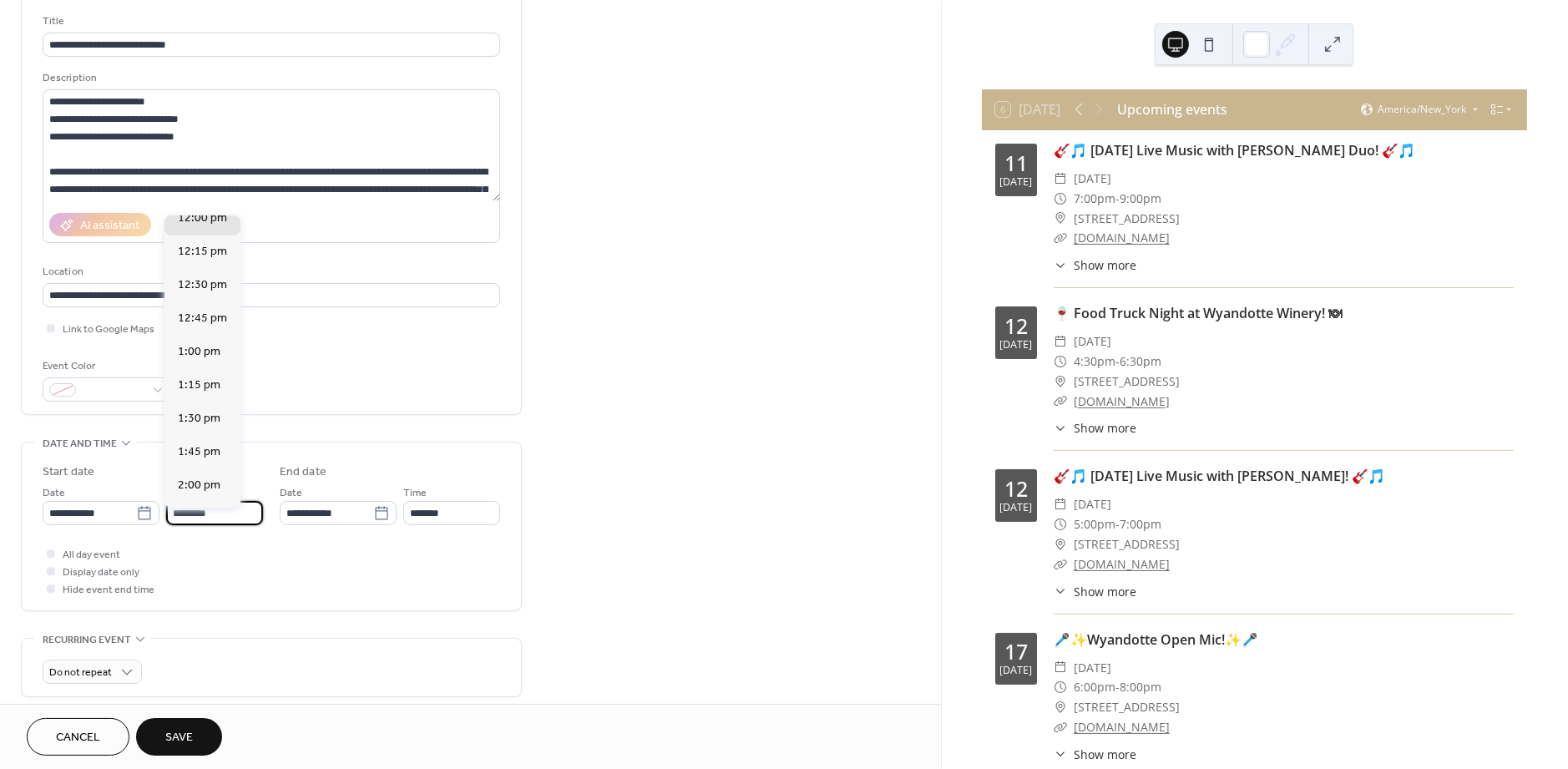 drag, startPoint x: 181, startPoint y: 517, endPoint x: 169, endPoint y: 518, distance: 12.041595 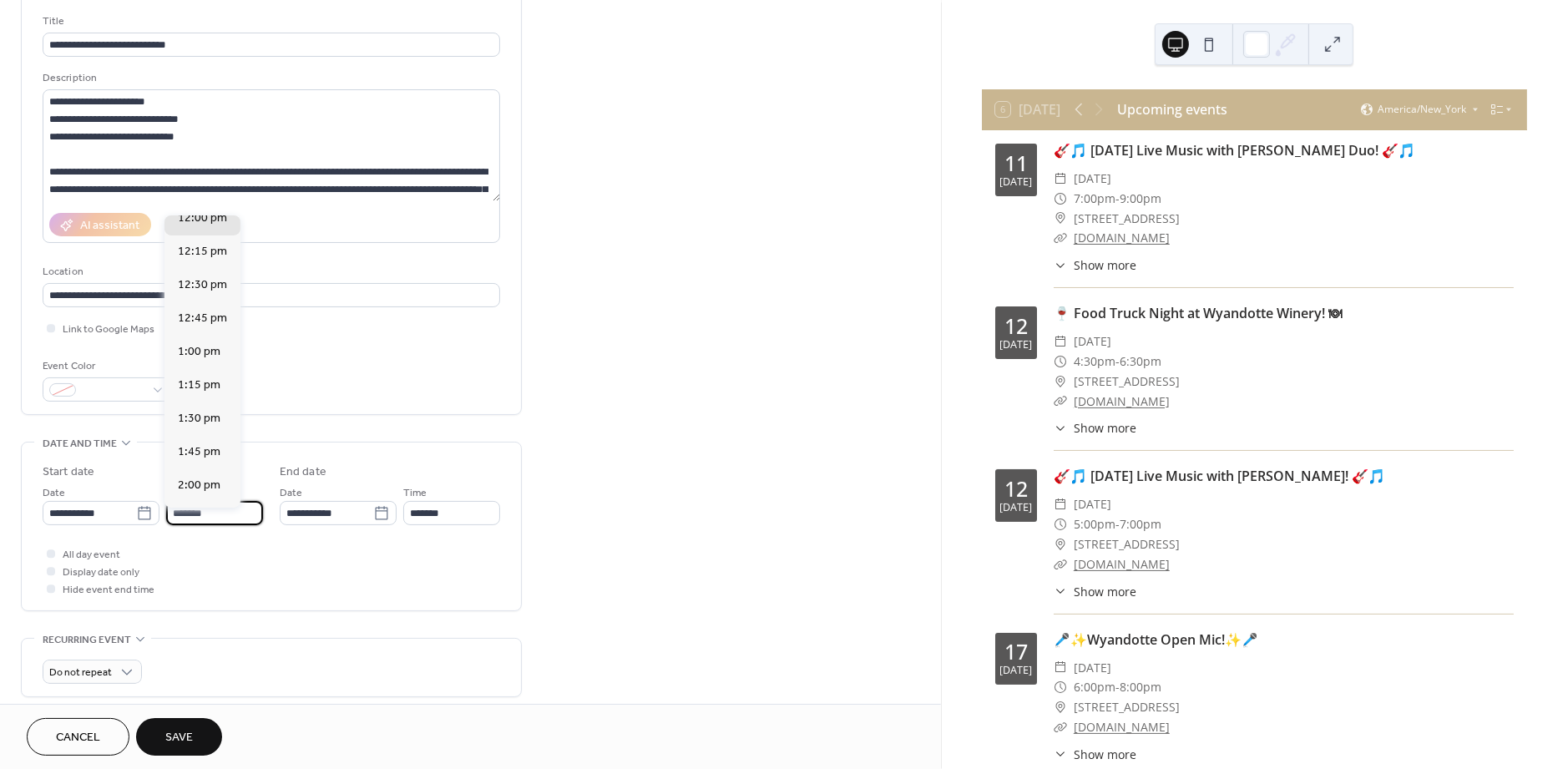 scroll, scrollTop: 2156, scrollLeft: 0, axis: vertical 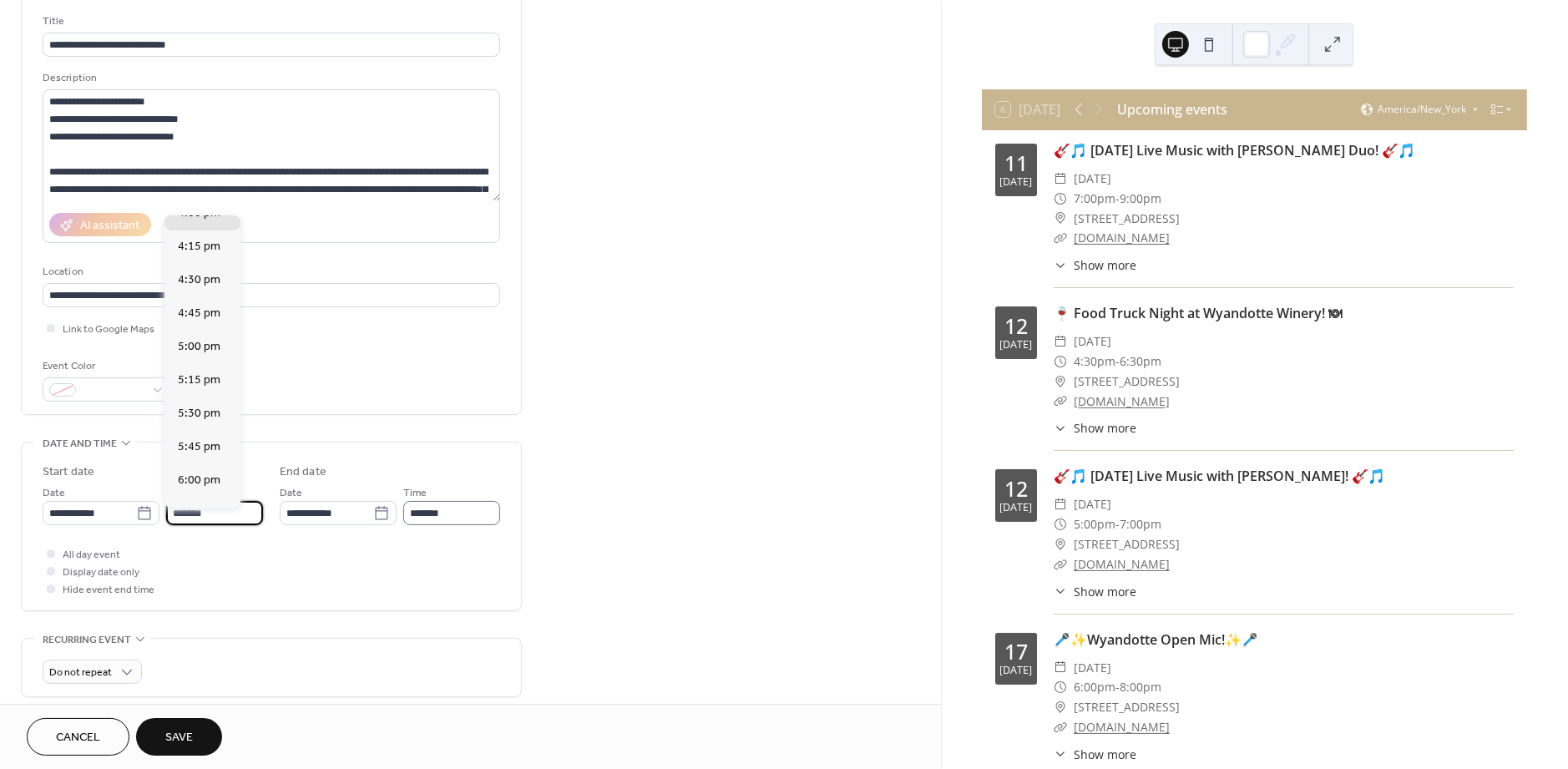 type on "*******" 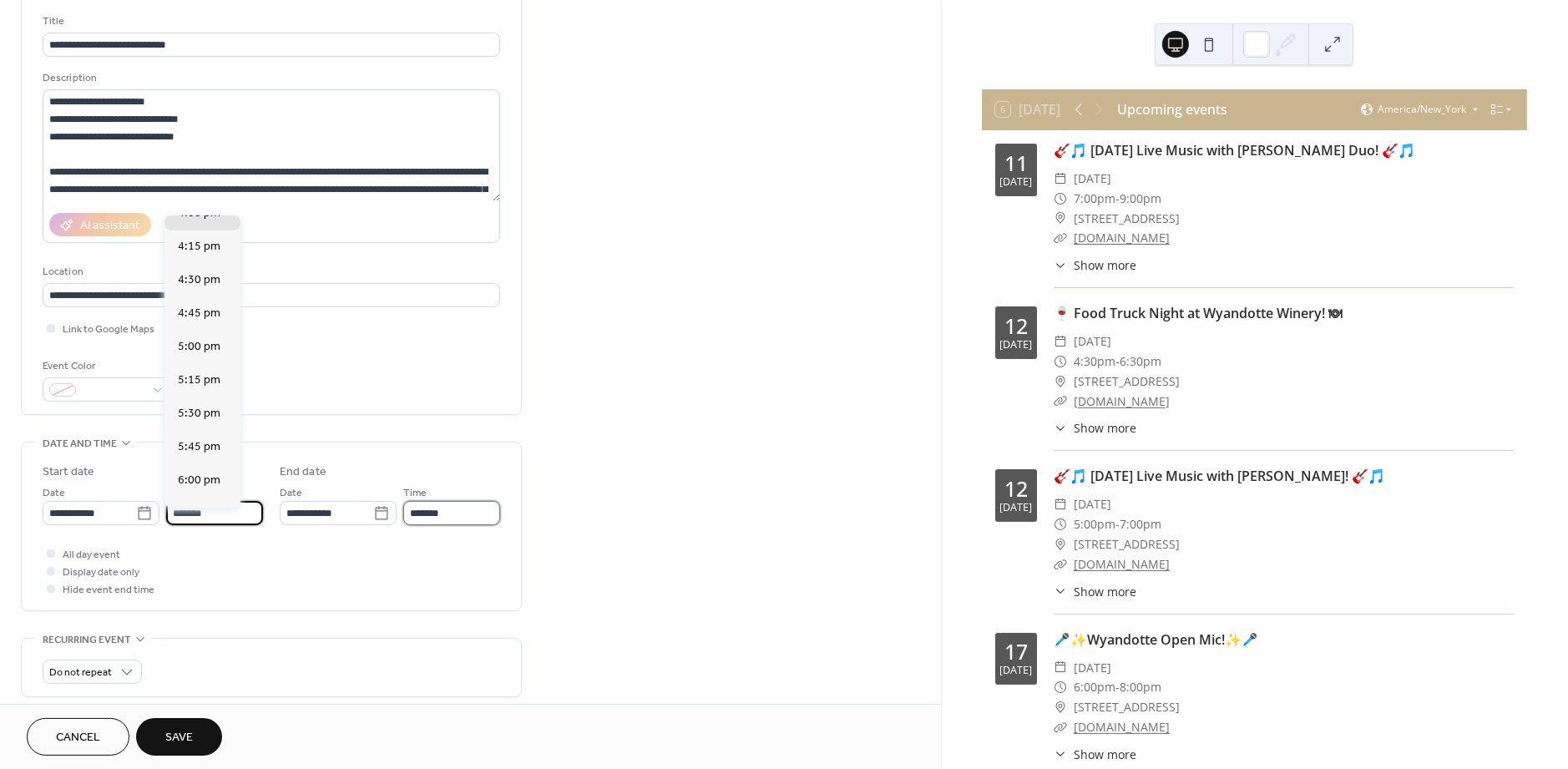 click on "*******" at bounding box center [452, 513] 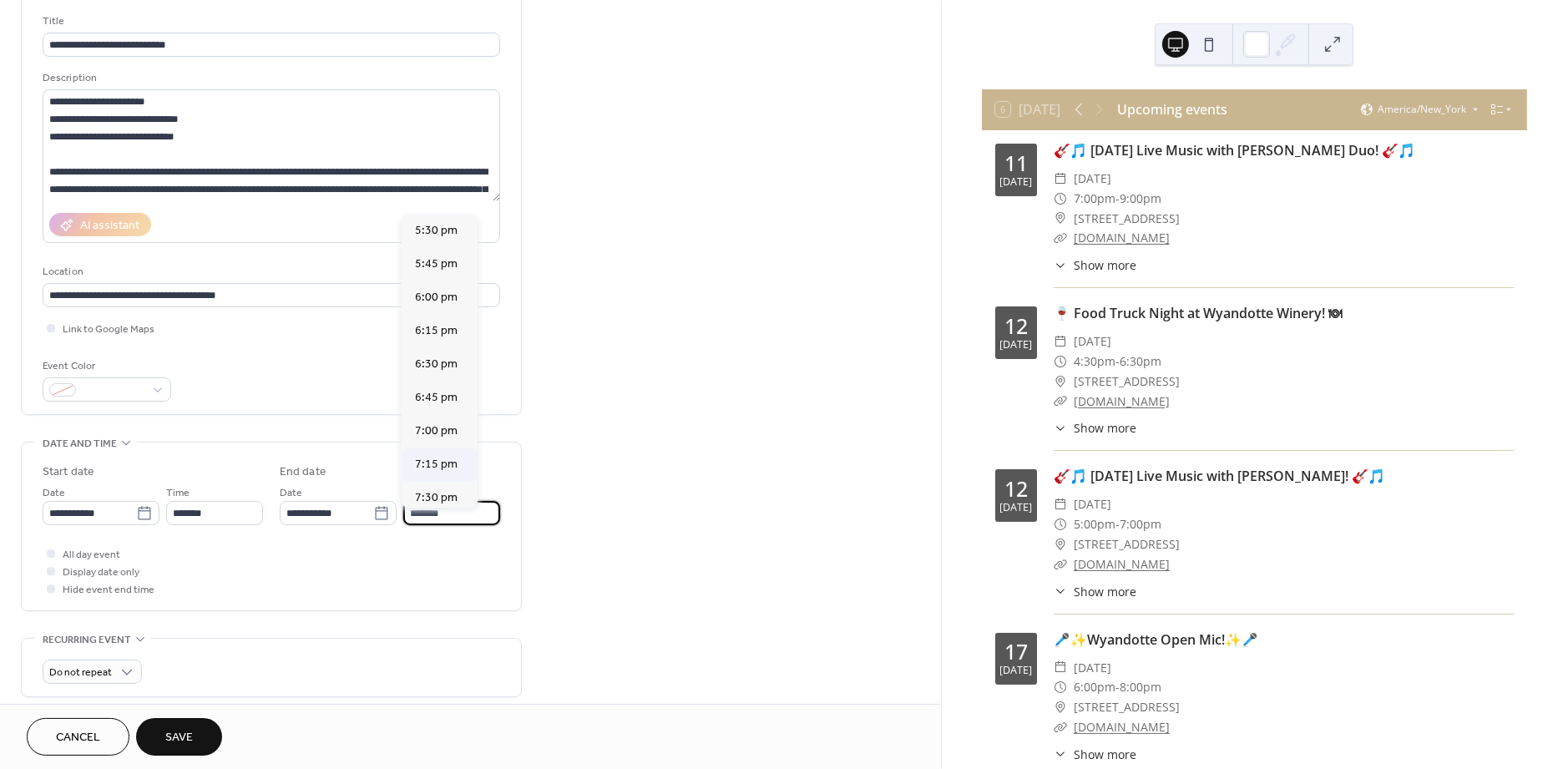 scroll, scrollTop: 252, scrollLeft: 0, axis: vertical 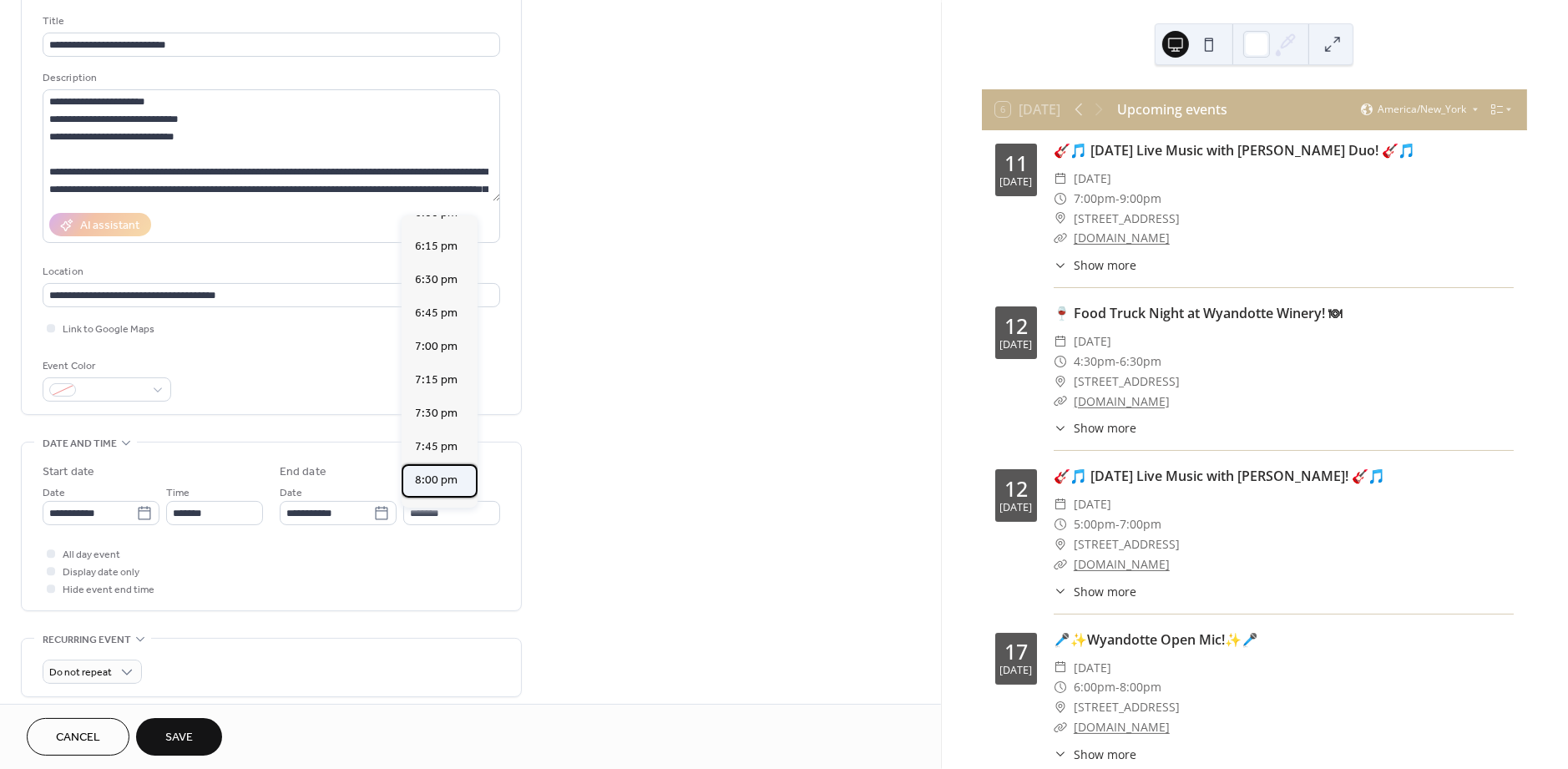 click on "8:00 pm" at bounding box center [436, 480] 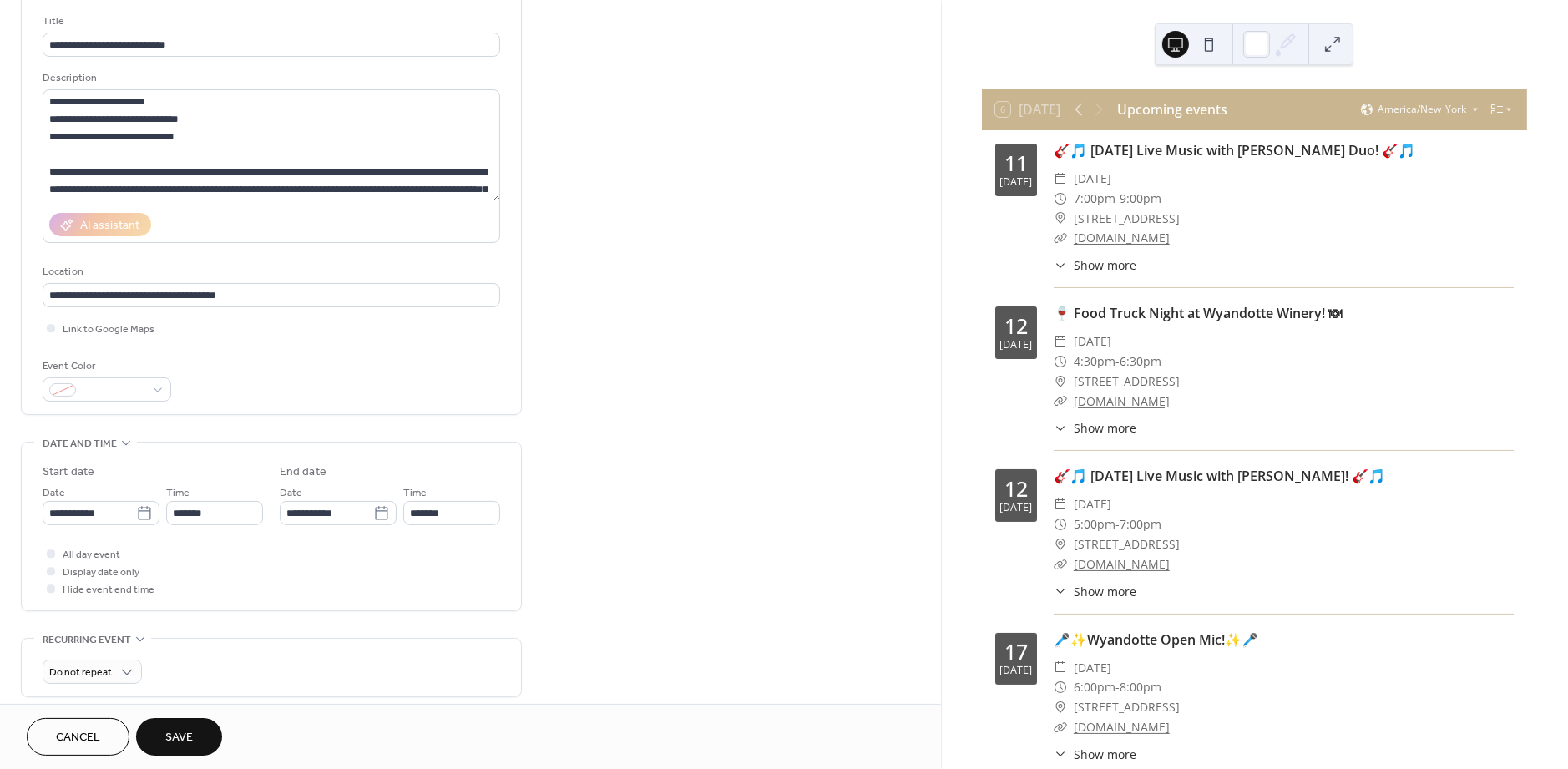 click on "All day event Display date only Hide event end time" at bounding box center (271, 571) 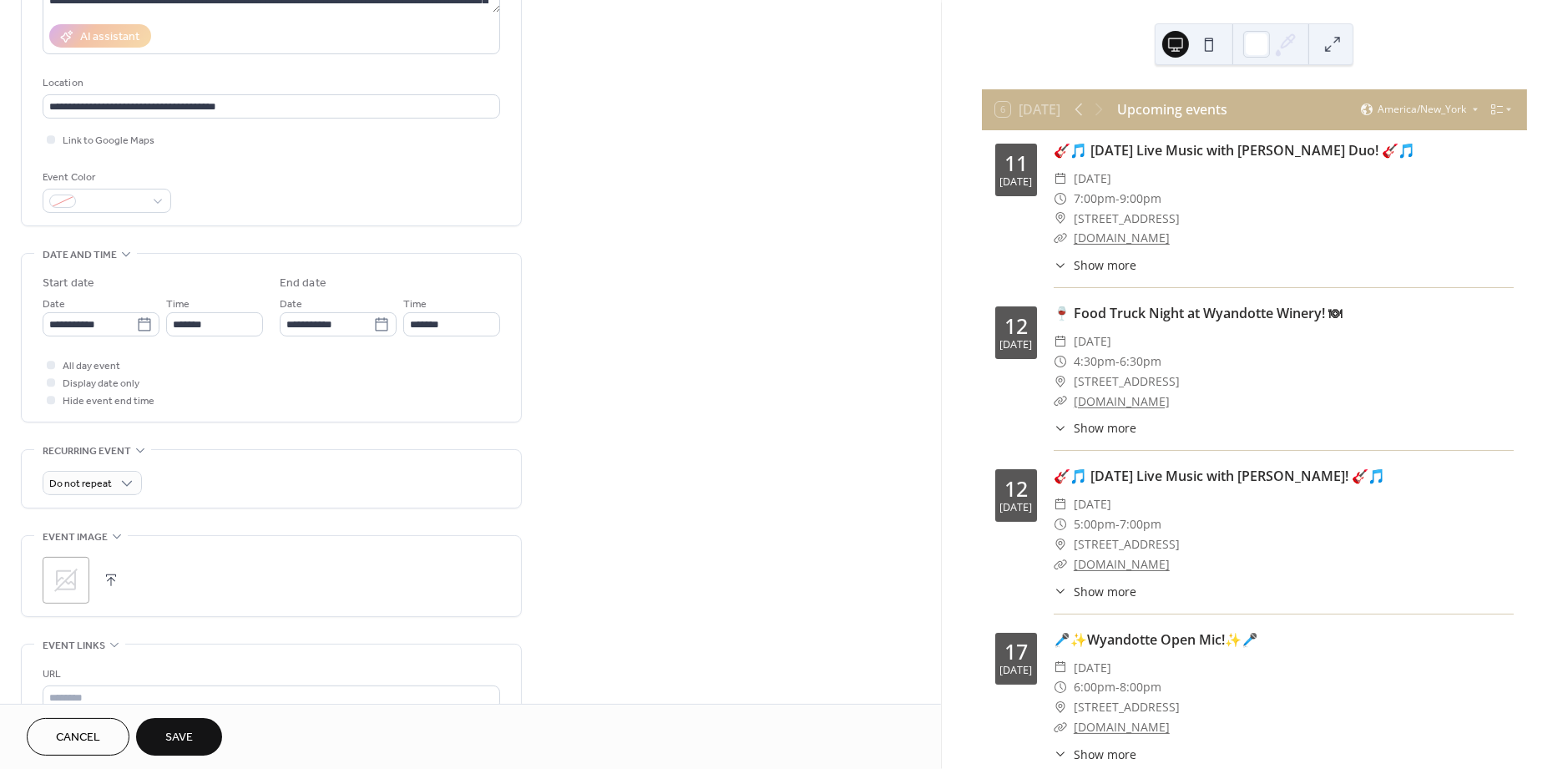 scroll, scrollTop: 302, scrollLeft: 0, axis: vertical 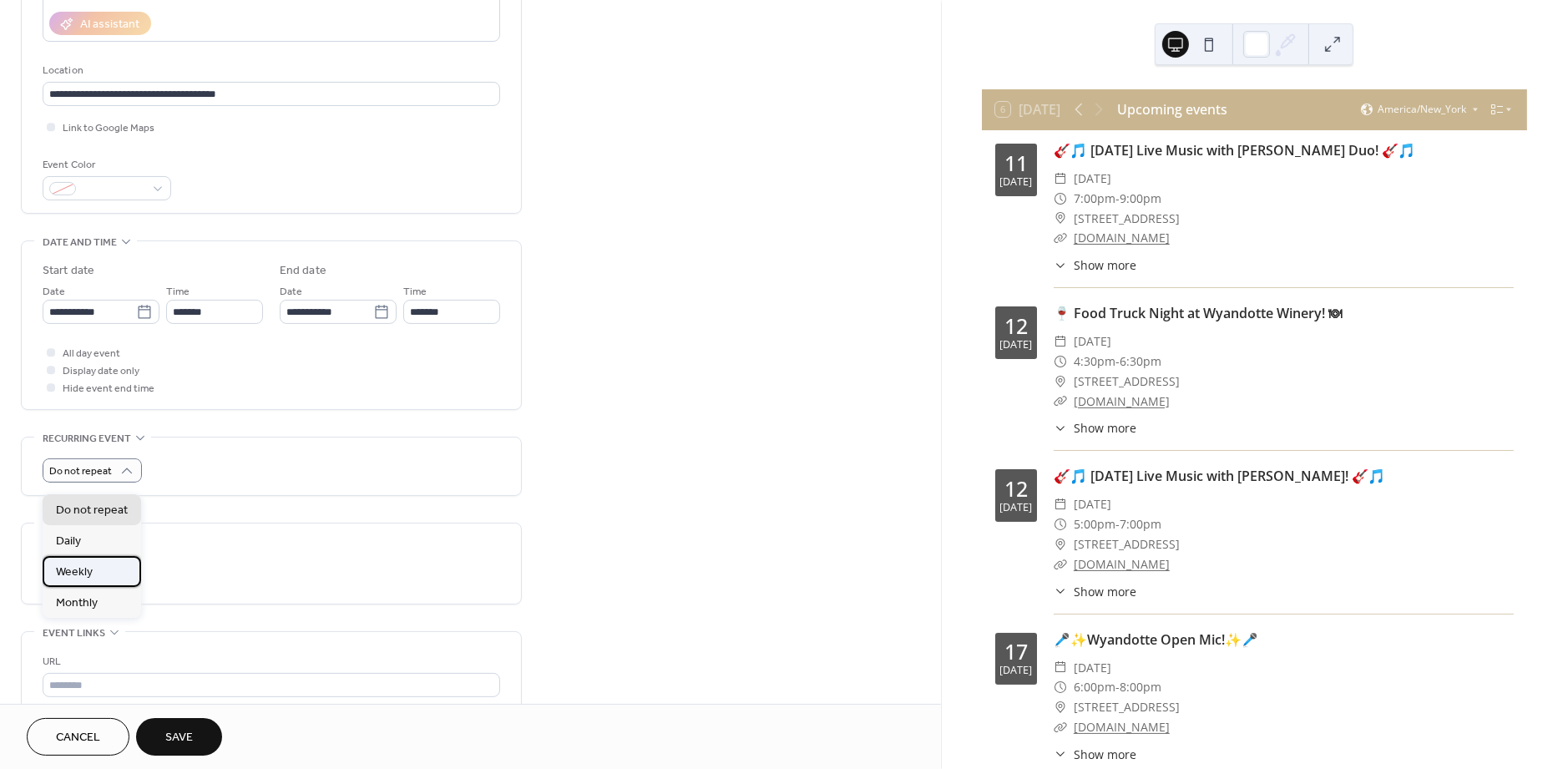 click on "Weekly" at bounding box center [92, 571] 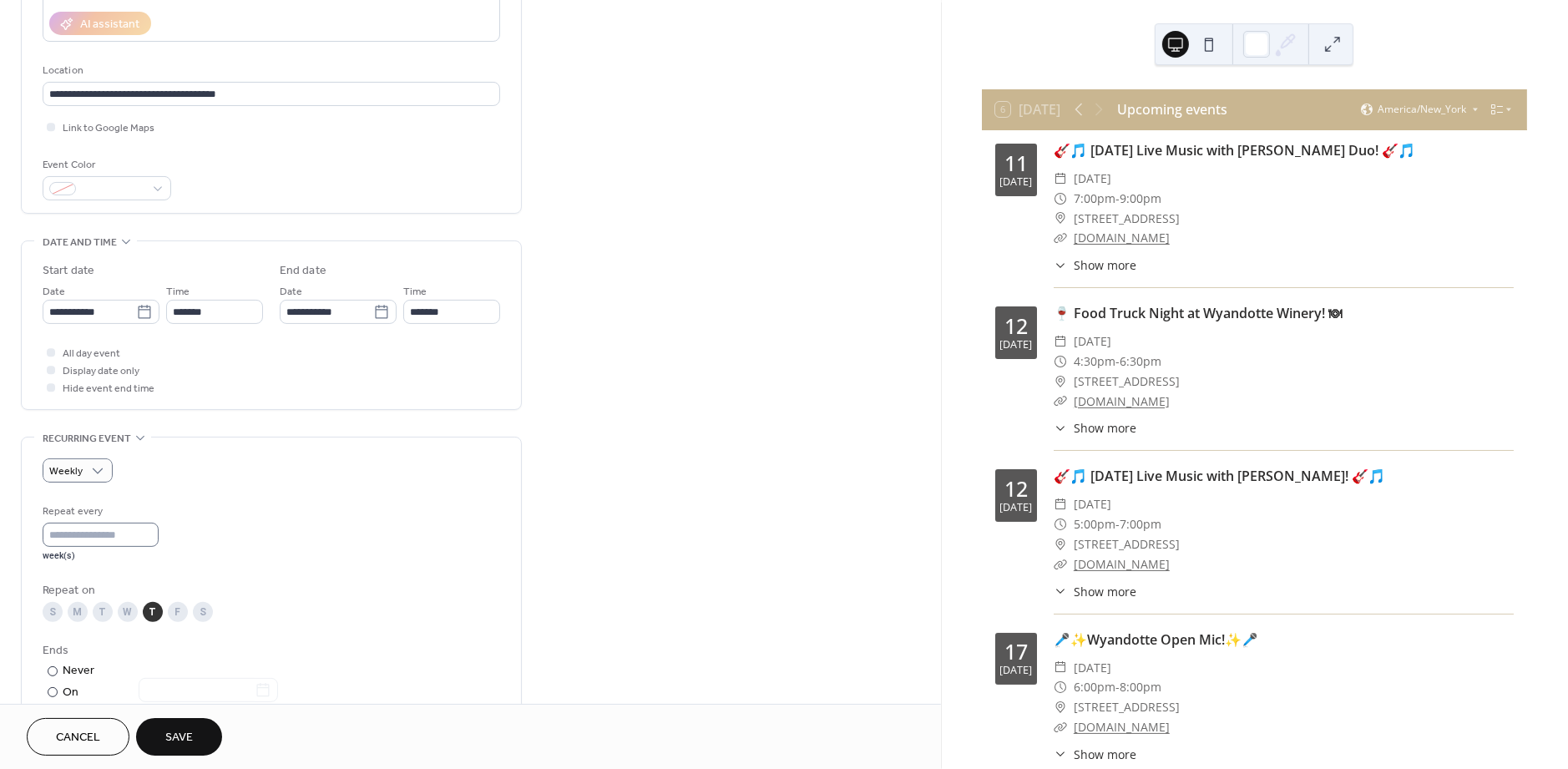 click on "*" at bounding box center [100, 534] 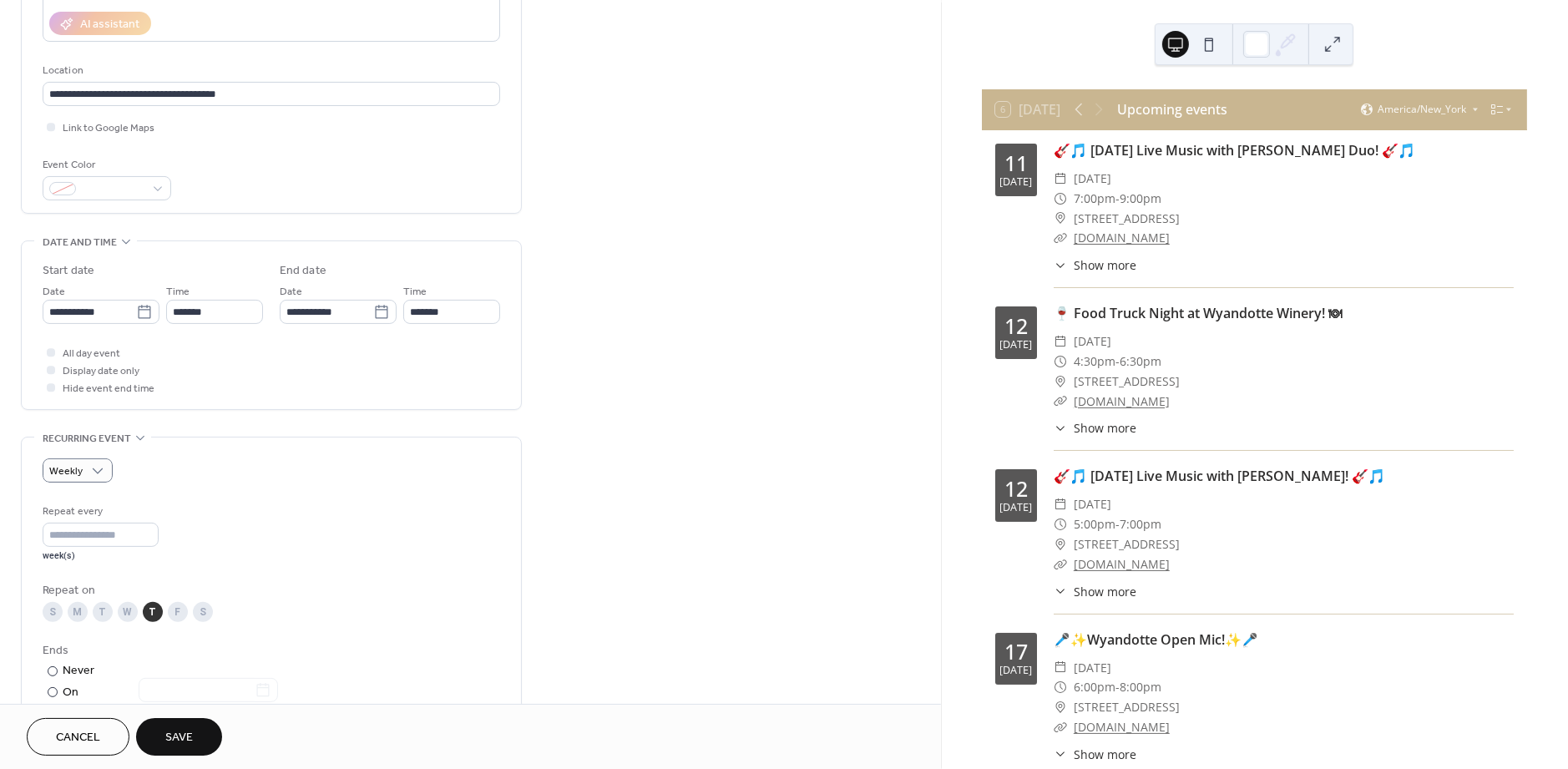 click on "Repeat every * week(s)" at bounding box center (271, 532) 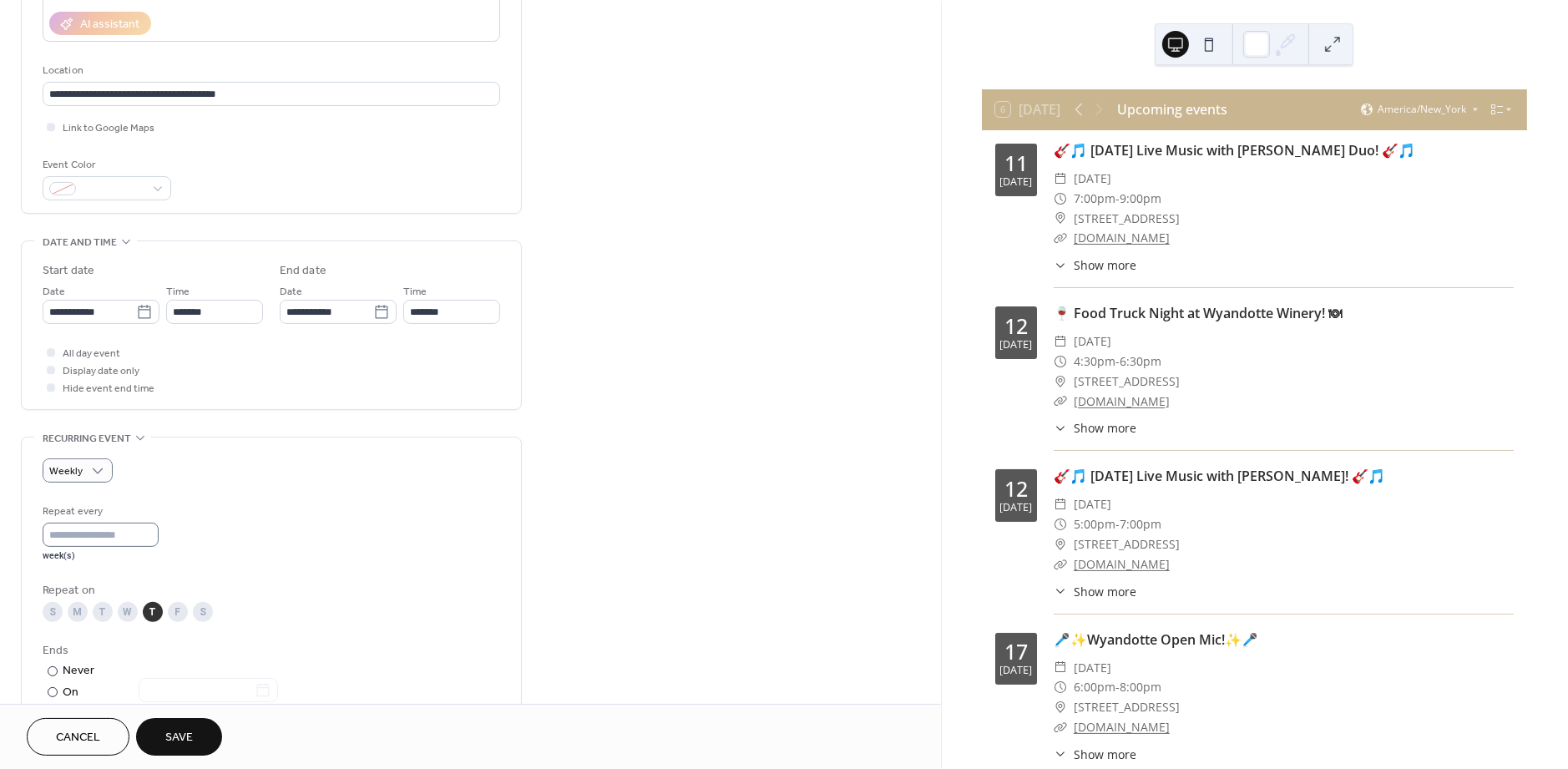 click on "*" at bounding box center (100, 534) 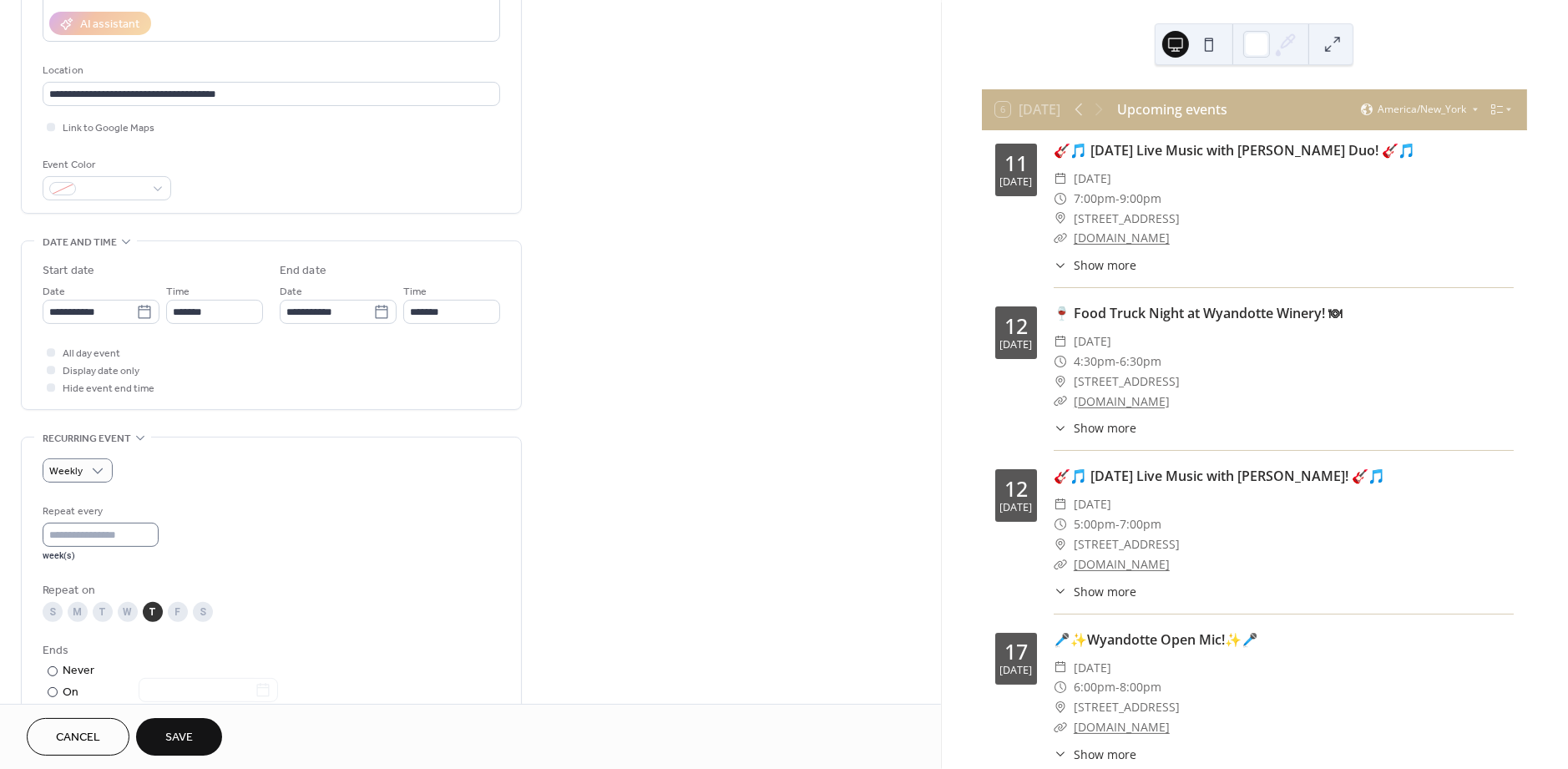 click on "*" at bounding box center [100, 534] 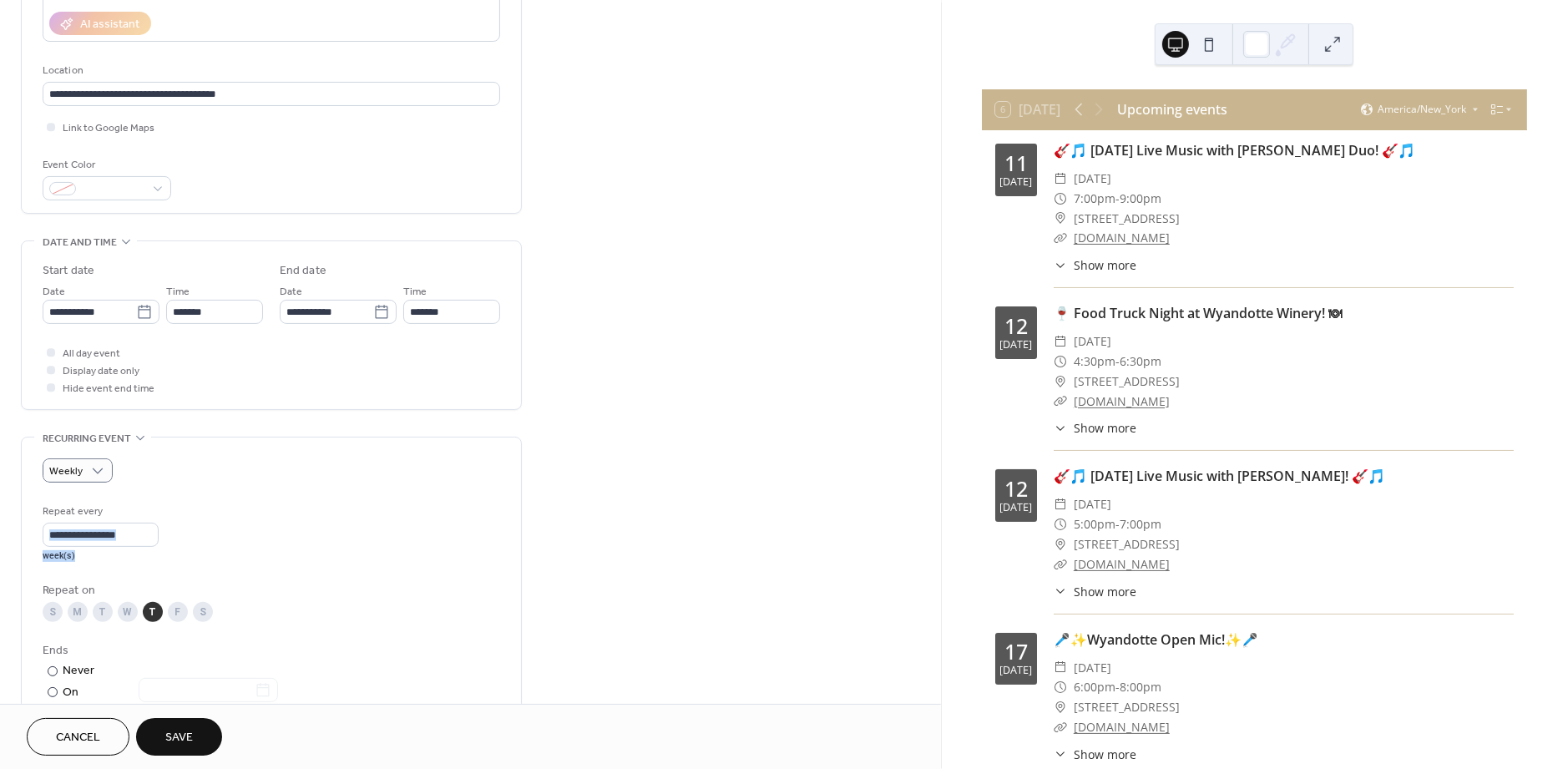 click on "Repeat every * week(s)" at bounding box center (271, 532) 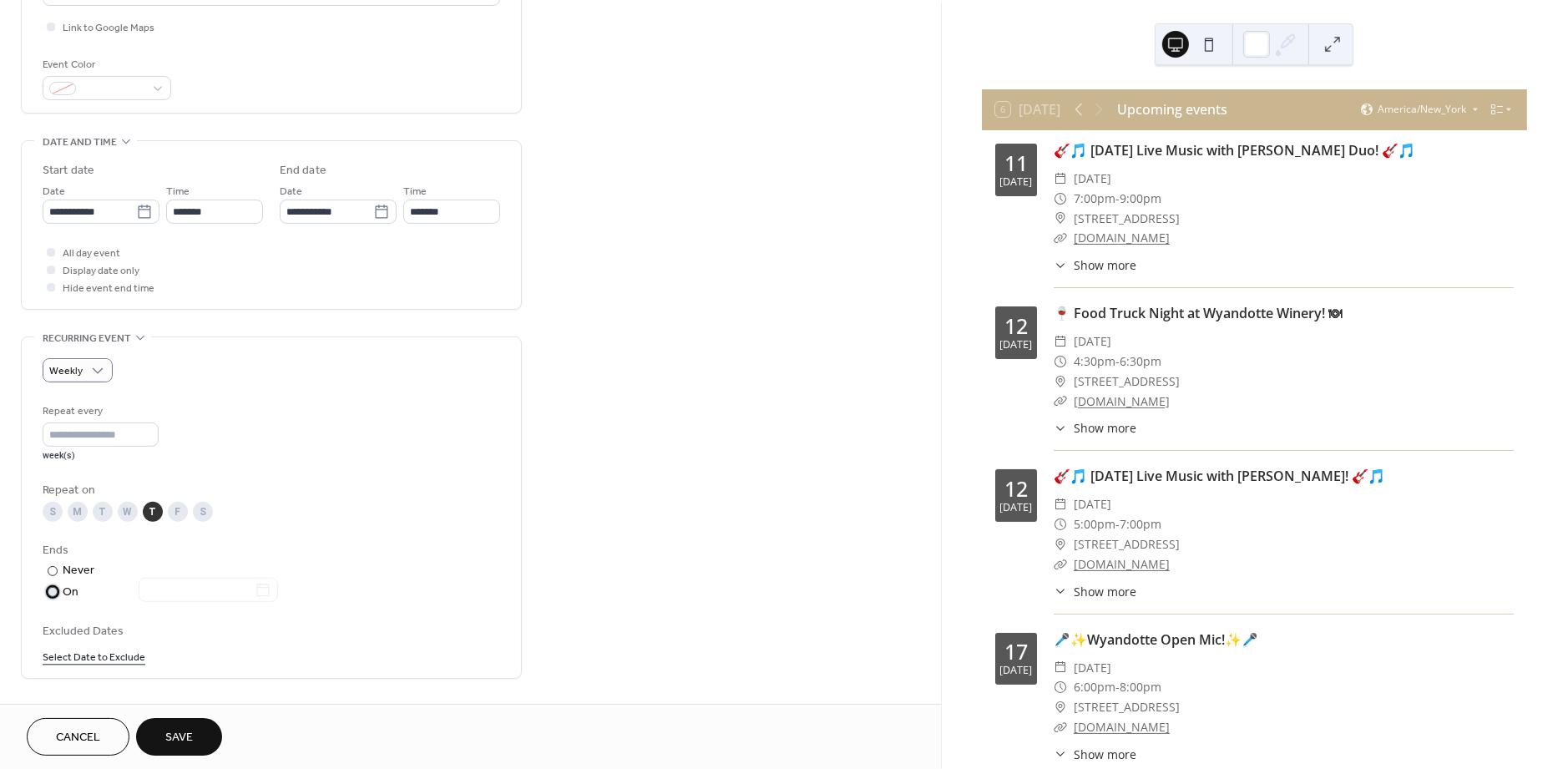click on "On" at bounding box center [170, 592] 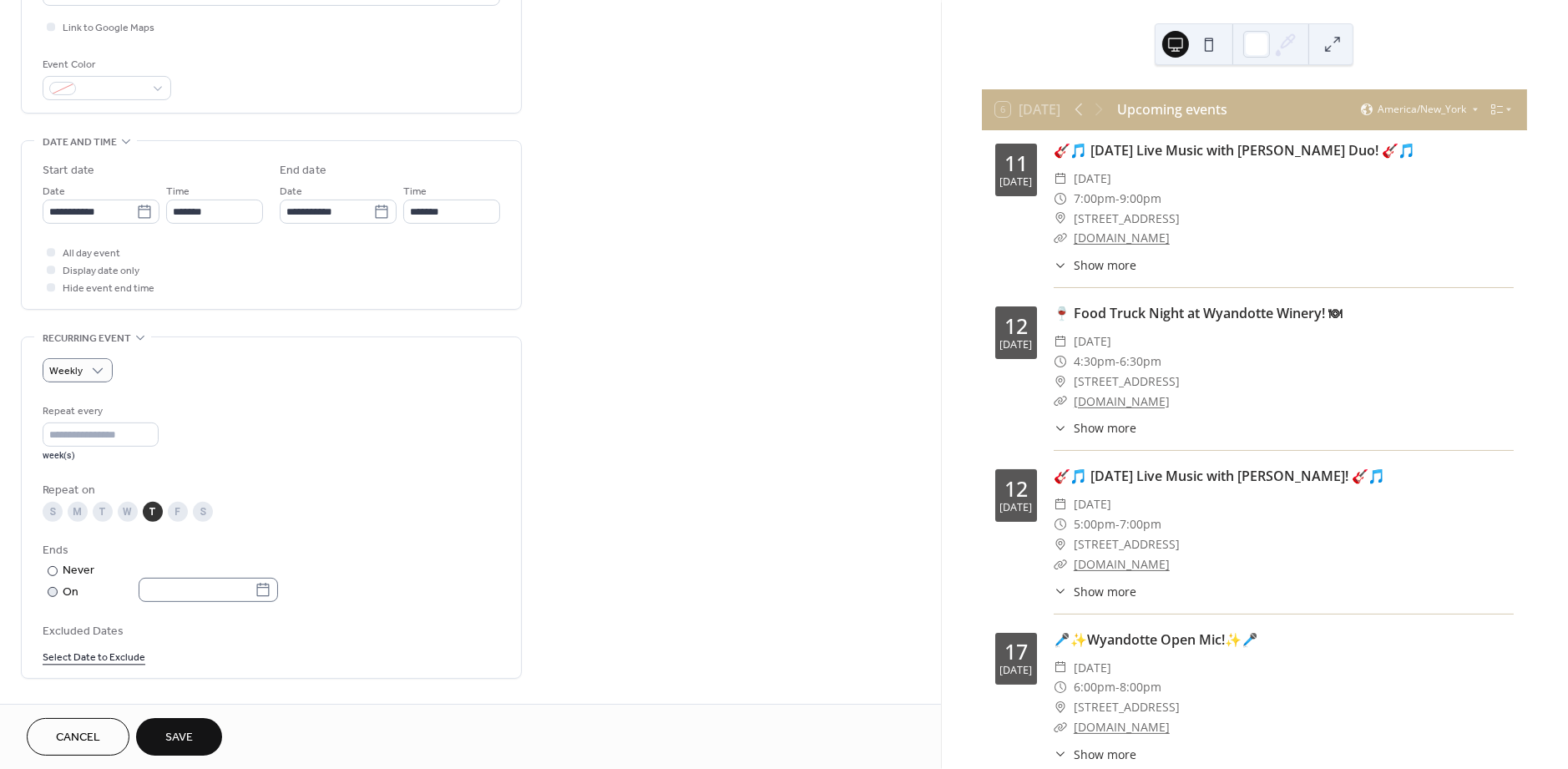click 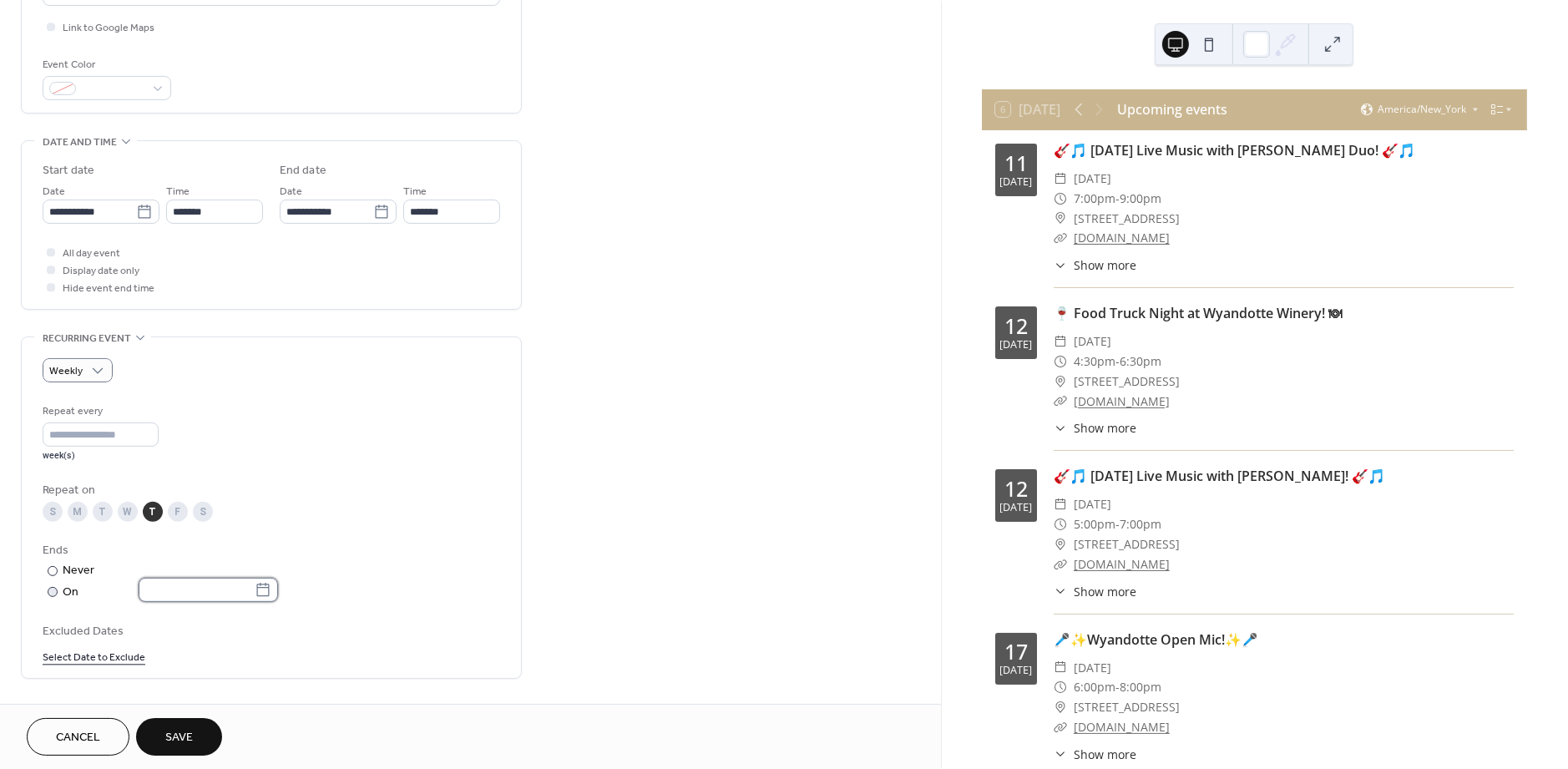 click at bounding box center [196, 589] 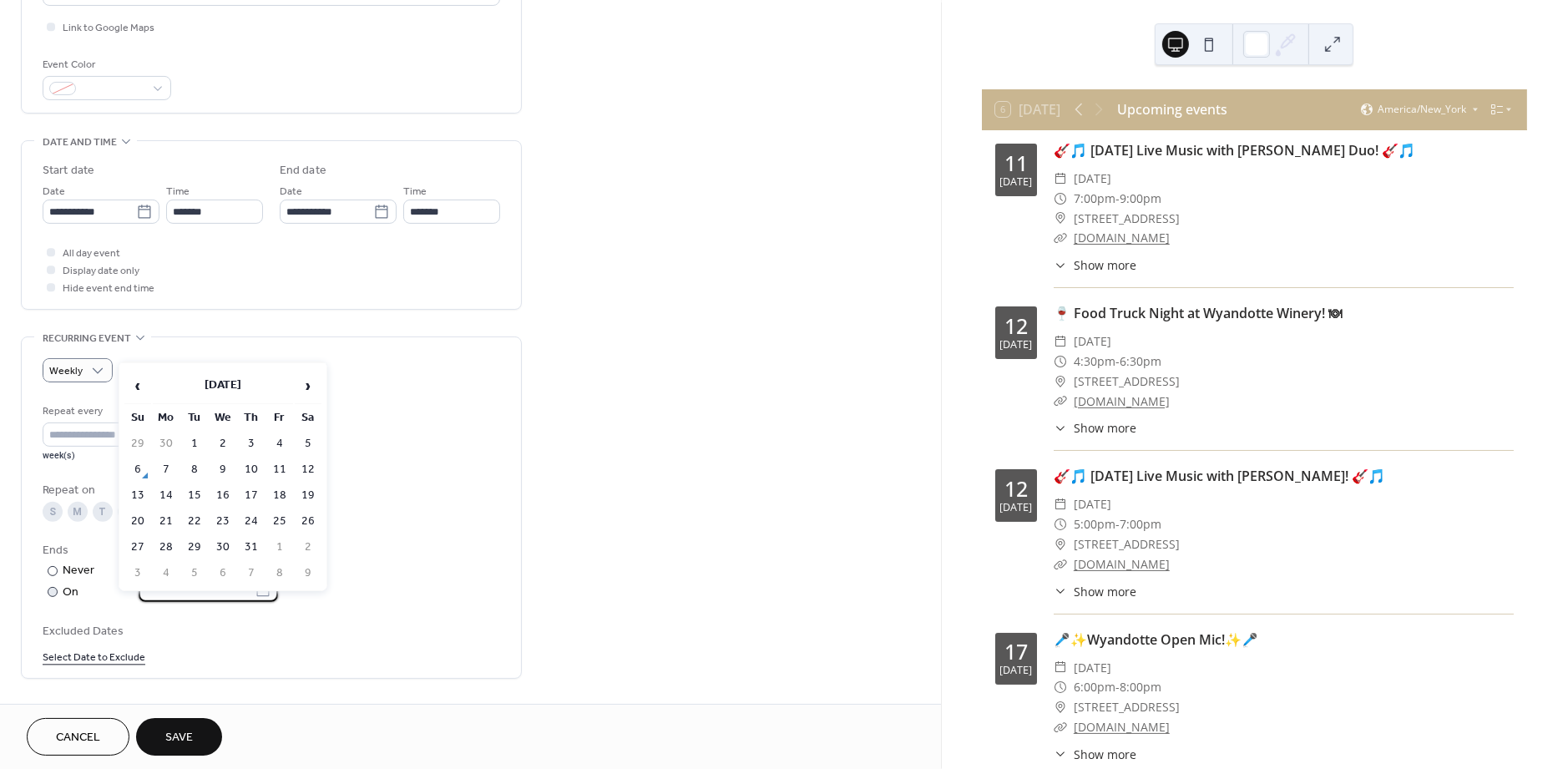 click 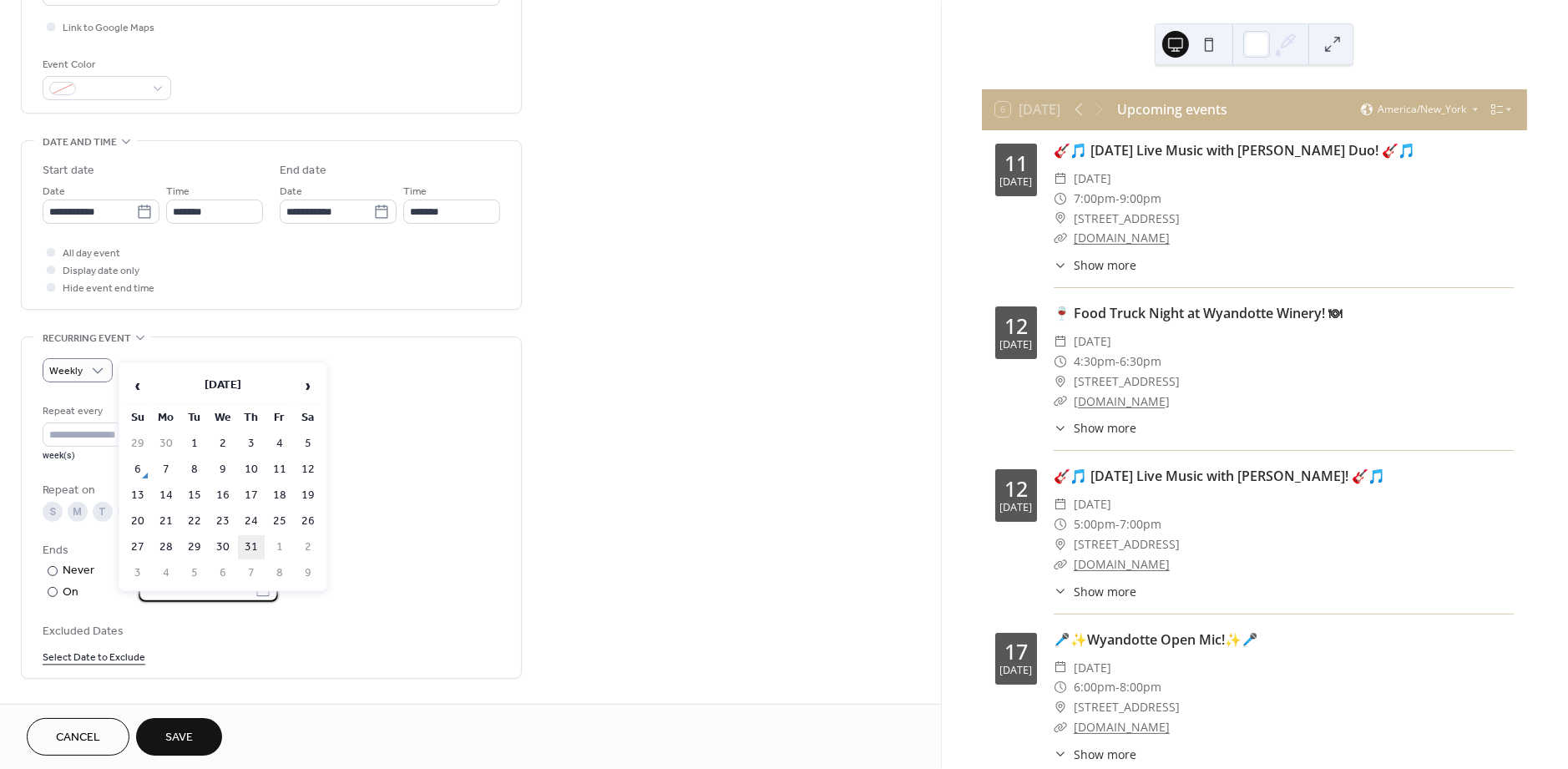 click on "31" at bounding box center [251, 547] 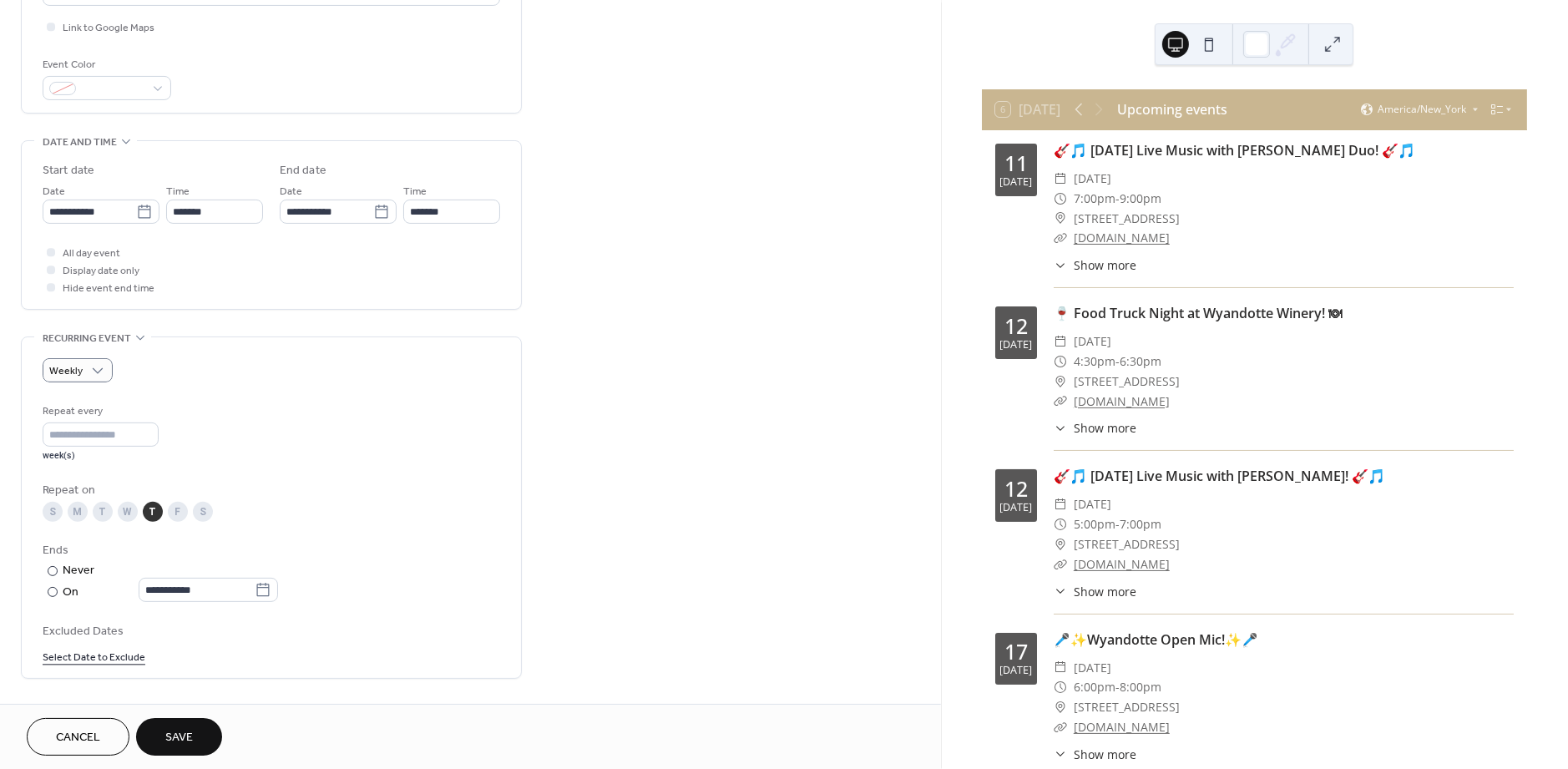 type on "**********" 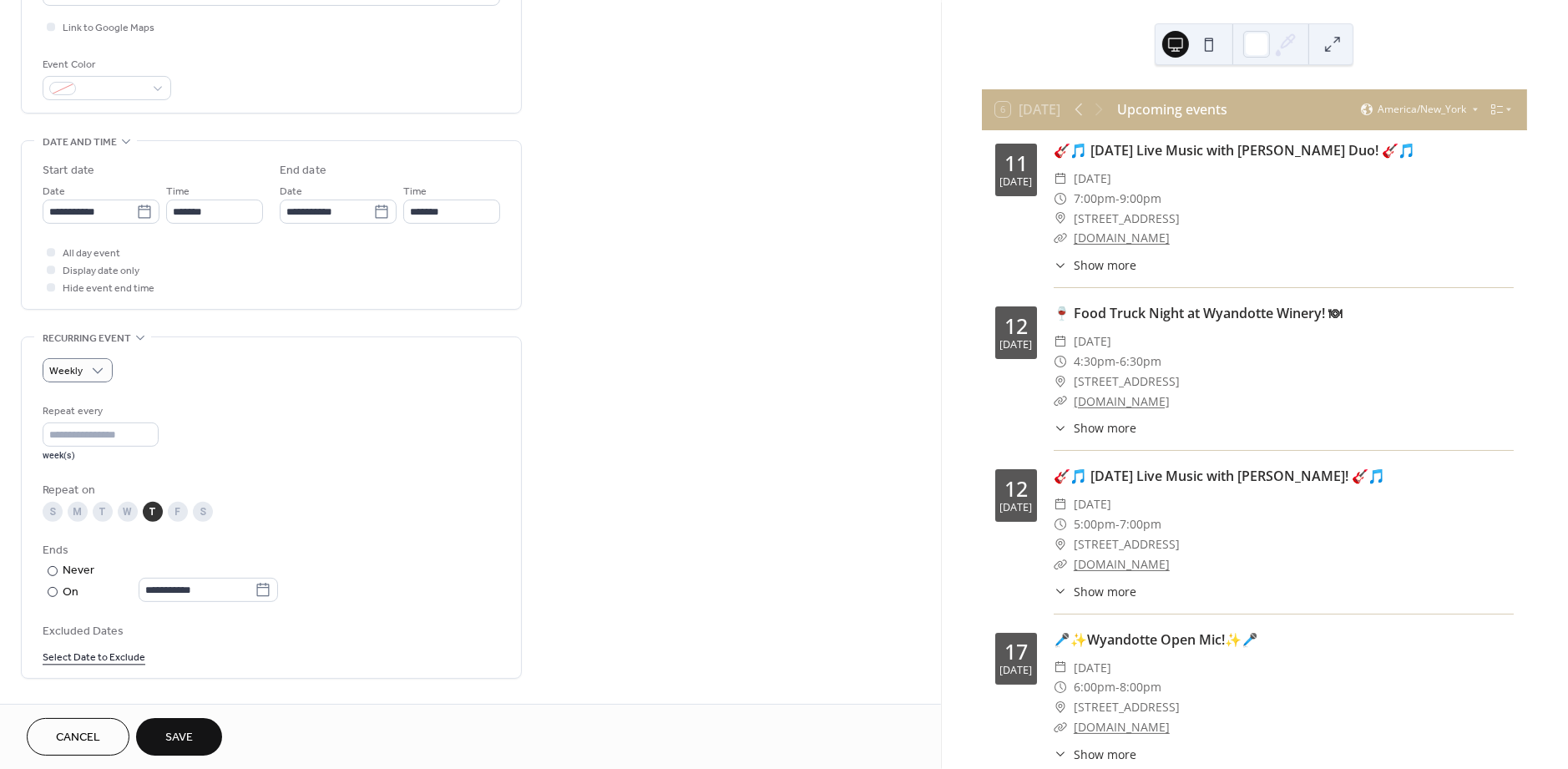 click on "Ends" at bounding box center [270, 550] 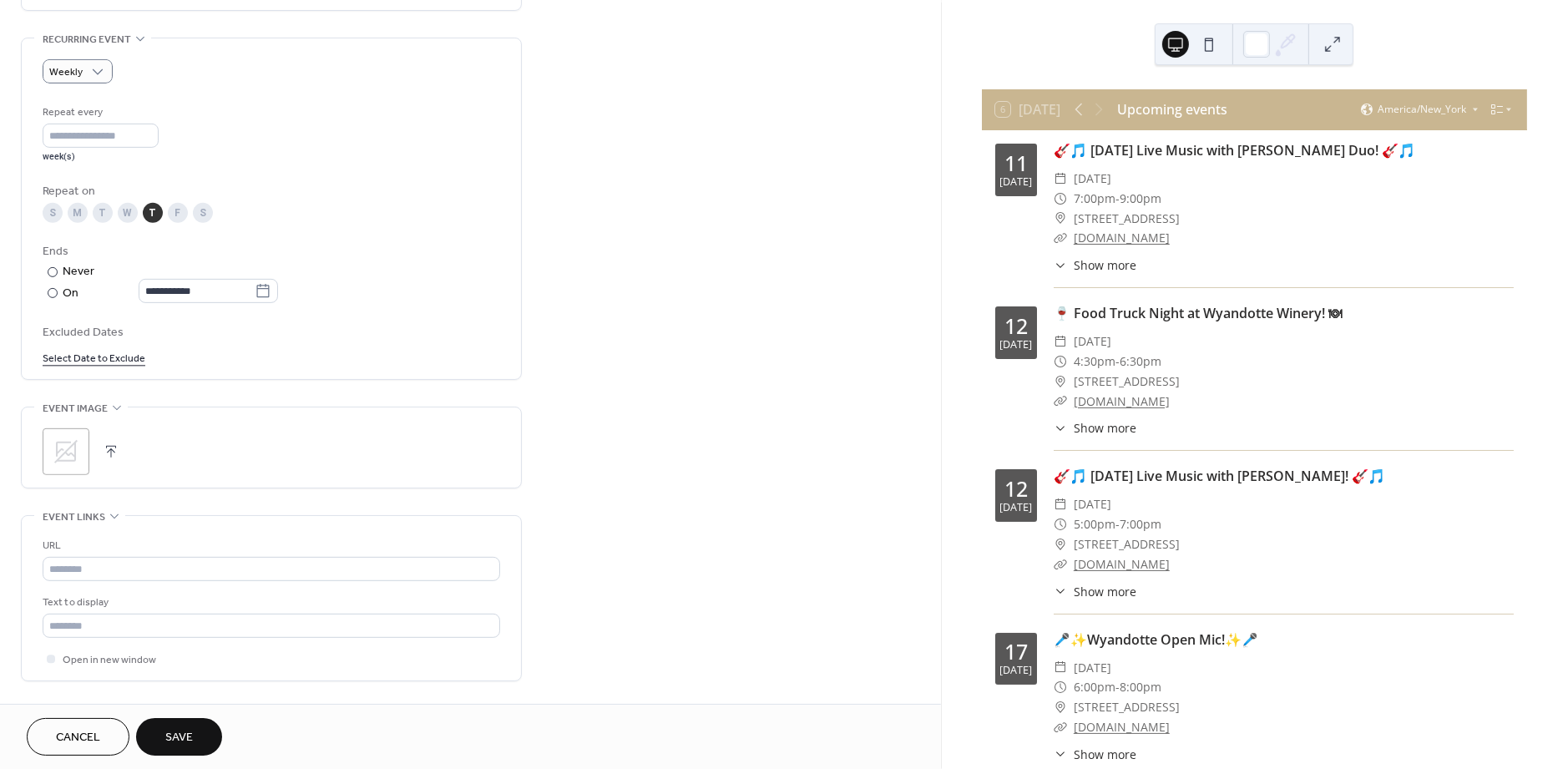 scroll, scrollTop: 705, scrollLeft: 0, axis: vertical 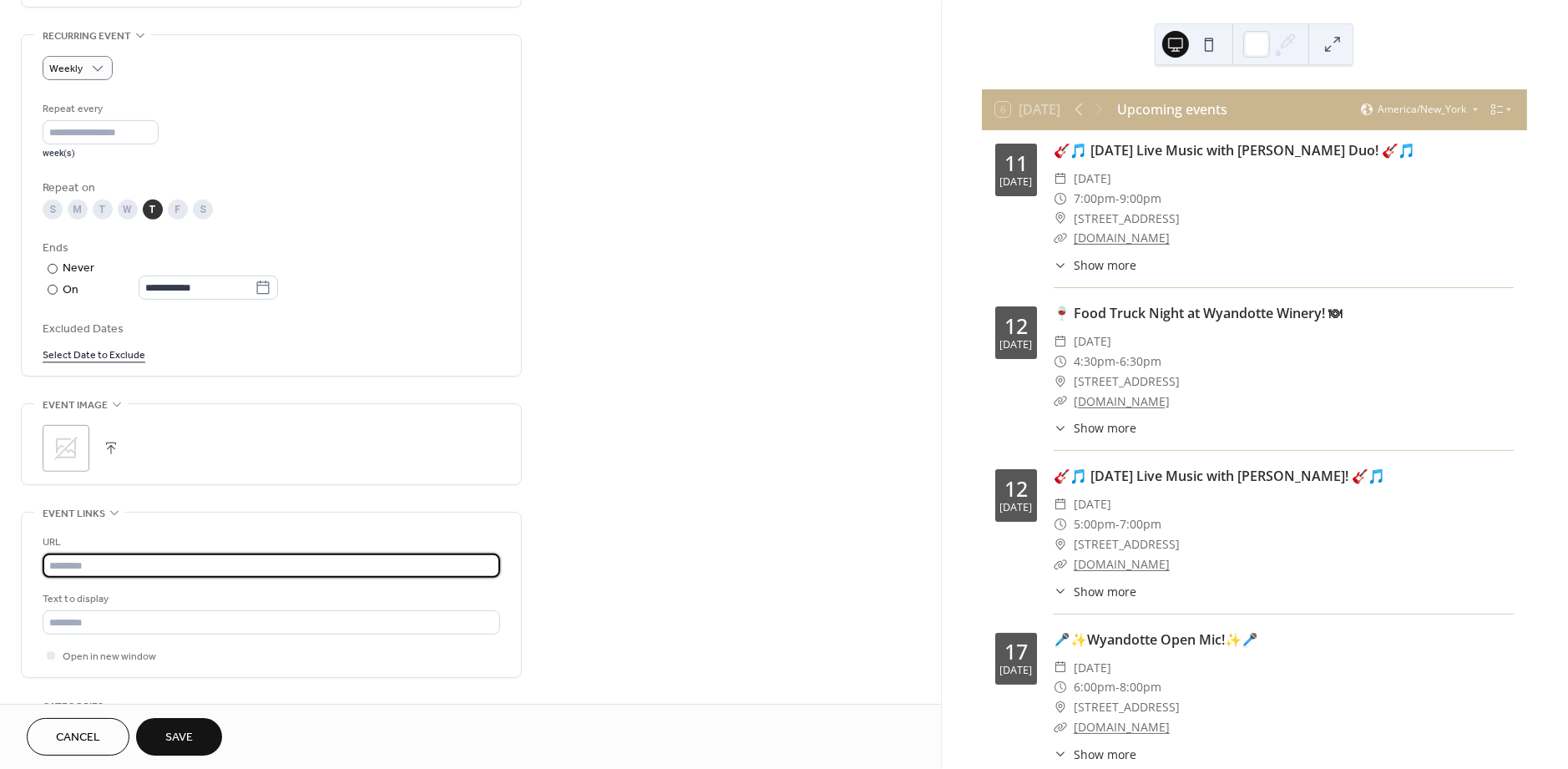 click at bounding box center (271, 565) 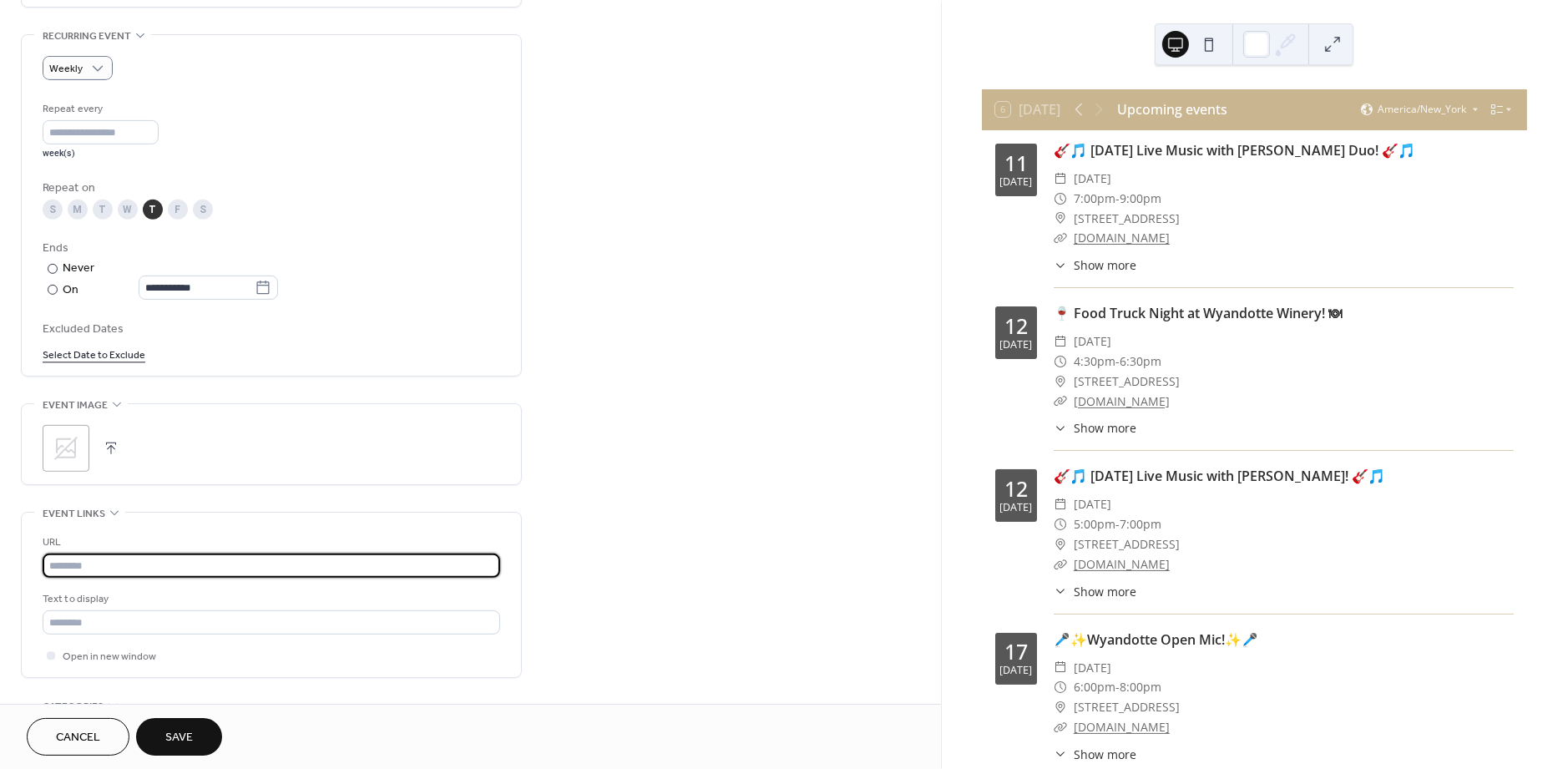 paste on "**********" 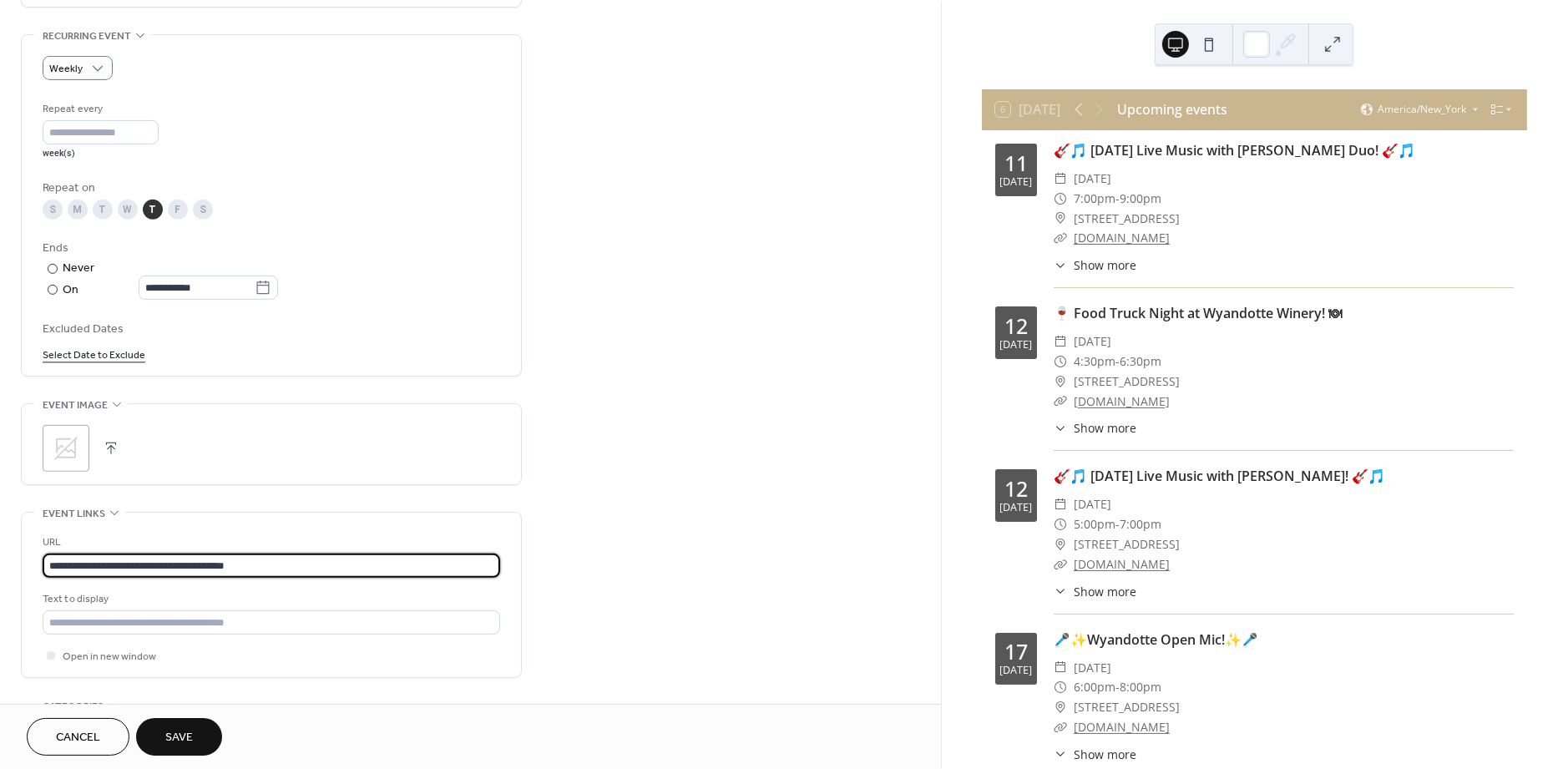 type on "**********" 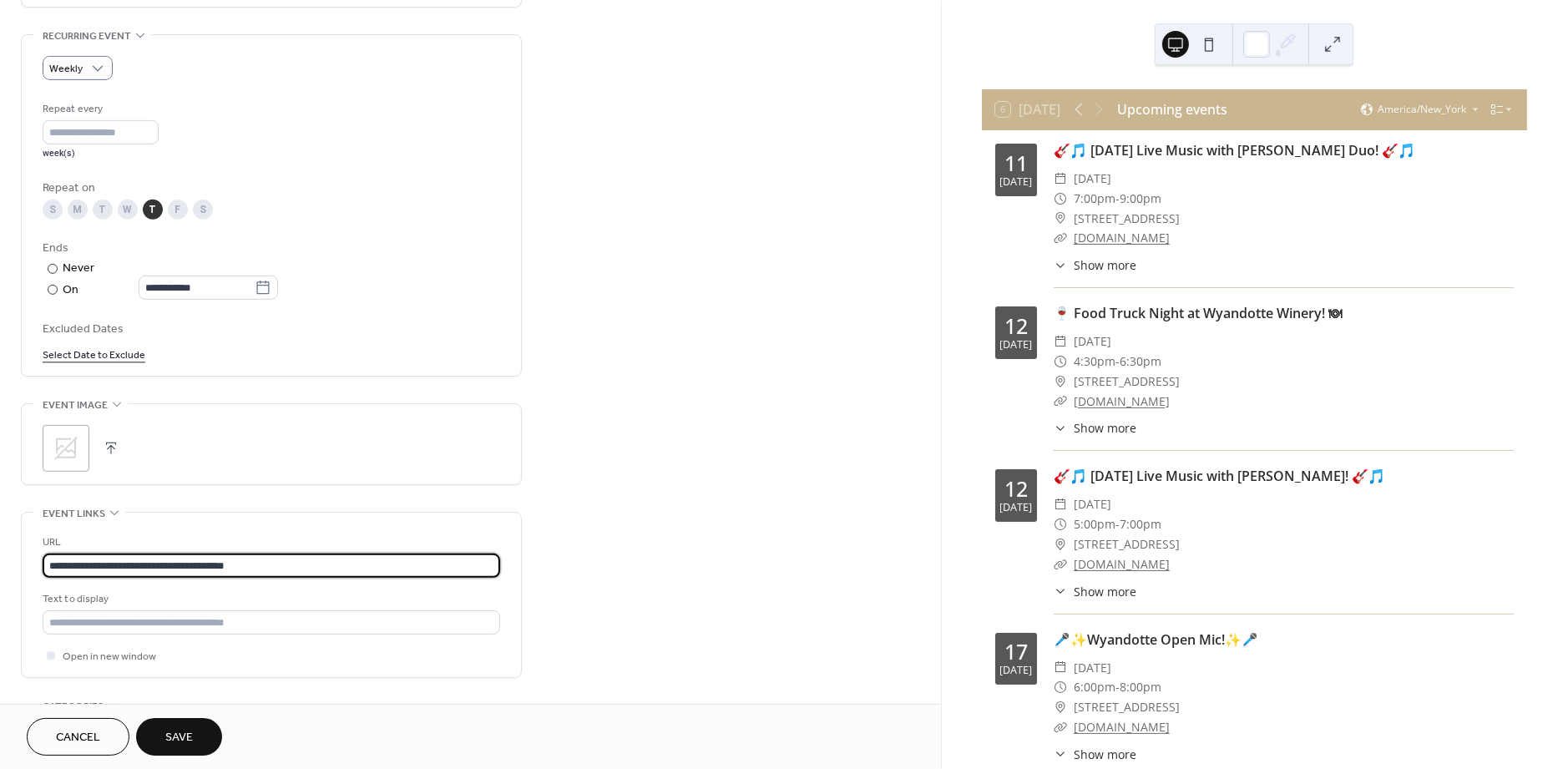 click on "**********" at bounding box center (470, 165) 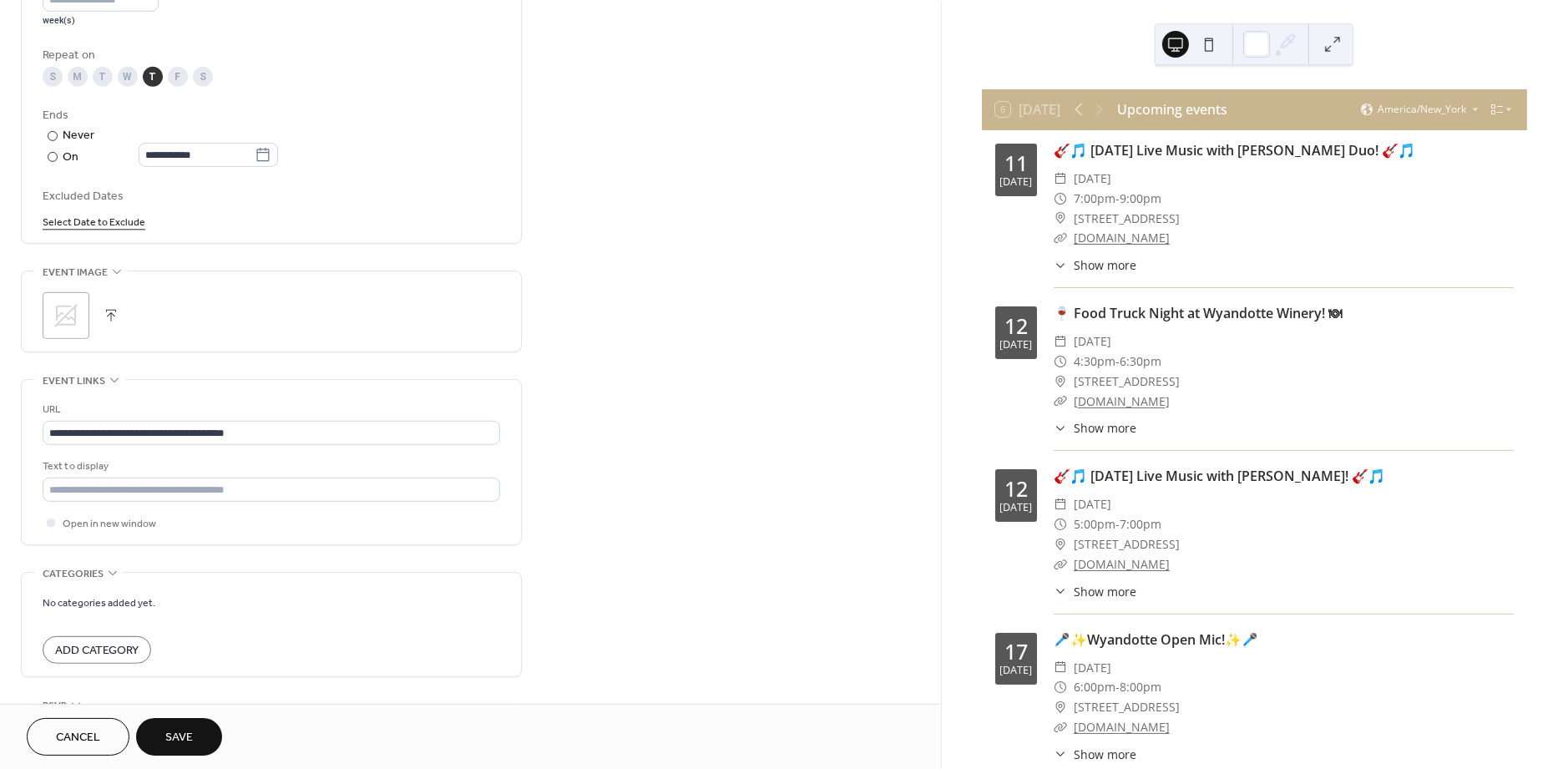 scroll, scrollTop: 856, scrollLeft: 0, axis: vertical 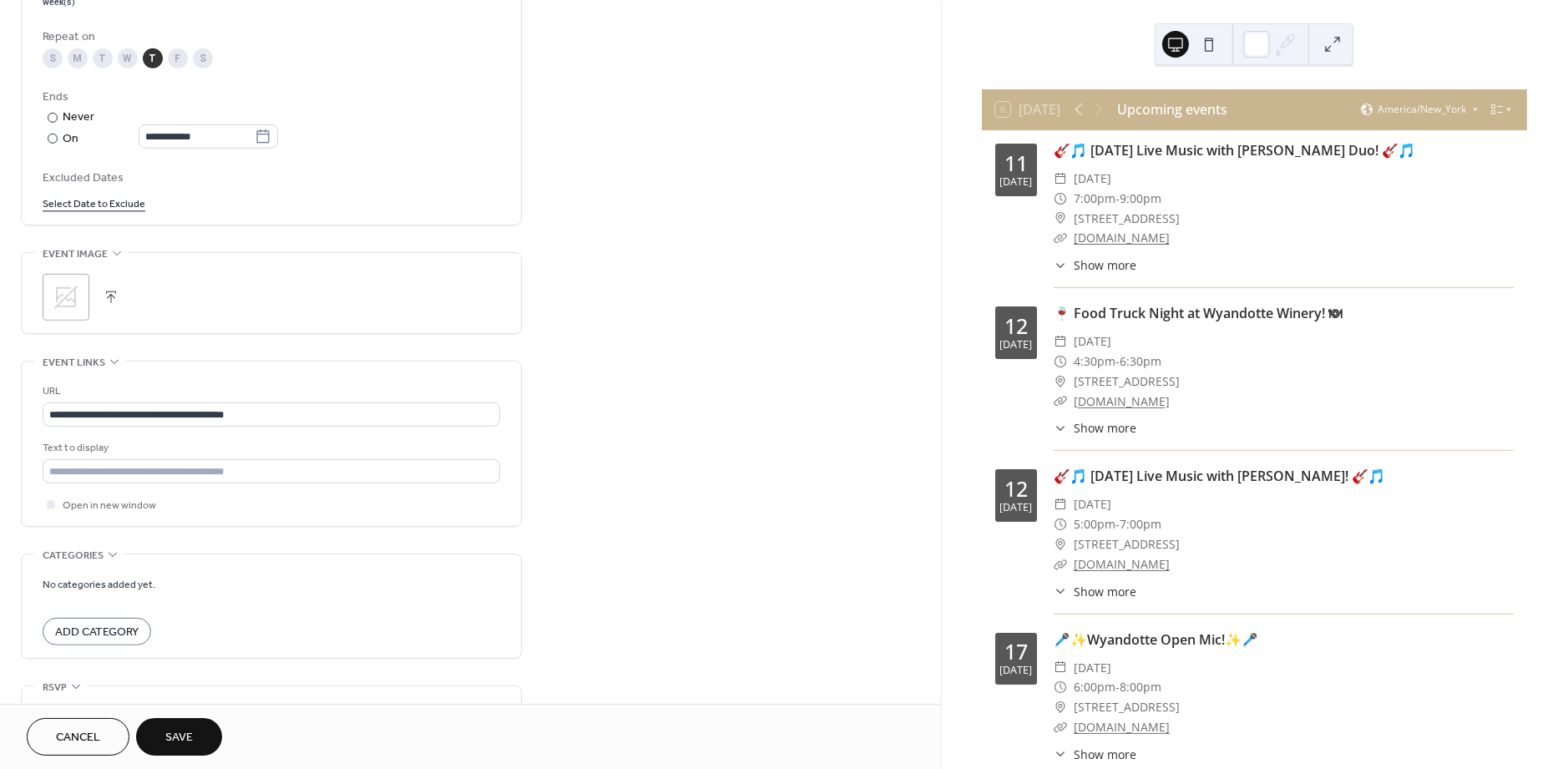 click on "Save" at bounding box center (179, 736) 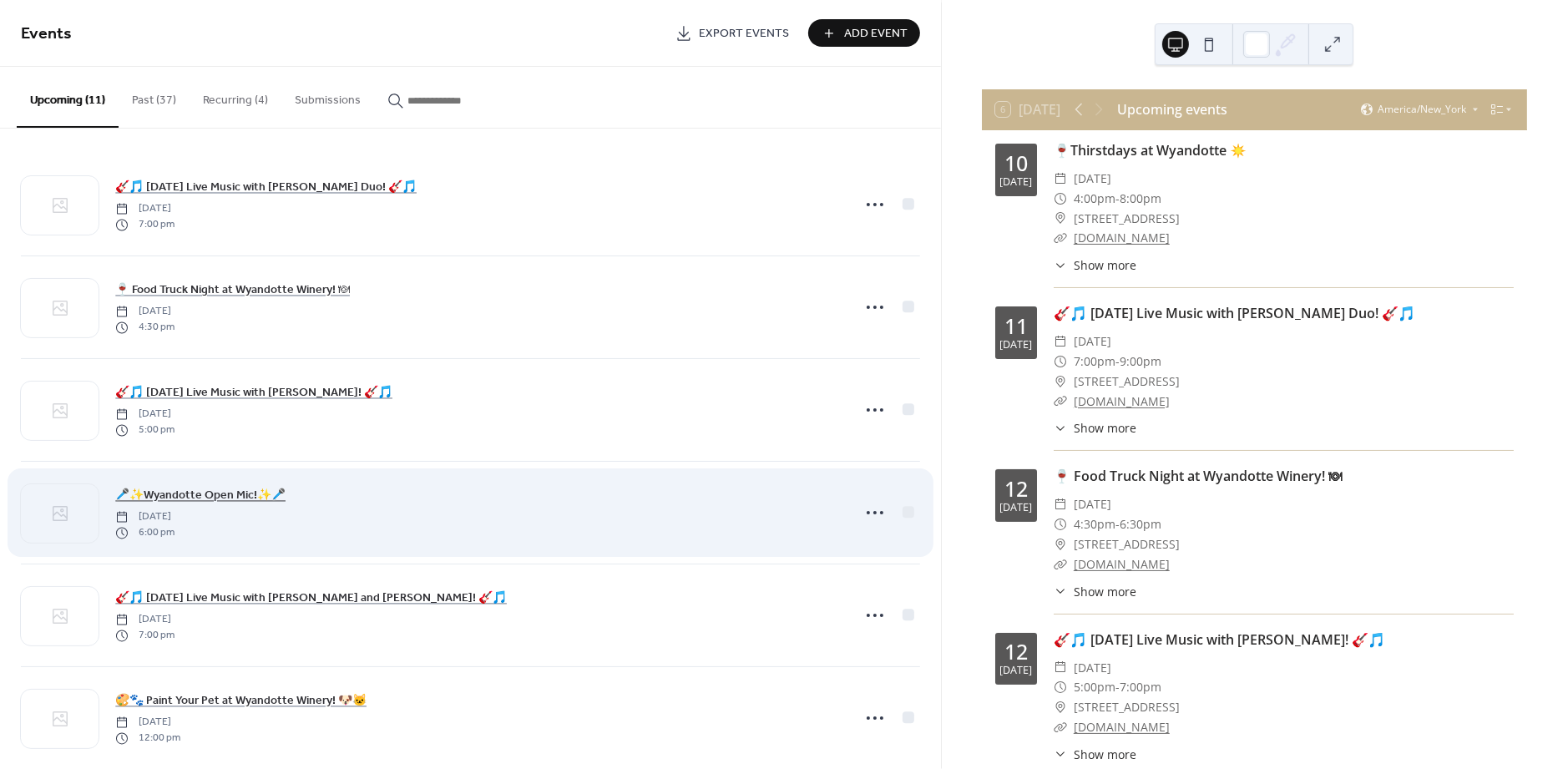 click on "🎤✨Wyandotte Open Mic!✨🎤" at bounding box center [200, 496] 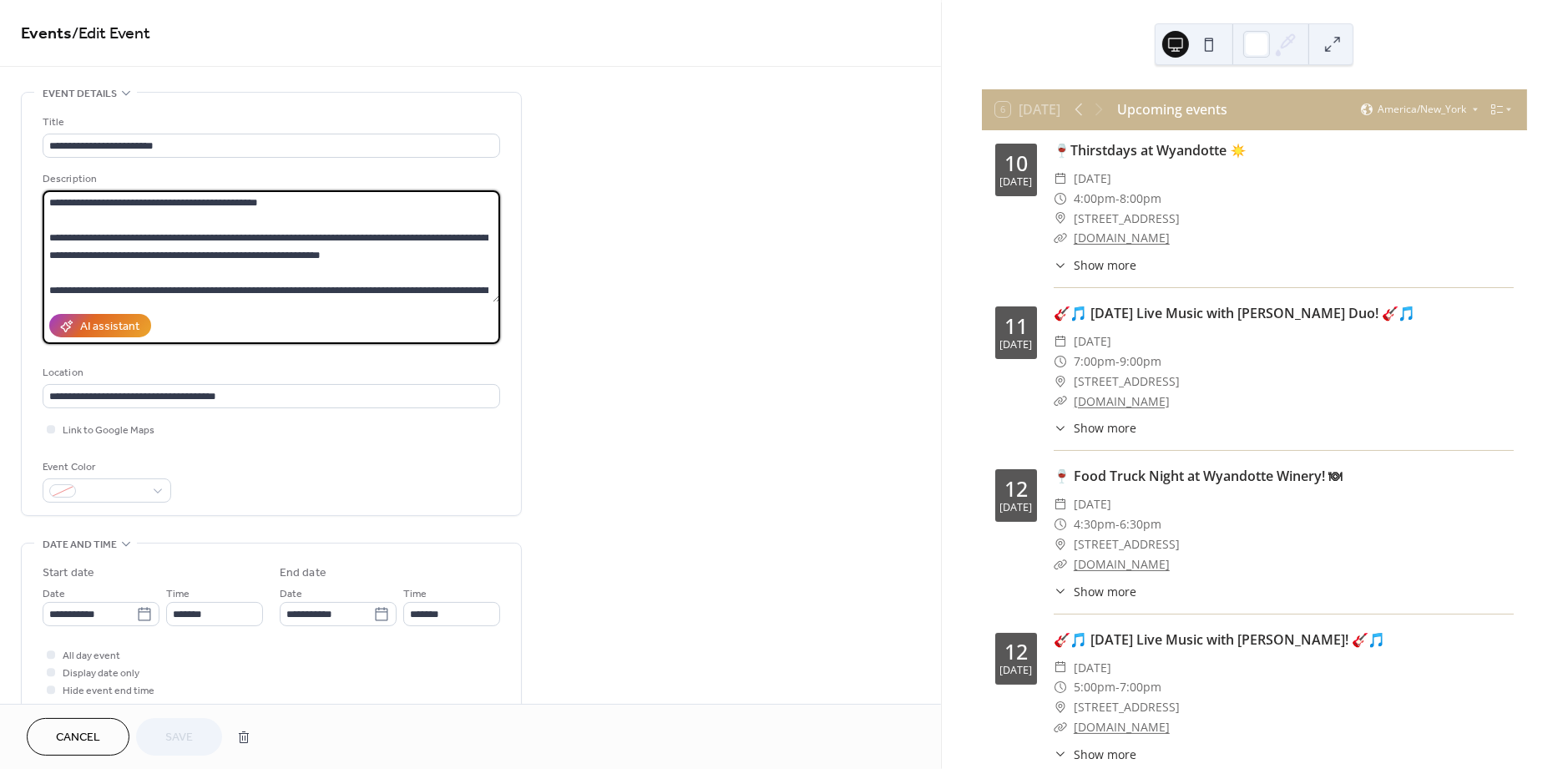 click at bounding box center (271, 246) 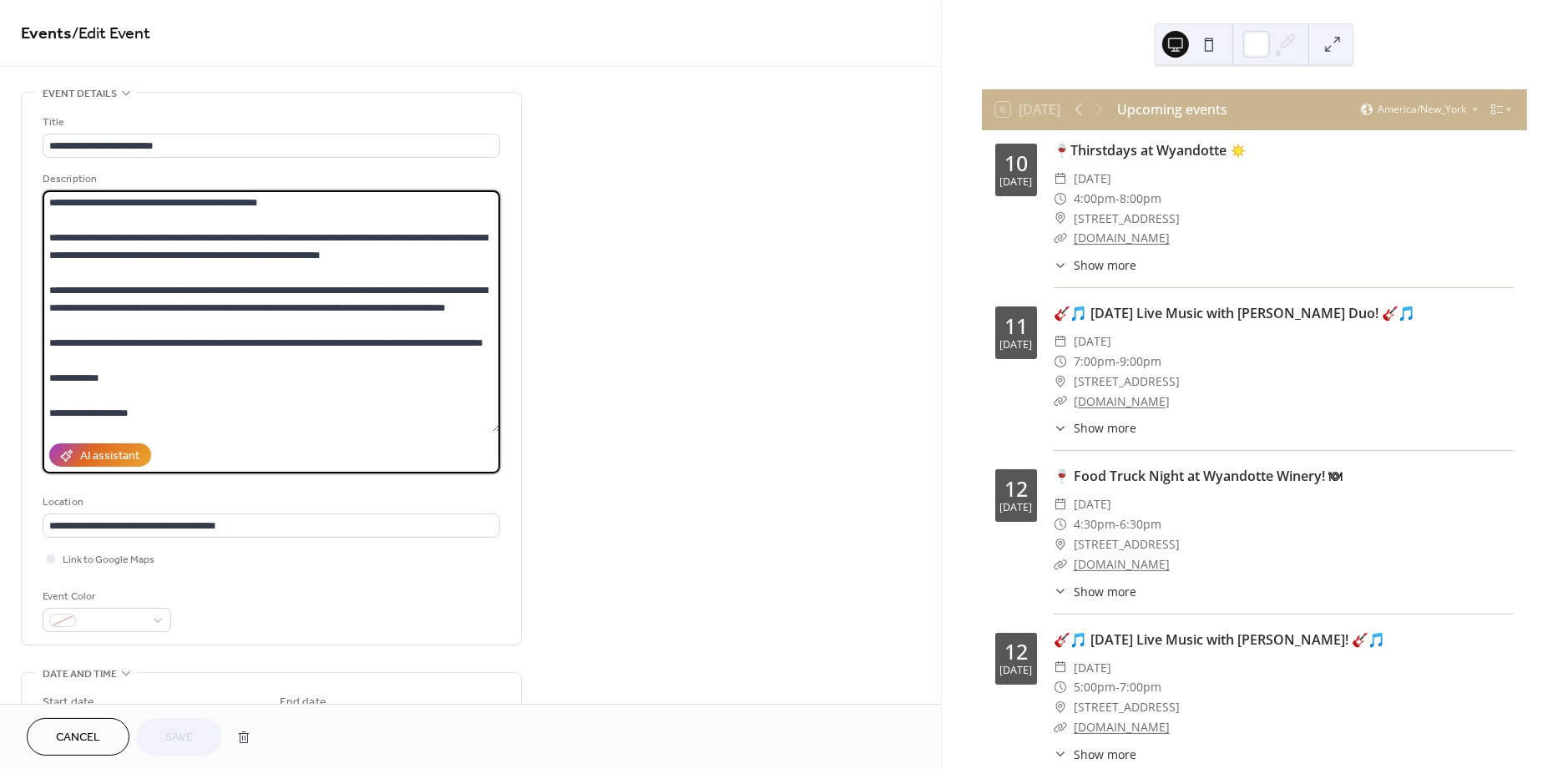 drag, startPoint x: 488, startPoint y: 302, endPoint x: 498, endPoint y: 453, distance: 151.33076 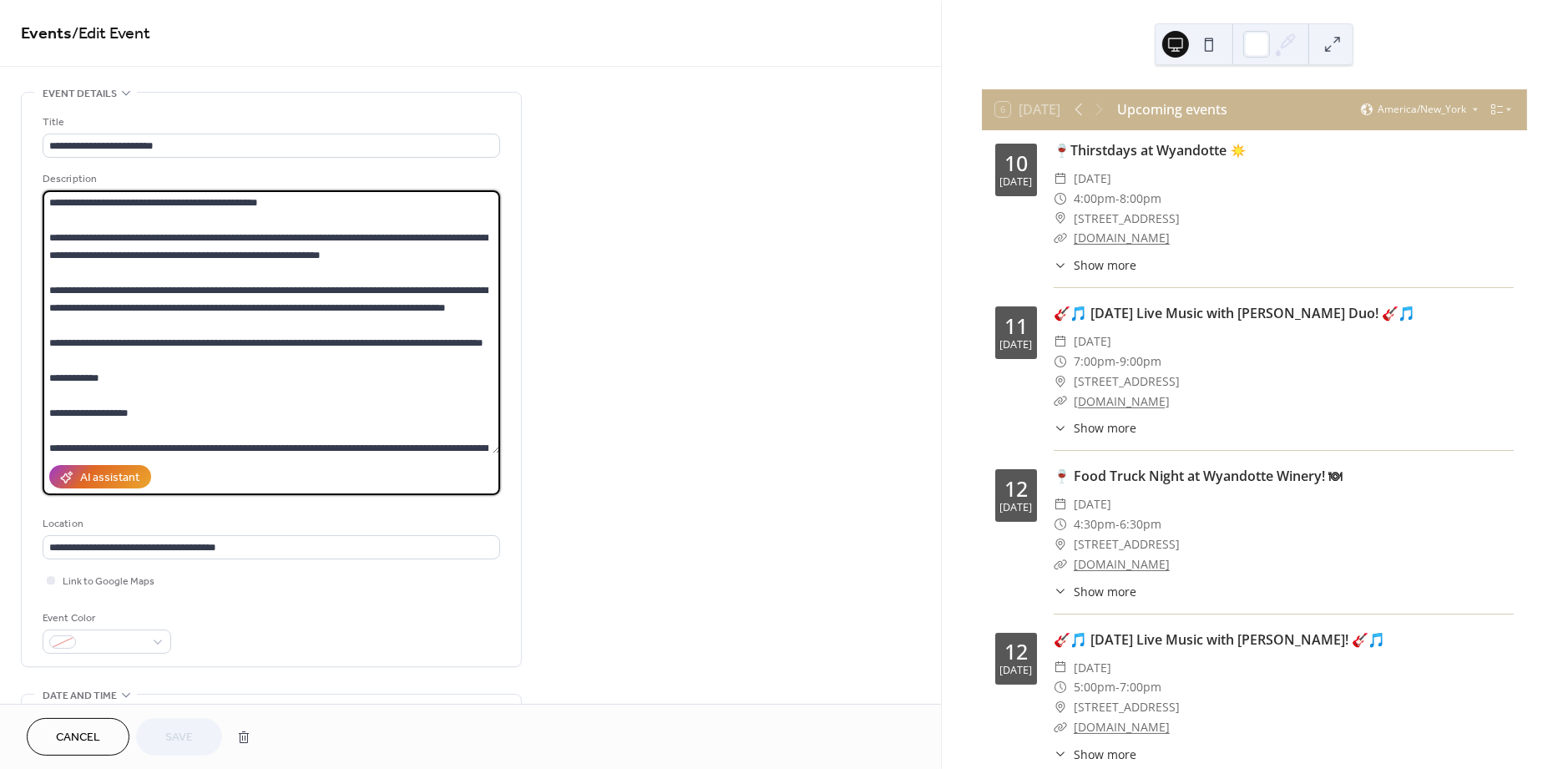 click at bounding box center [271, 321] 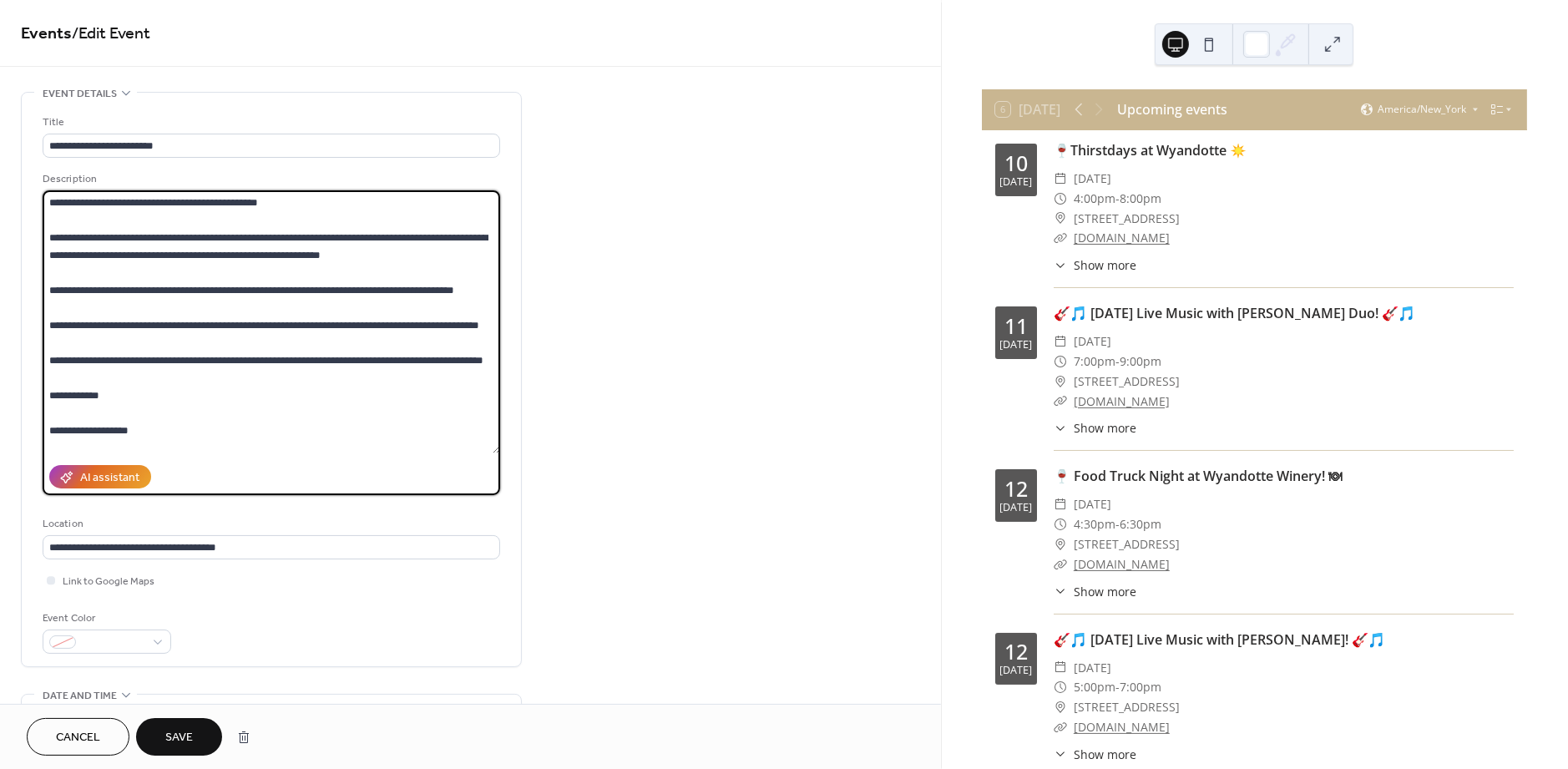paste on "**********" 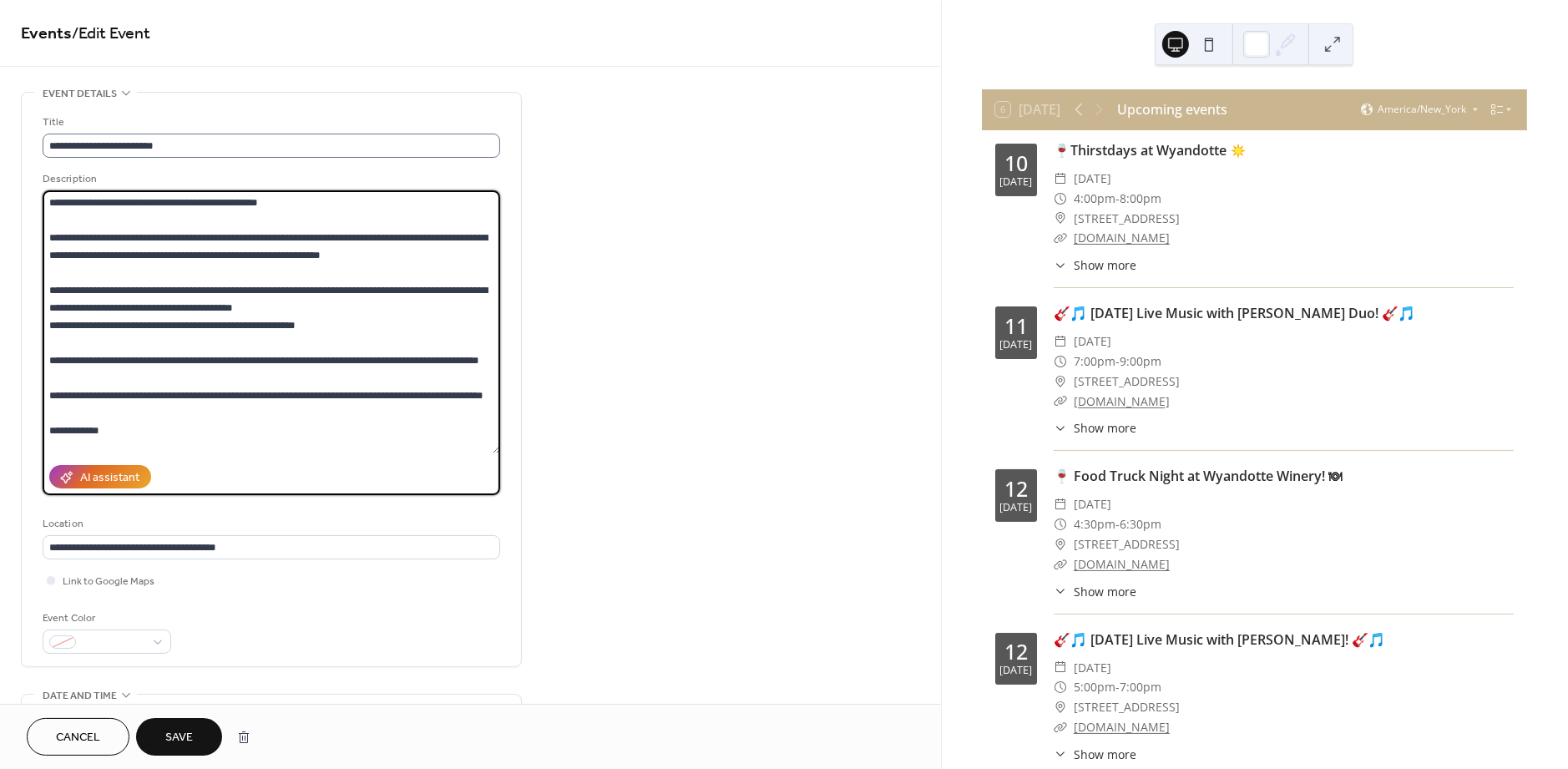 type on "**********" 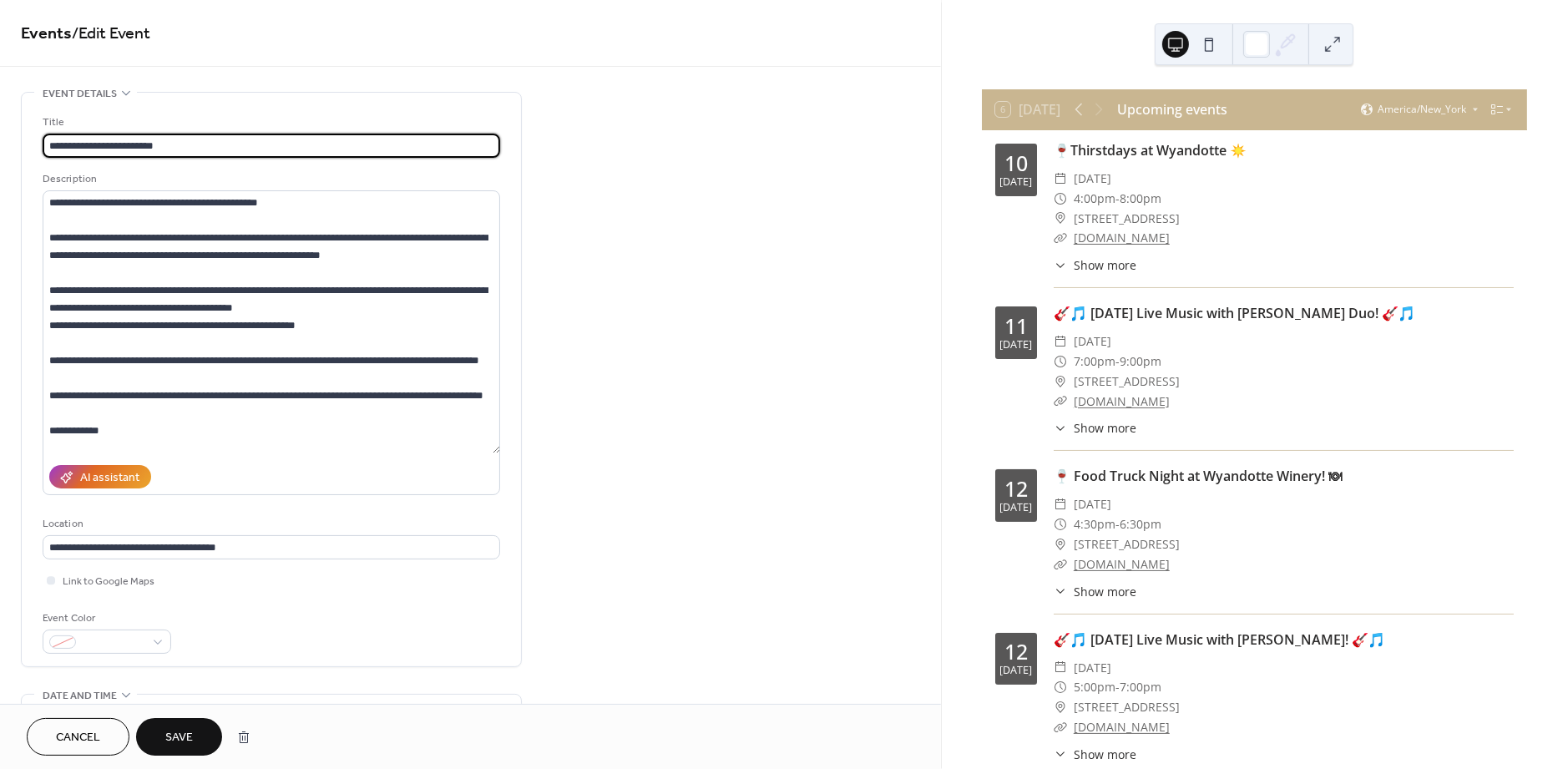 click on "**********" at bounding box center (271, 145) 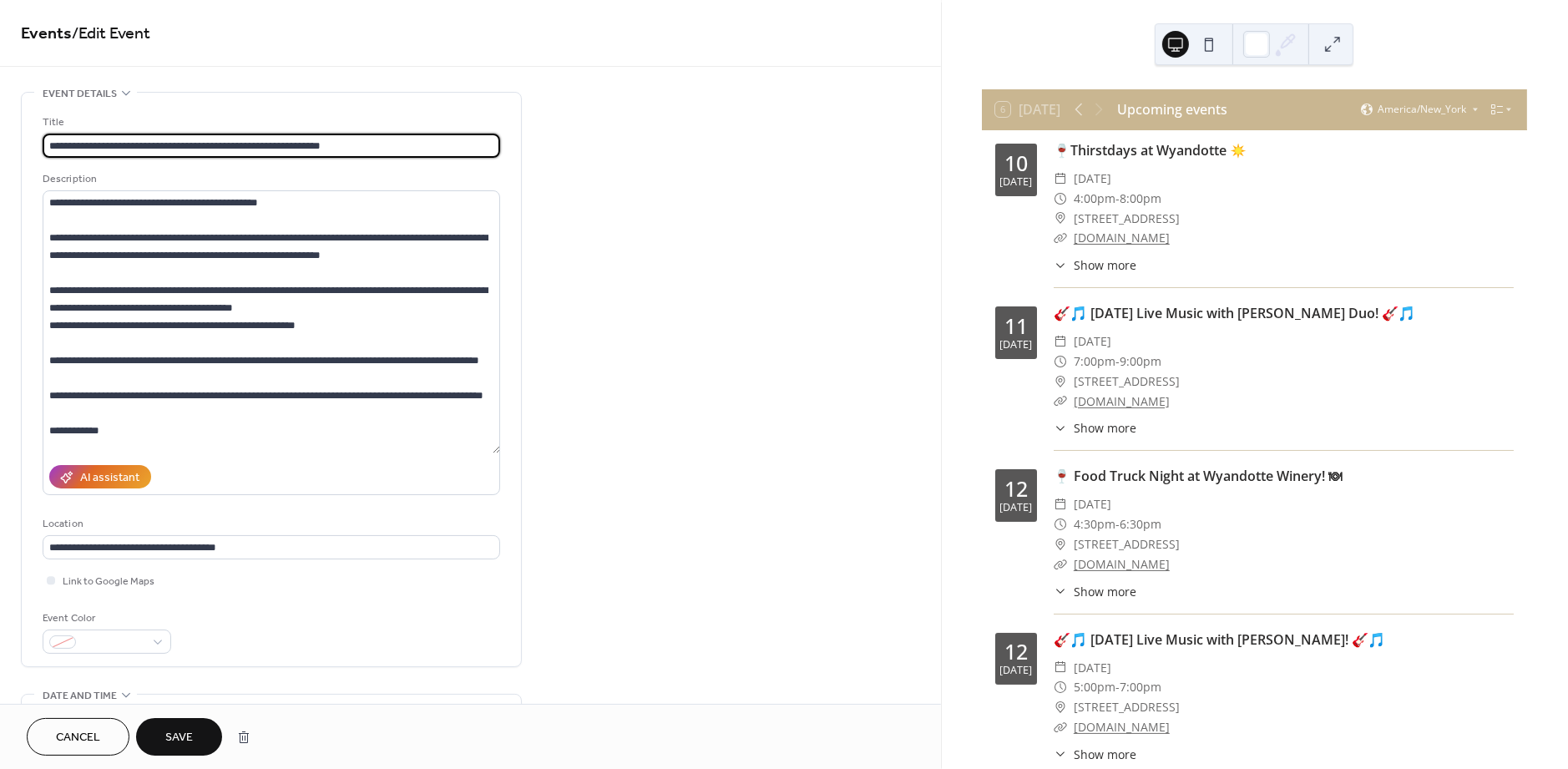 type on "**********" 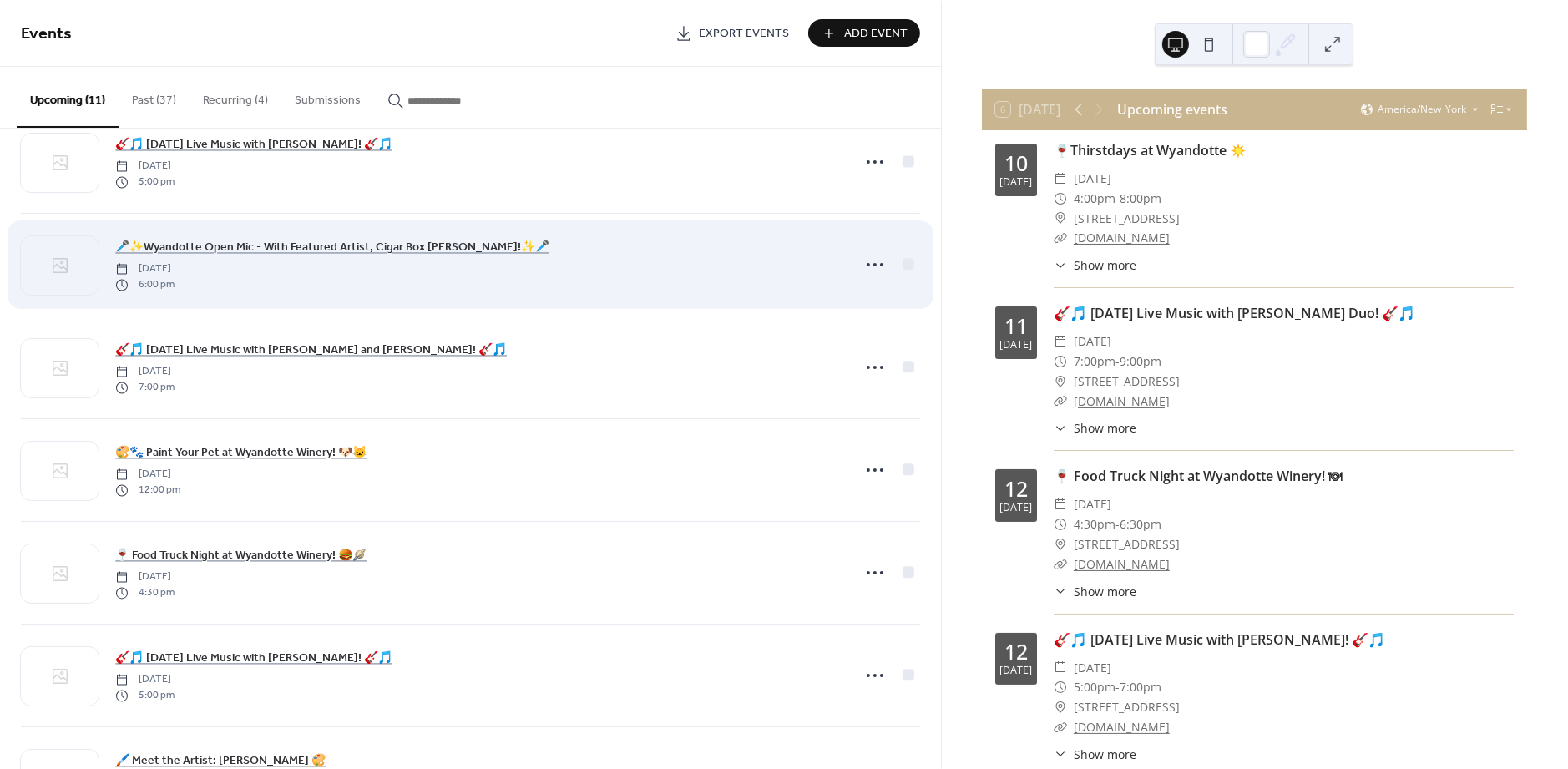 scroll, scrollTop: 302, scrollLeft: 0, axis: vertical 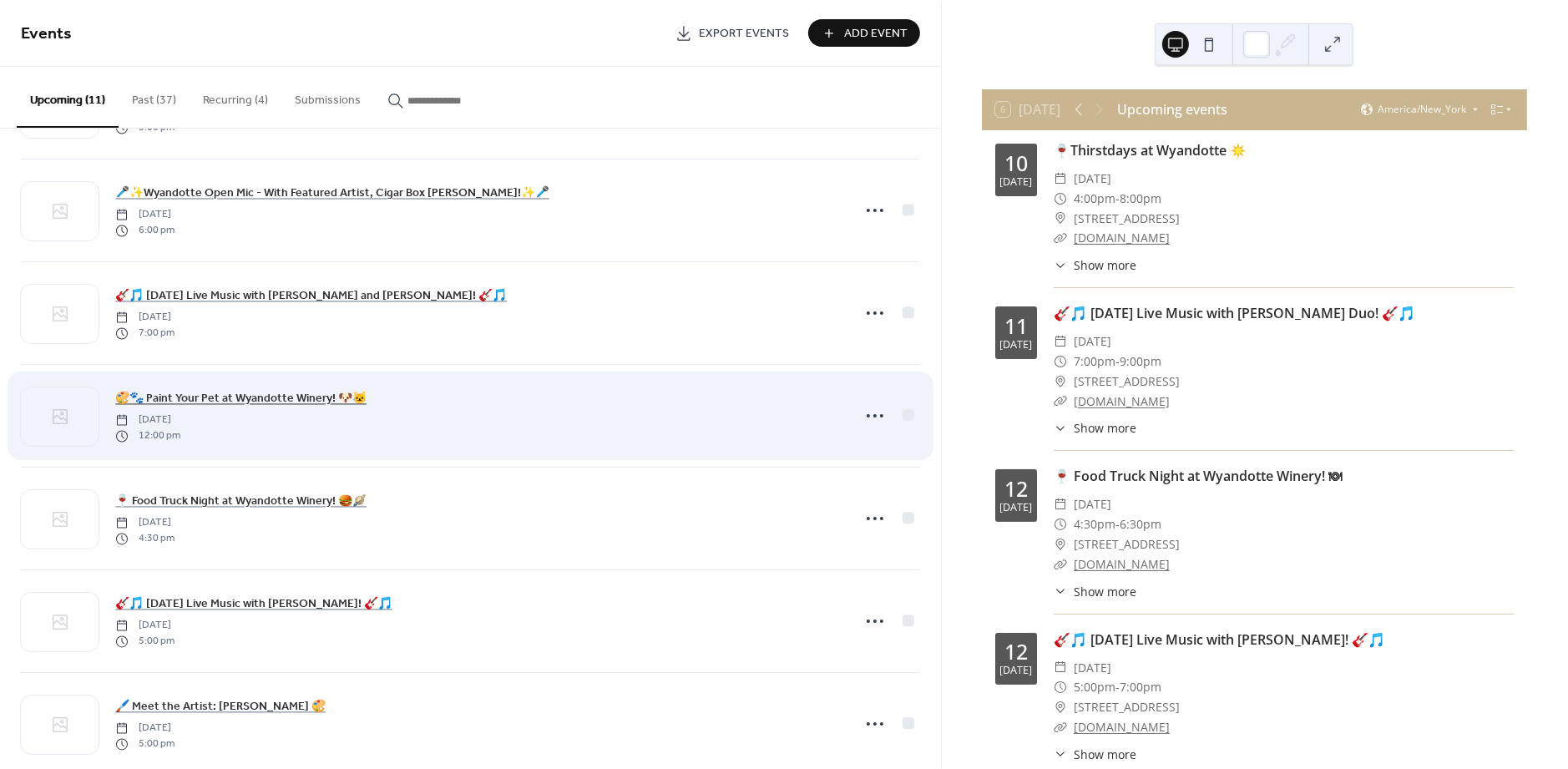 click on "🎨🐾 Paint Your Pet at Wyandotte Winery! 🐶🐱" at bounding box center [240, 399] 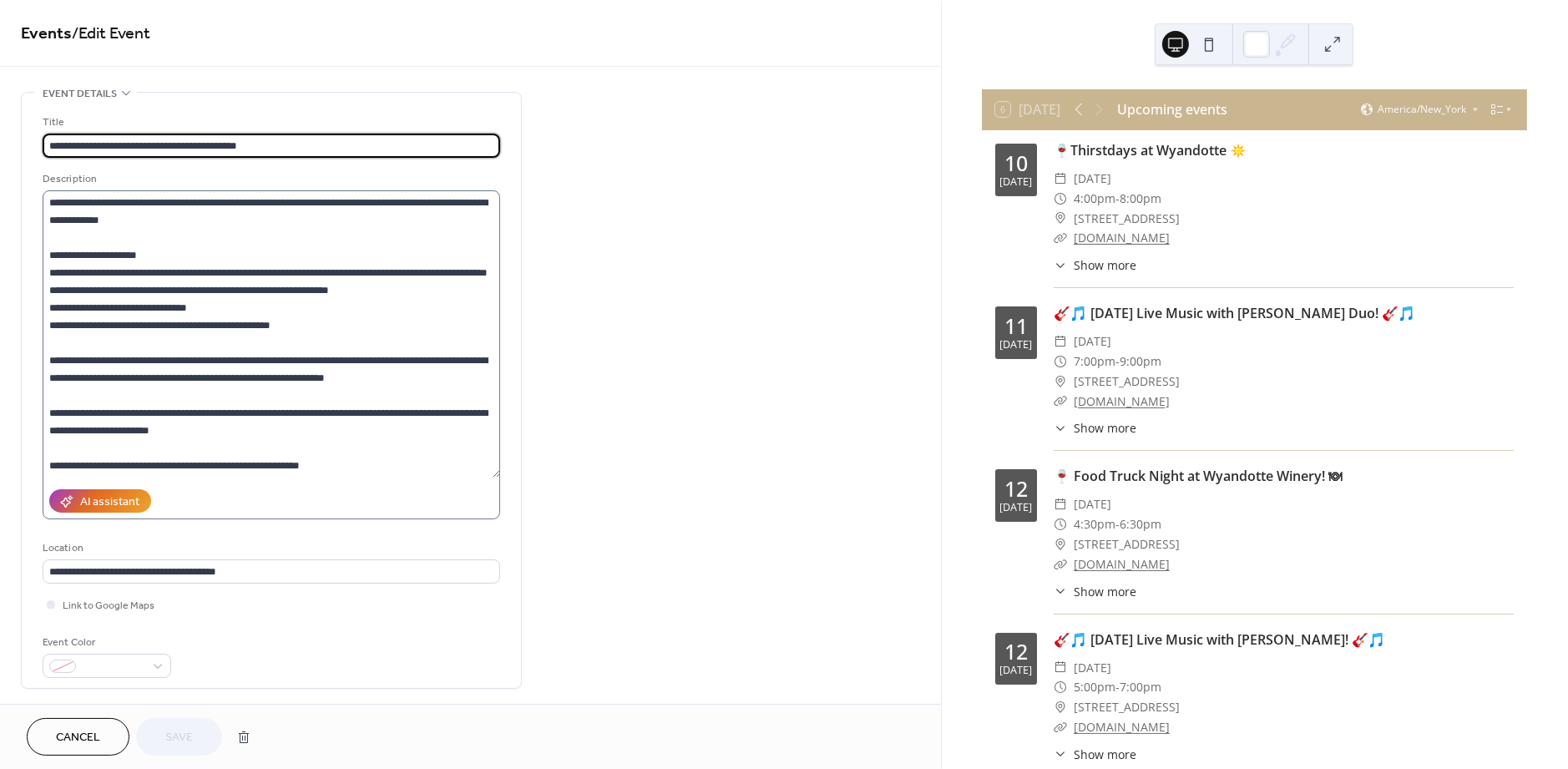 drag, startPoint x: 491, startPoint y: 302, endPoint x: 476, endPoint y: 478, distance: 176.63805 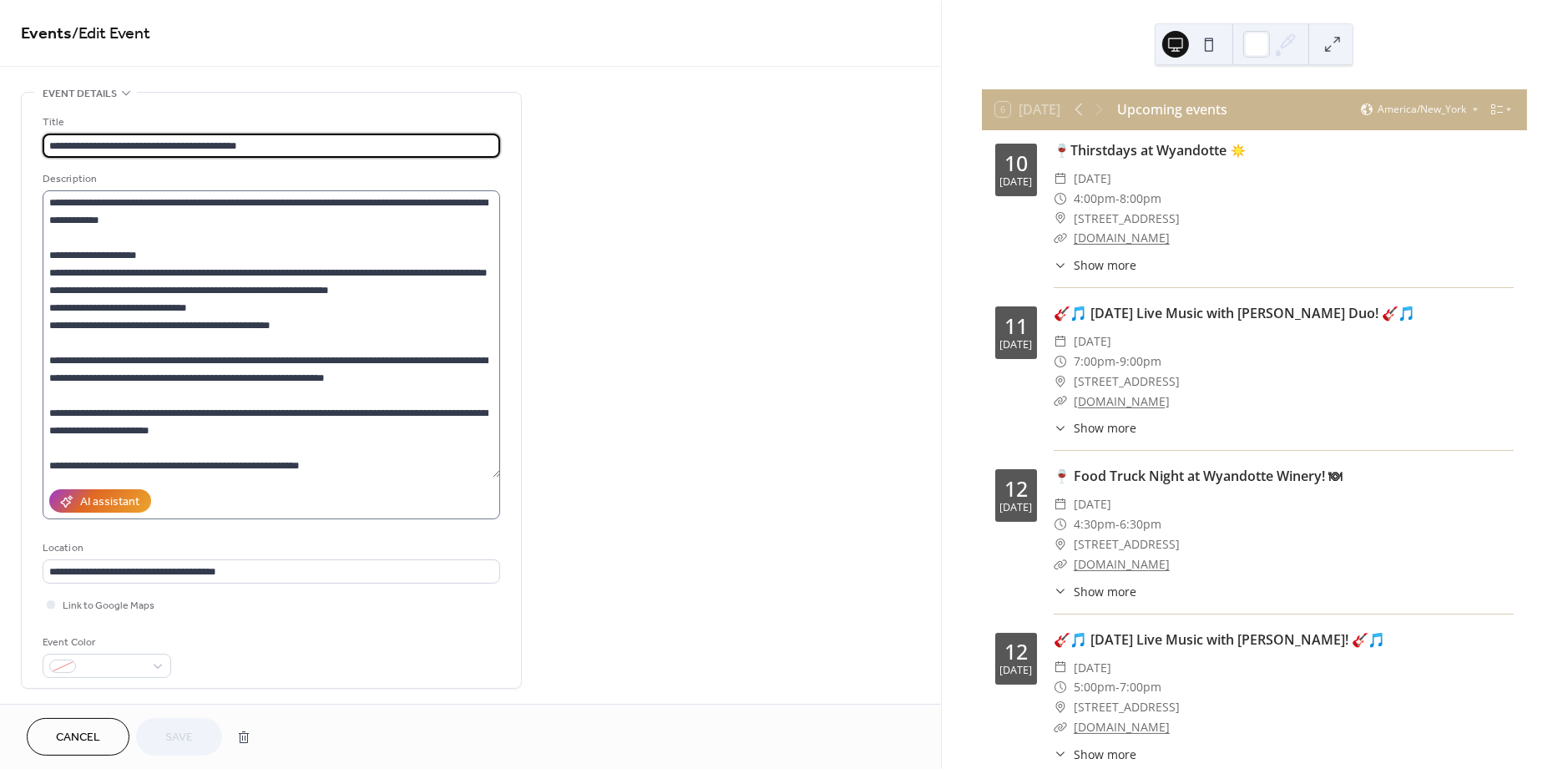 click on "**********" at bounding box center [271, 334] 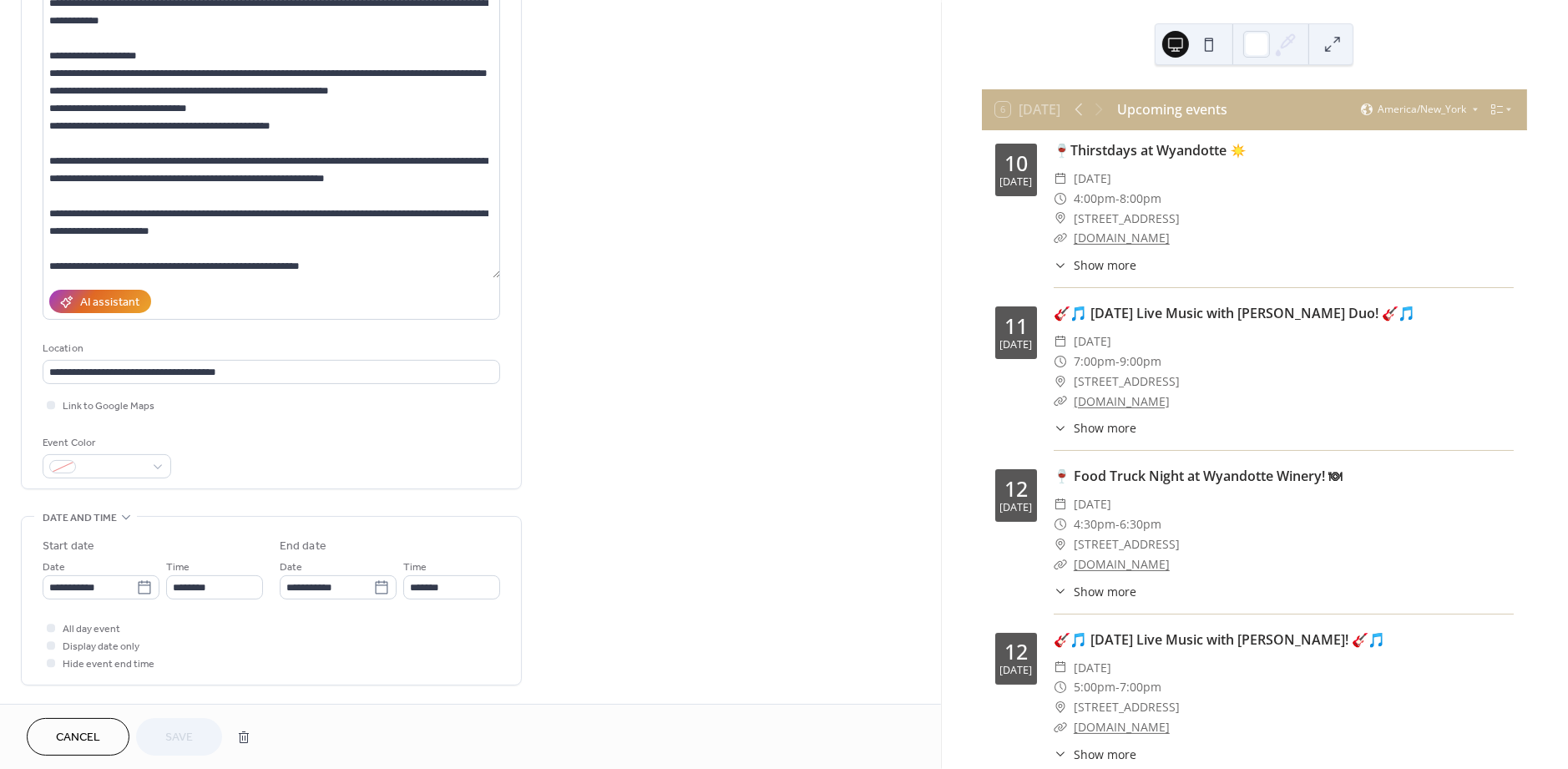 scroll, scrollTop: 252, scrollLeft: 0, axis: vertical 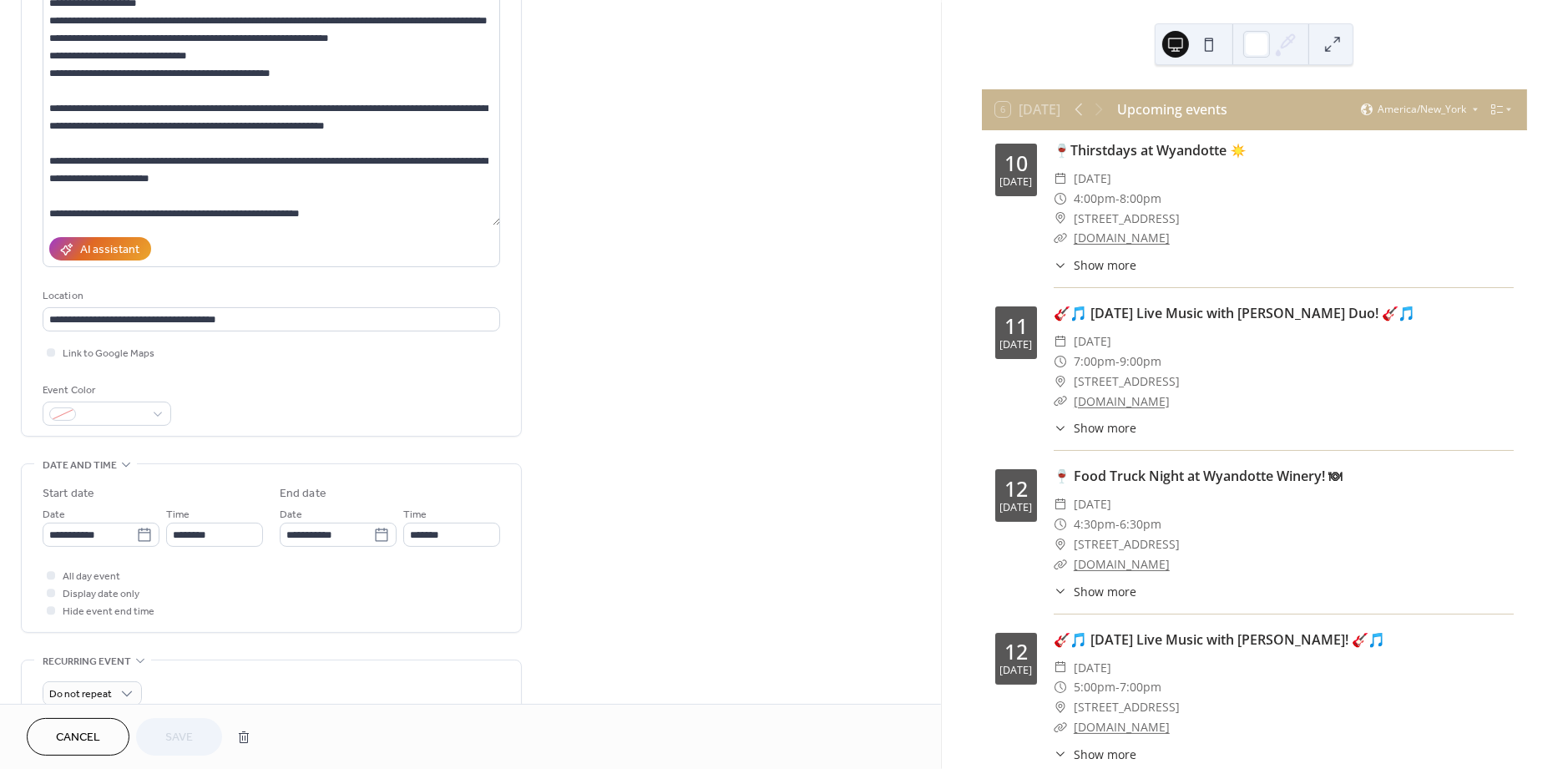 click on "Cancel" at bounding box center [78, 738] 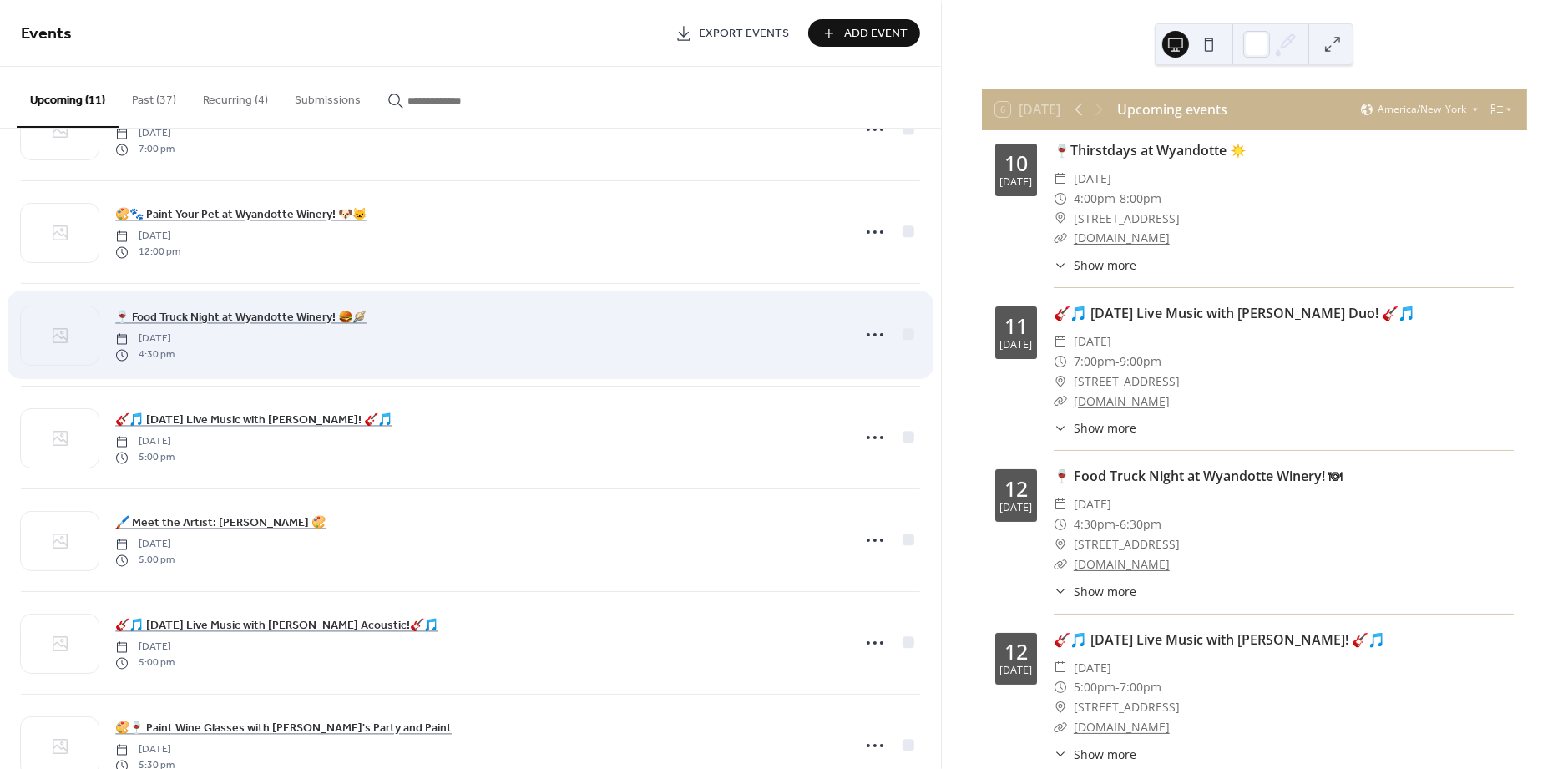 scroll, scrollTop: 540, scrollLeft: 0, axis: vertical 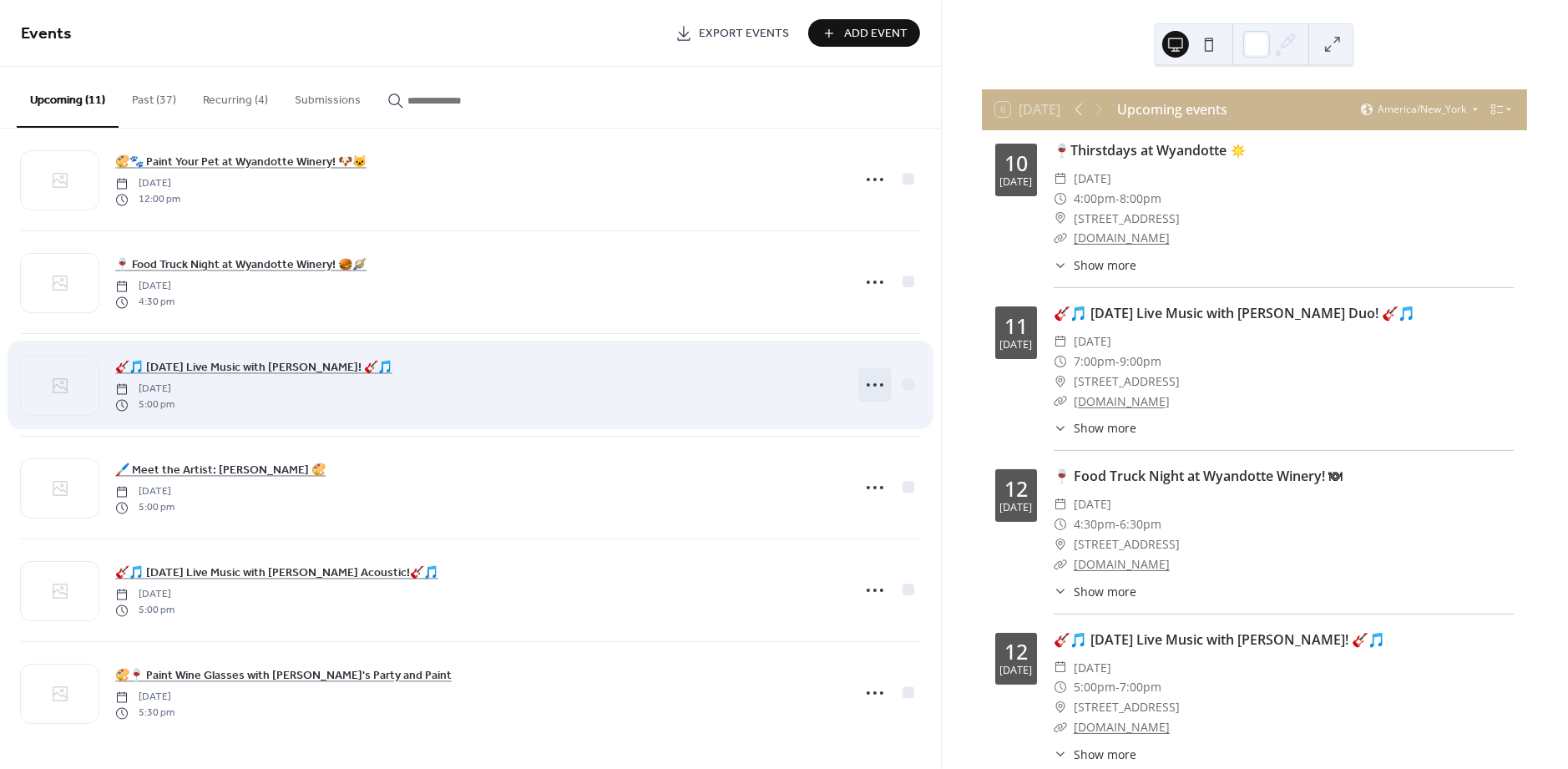 click 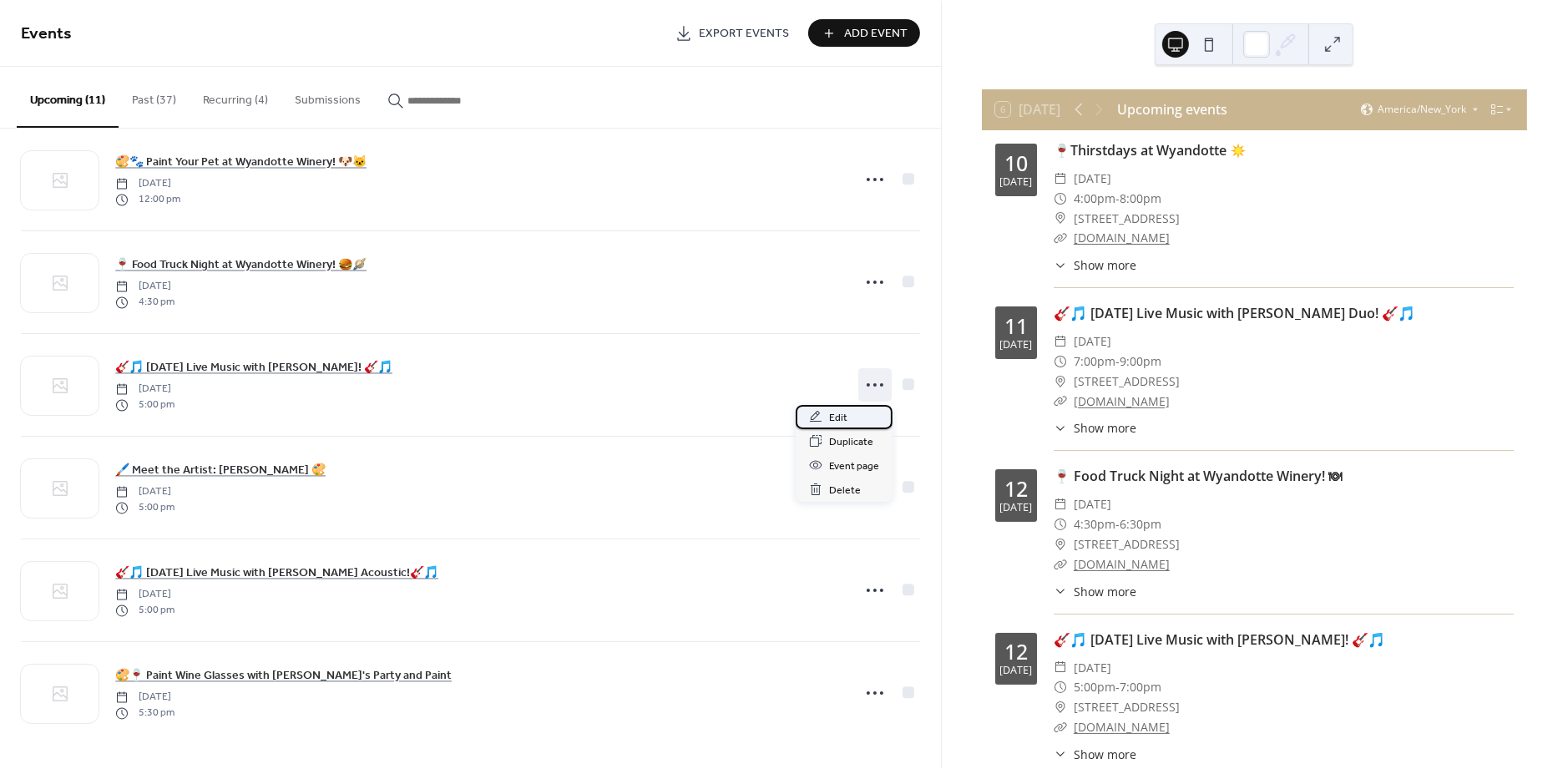 click on "Edit" at bounding box center (844, 417) 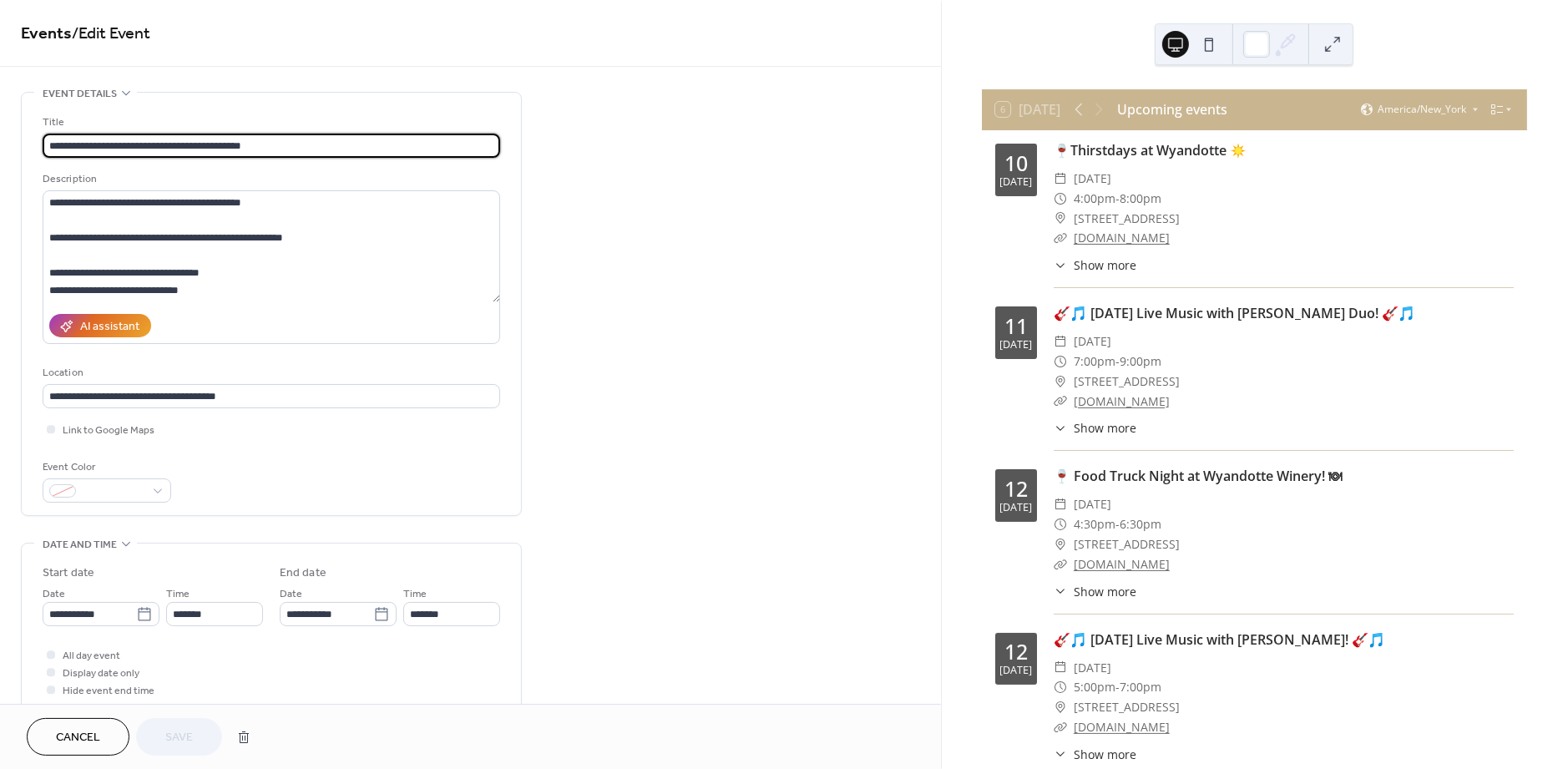 click on "**********" at bounding box center [271, 145] 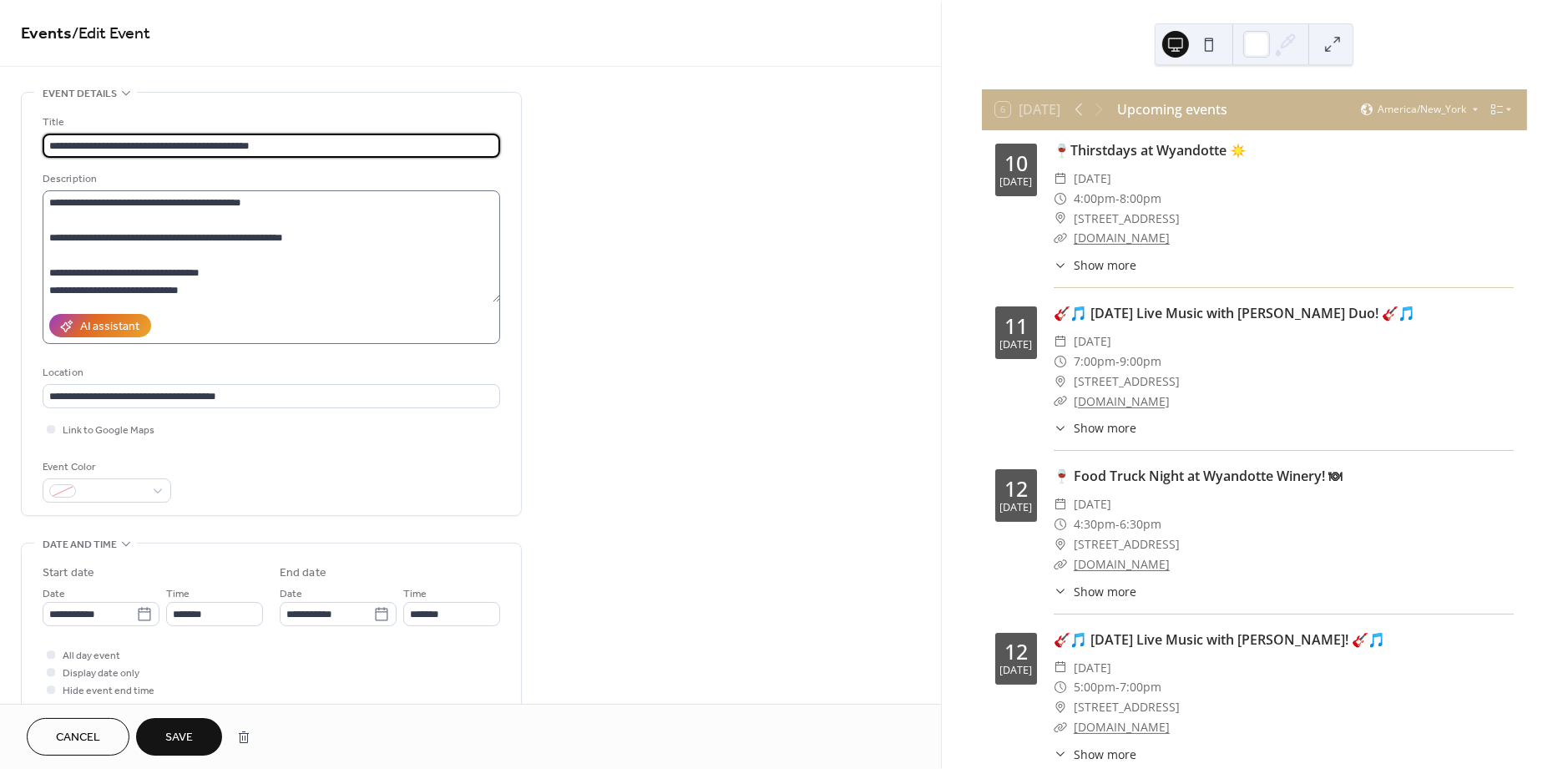 type on "**********" 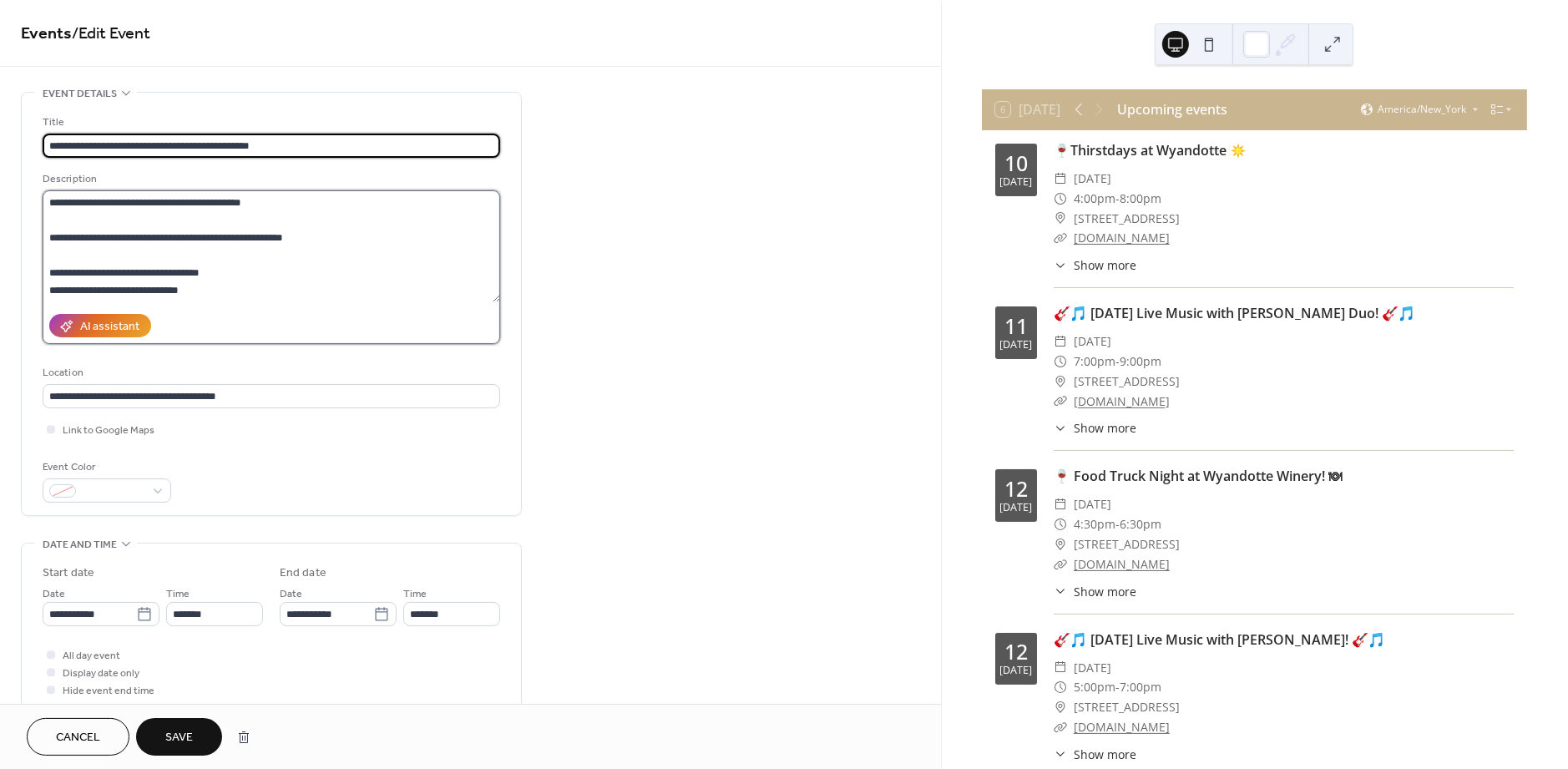 click on "**********" at bounding box center [271, 246] 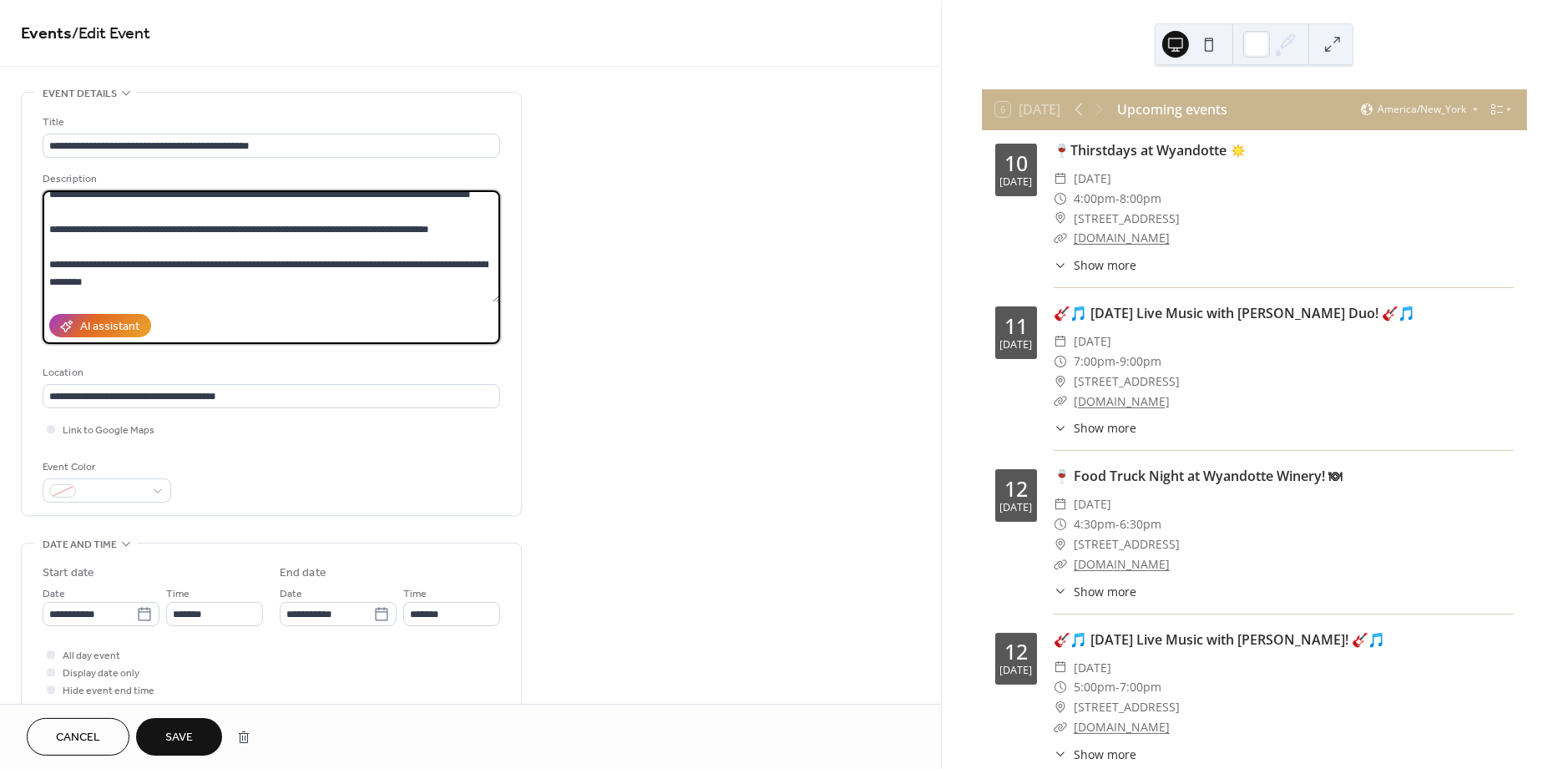 scroll, scrollTop: 101, scrollLeft: 0, axis: vertical 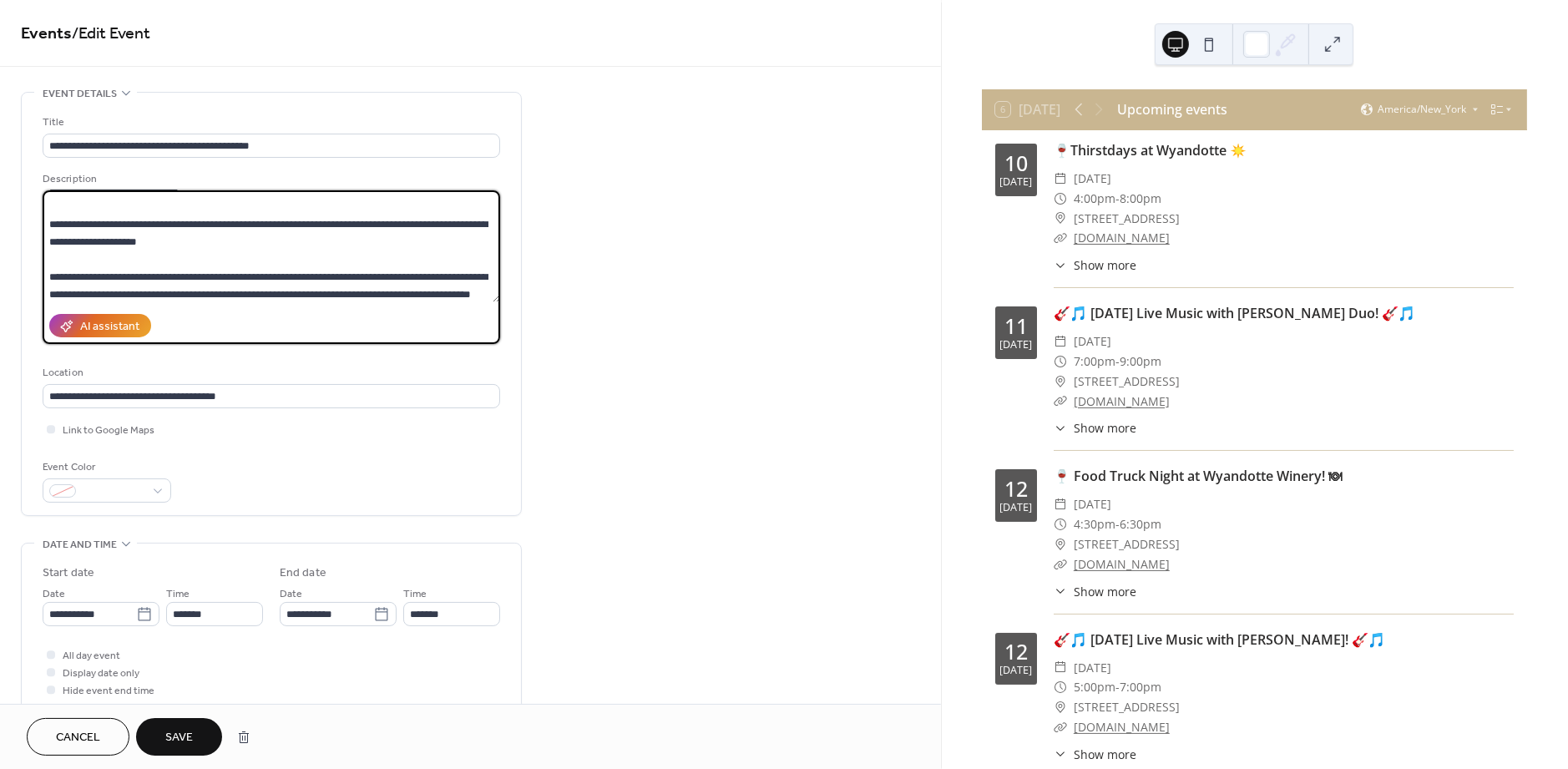 click on "**********" at bounding box center [271, 246] 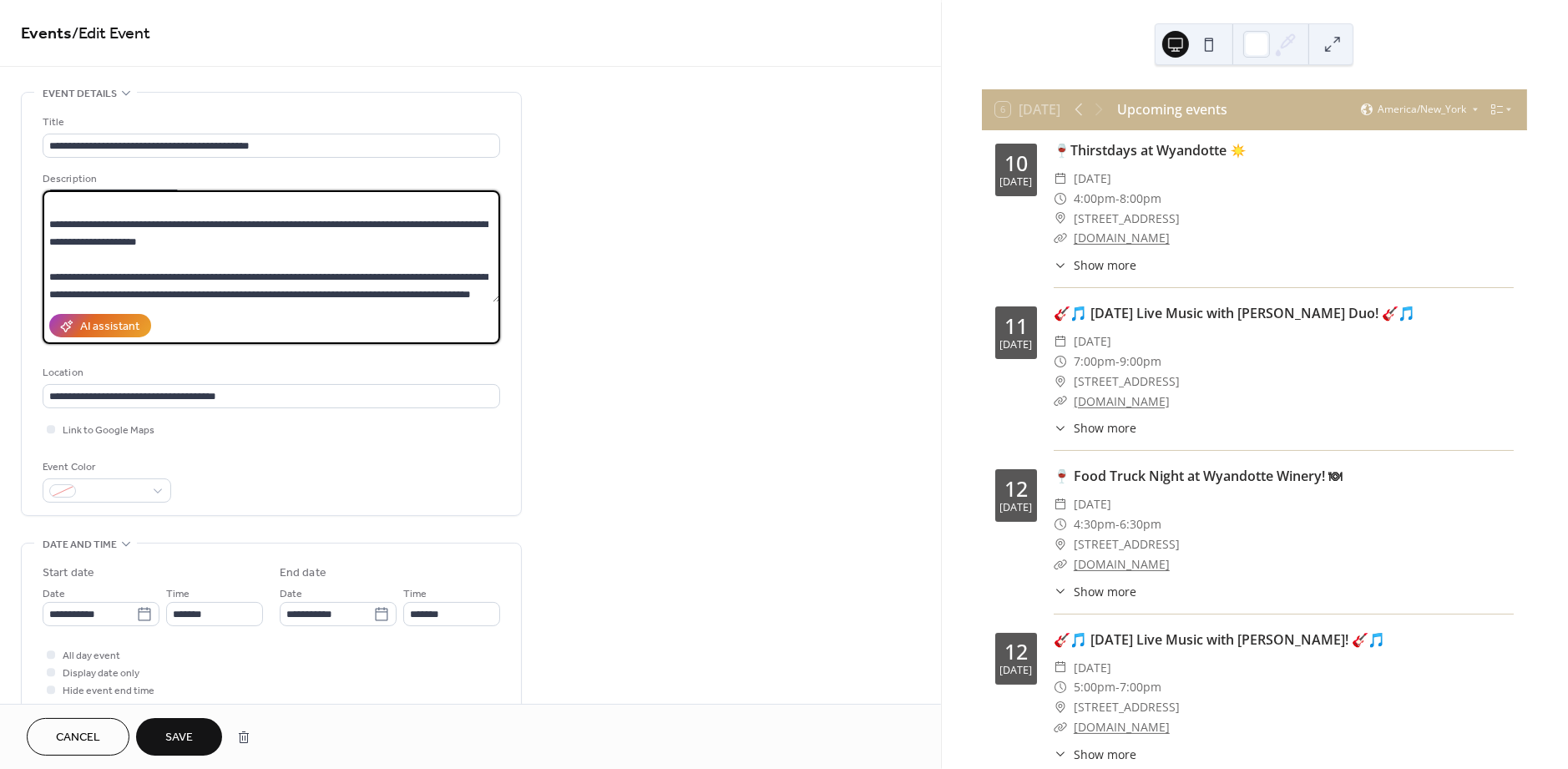 drag, startPoint x: 175, startPoint y: 226, endPoint x: 83, endPoint y: 252, distance: 95.60335 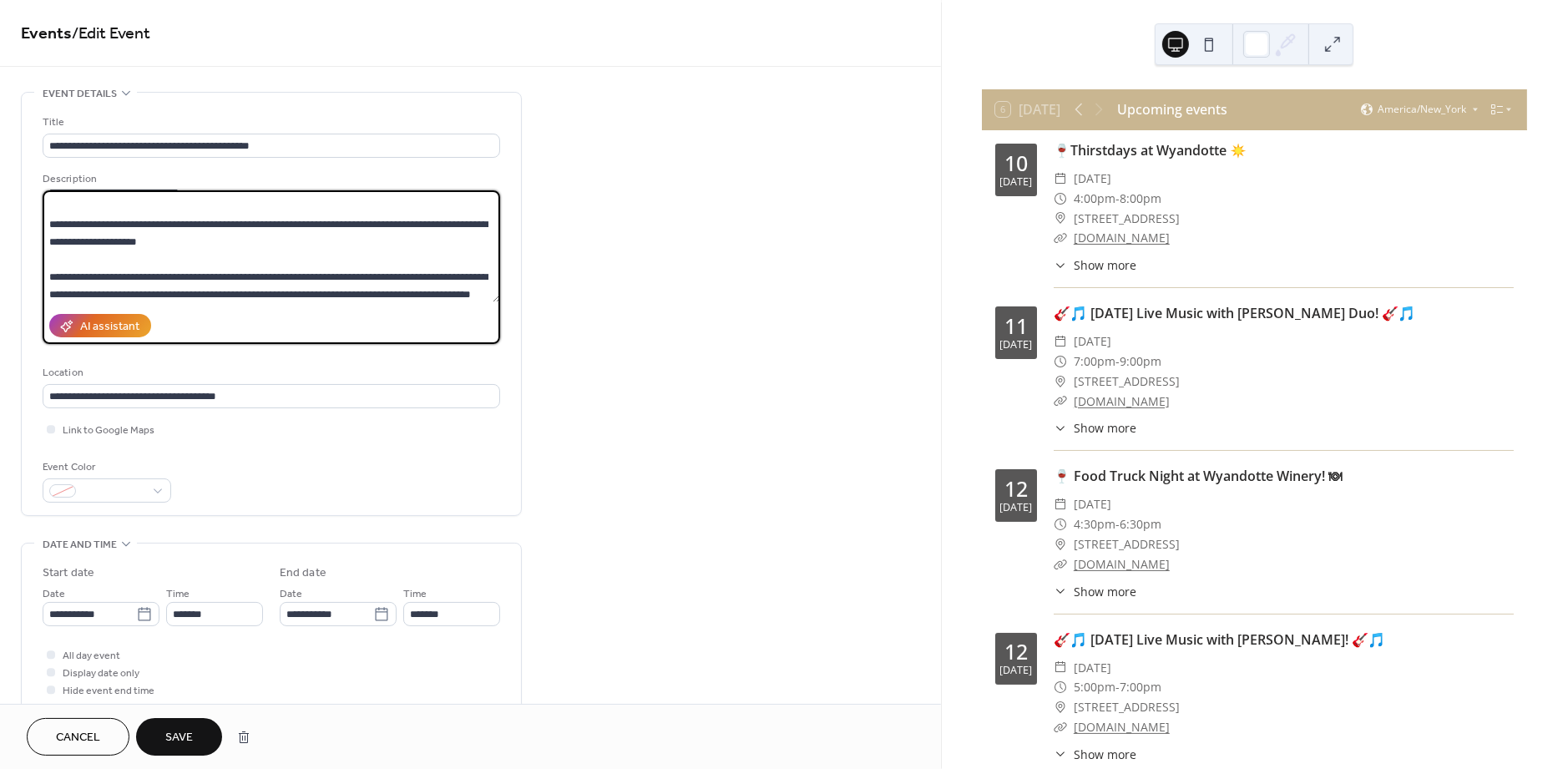 click on "**********" at bounding box center [271, 246] 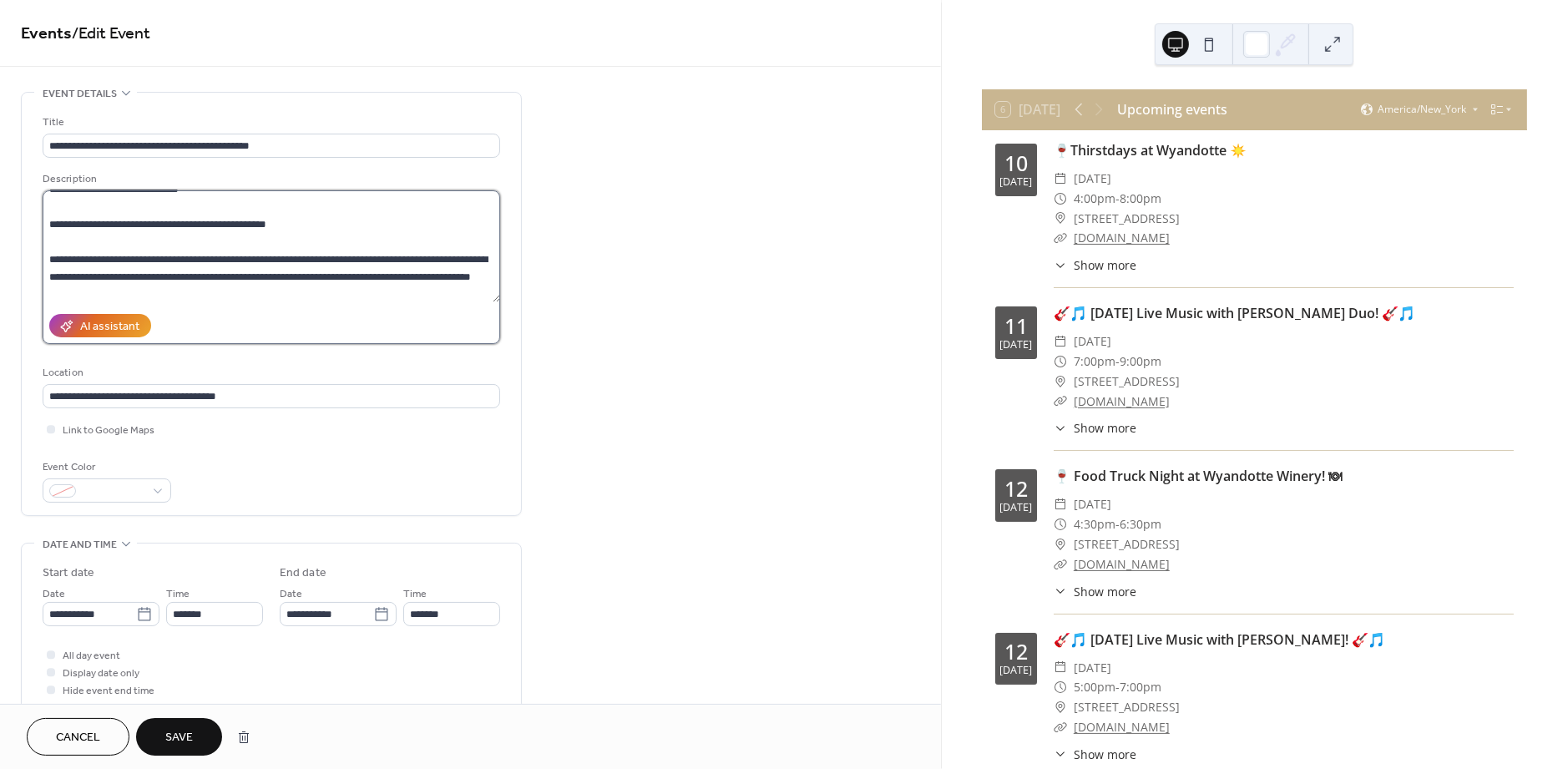 click on "**********" at bounding box center (271, 246) 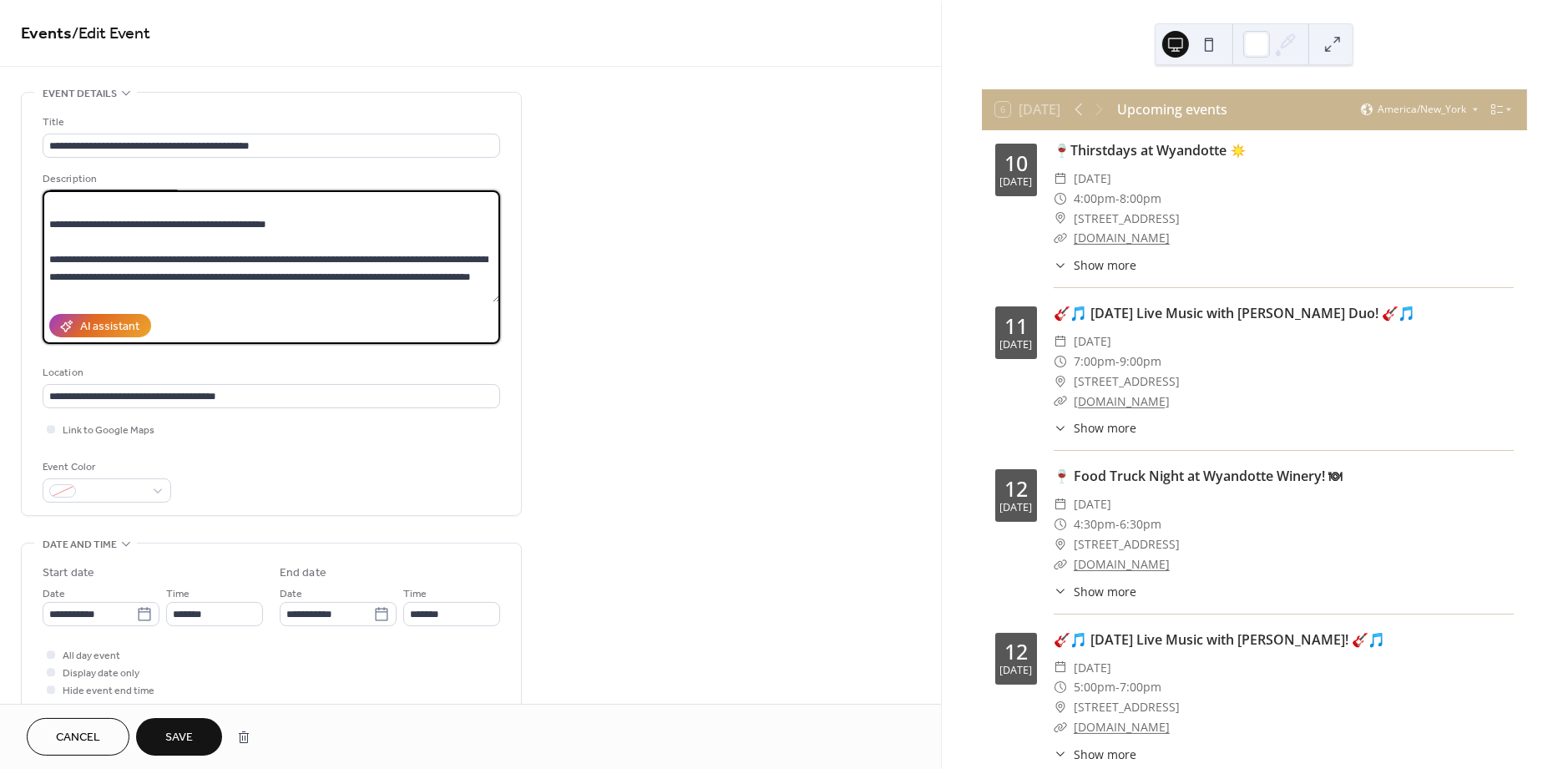 type on "**********" 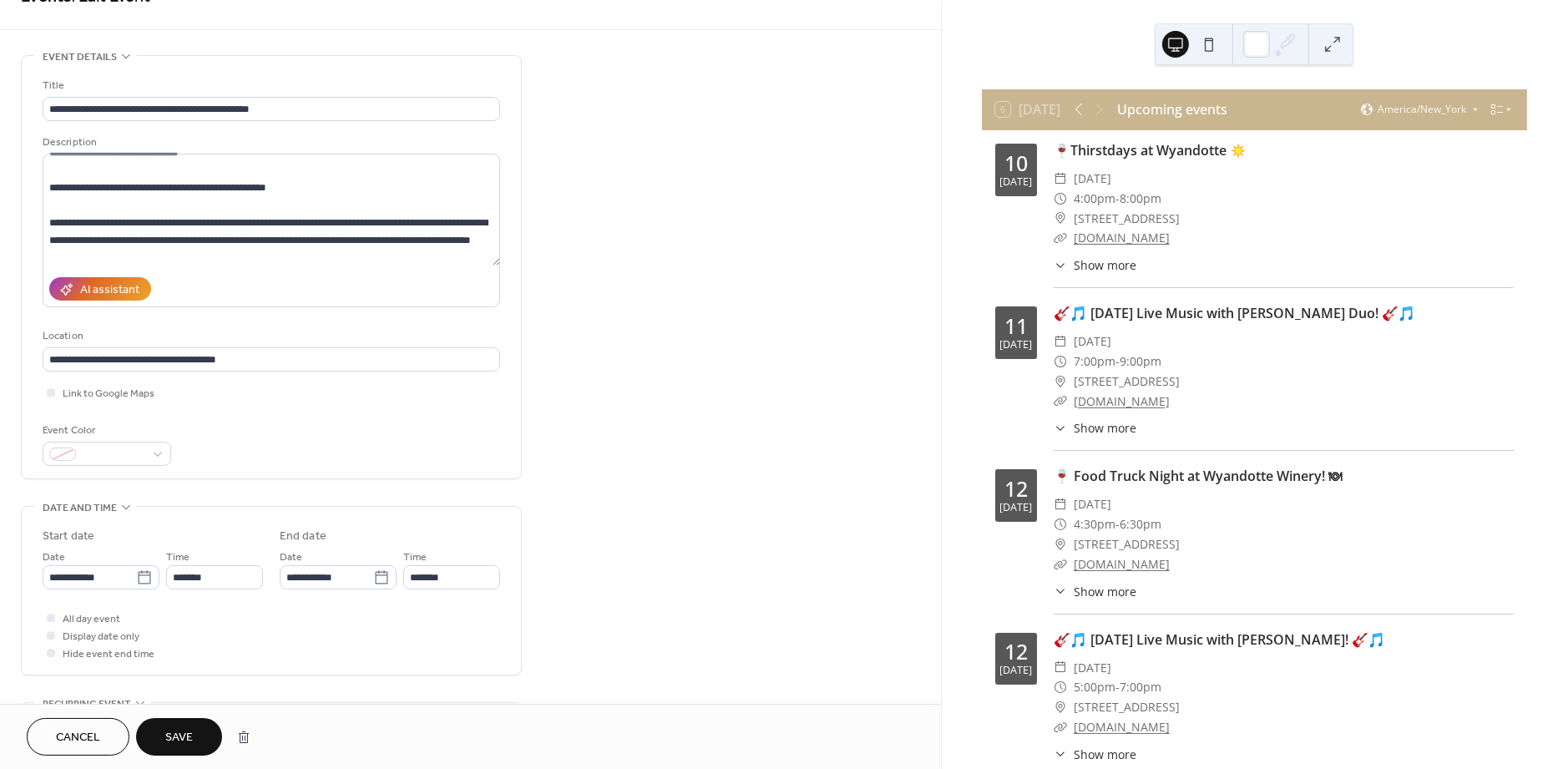scroll, scrollTop: 50, scrollLeft: 0, axis: vertical 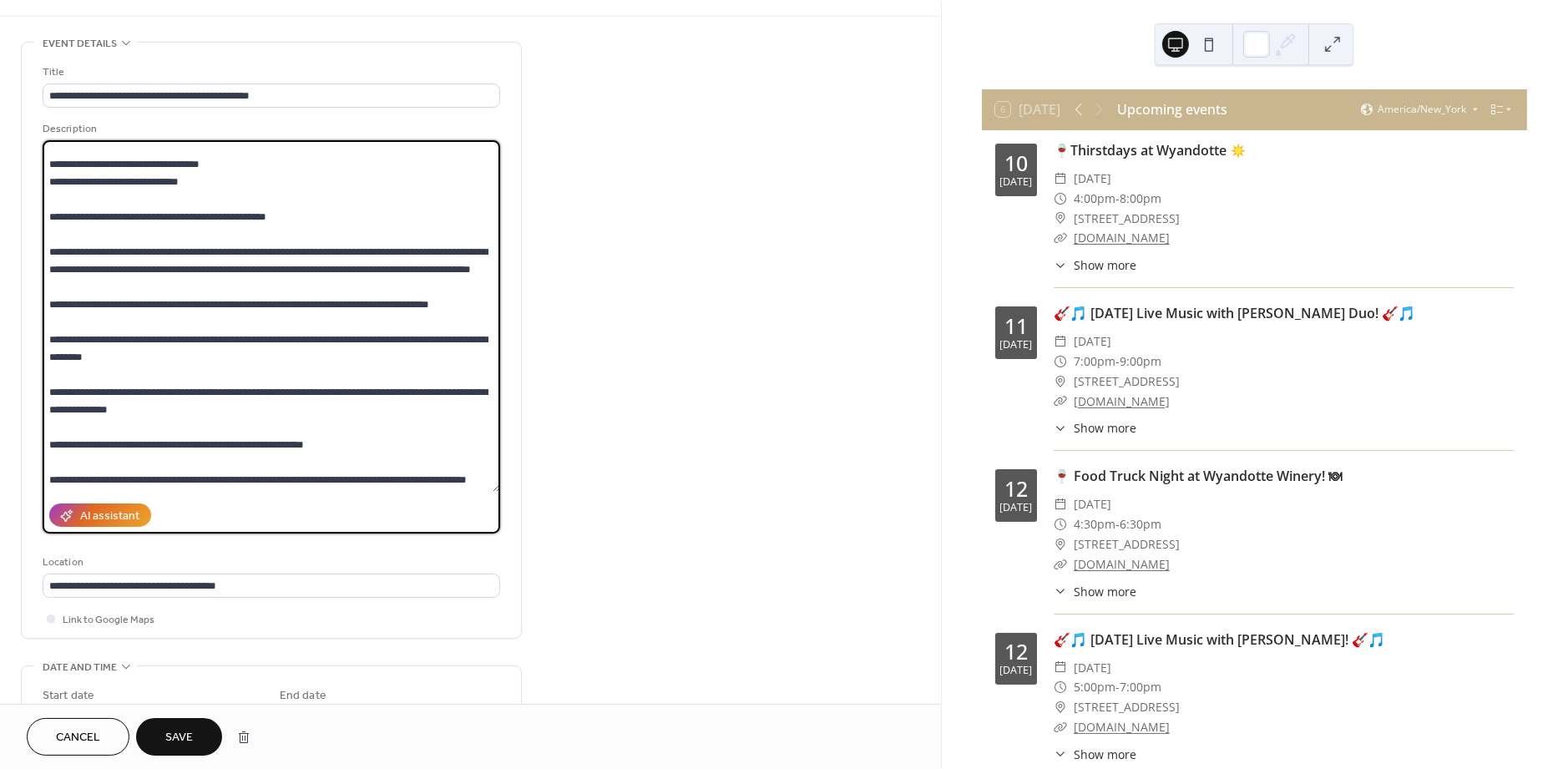 drag, startPoint x: 491, startPoint y: 249, endPoint x: 498, endPoint y: 488, distance: 239.10249 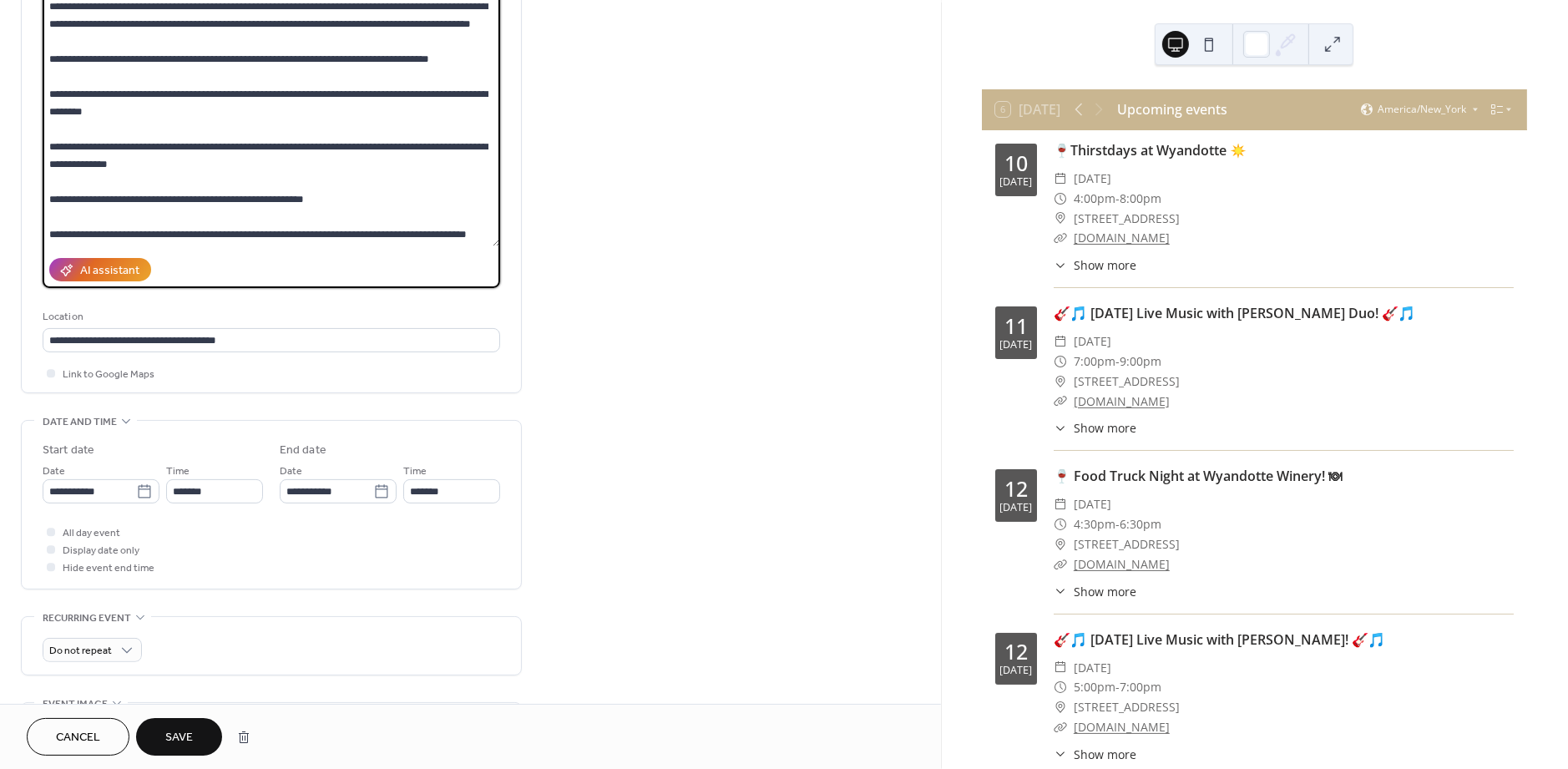 scroll, scrollTop: 302, scrollLeft: 0, axis: vertical 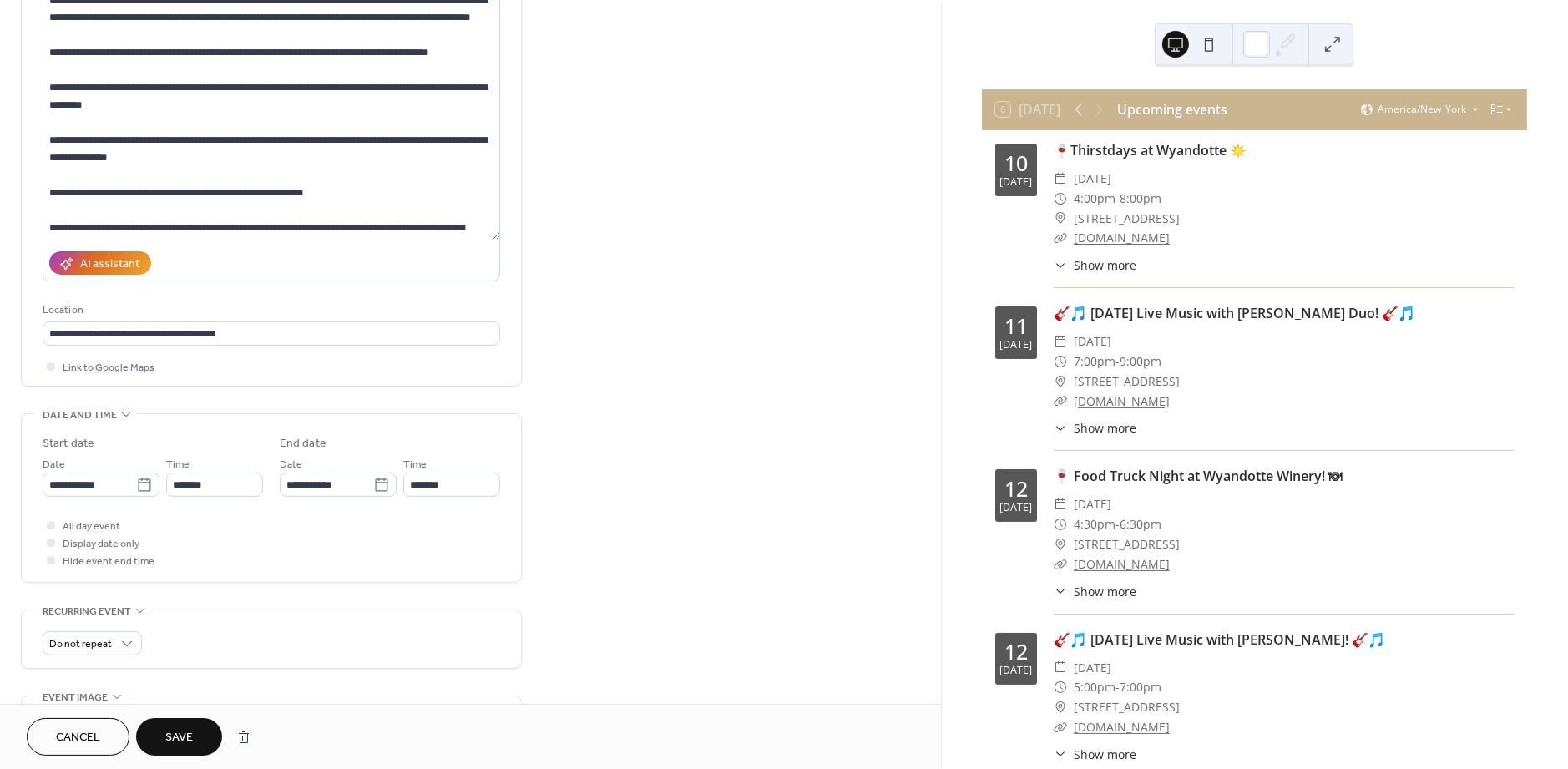 click on "Save" at bounding box center [179, 736] 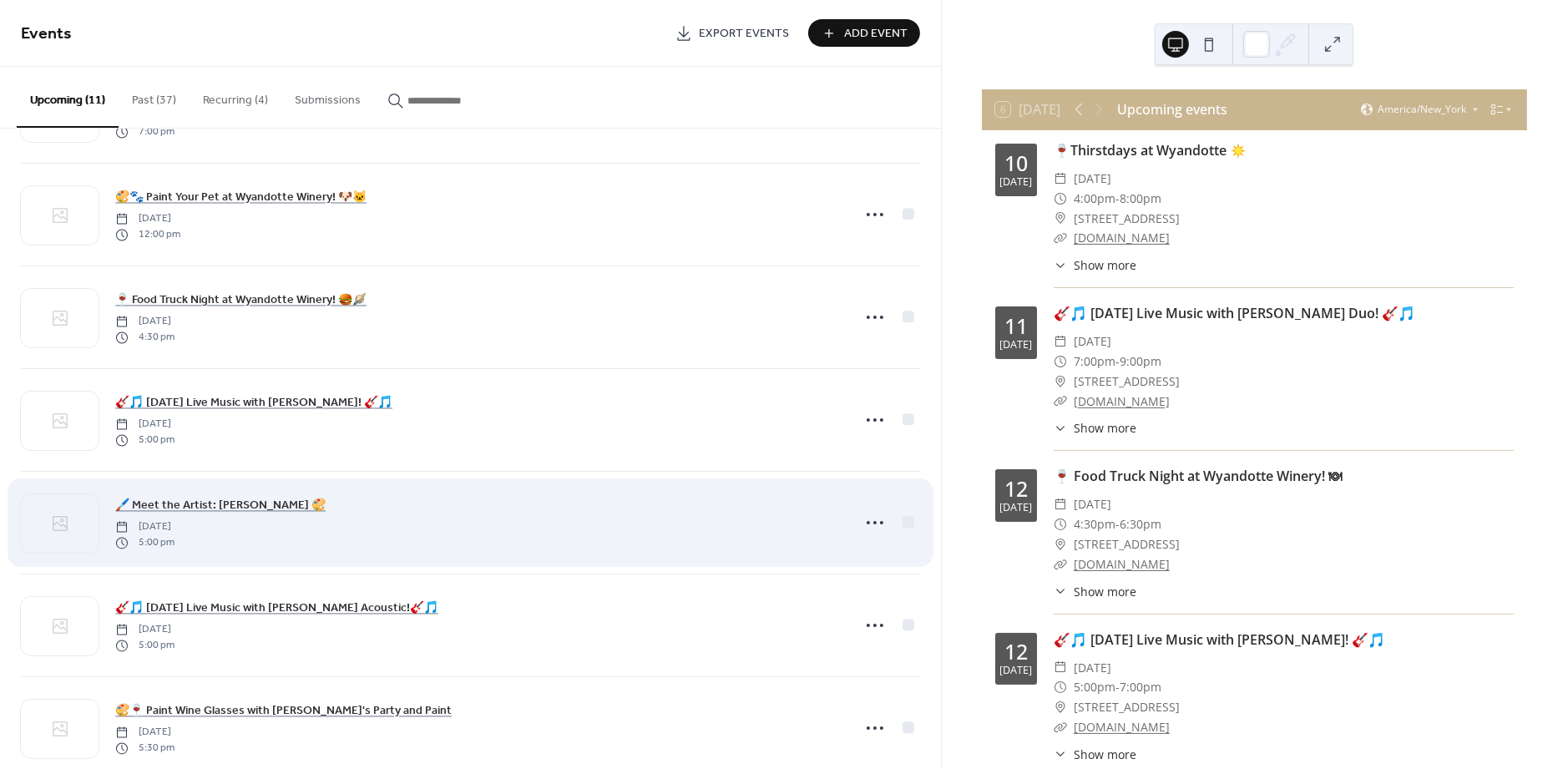 scroll, scrollTop: 540, scrollLeft: 0, axis: vertical 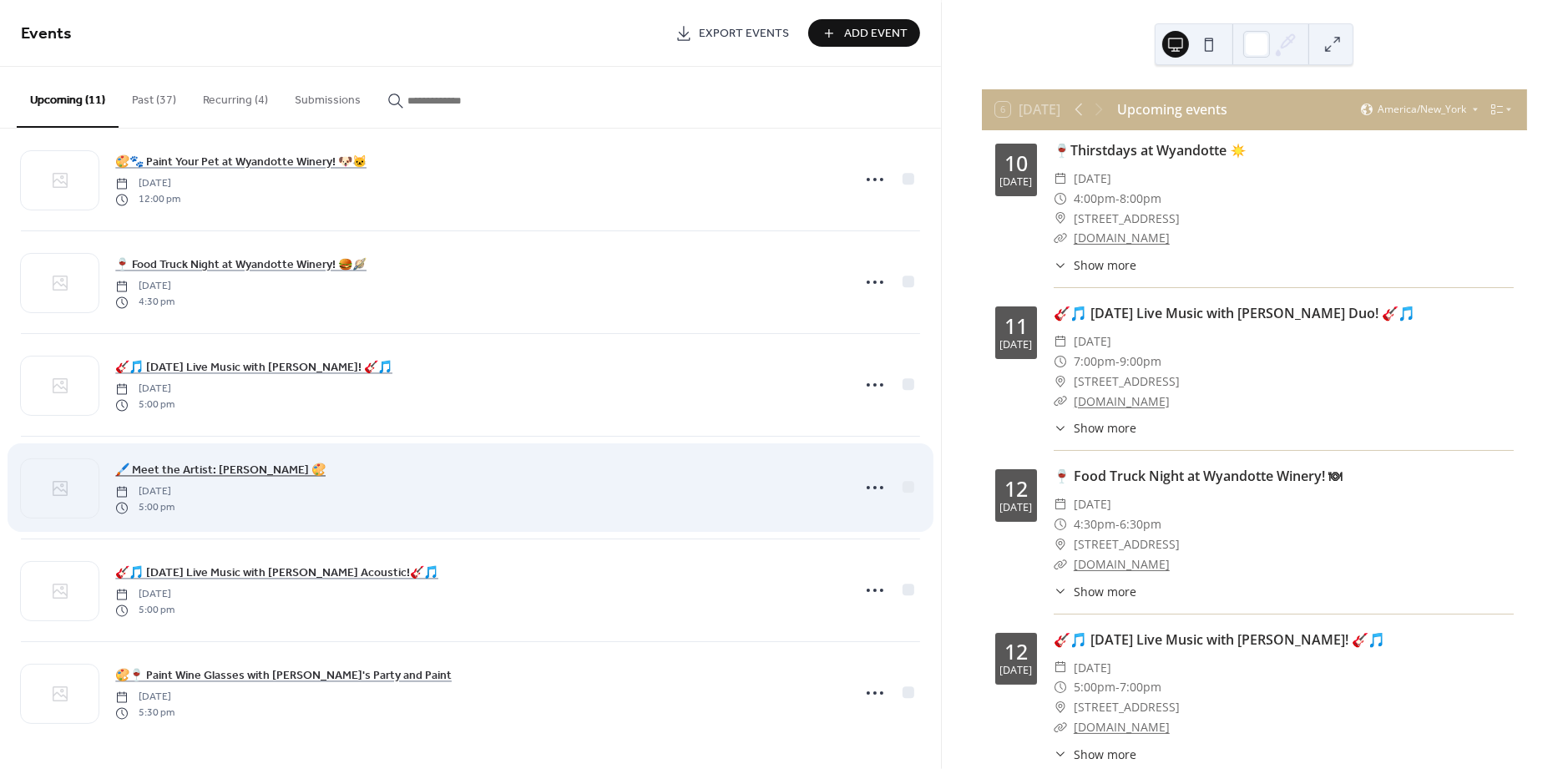click on "🖌️ Meet the Artist: [PERSON_NAME] 🎨" at bounding box center (220, 471) 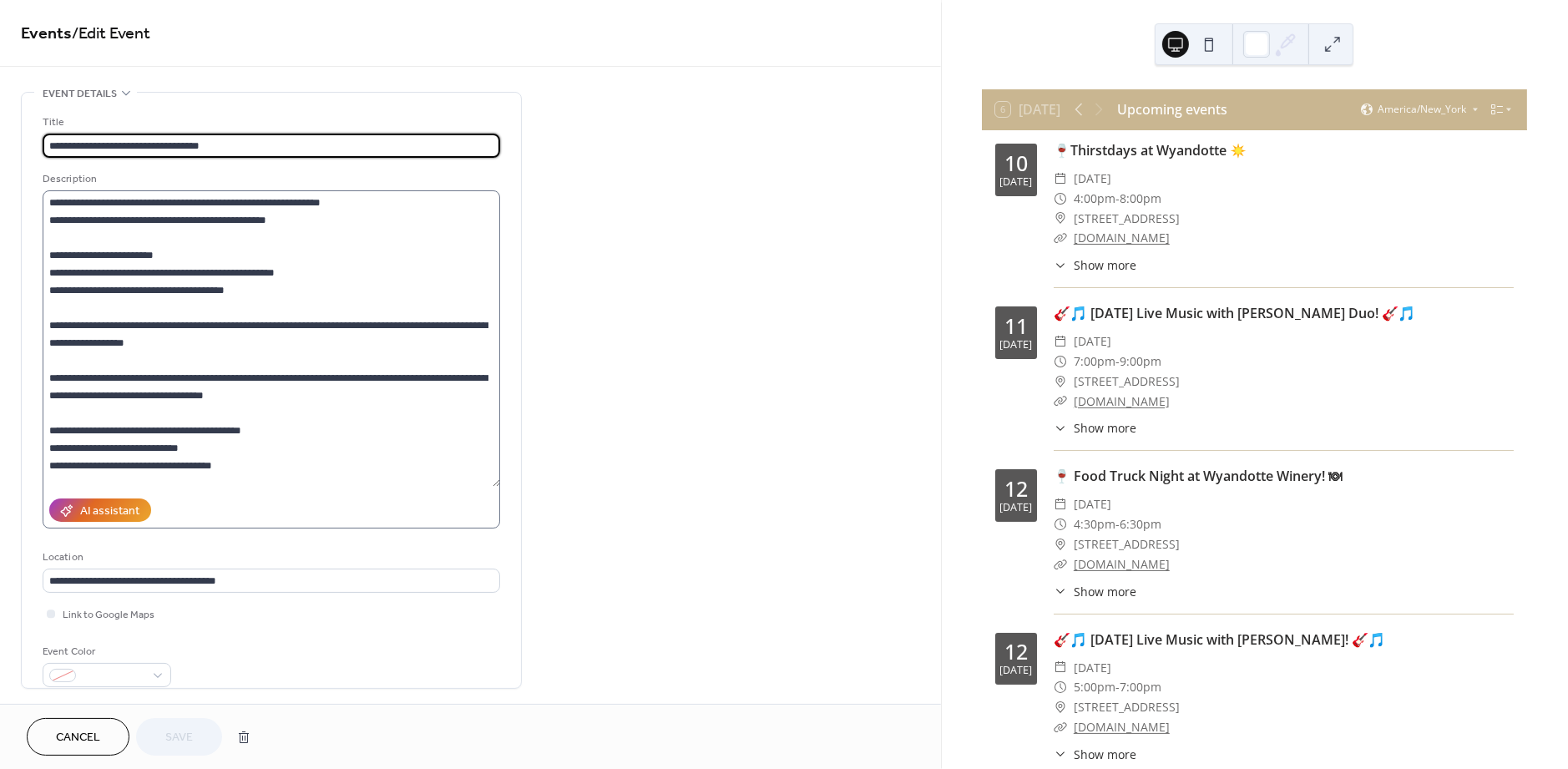 drag, startPoint x: 498, startPoint y: 305, endPoint x: 530, endPoint y: 489, distance: 186.7619 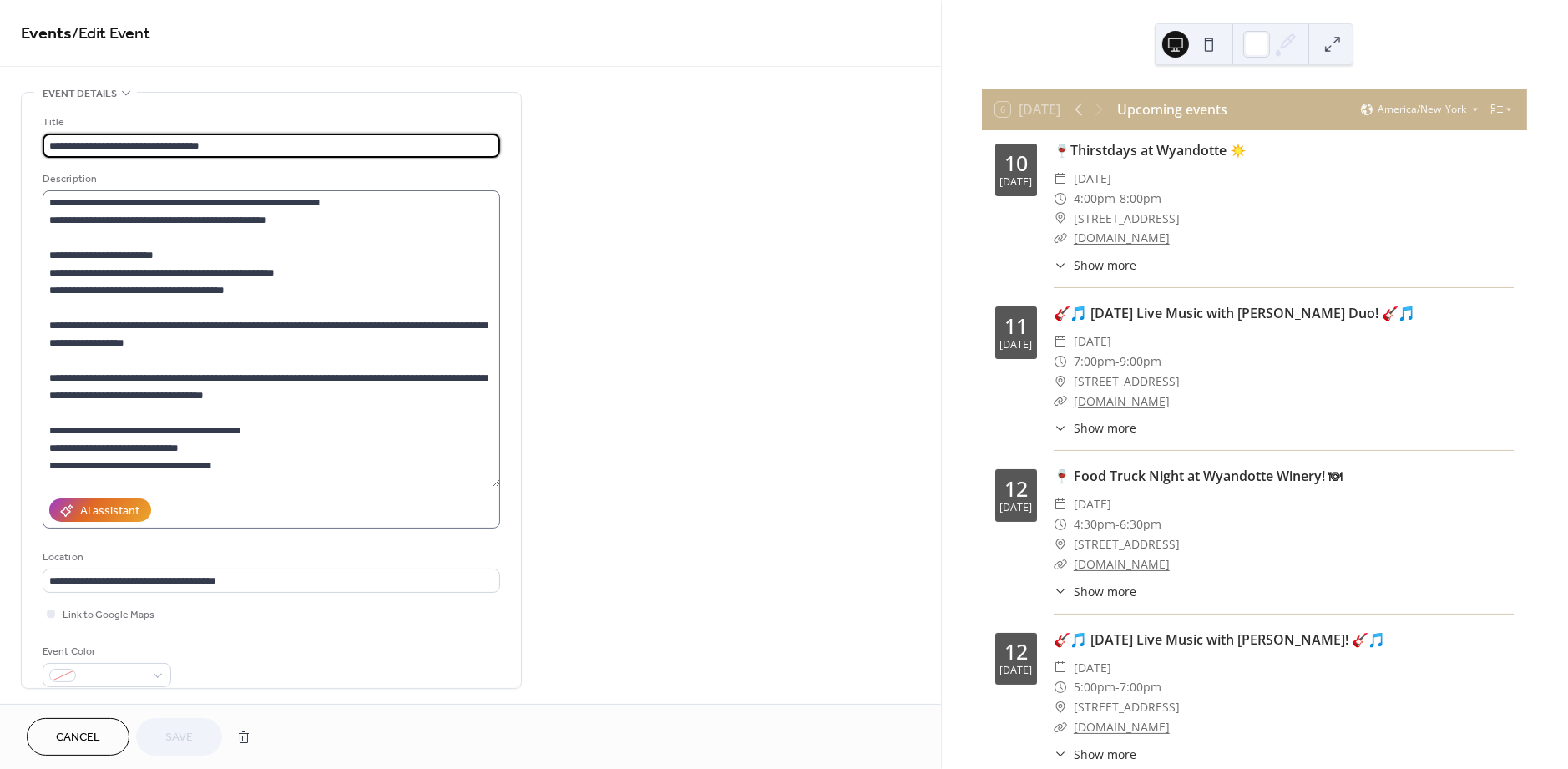 click on "**********" at bounding box center (271, 338) 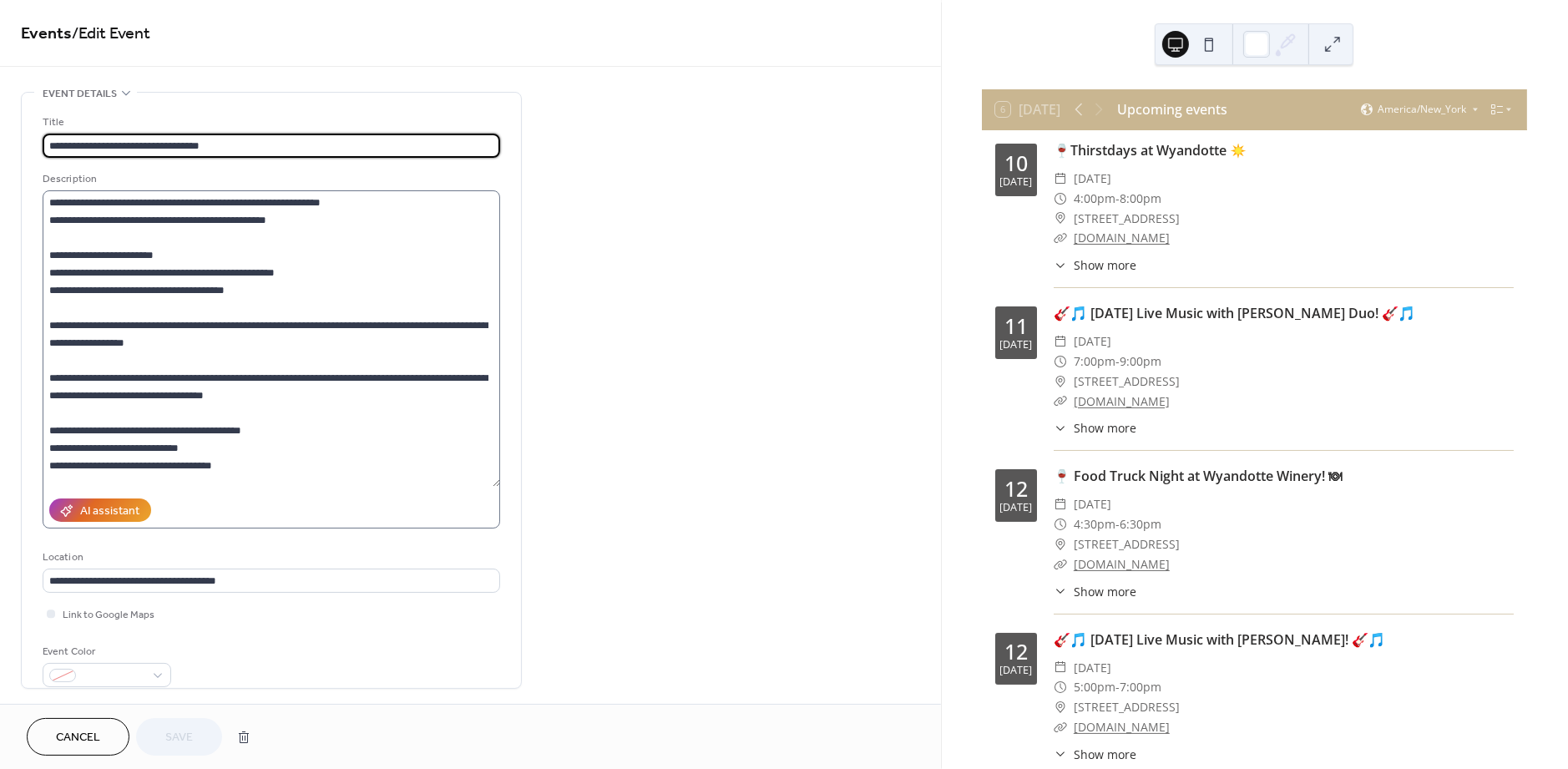 scroll, scrollTop: 50, scrollLeft: 0, axis: vertical 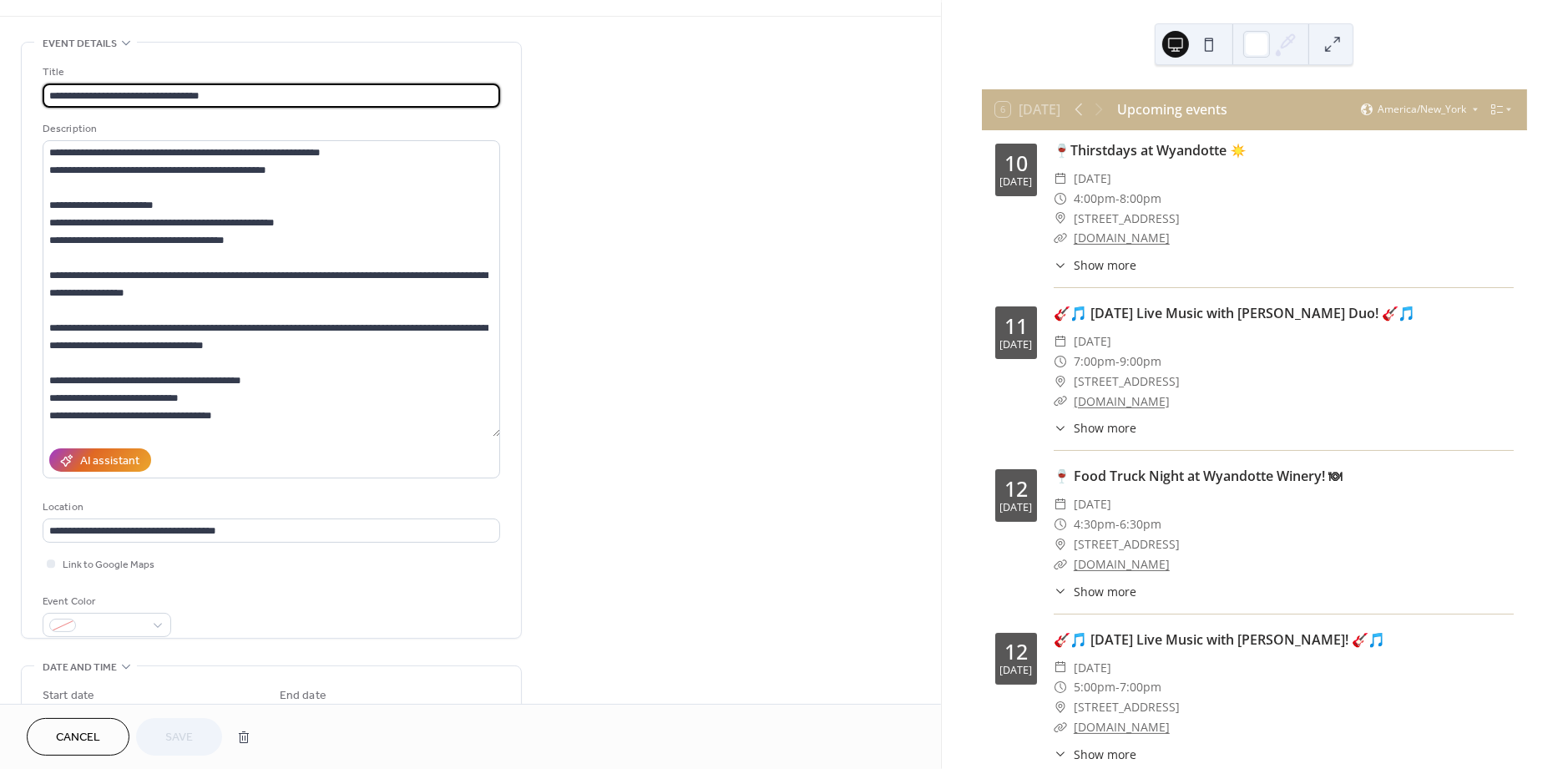 click on "Cancel" at bounding box center (78, 736) 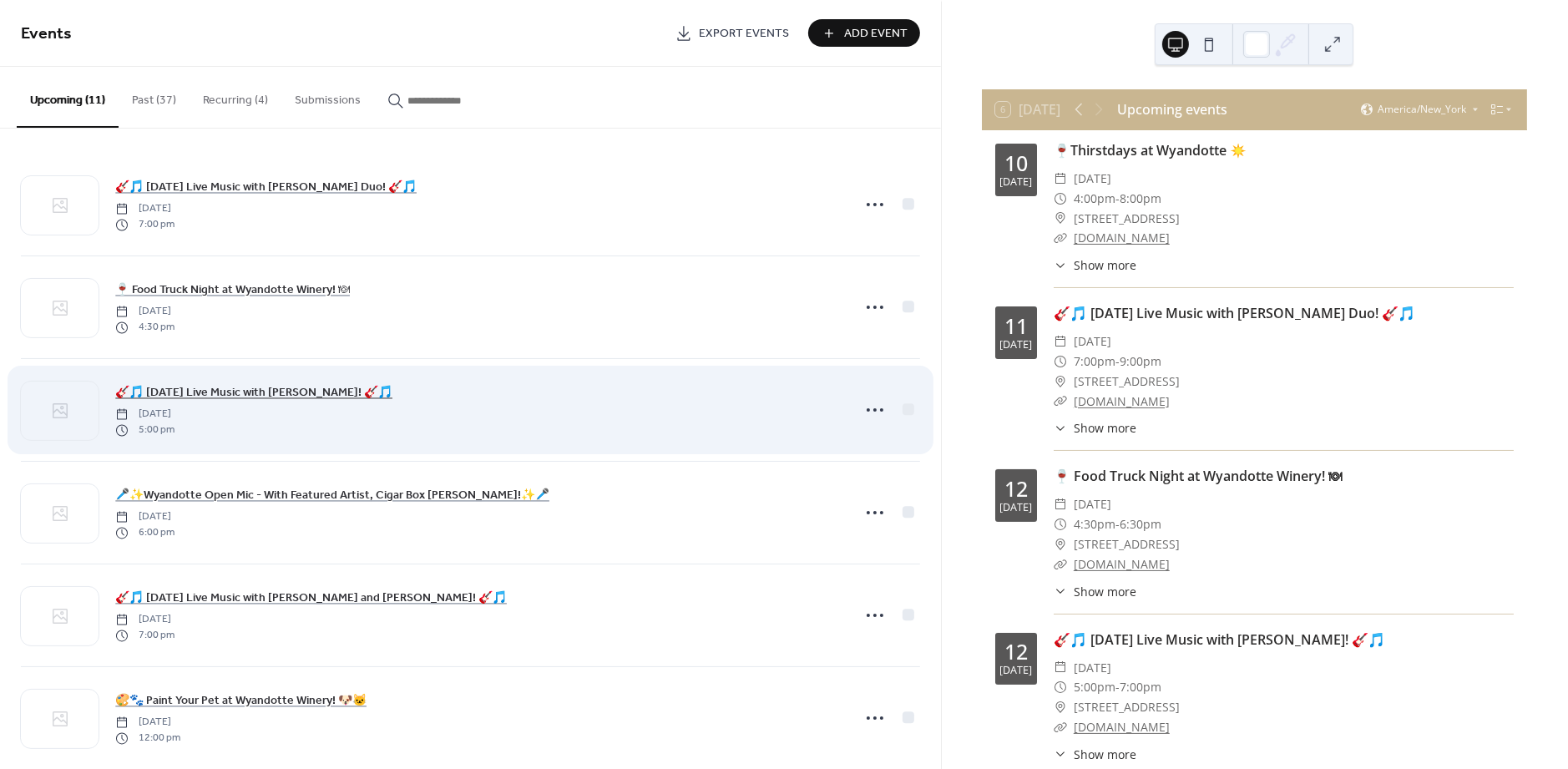 scroll, scrollTop: 50, scrollLeft: 0, axis: vertical 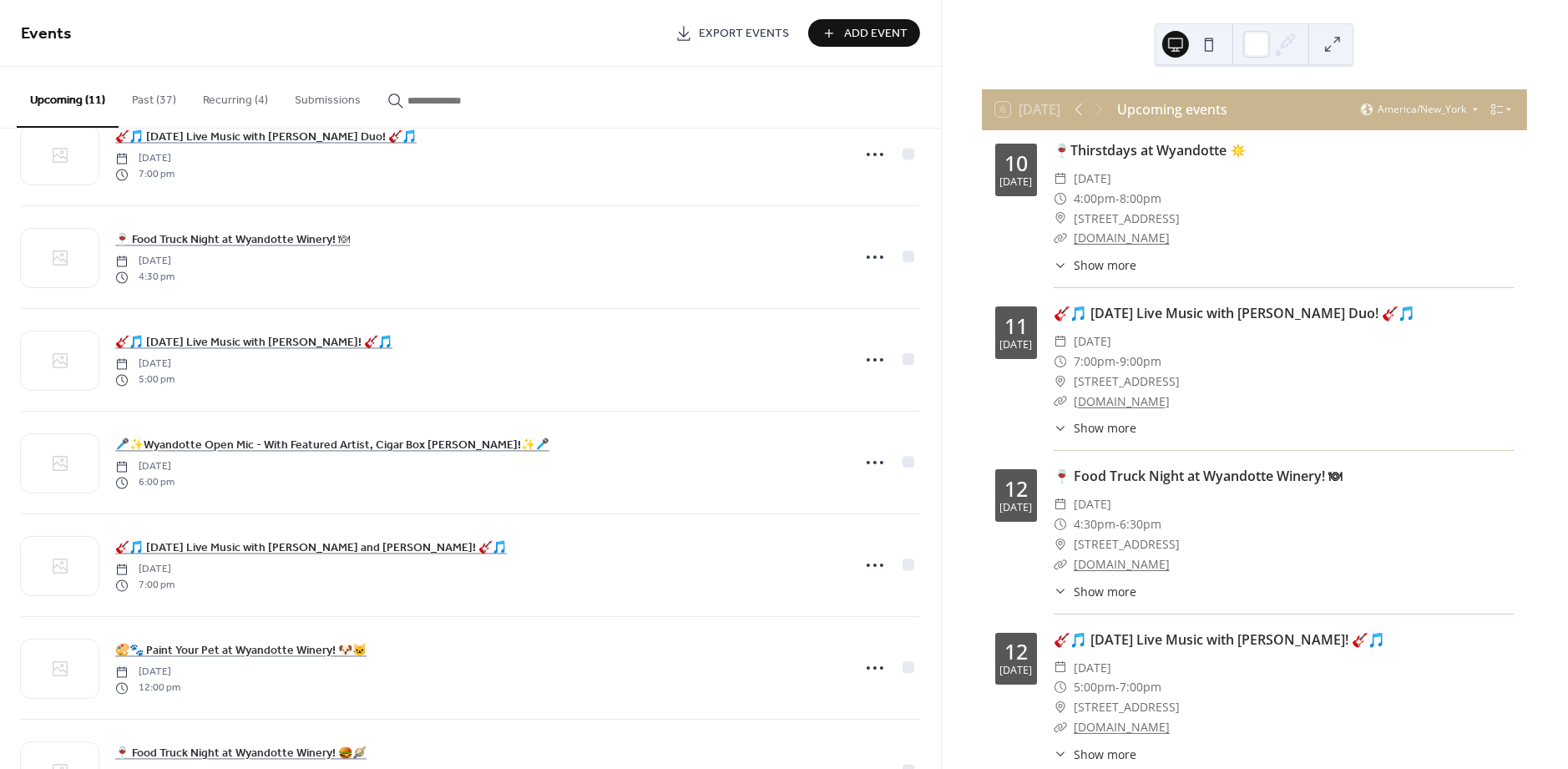 click on "Add Event" at bounding box center [876, 34] 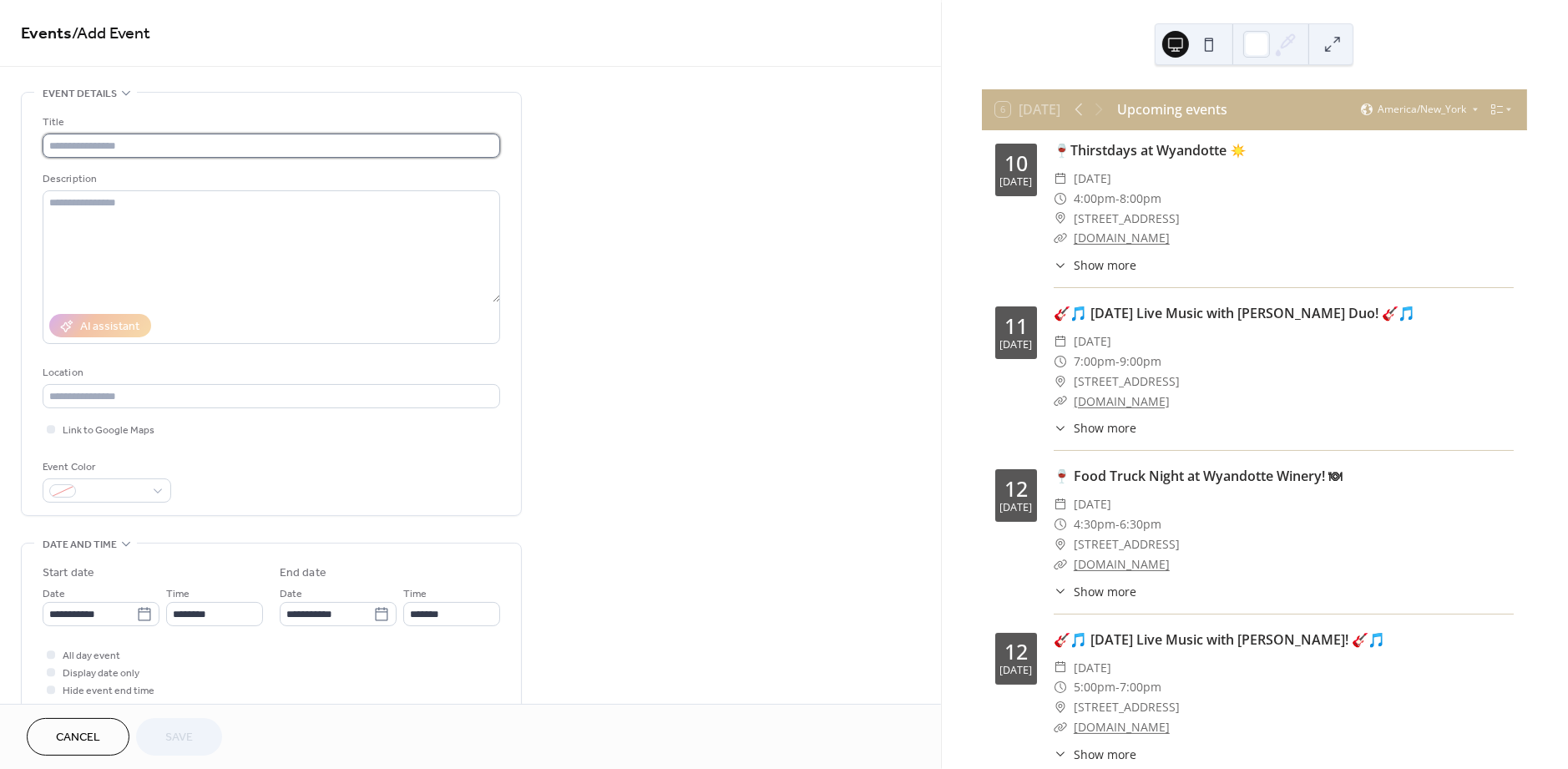 click at bounding box center (271, 145) 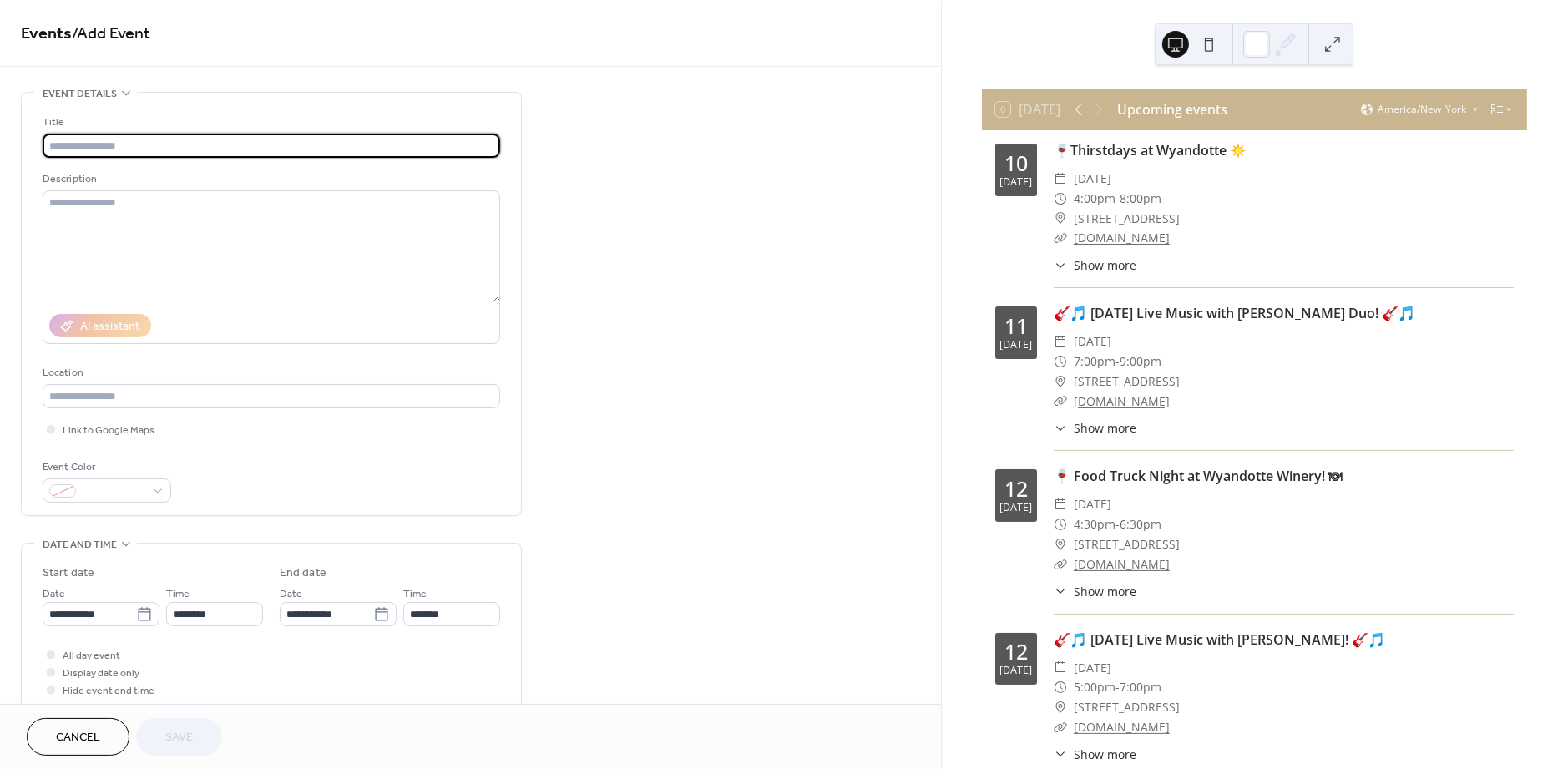 paste on "**********" 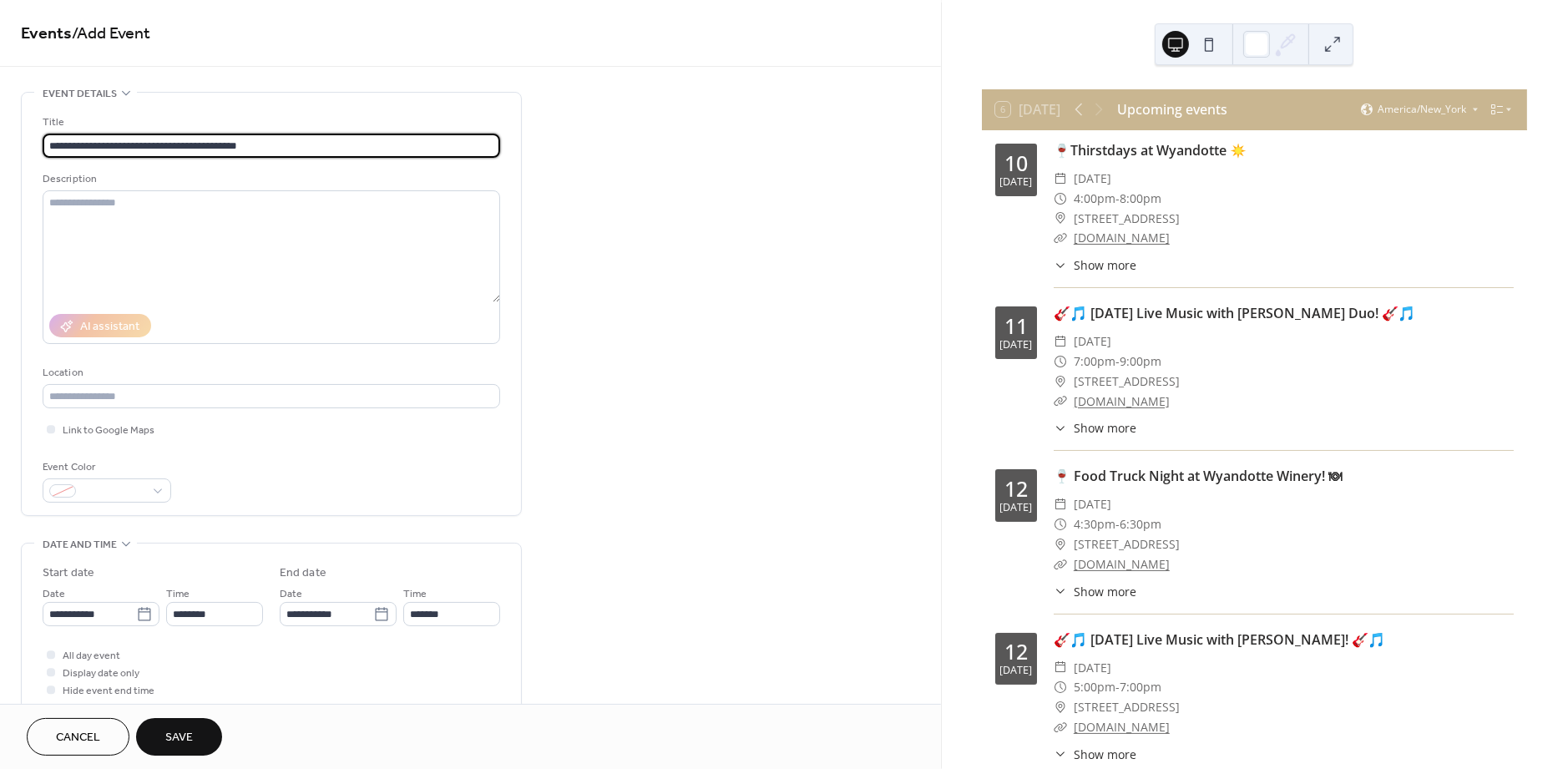 click on "**********" at bounding box center (271, 145) 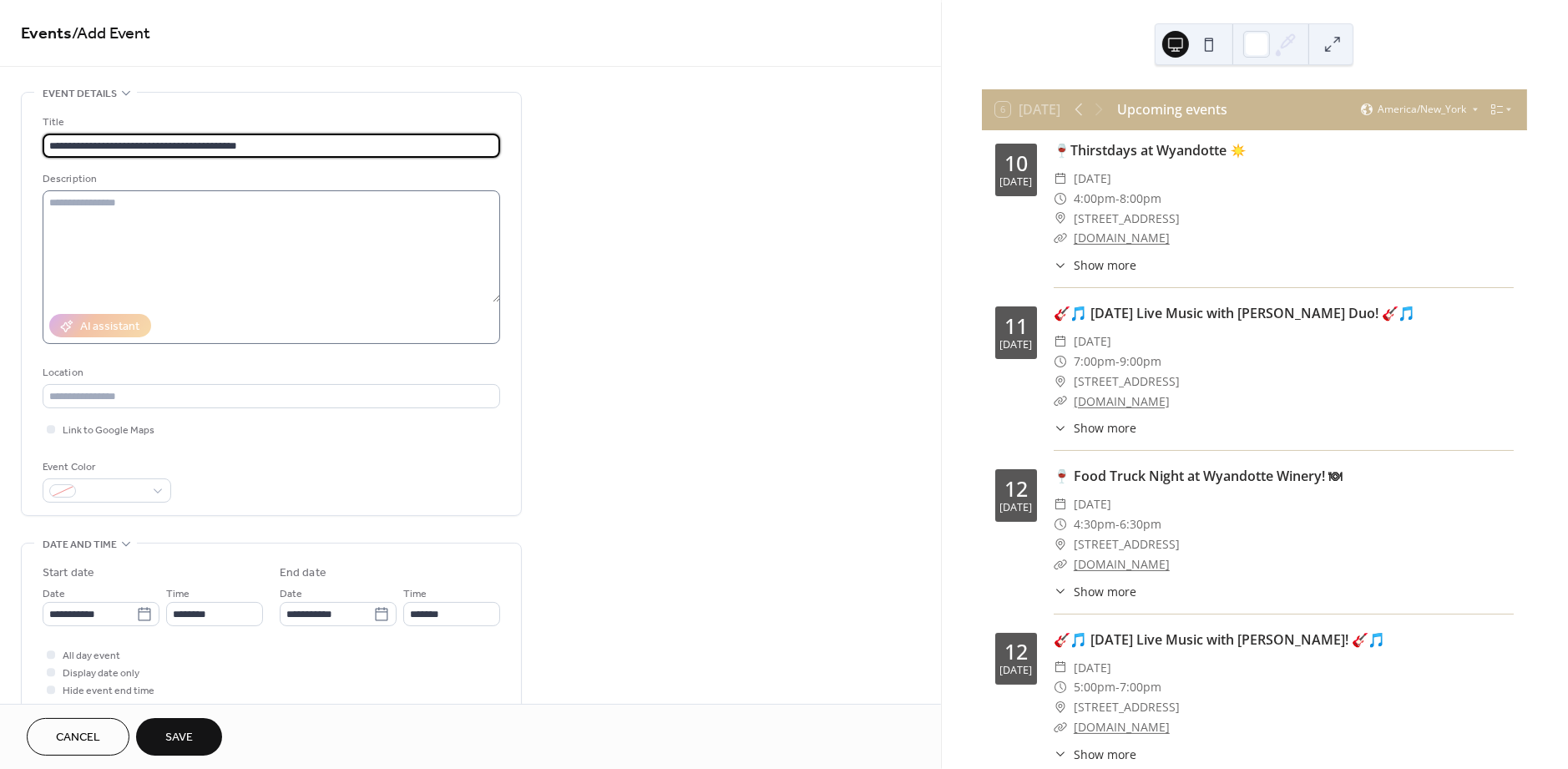 type on "**********" 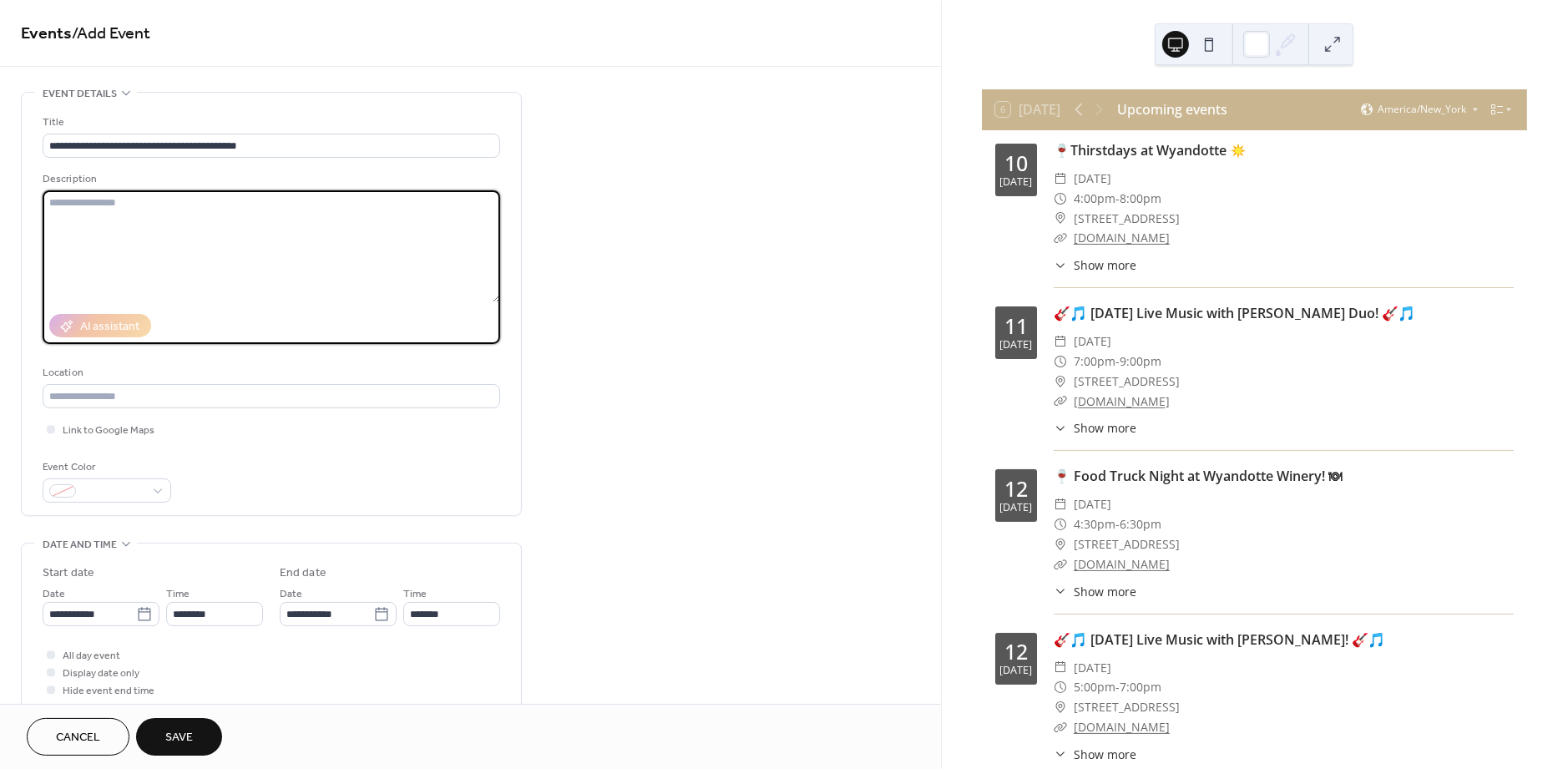 click at bounding box center (271, 246) 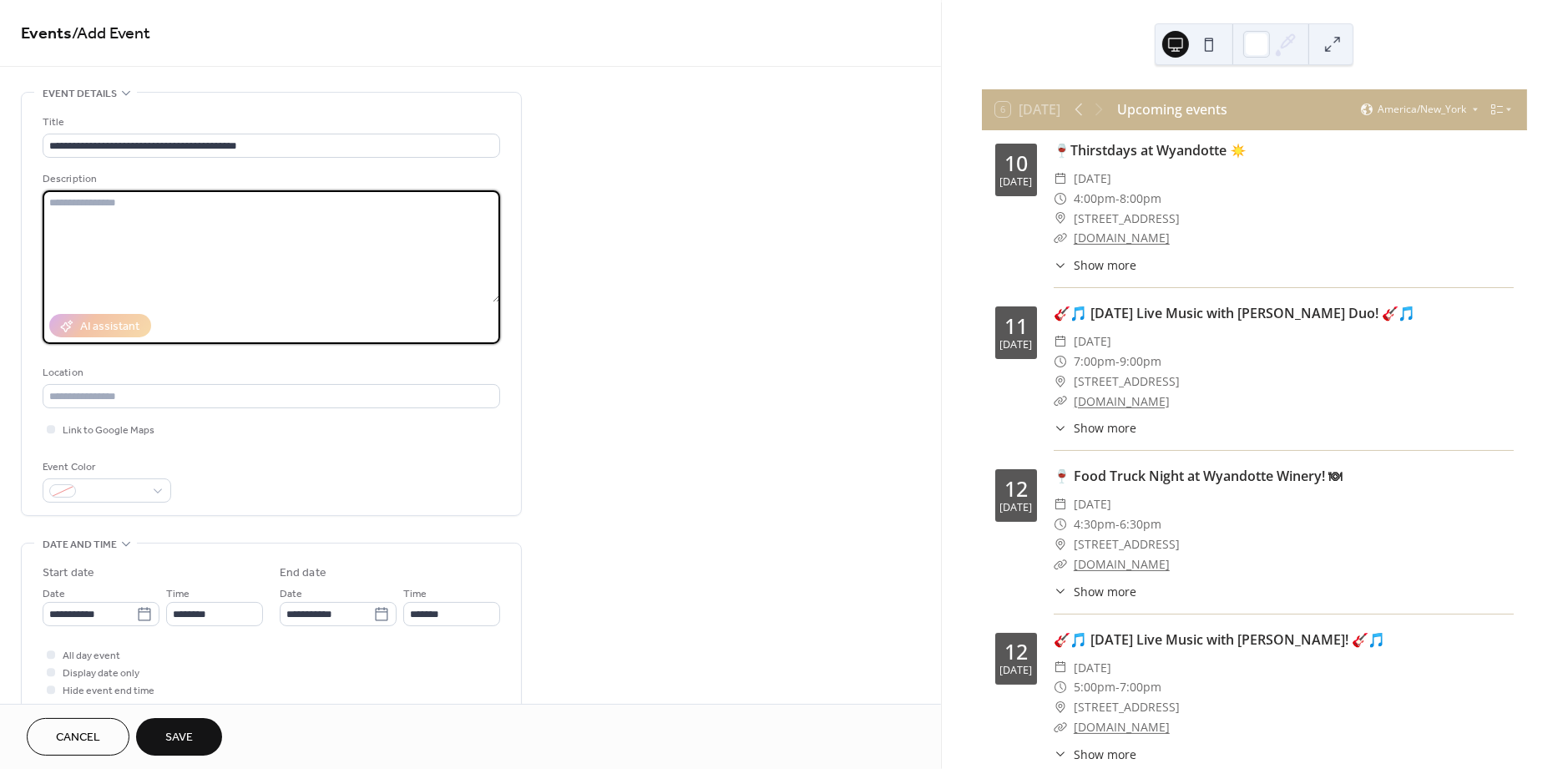 click at bounding box center [271, 246] 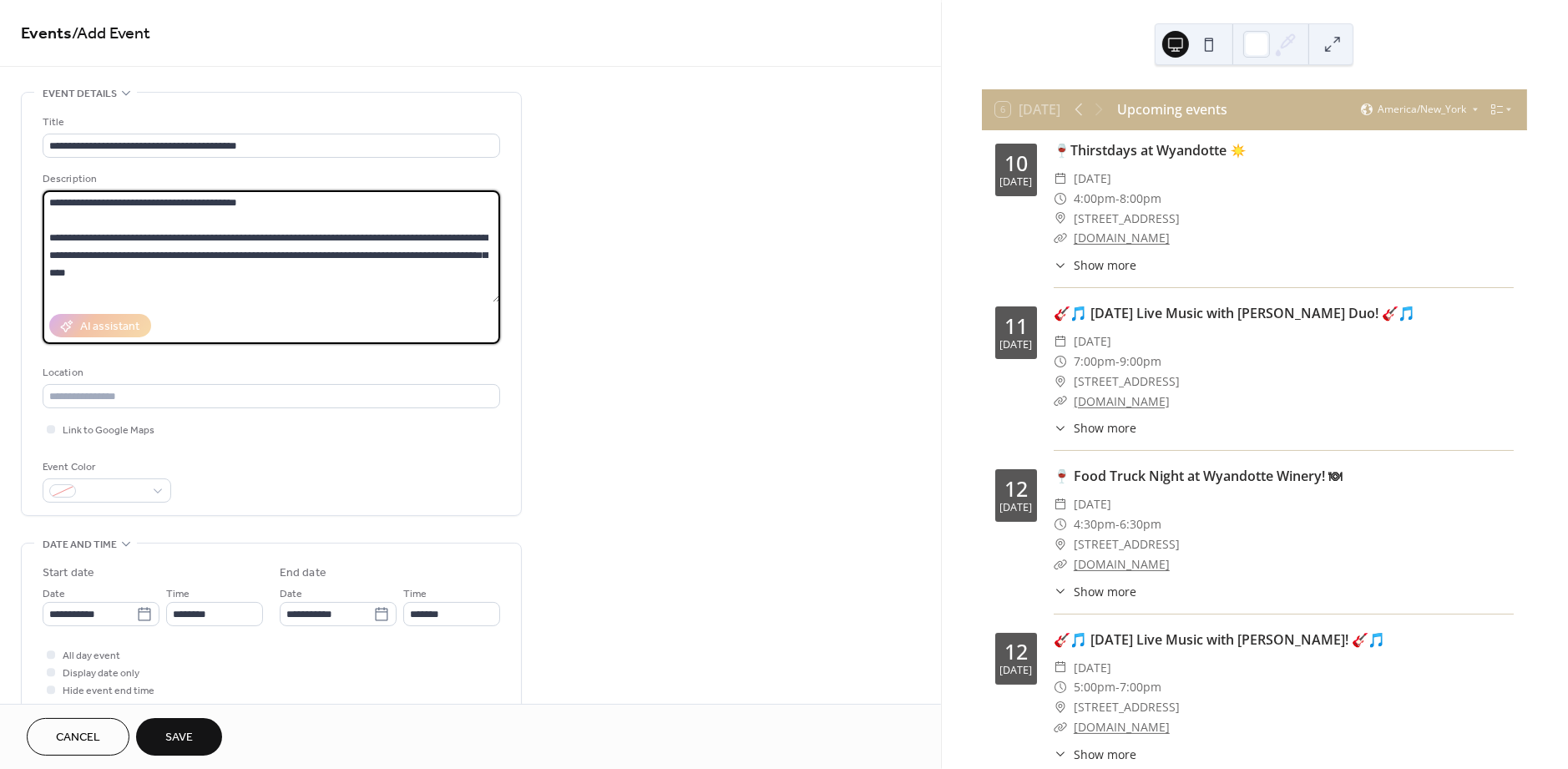 scroll, scrollTop: 418, scrollLeft: 0, axis: vertical 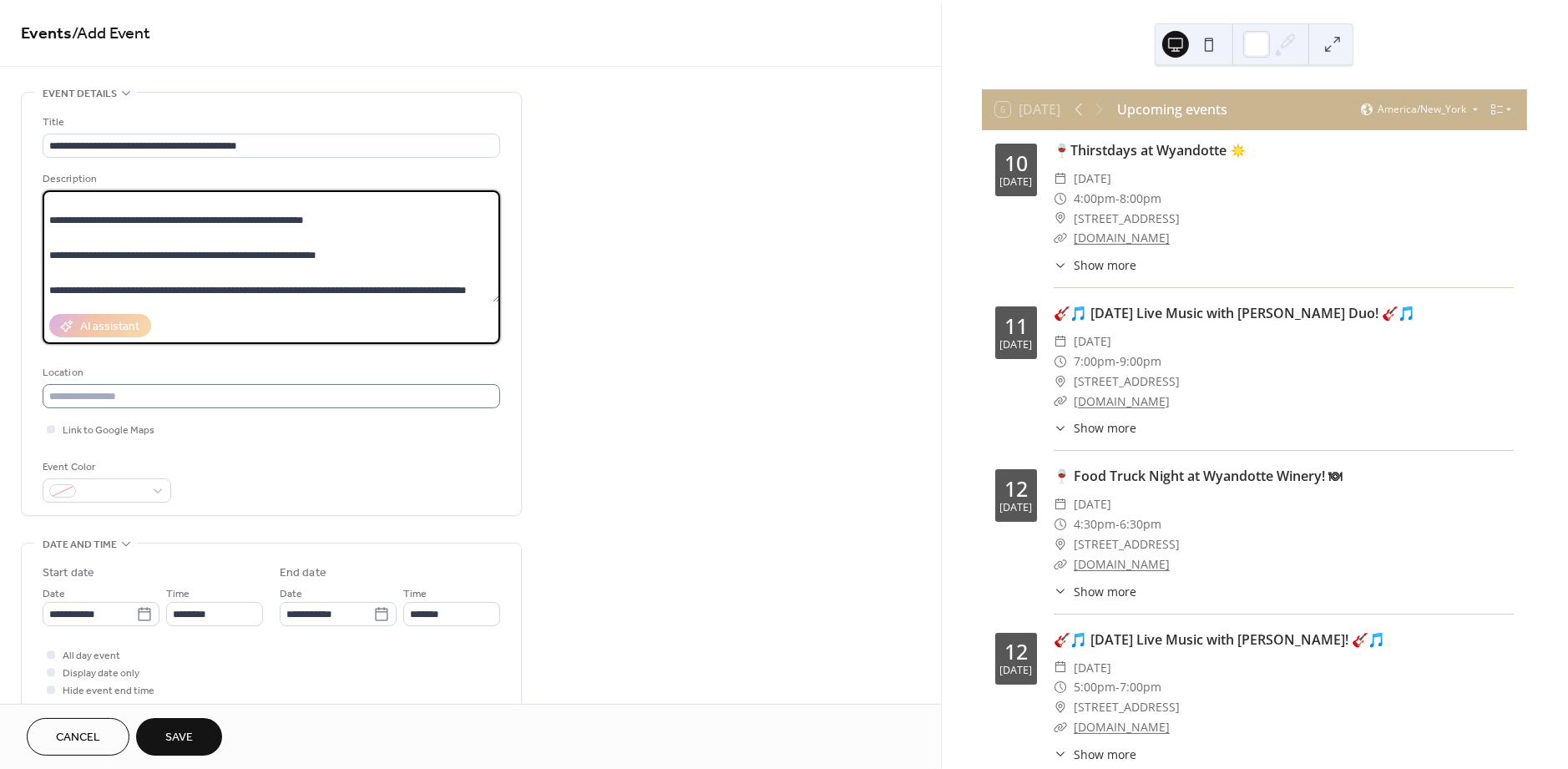 type on "**********" 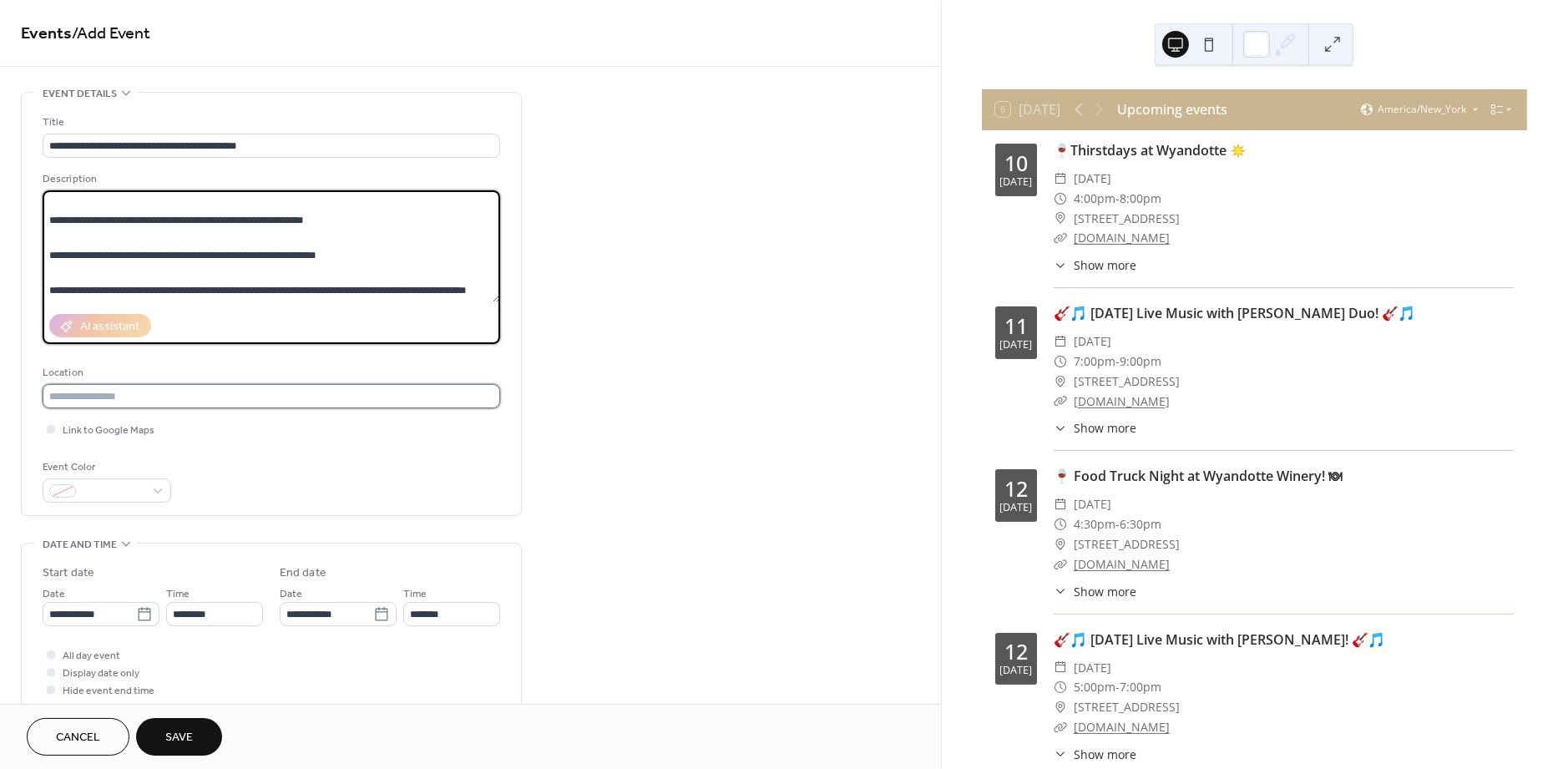 click at bounding box center [271, 396] 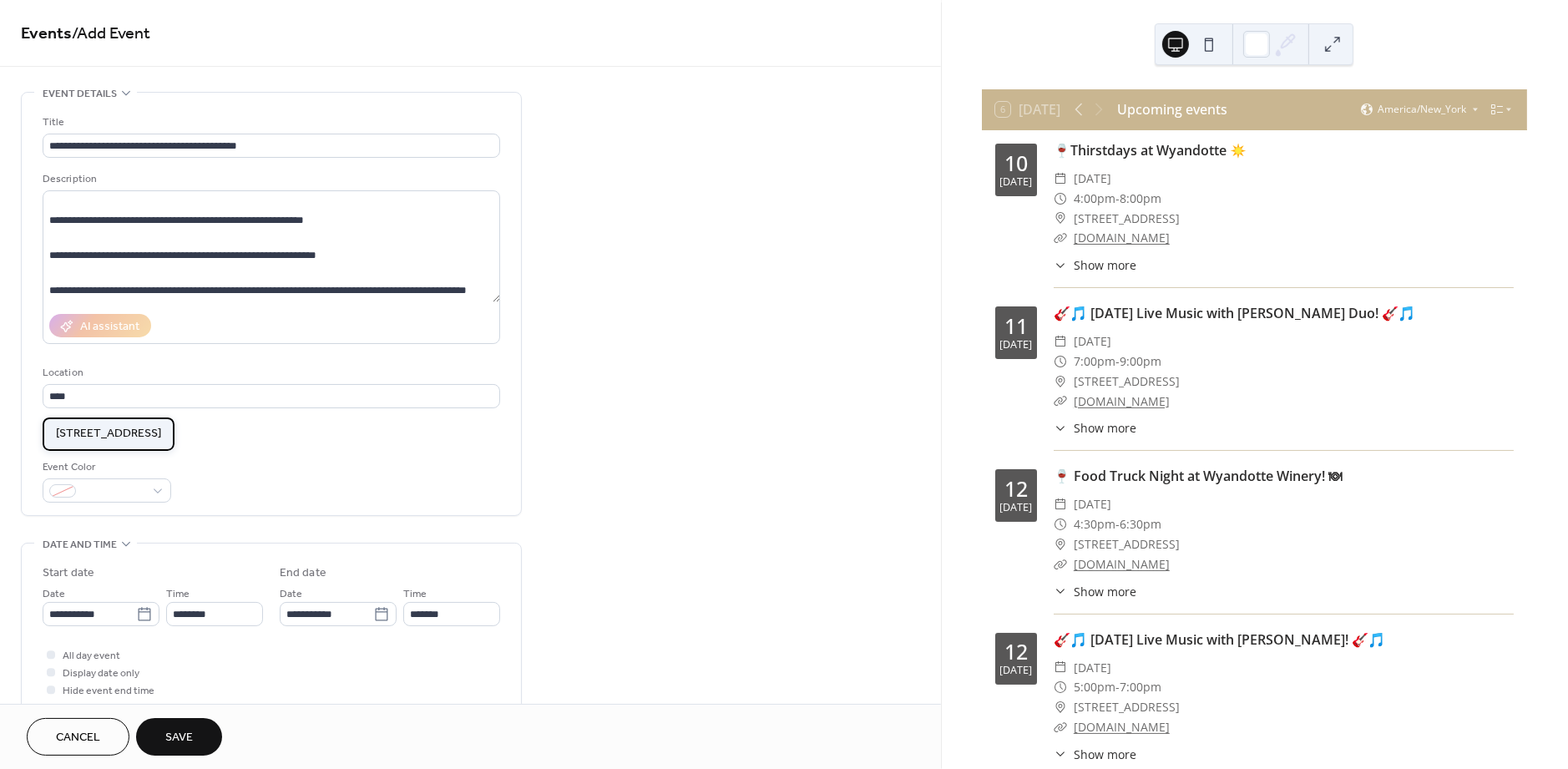 click on "[STREET_ADDRESS]" at bounding box center [109, 434] 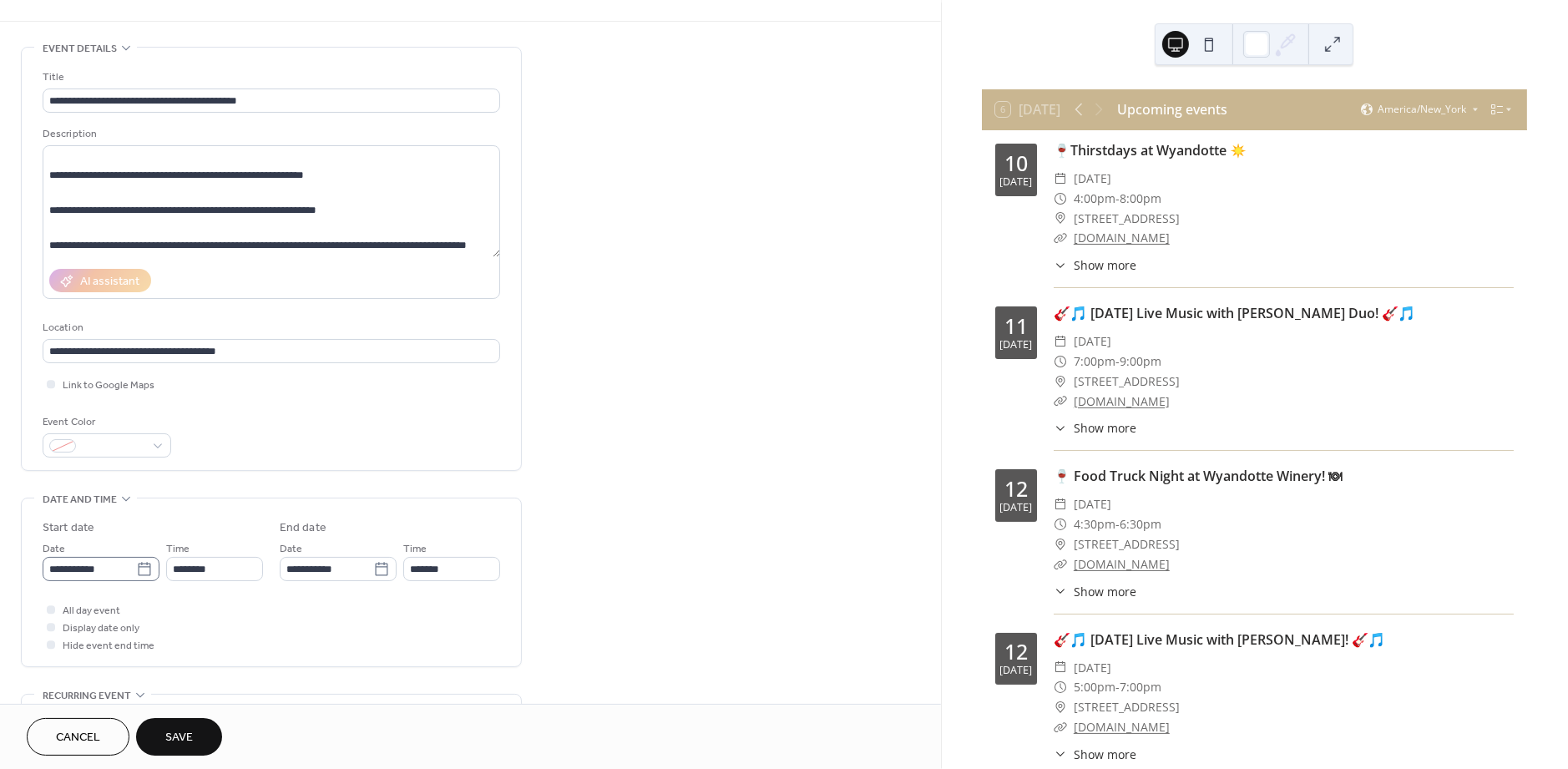 scroll, scrollTop: 101, scrollLeft: 0, axis: vertical 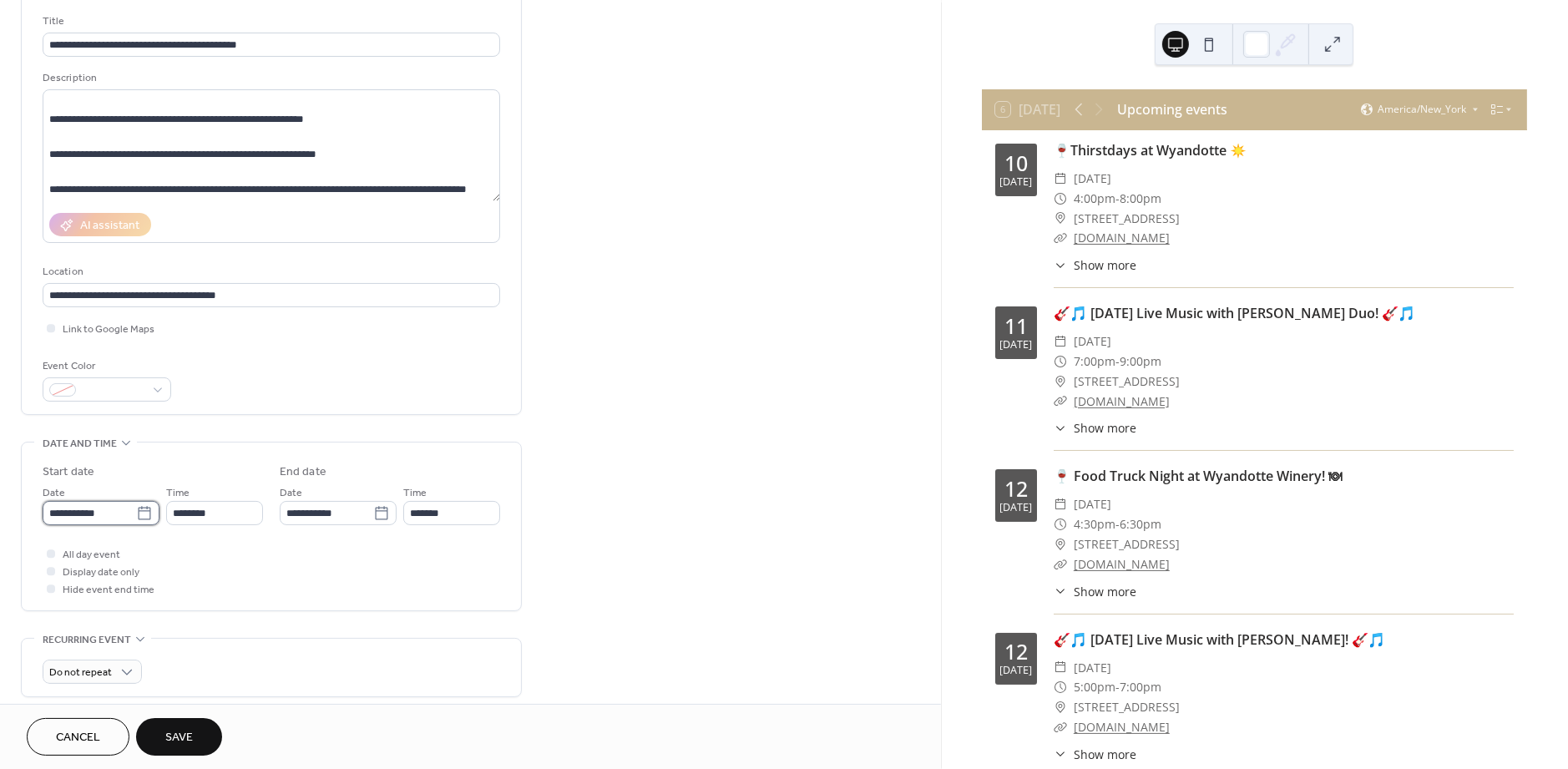 click on "**********" at bounding box center [89, 513] 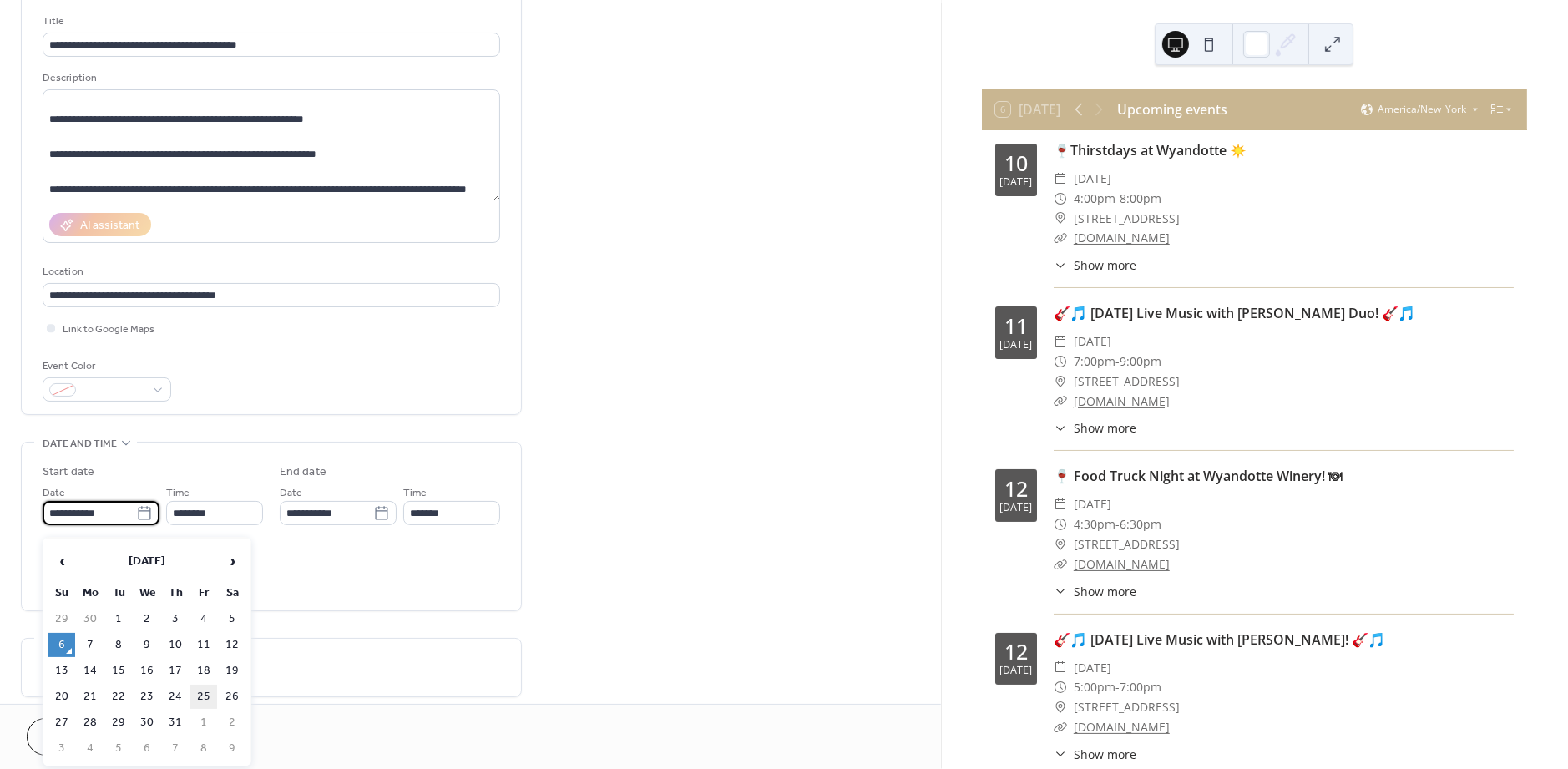 click on "25" at bounding box center (204, 696) 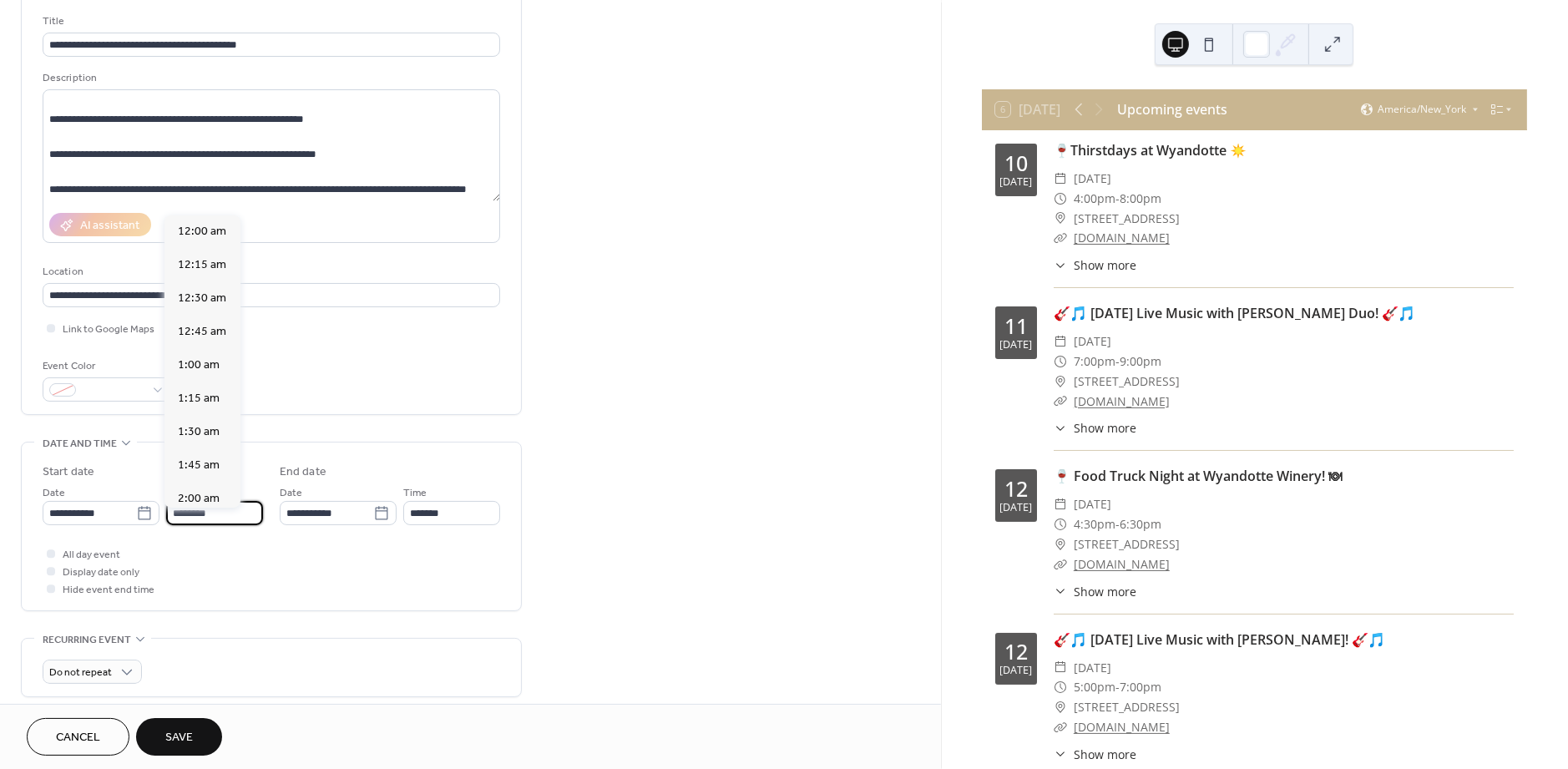 drag, startPoint x: 180, startPoint y: 522, endPoint x: 164, endPoint y: 524, distance: 16.124515 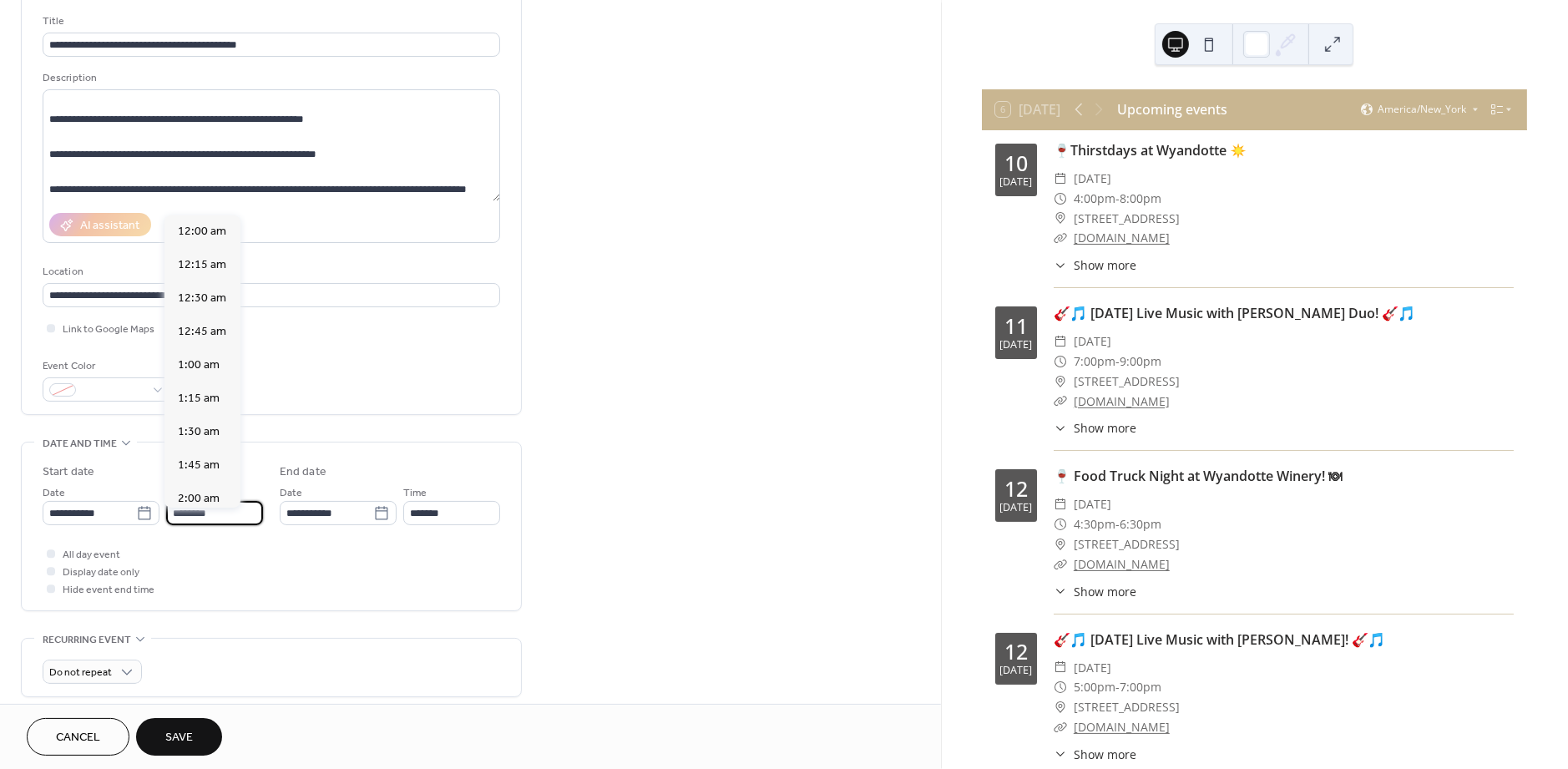 click on "********" at bounding box center (215, 513) 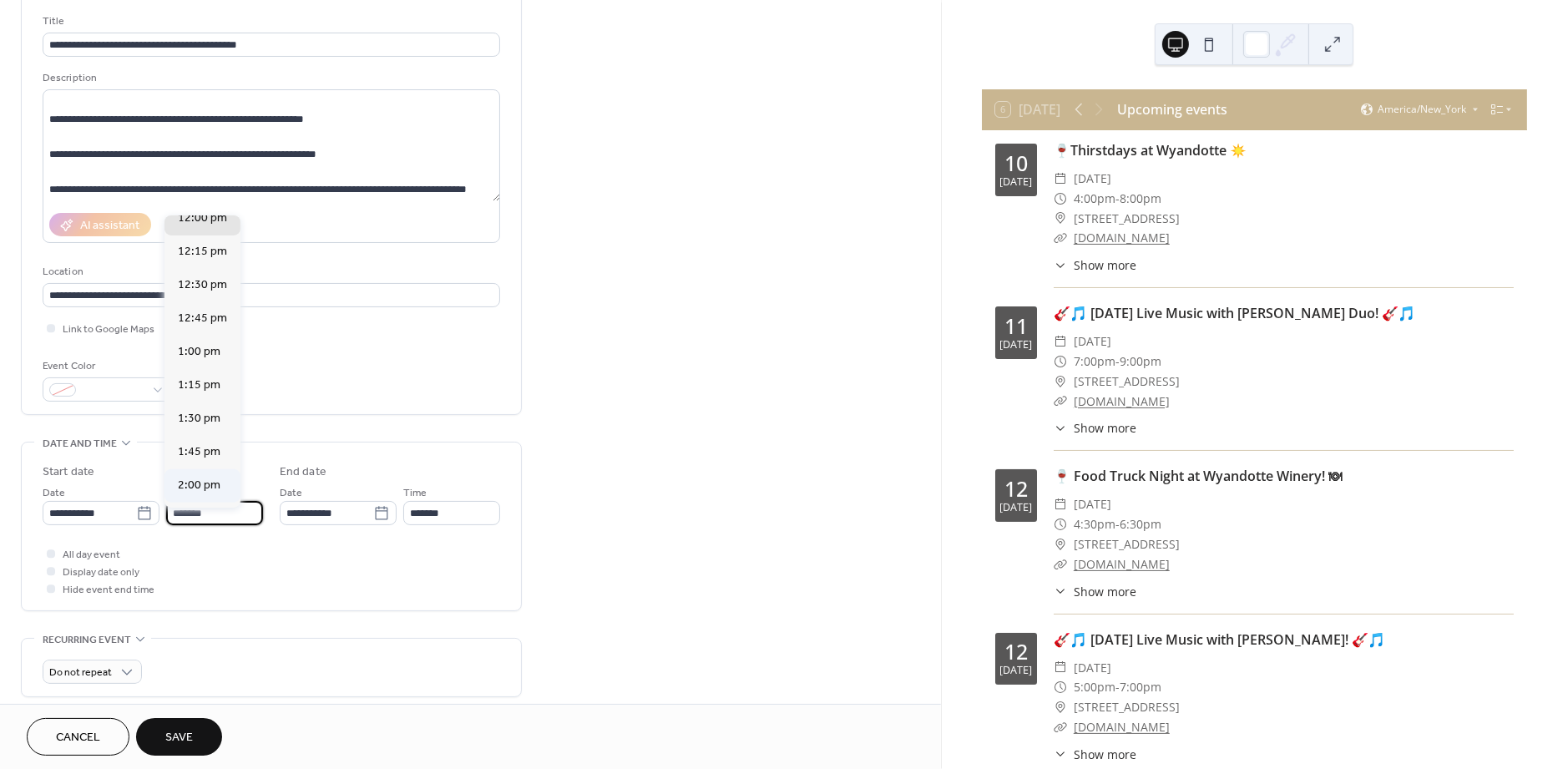 scroll, scrollTop: 2560, scrollLeft: 0, axis: vertical 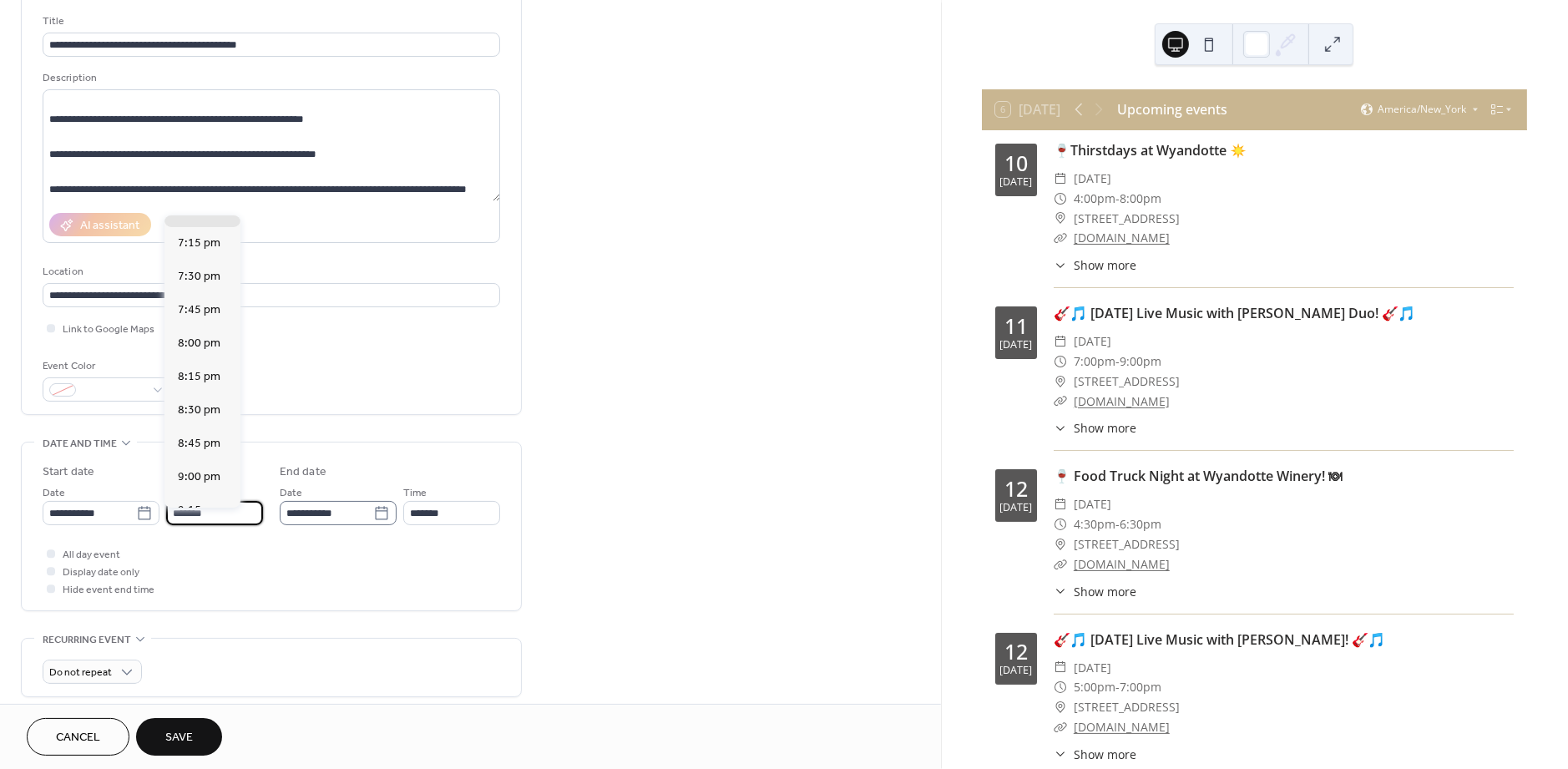 type on "*******" 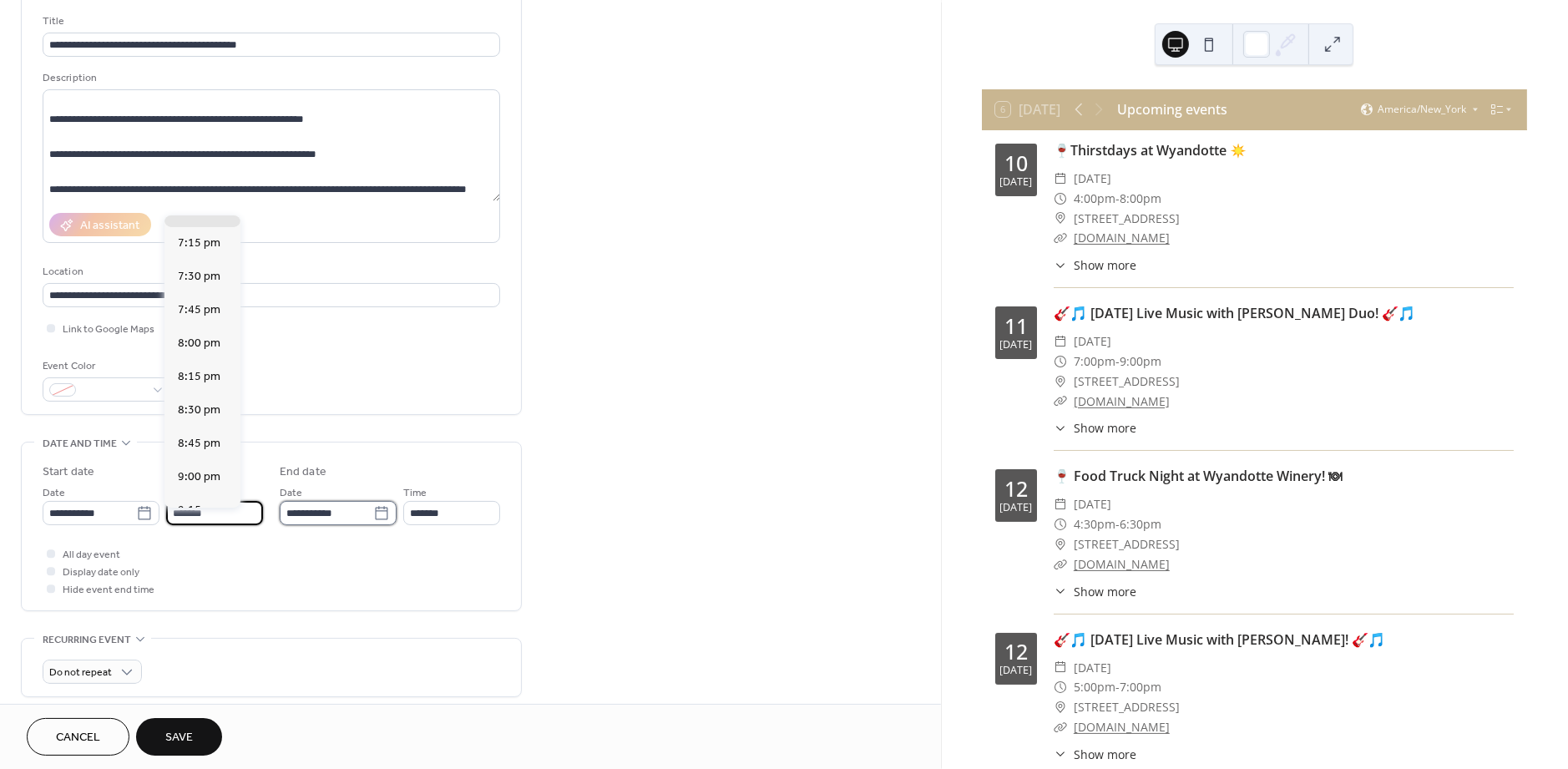 click on "**********" at bounding box center (326, 513) 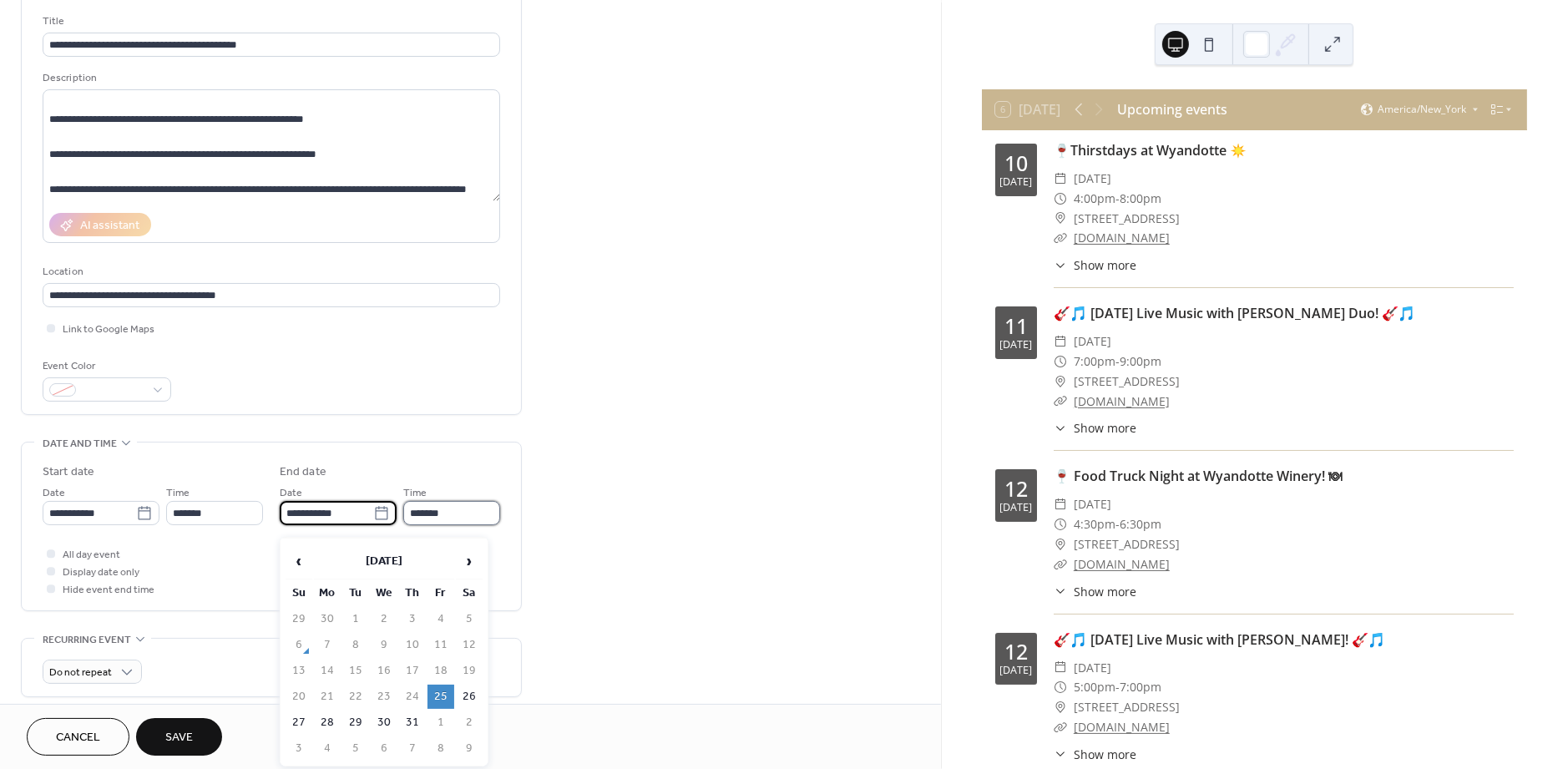 click on "*******" at bounding box center (452, 513) 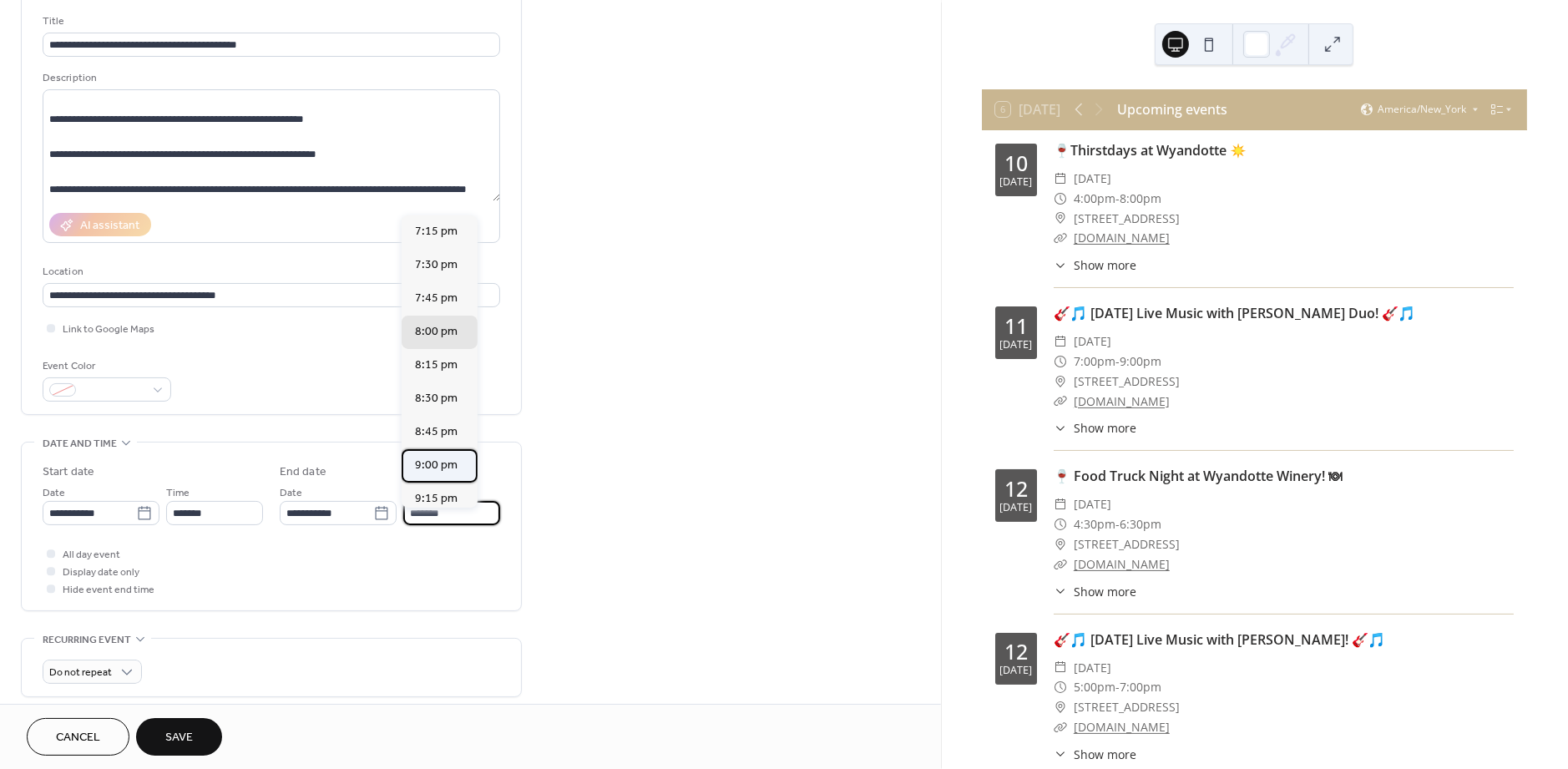 click on "9:00 pm" at bounding box center (436, 465) 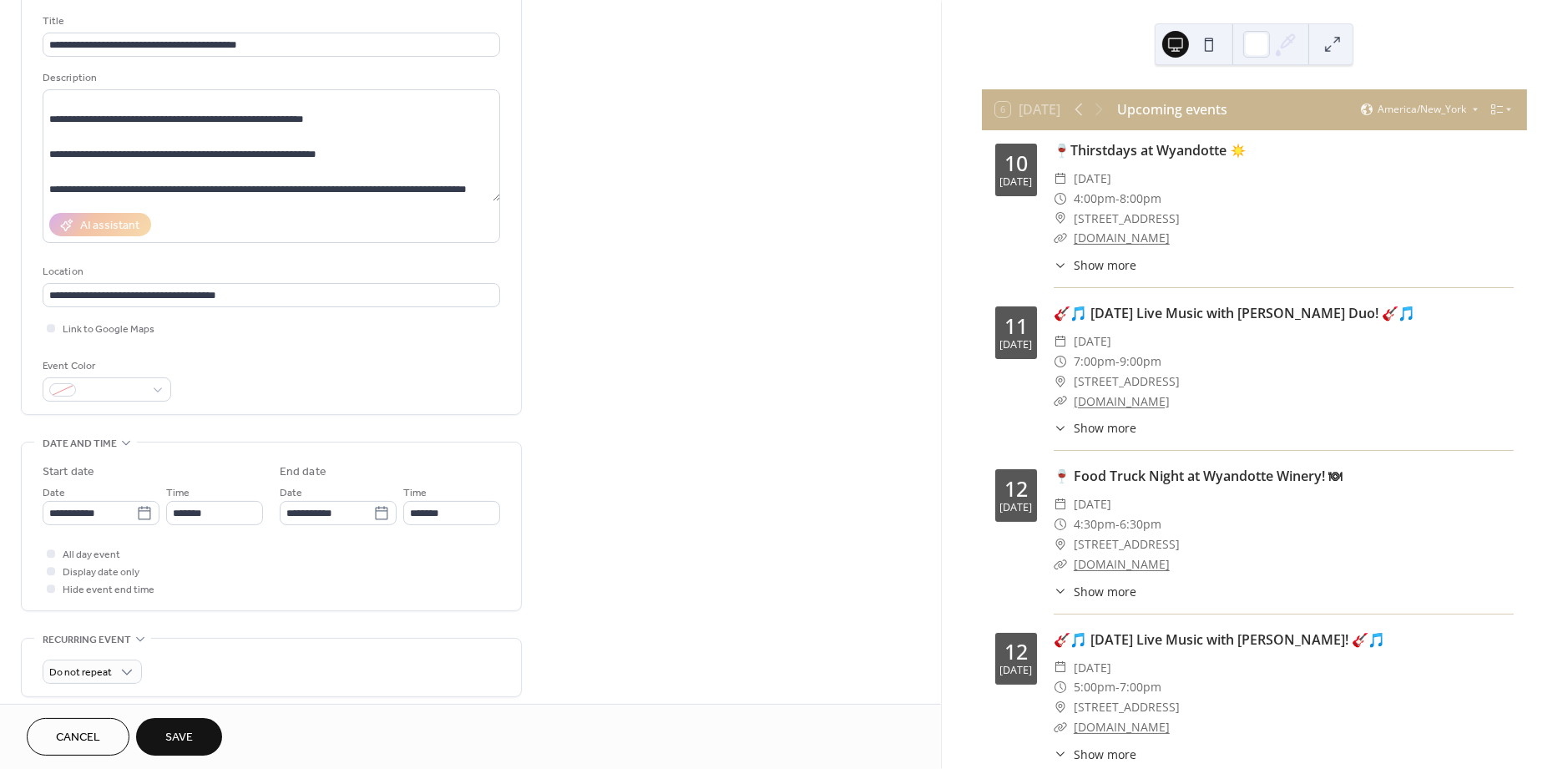 click on "**********" at bounding box center (470, 627) 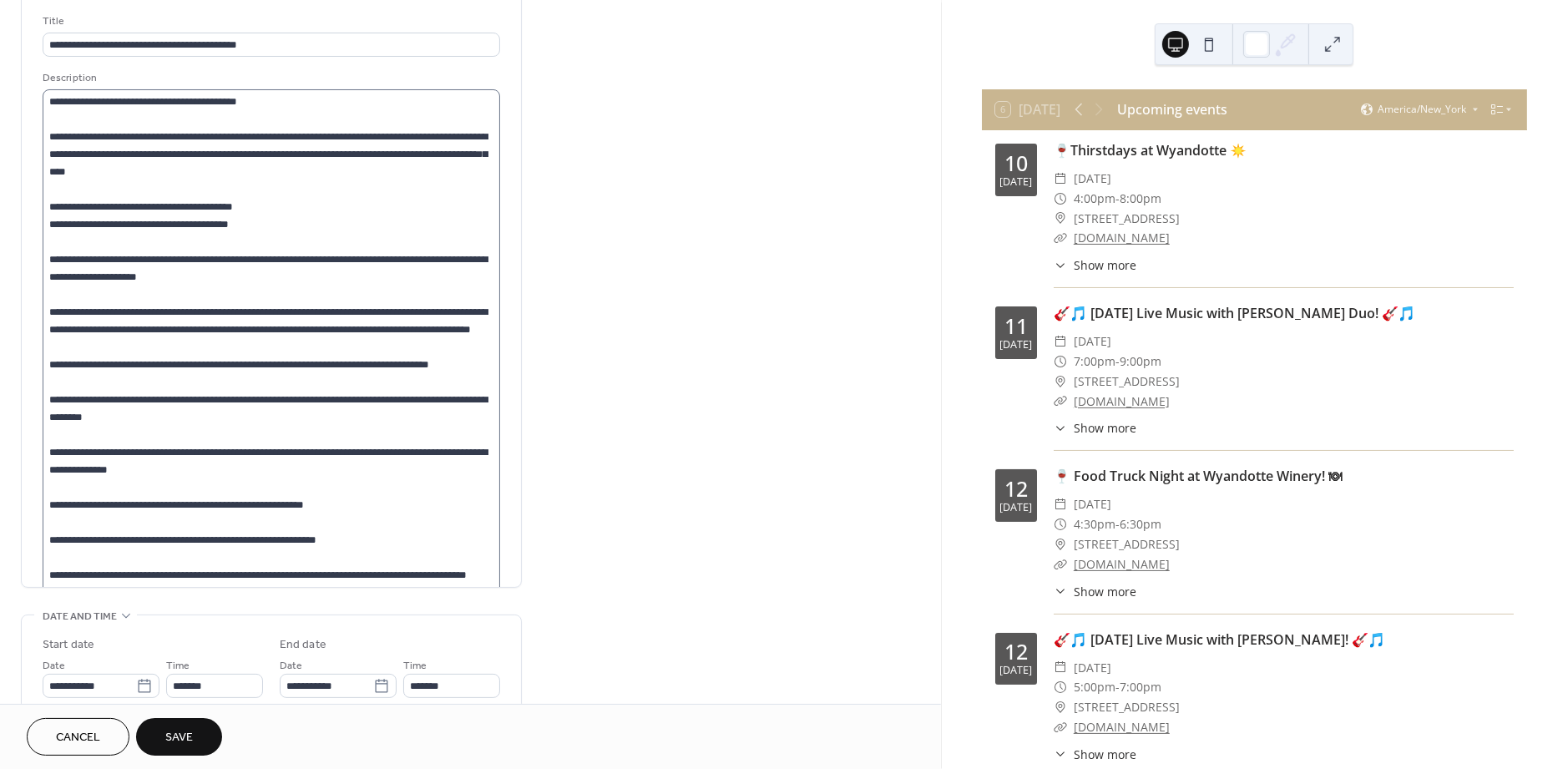 scroll, scrollTop: 23, scrollLeft: 0, axis: vertical 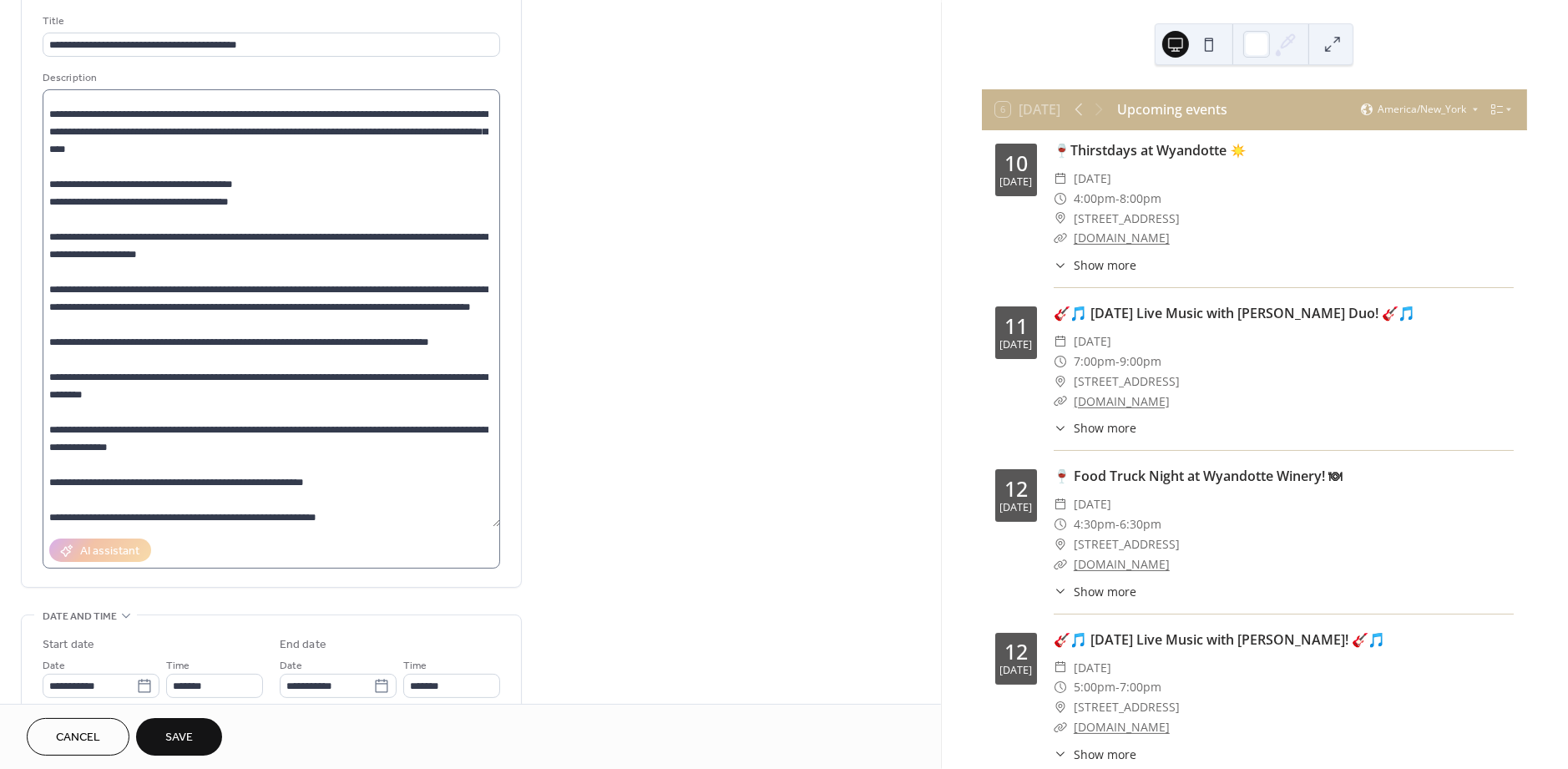 drag, startPoint x: 487, startPoint y: 198, endPoint x: 511, endPoint y: 482, distance: 285.01228 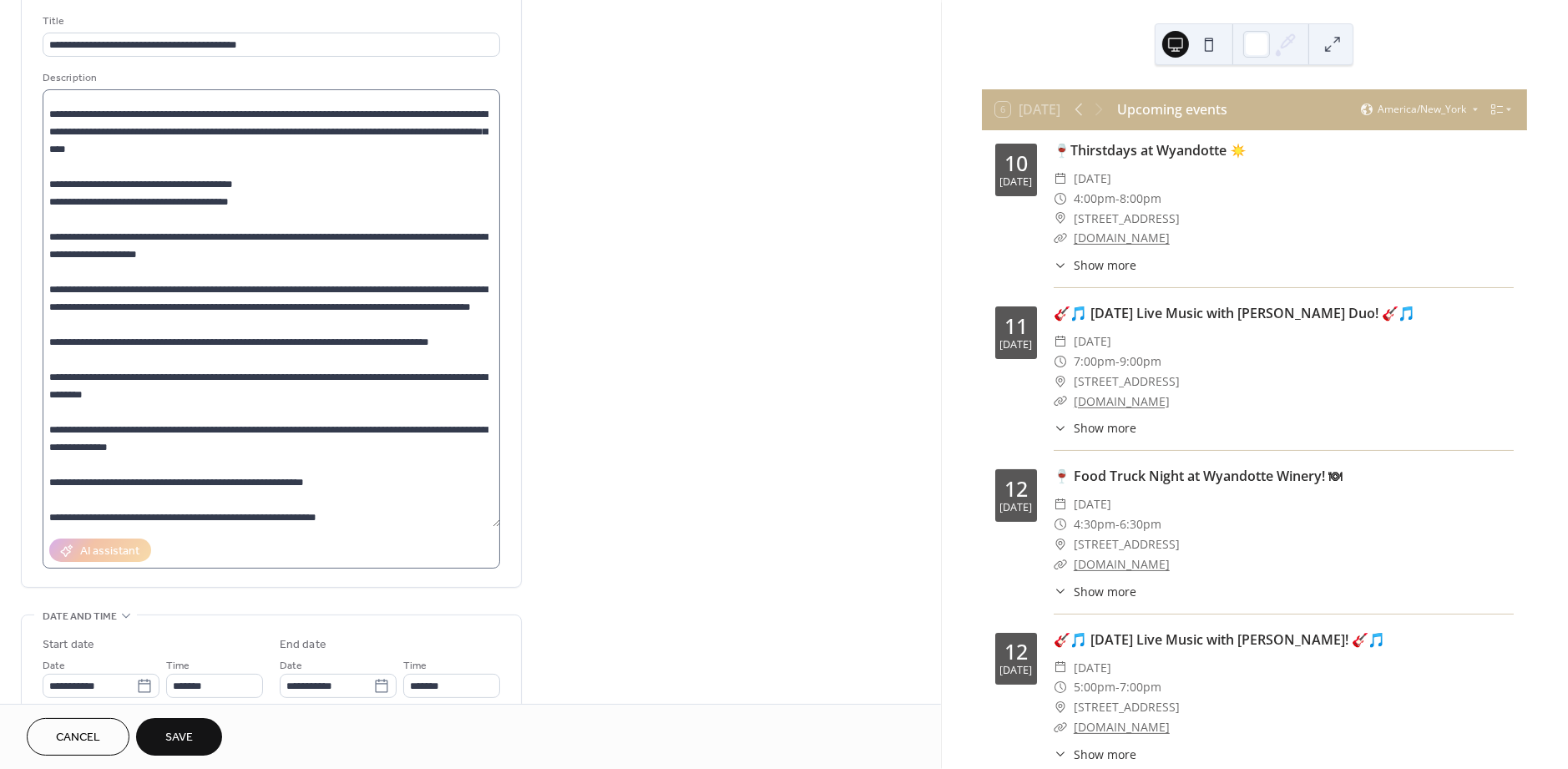 click at bounding box center [271, 308] 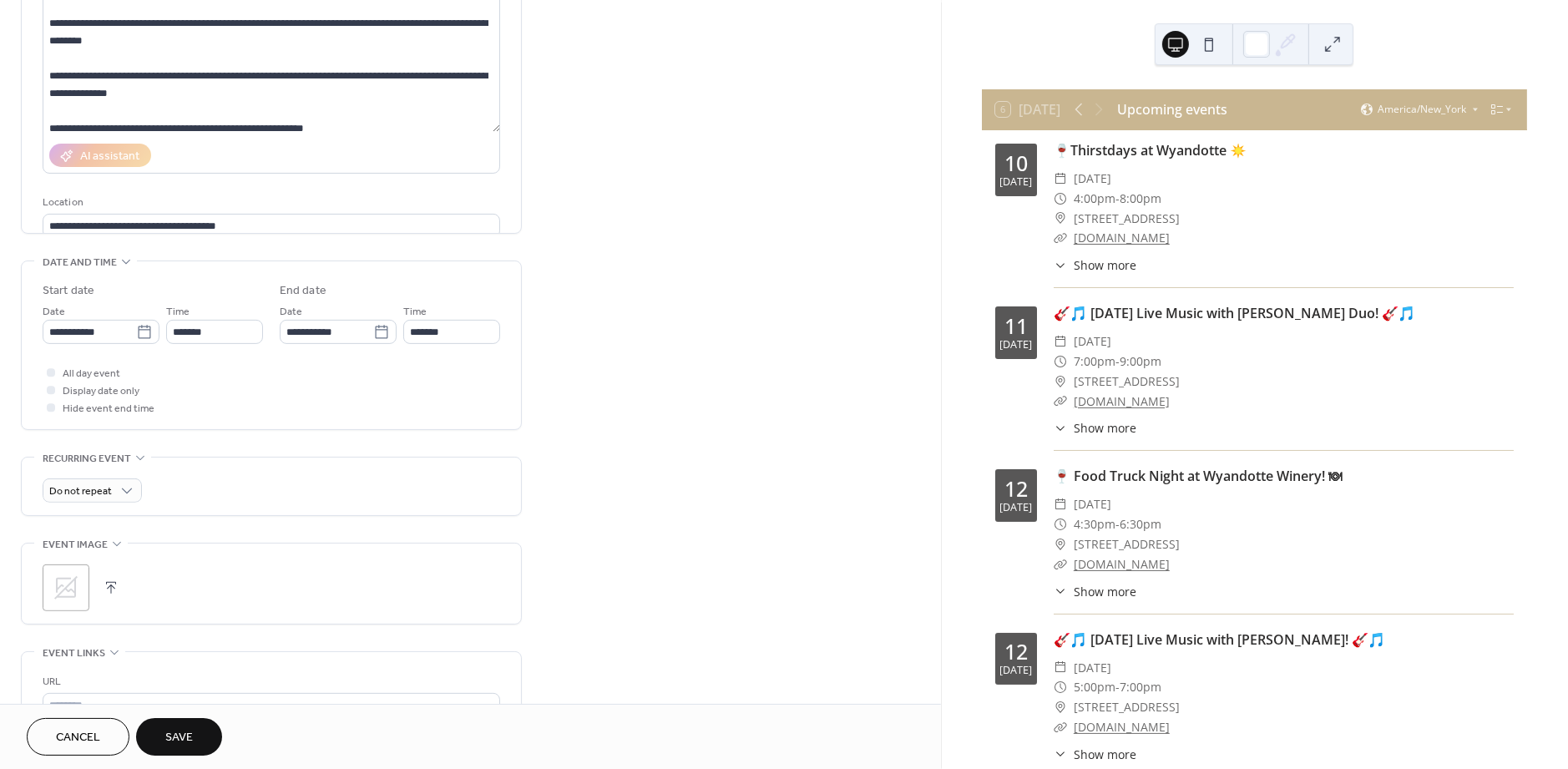 scroll, scrollTop: 554, scrollLeft: 0, axis: vertical 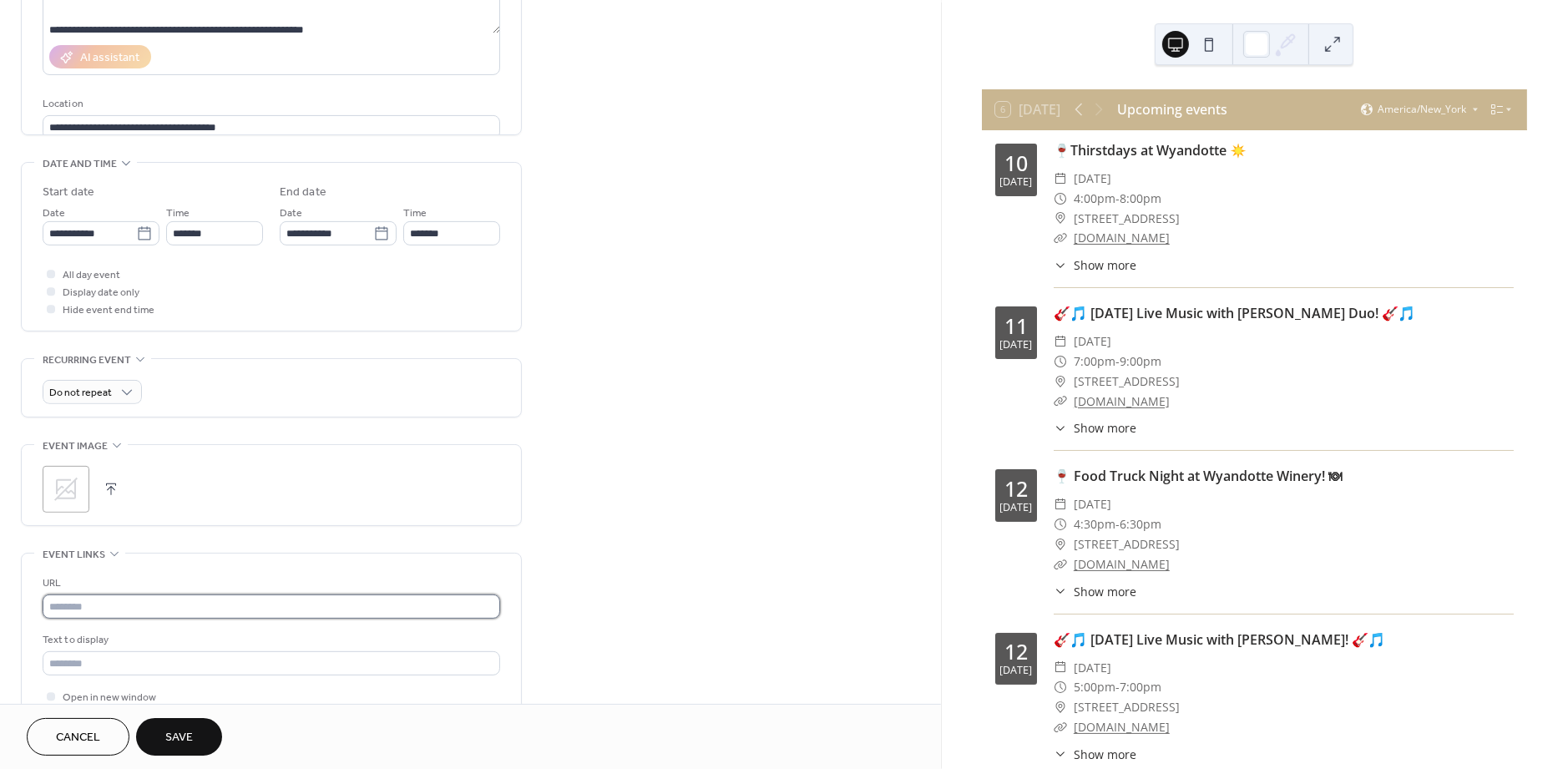click at bounding box center (271, 606) 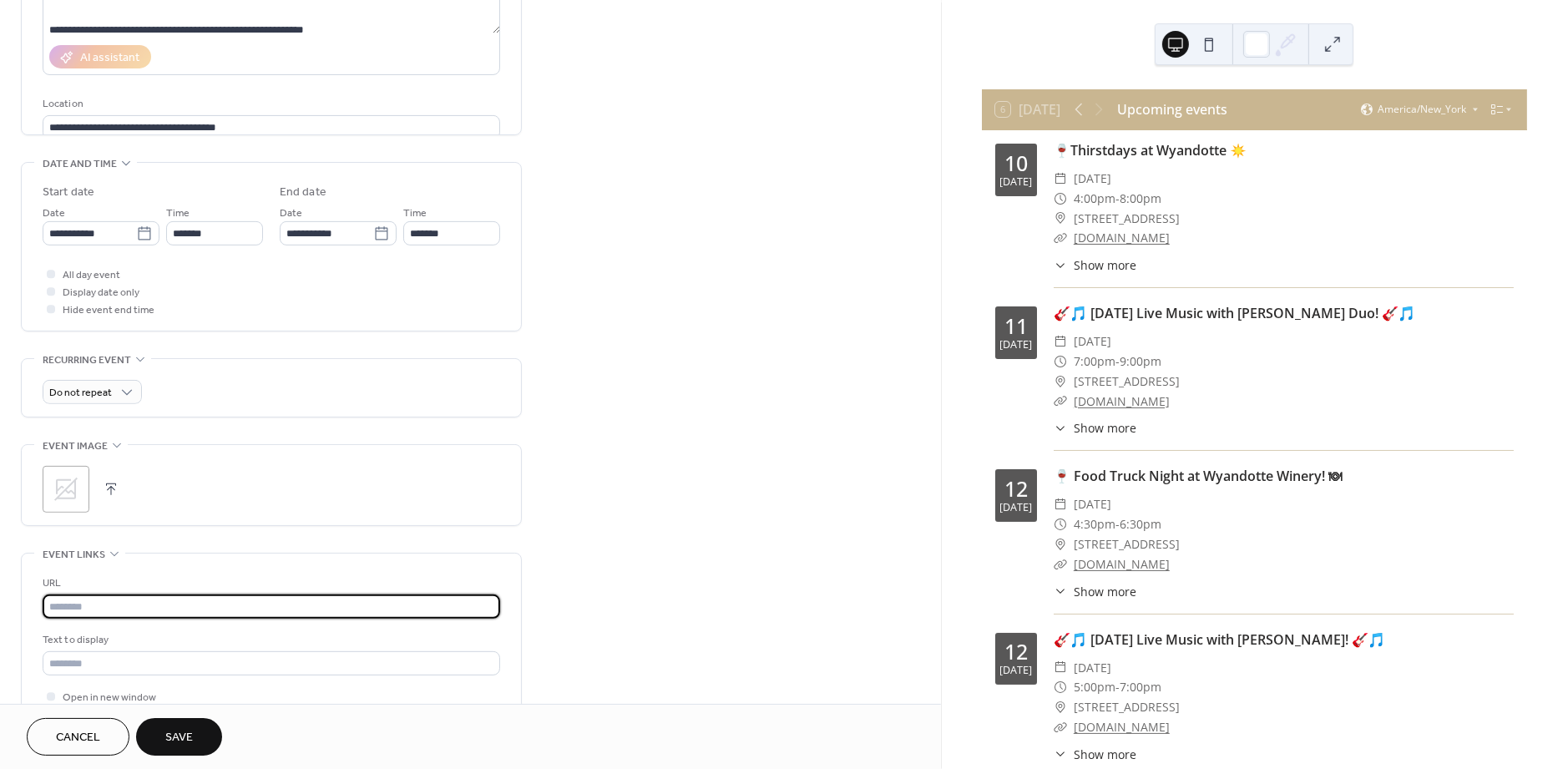 paste on "**********" 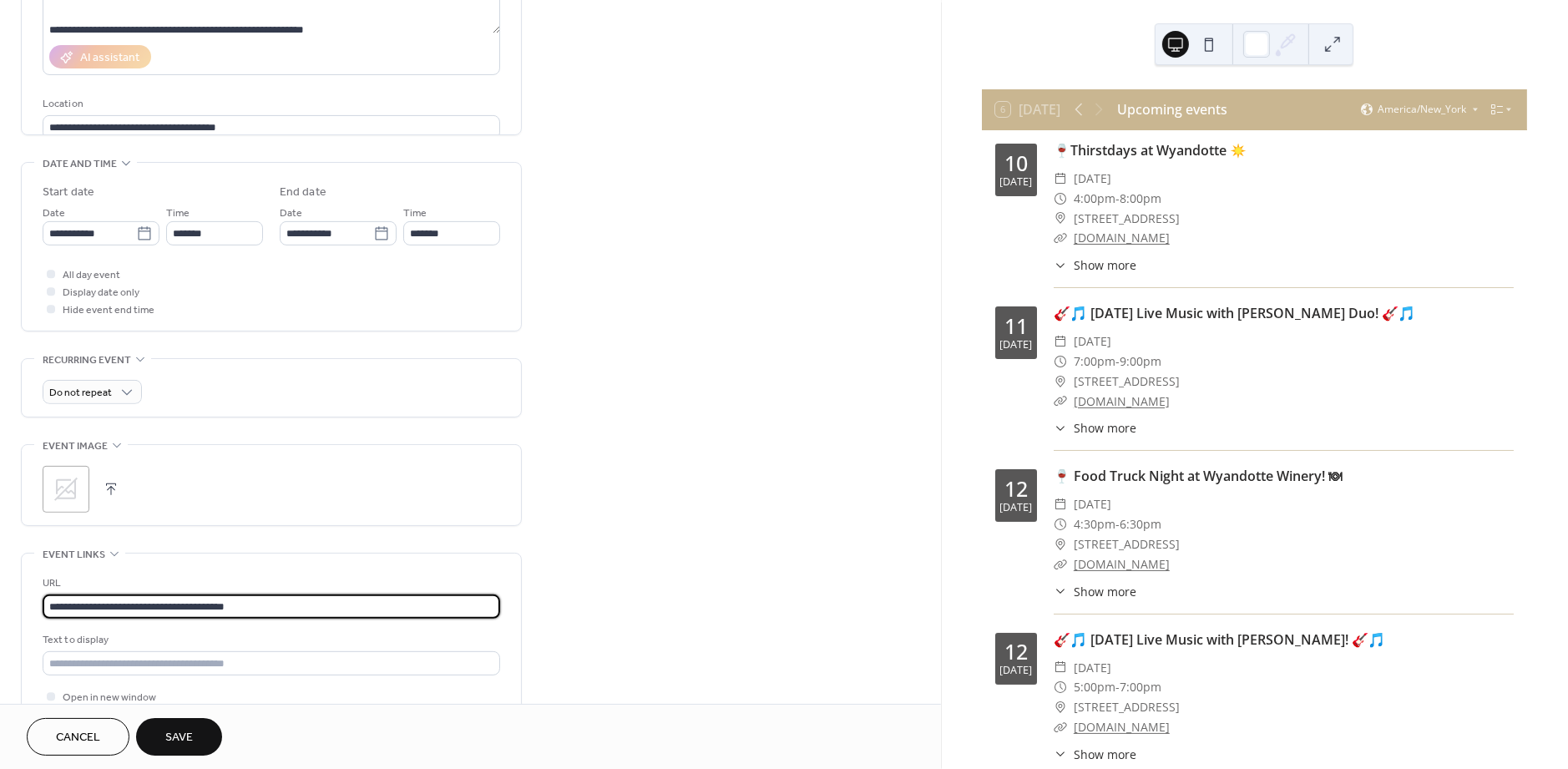 type on "**********" 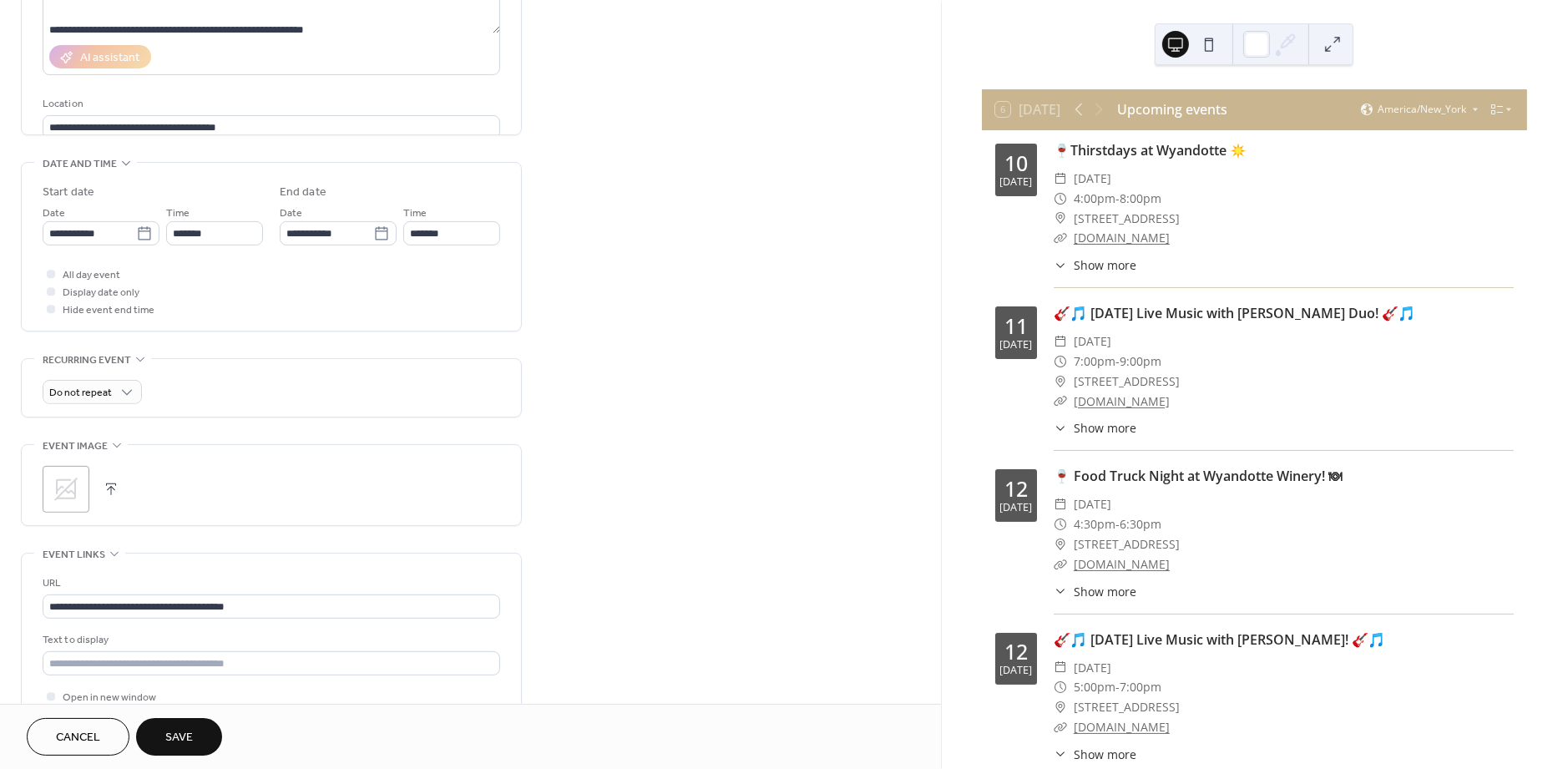 click on "Save" at bounding box center [179, 738] 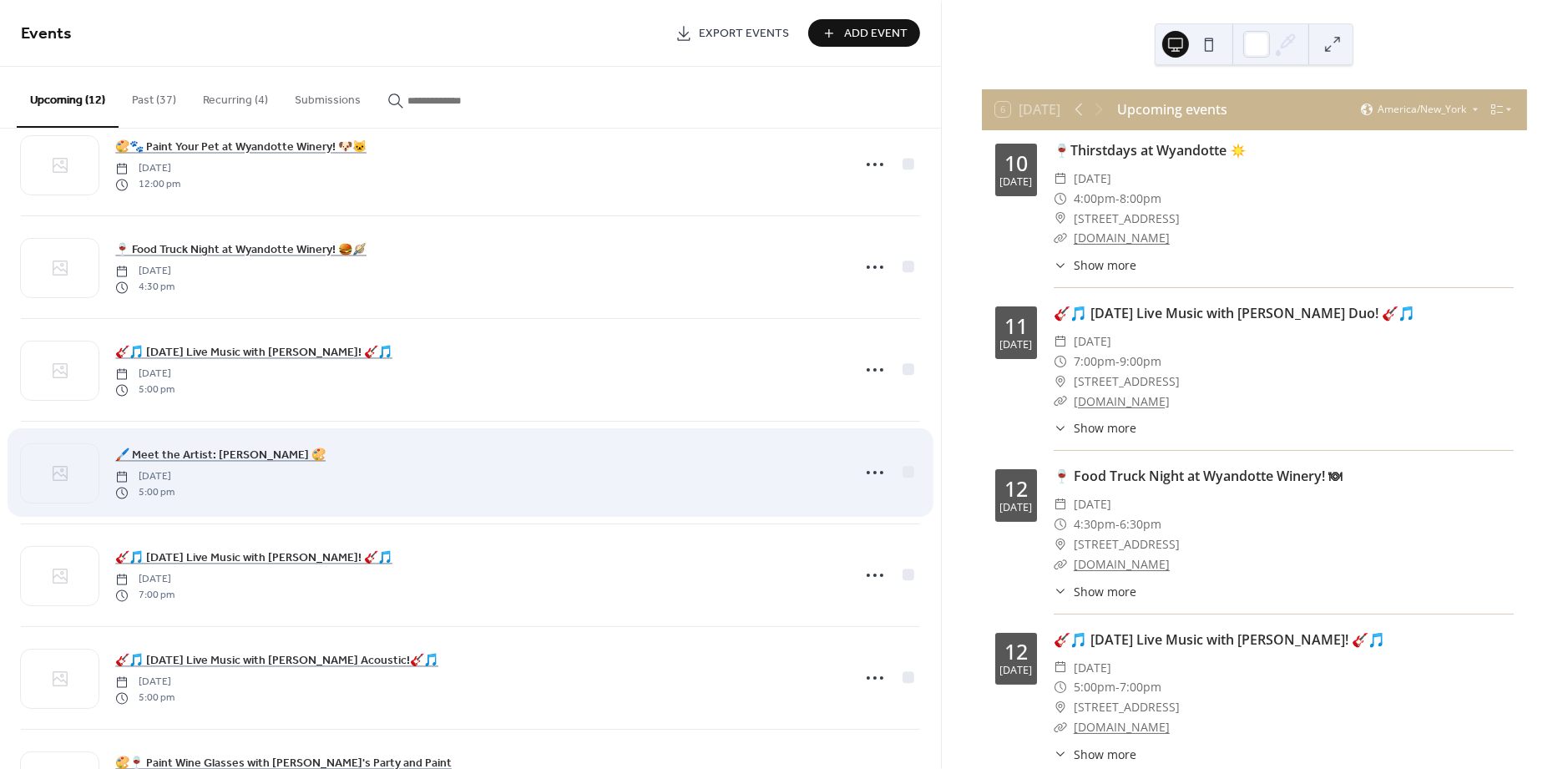 scroll, scrollTop: 642, scrollLeft: 0, axis: vertical 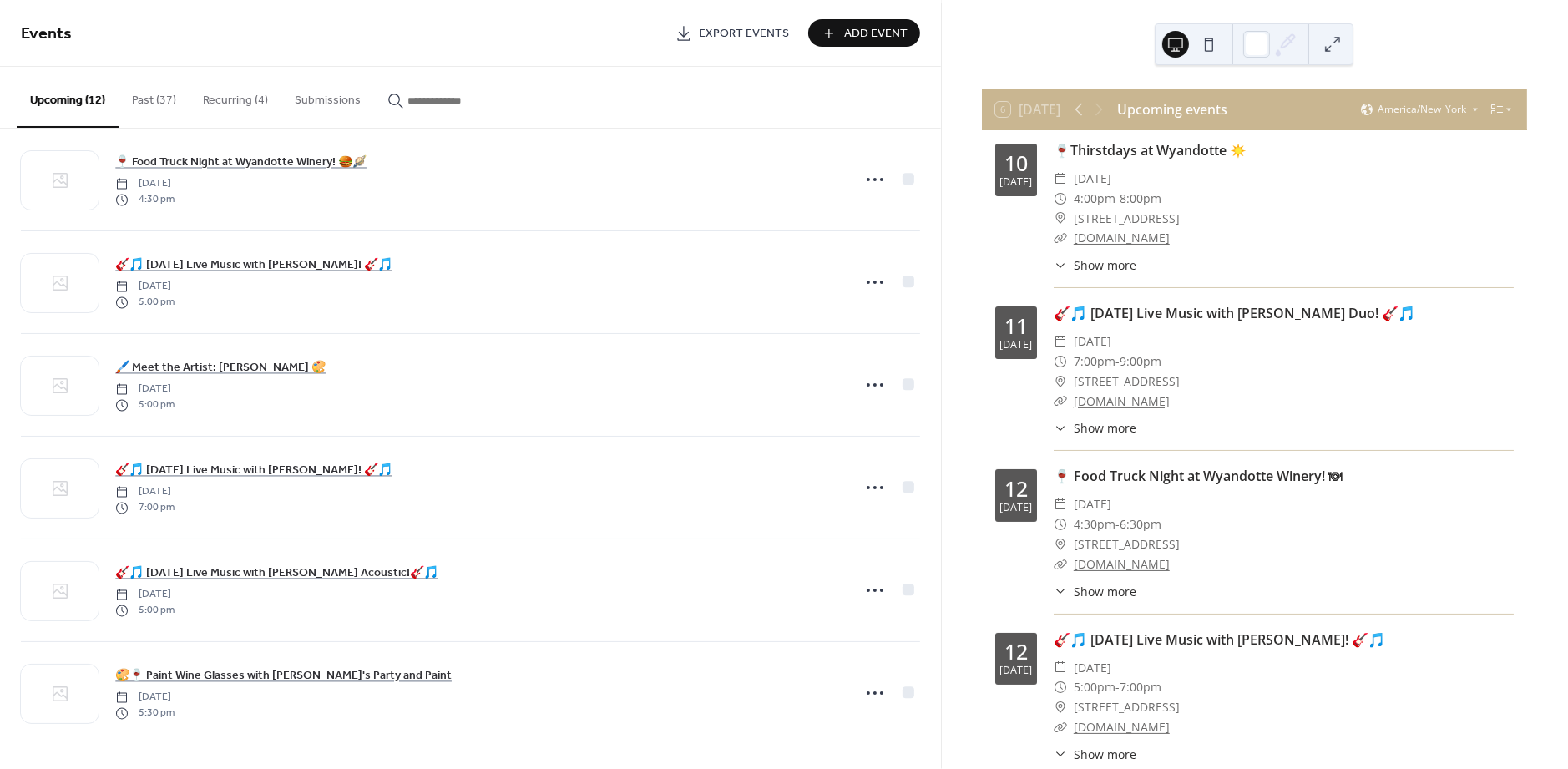 click on "Add Event" at bounding box center [876, 34] 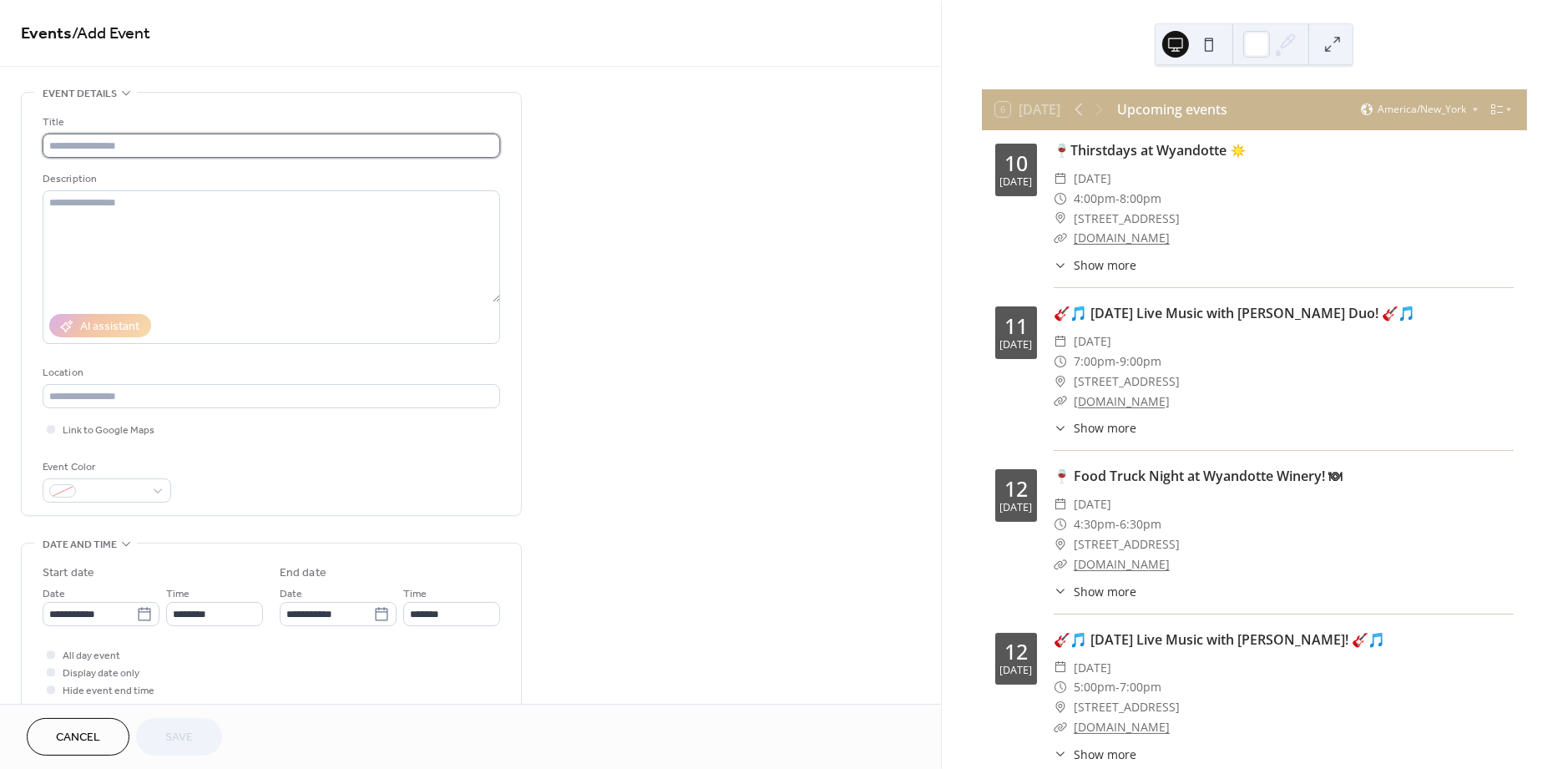 click at bounding box center [271, 145] 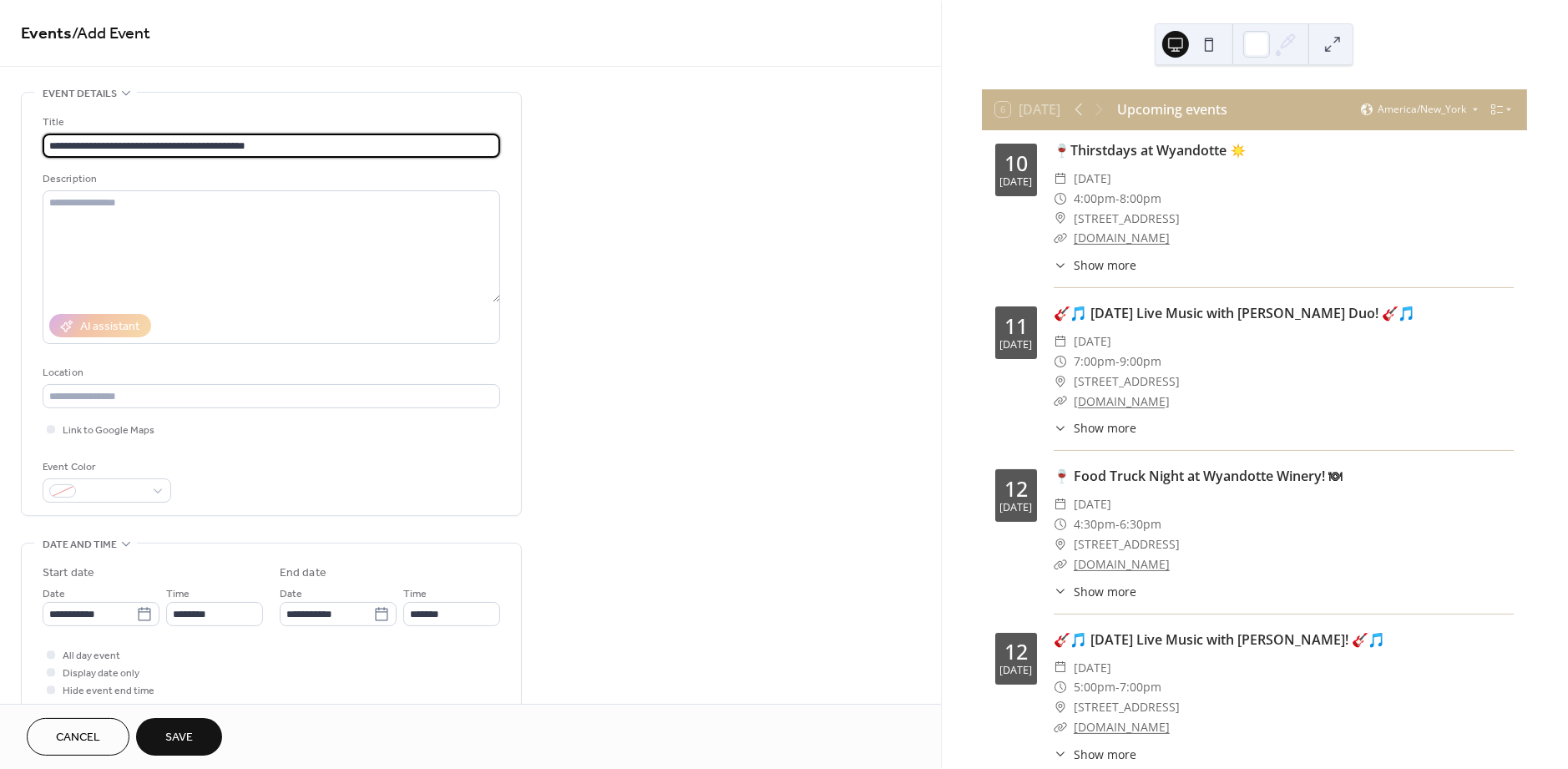 type on "**********" 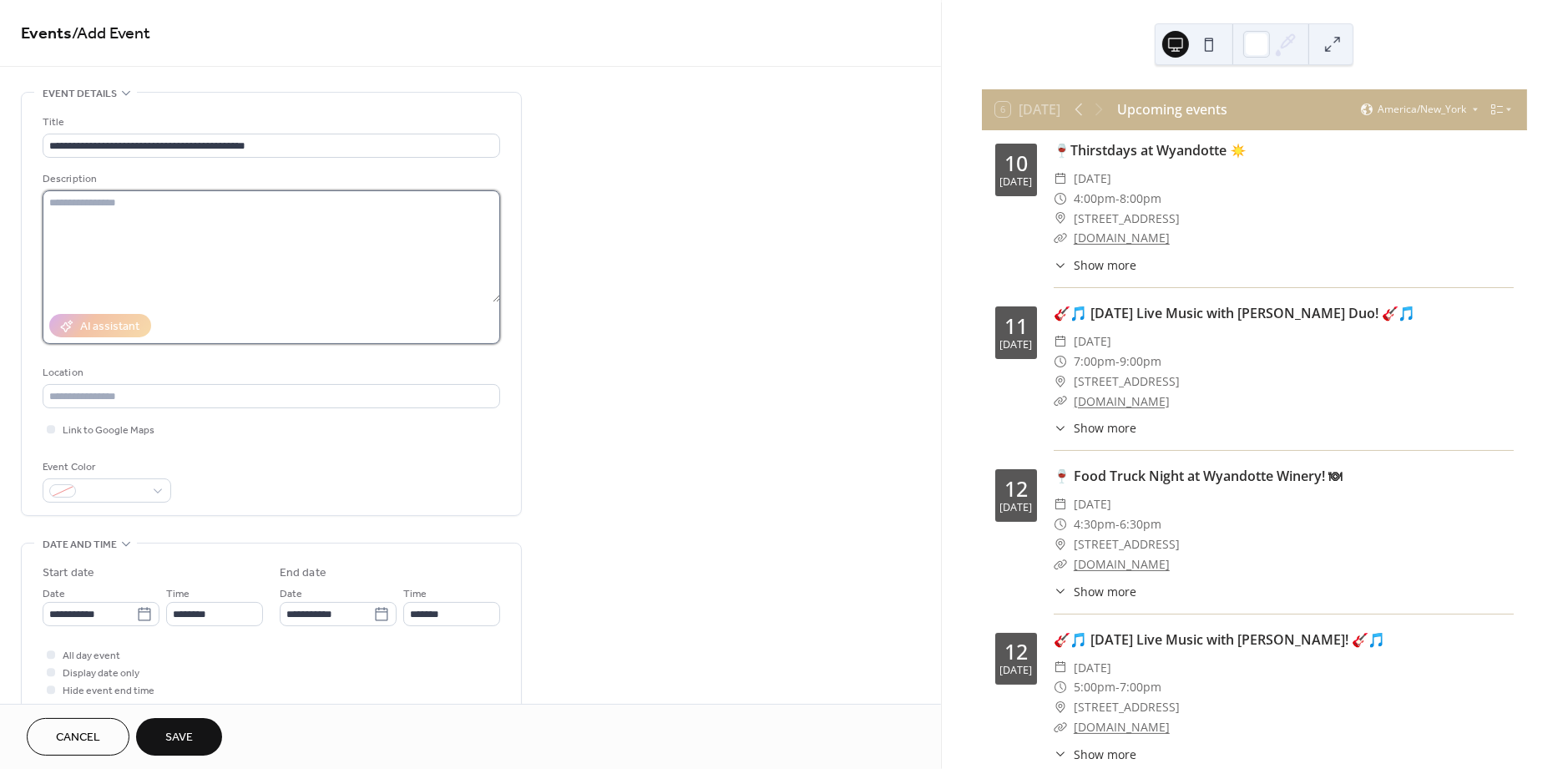 click at bounding box center (271, 246) 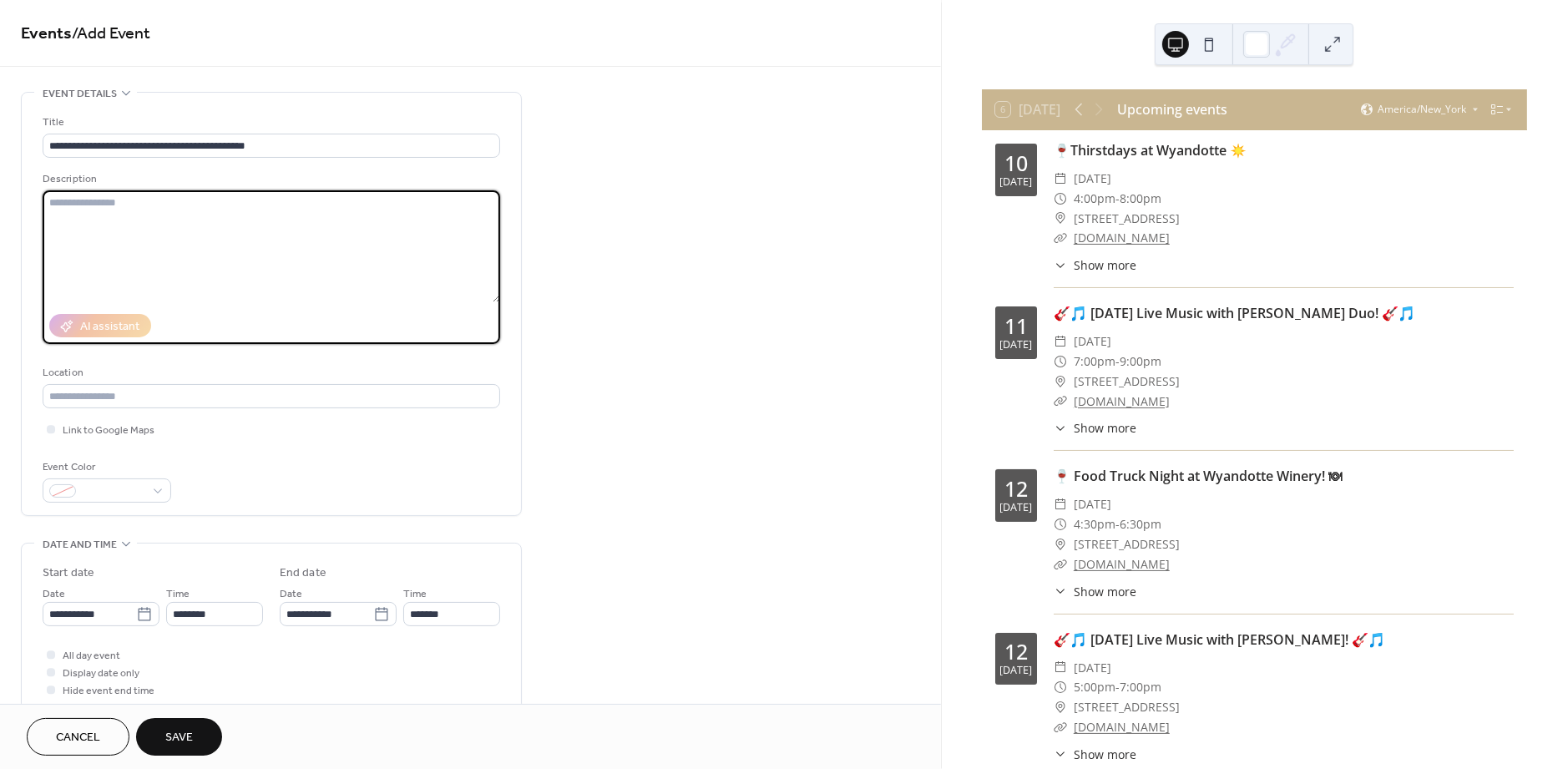paste on "**********" 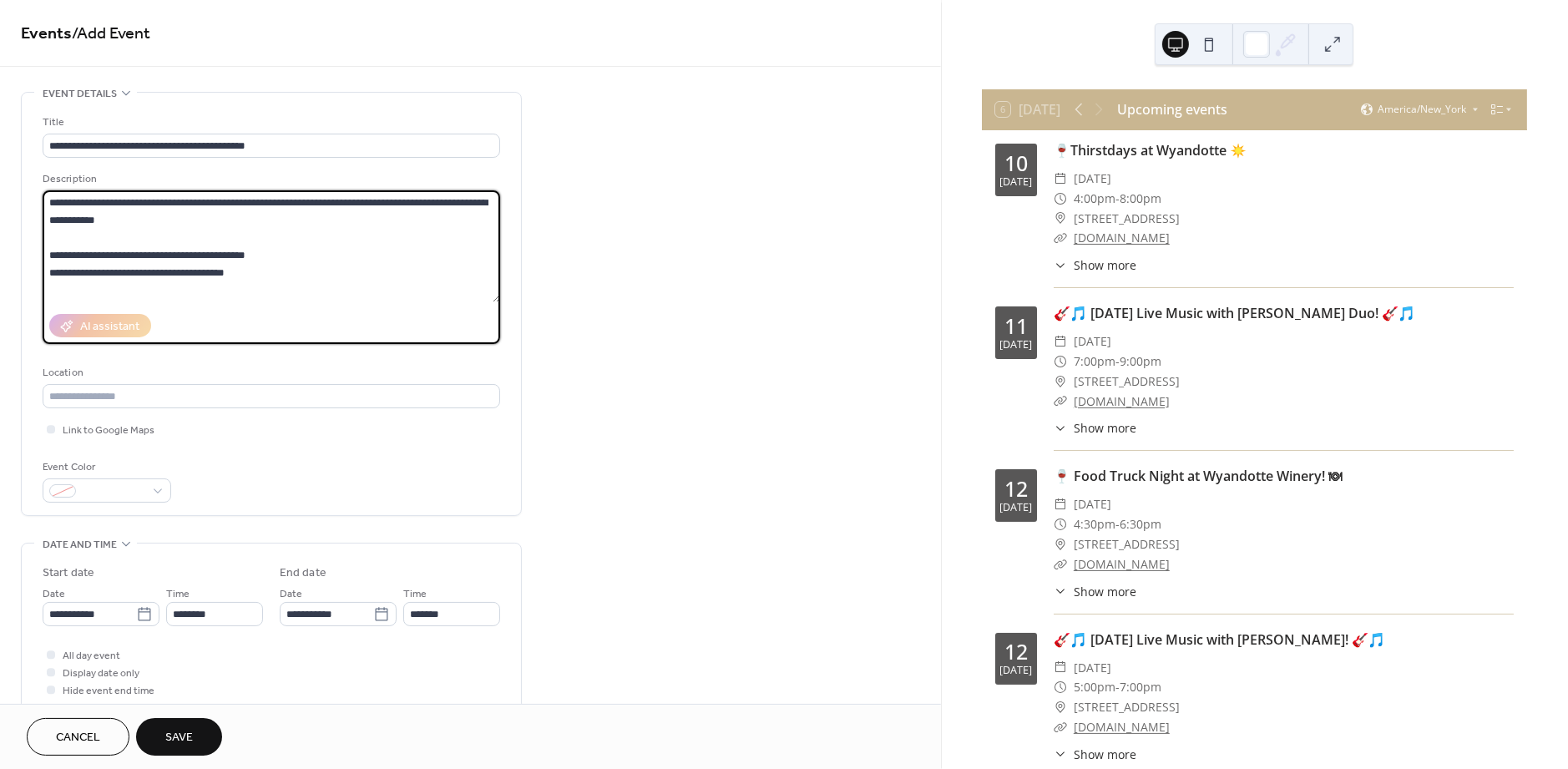 scroll, scrollTop: 349, scrollLeft: 0, axis: vertical 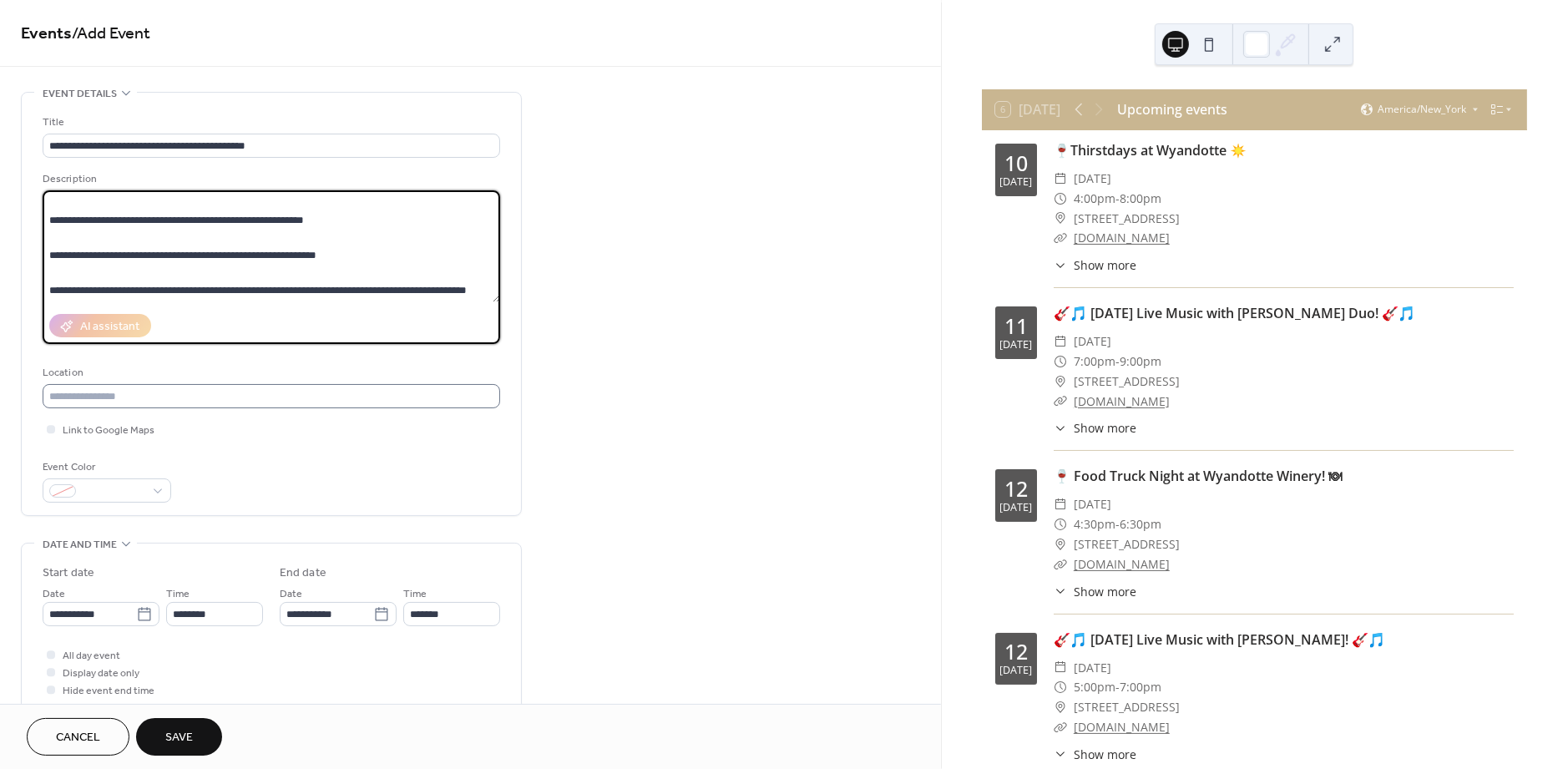 type on "**********" 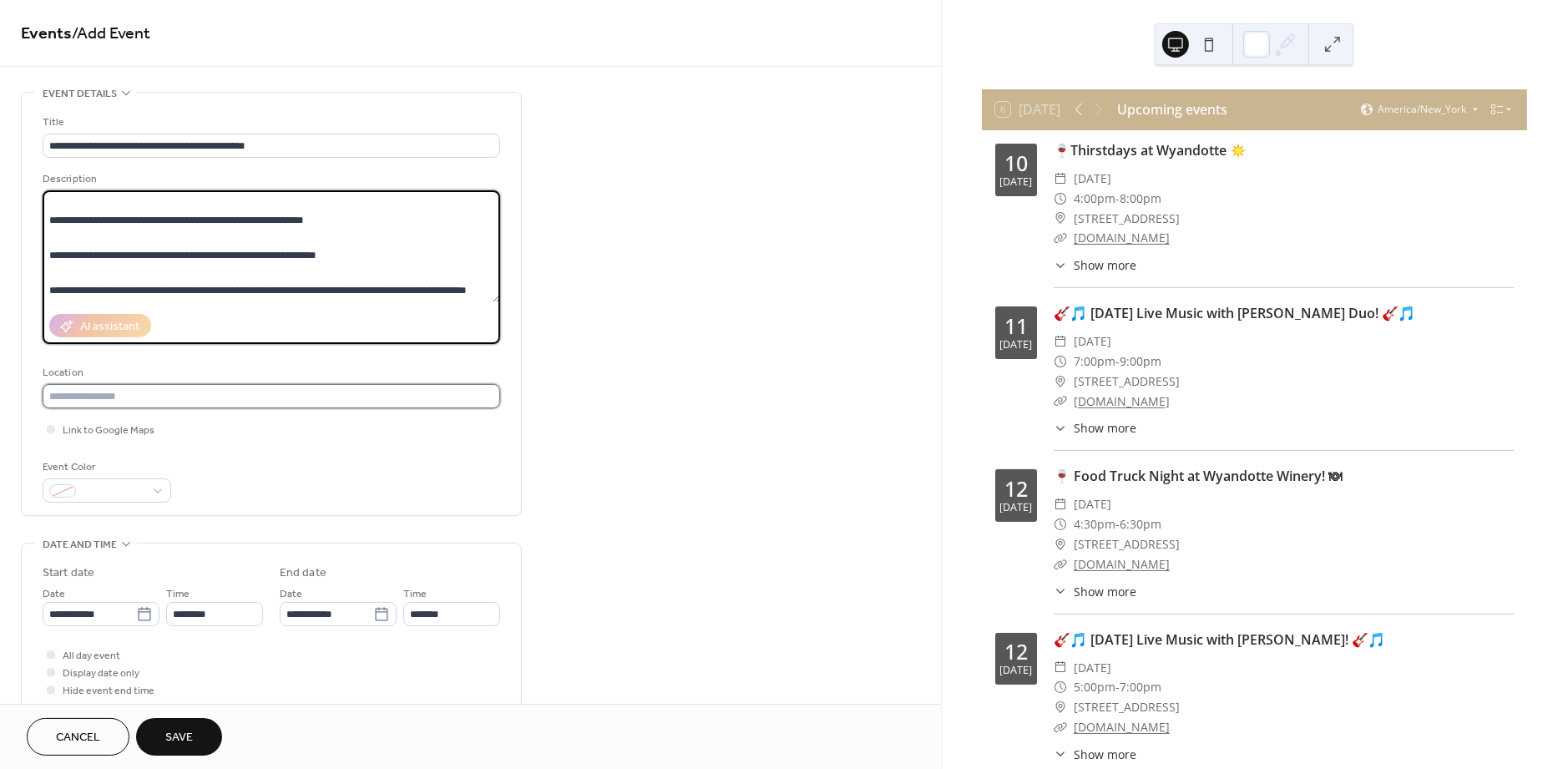 click at bounding box center [271, 396] 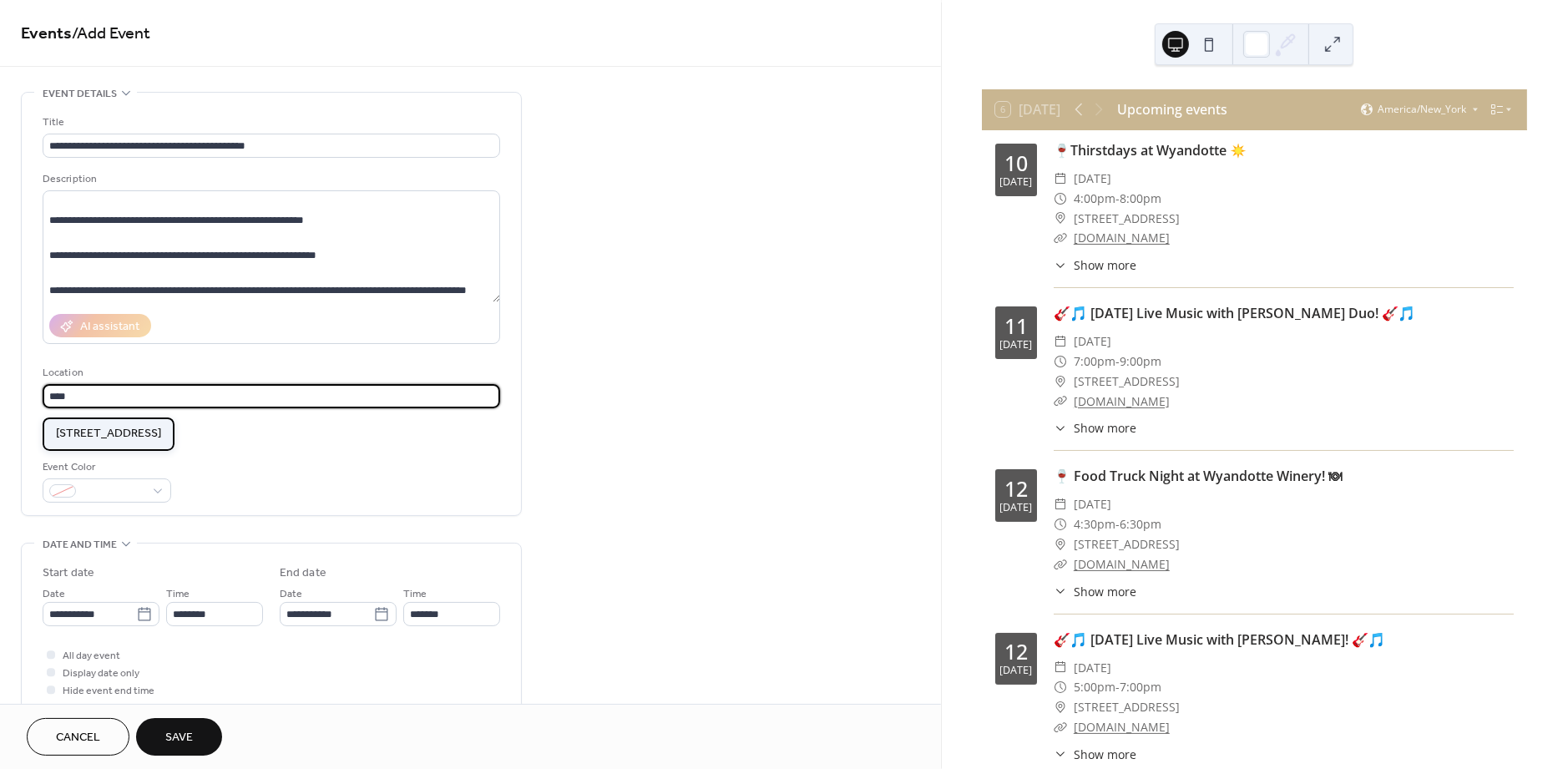 click on "[STREET_ADDRESS]" at bounding box center [109, 434] 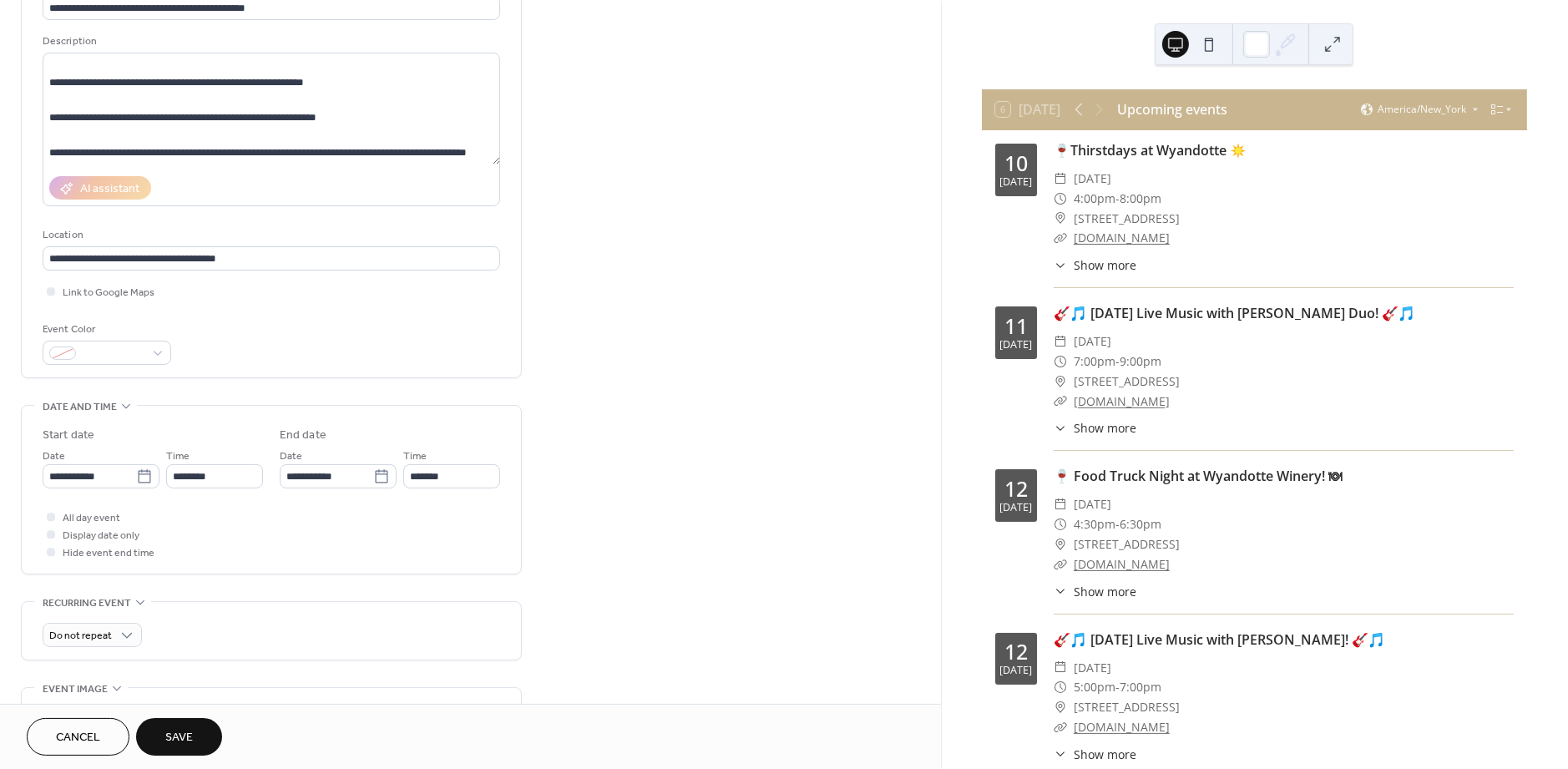 scroll, scrollTop: 151, scrollLeft: 0, axis: vertical 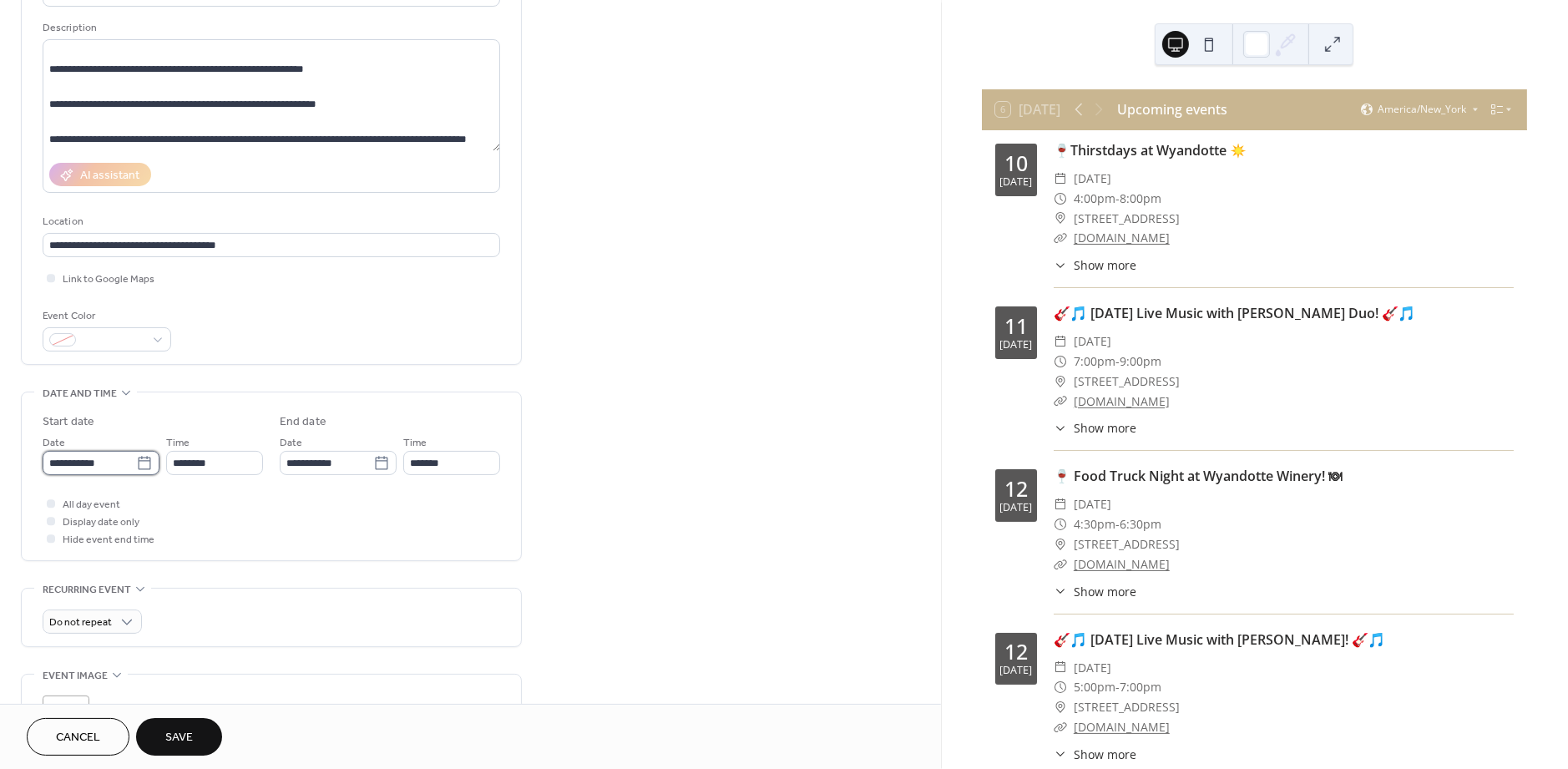 click on "**********" at bounding box center (89, 463) 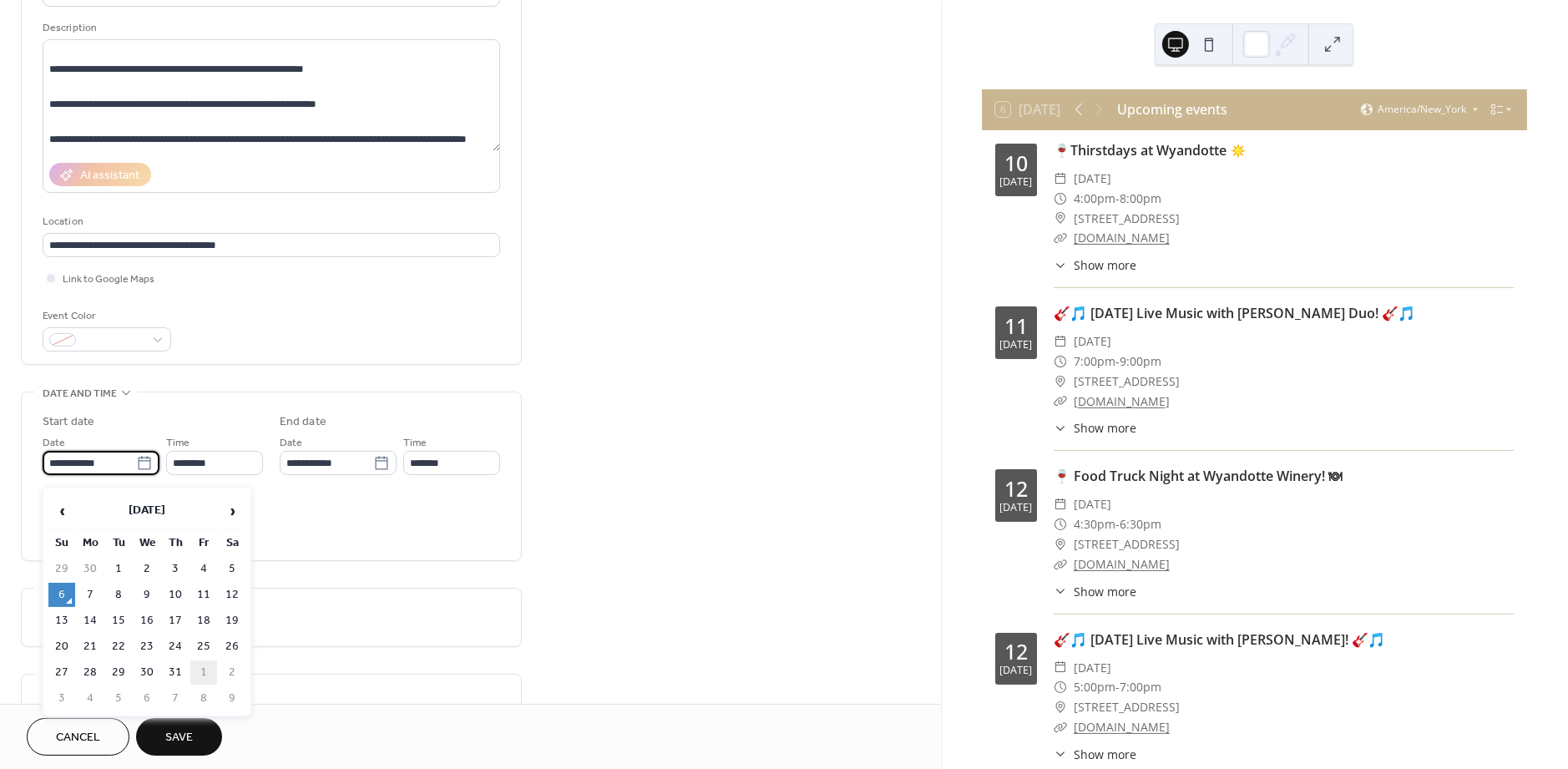 click on "1" at bounding box center [204, 672] 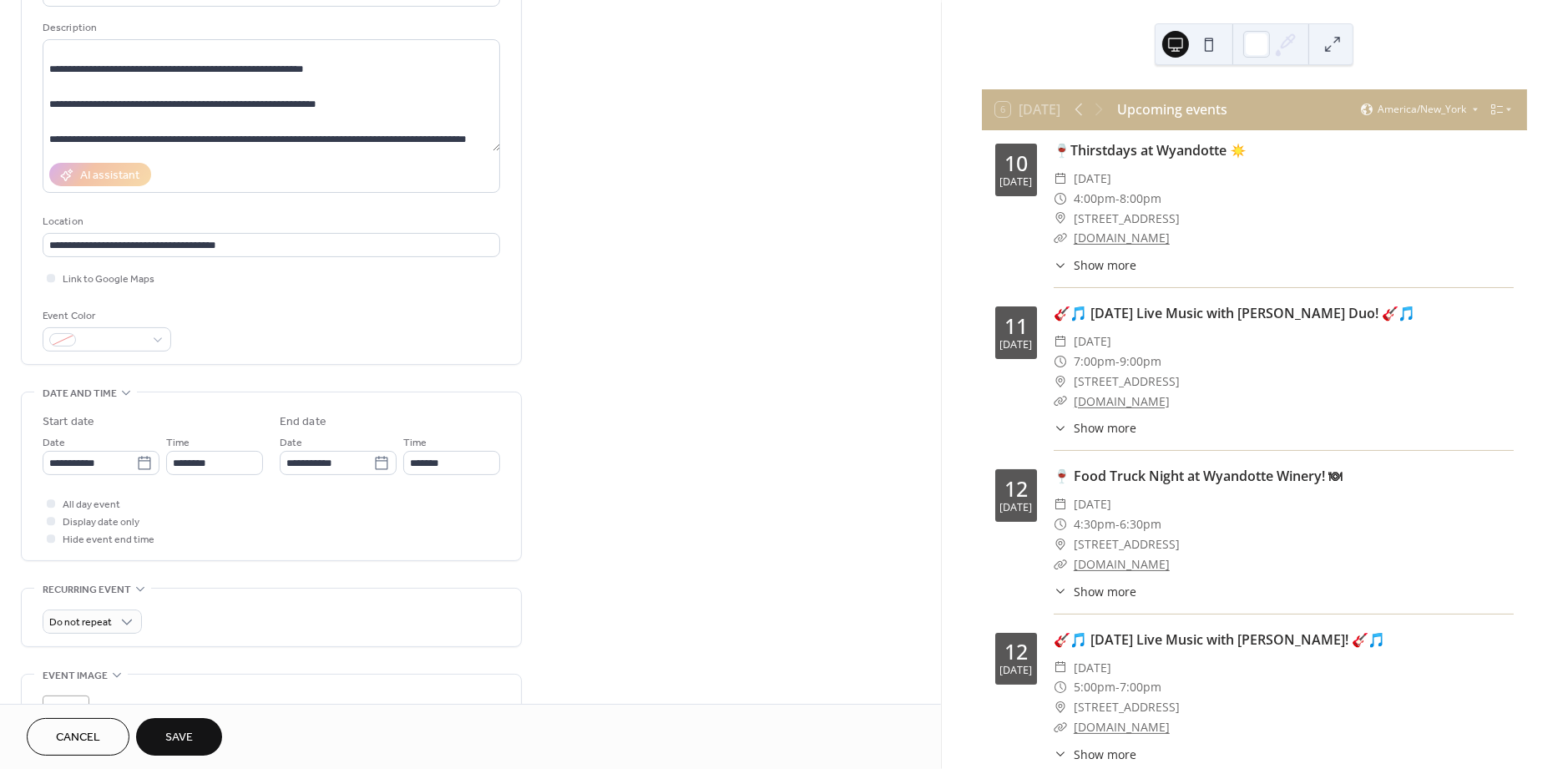 type on "**********" 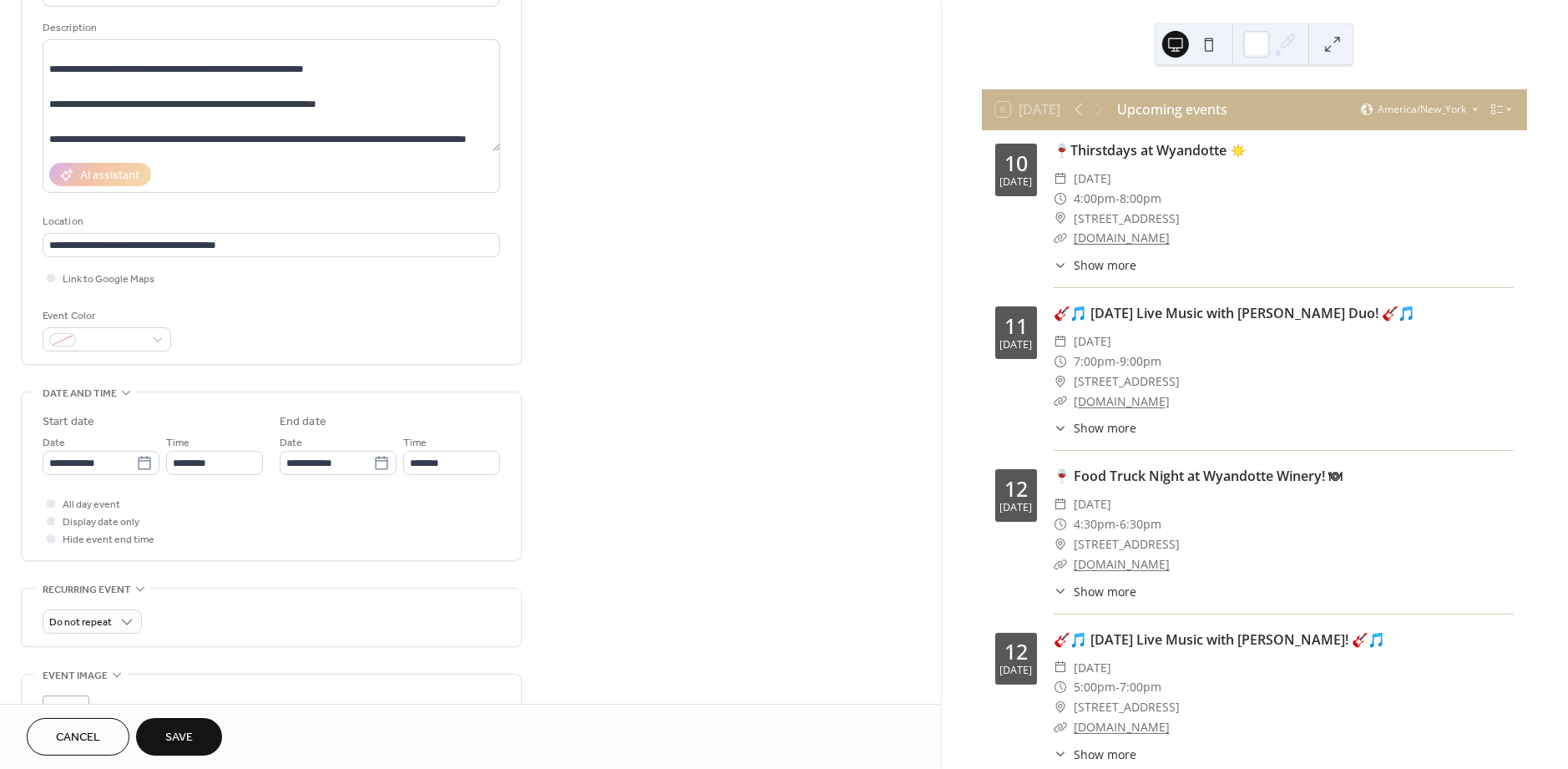 type on "**********" 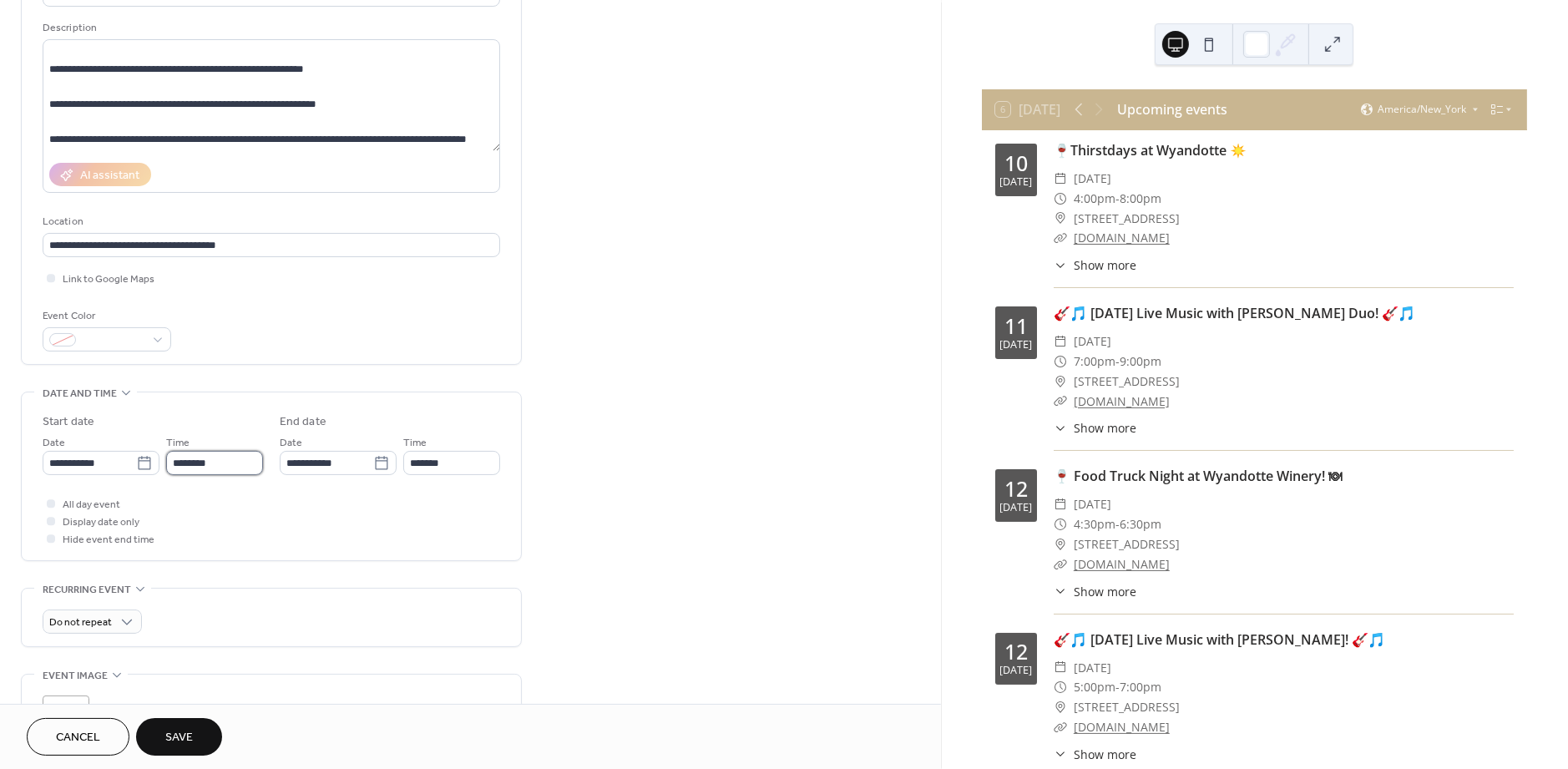 click on "********" at bounding box center [215, 463] 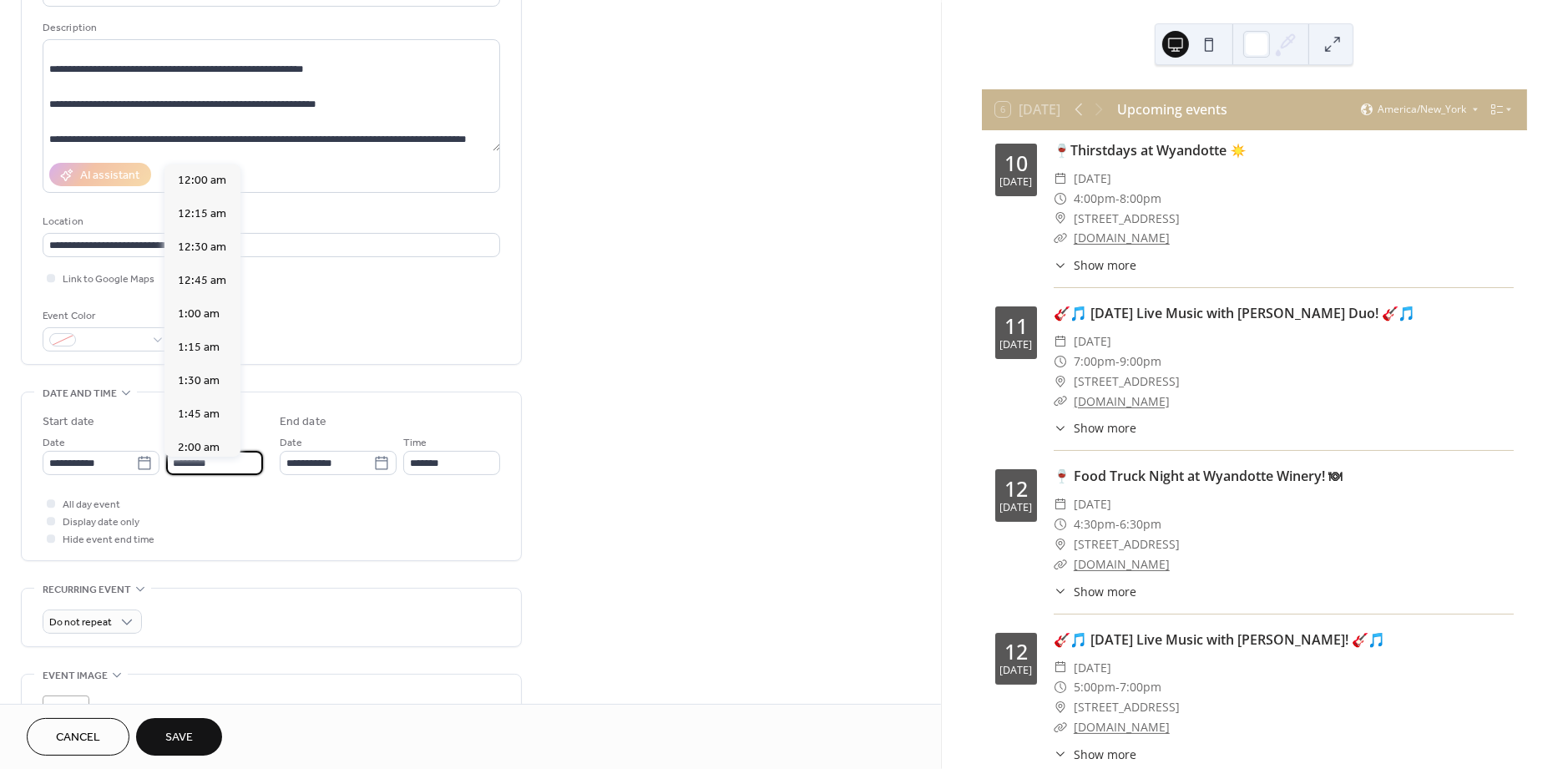 scroll, scrollTop: 1616, scrollLeft: 0, axis: vertical 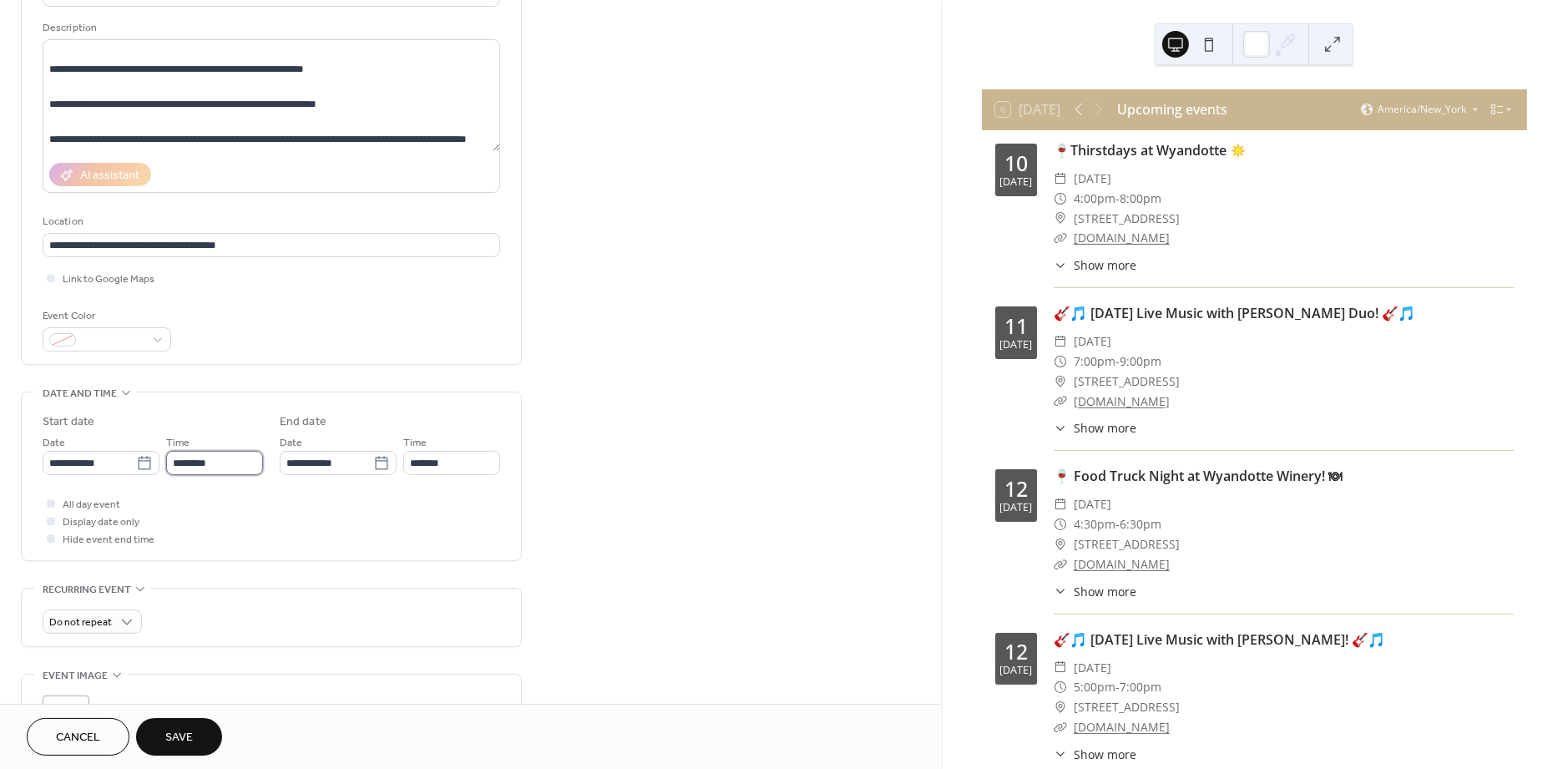 click on "********" at bounding box center [215, 463] 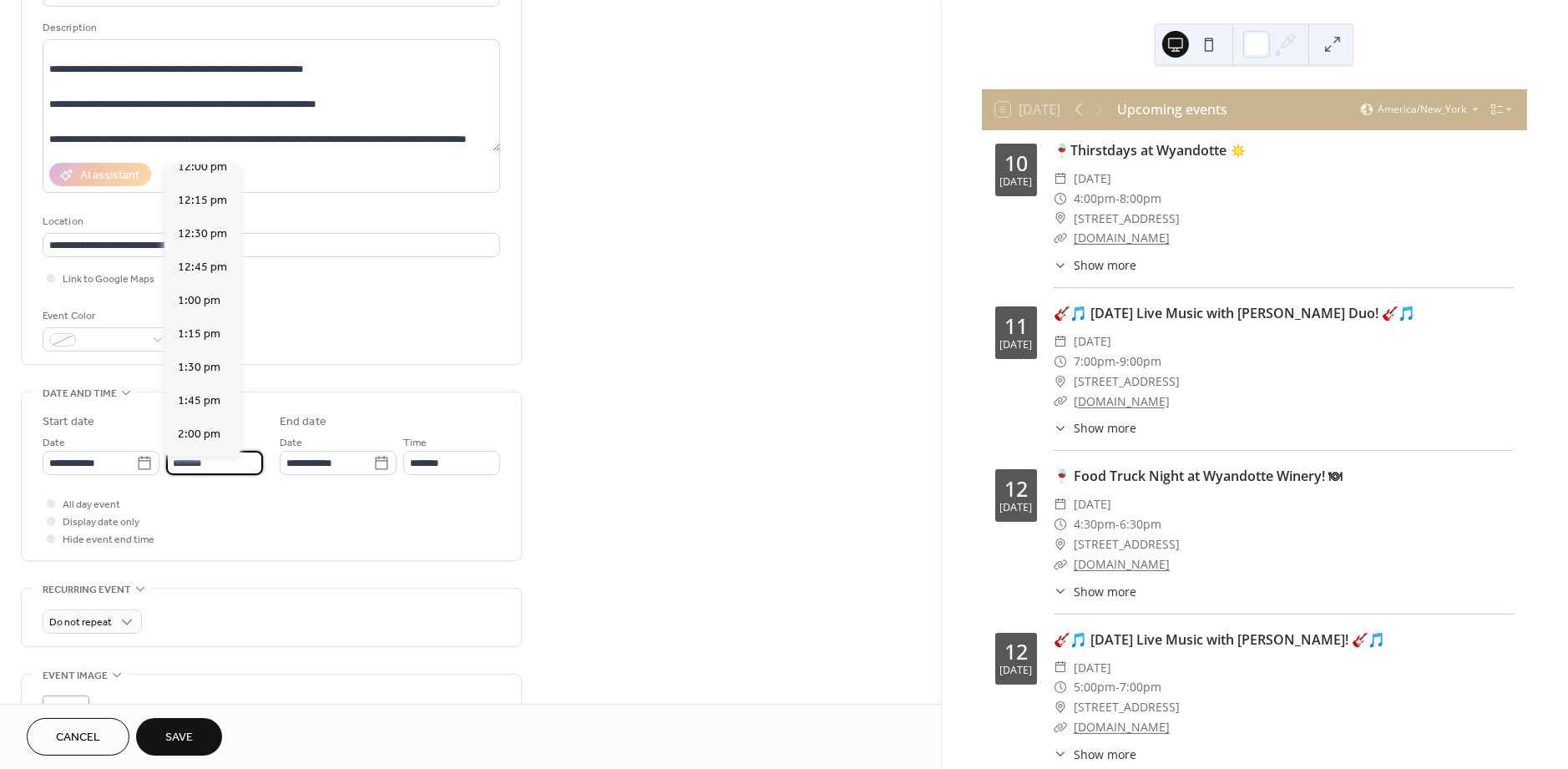 scroll, scrollTop: 2560, scrollLeft: 0, axis: vertical 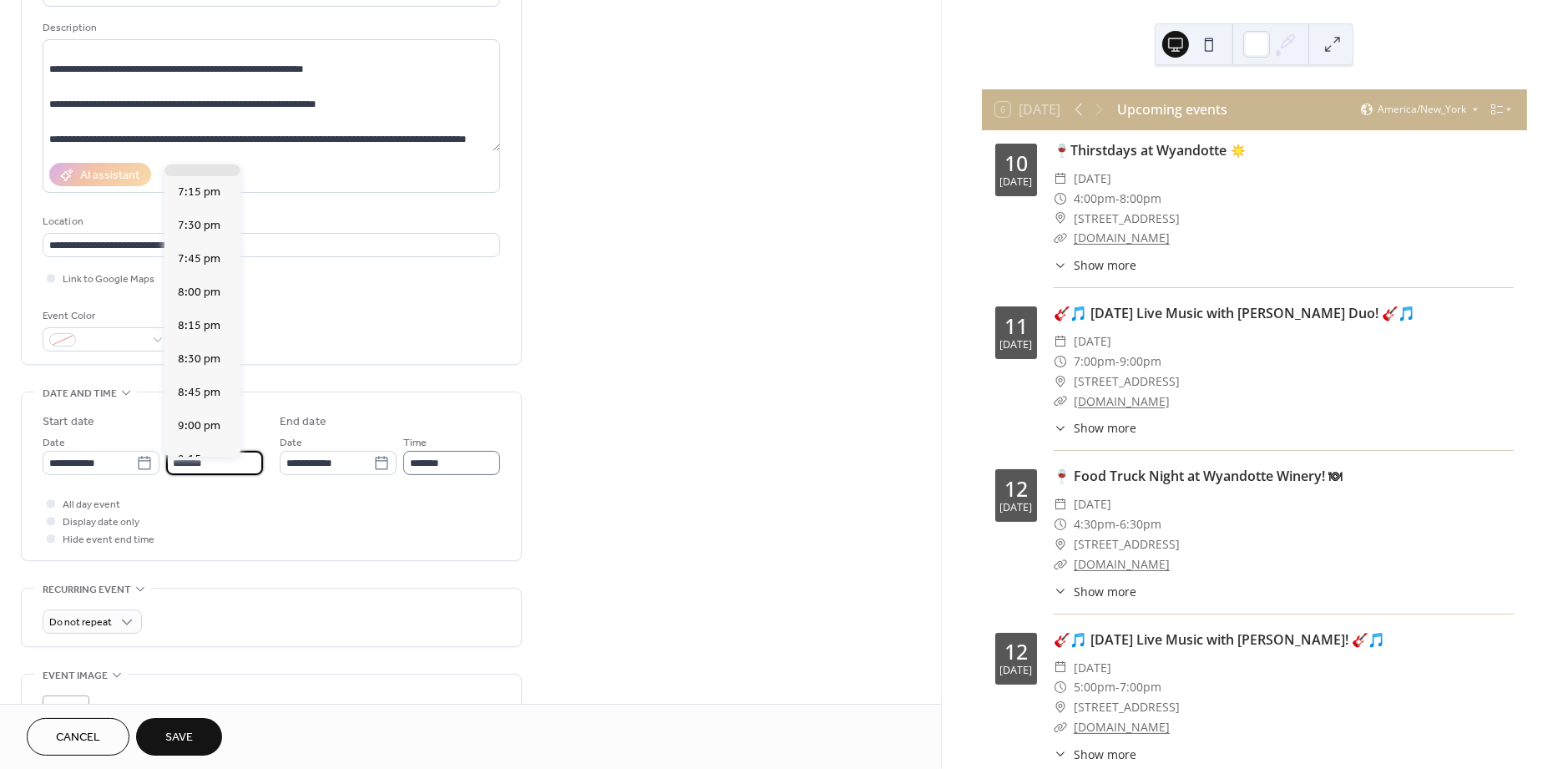 type on "*******" 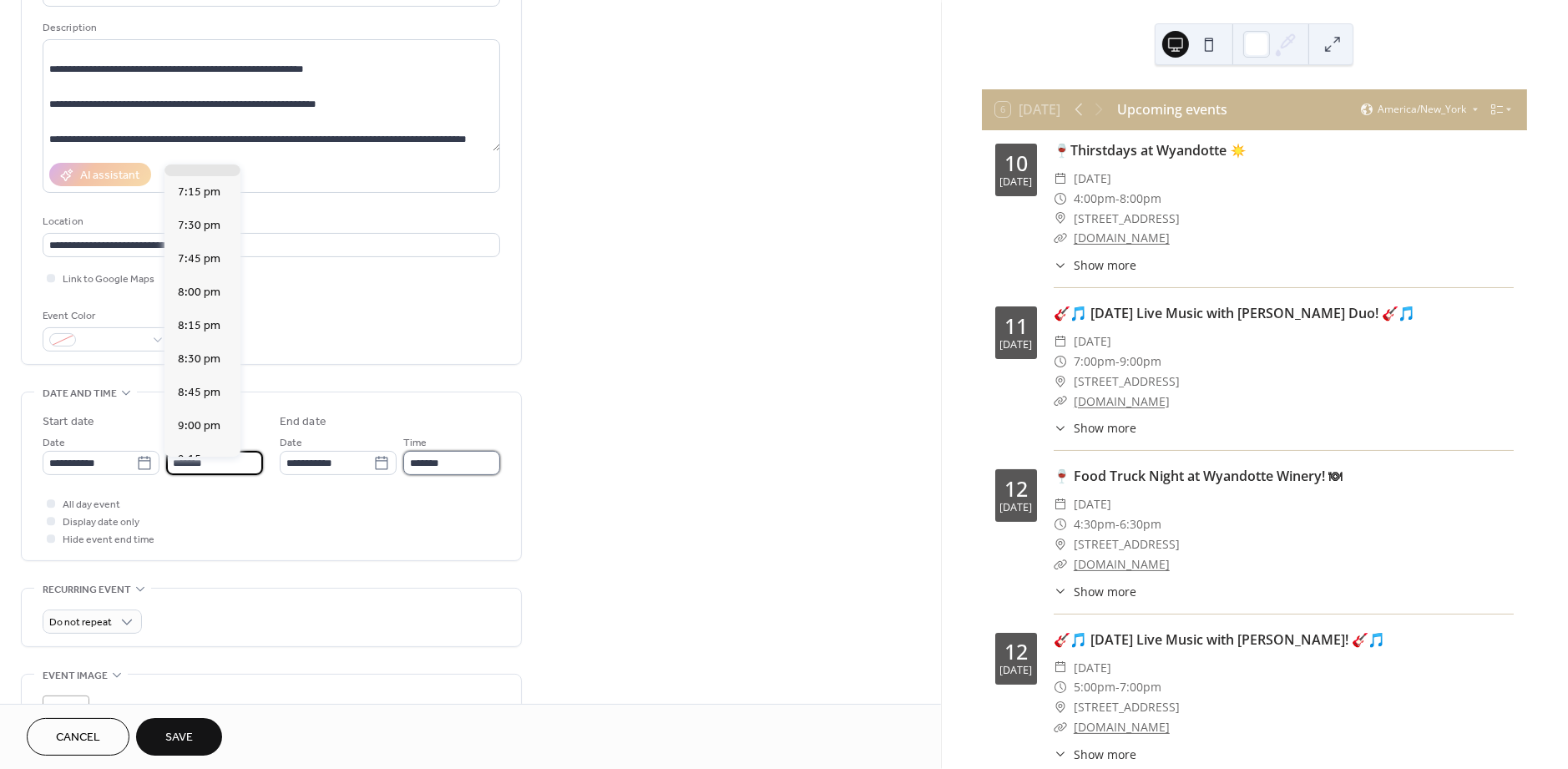 click on "*******" at bounding box center [452, 463] 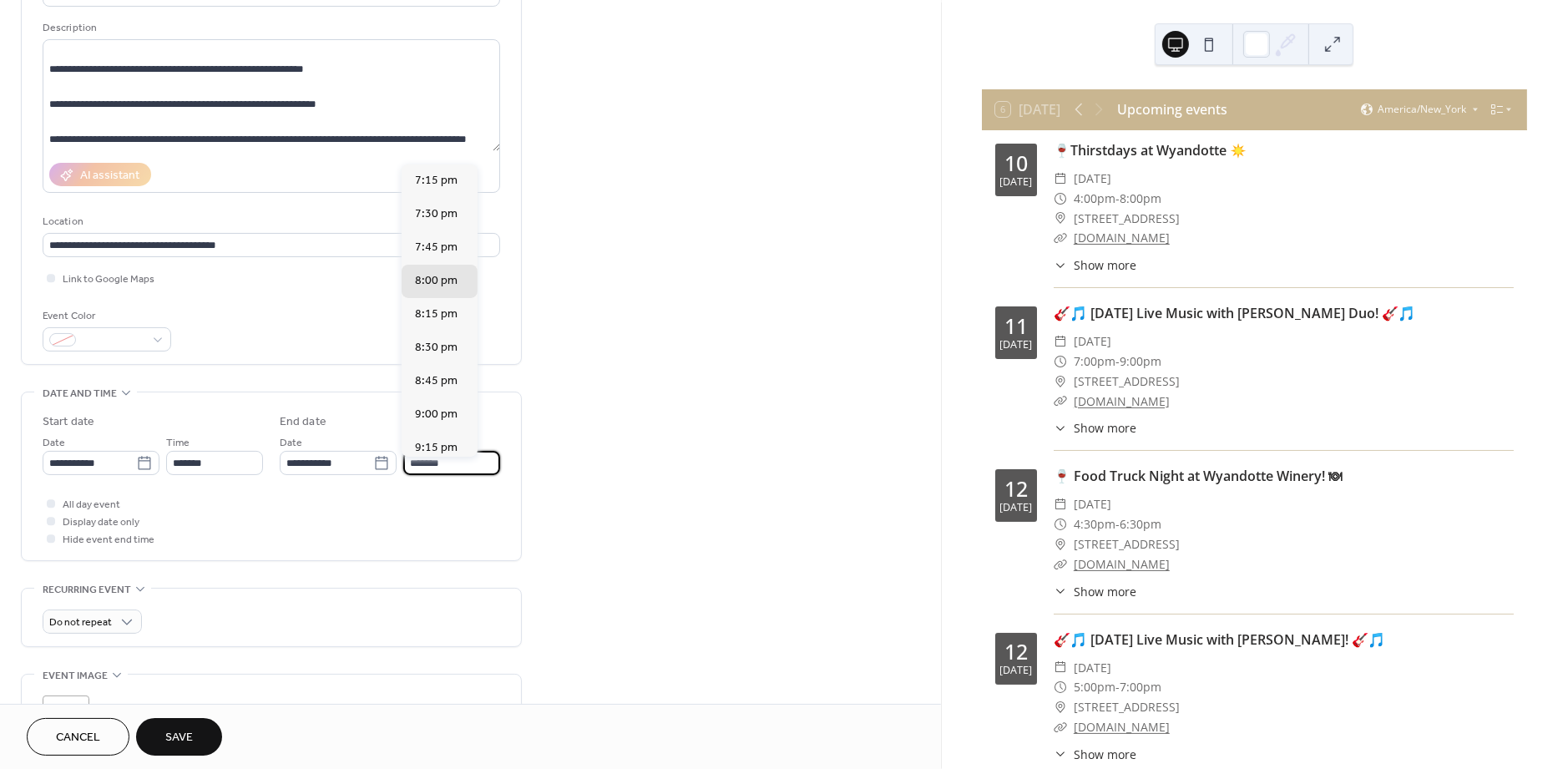 click on "*******" at bounding box center [452, 463] 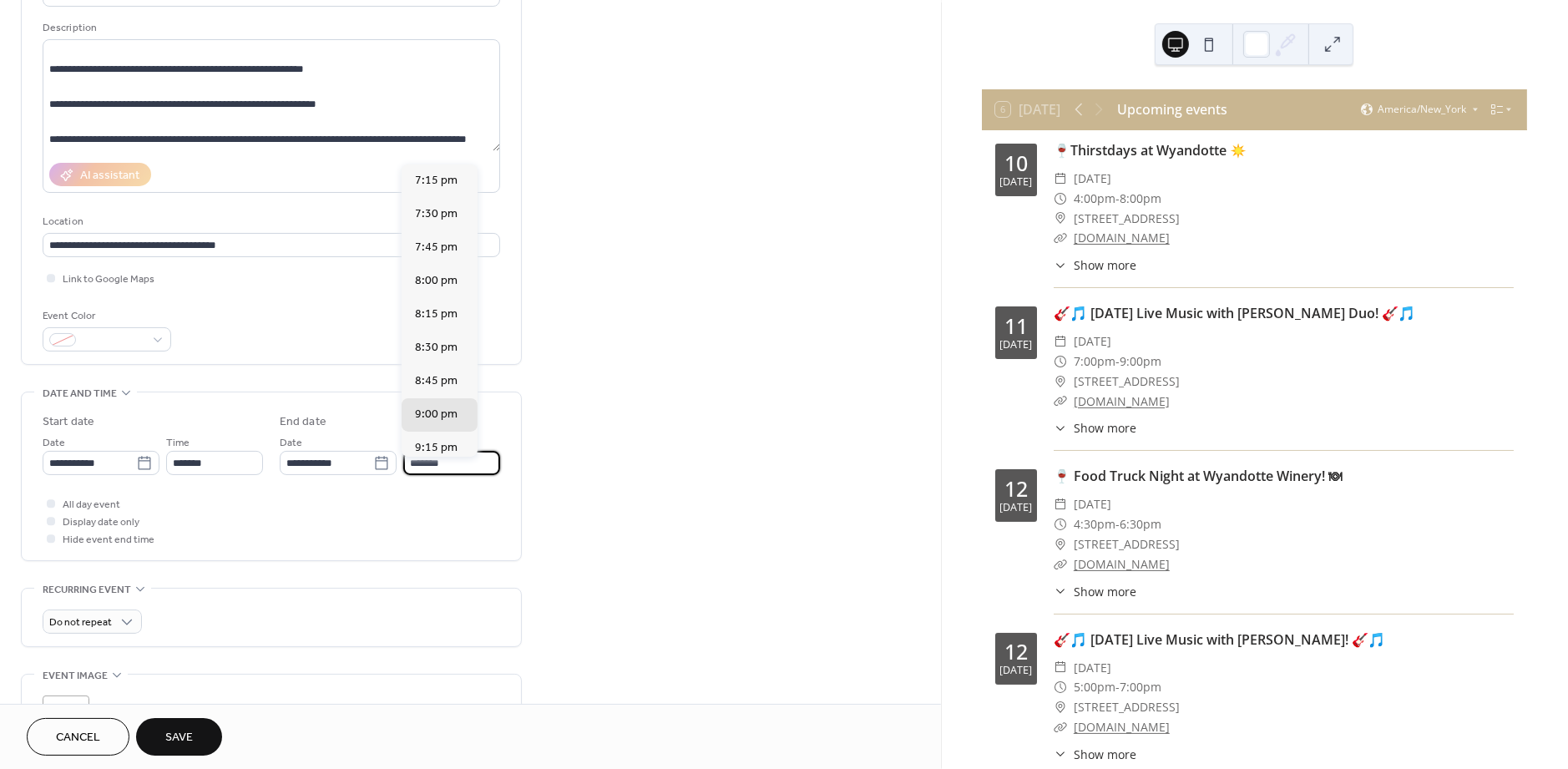 type on "*******" 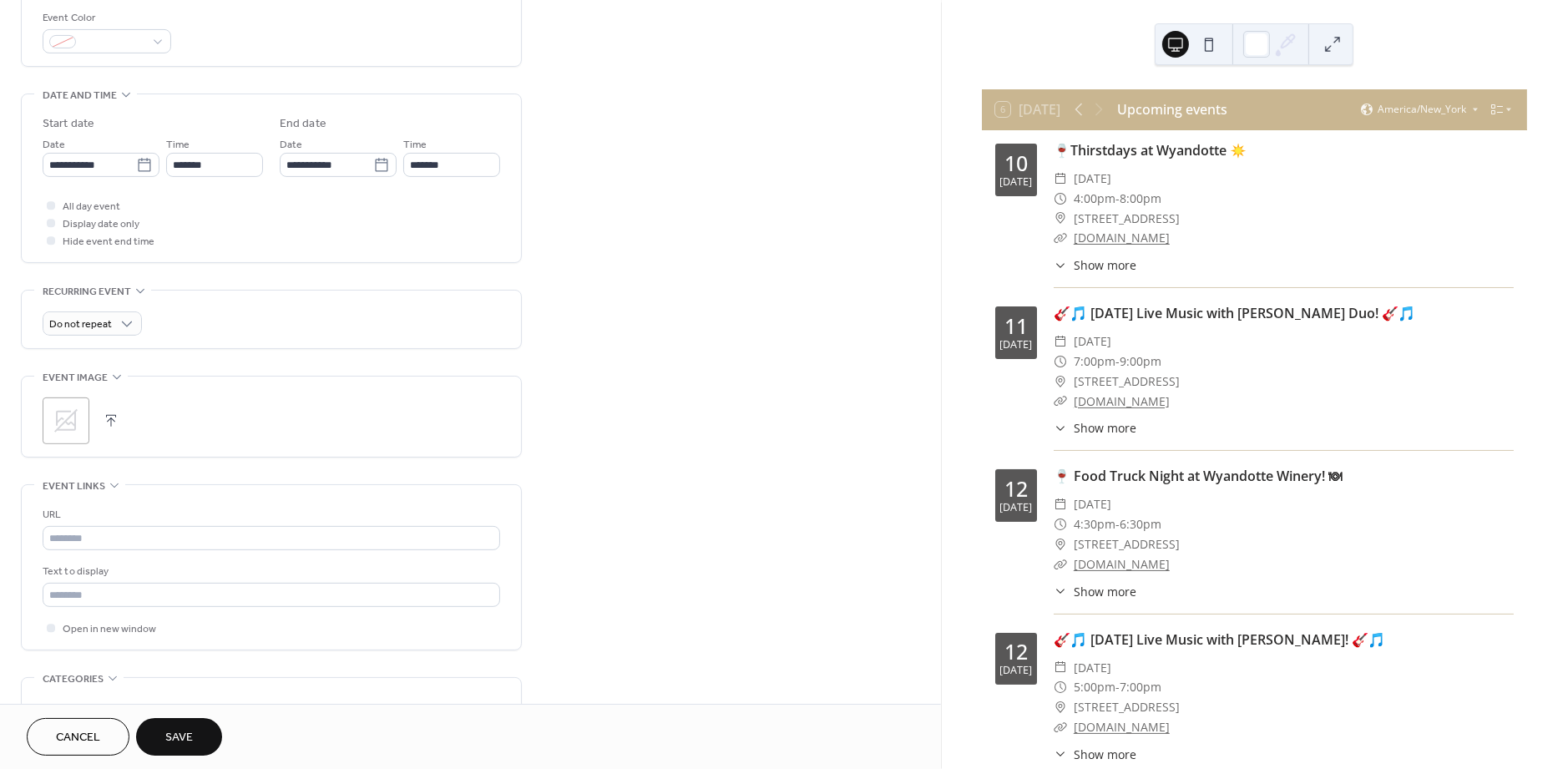 scroll, scrollTop: 453, scrollLeft: 0, axis: vertical 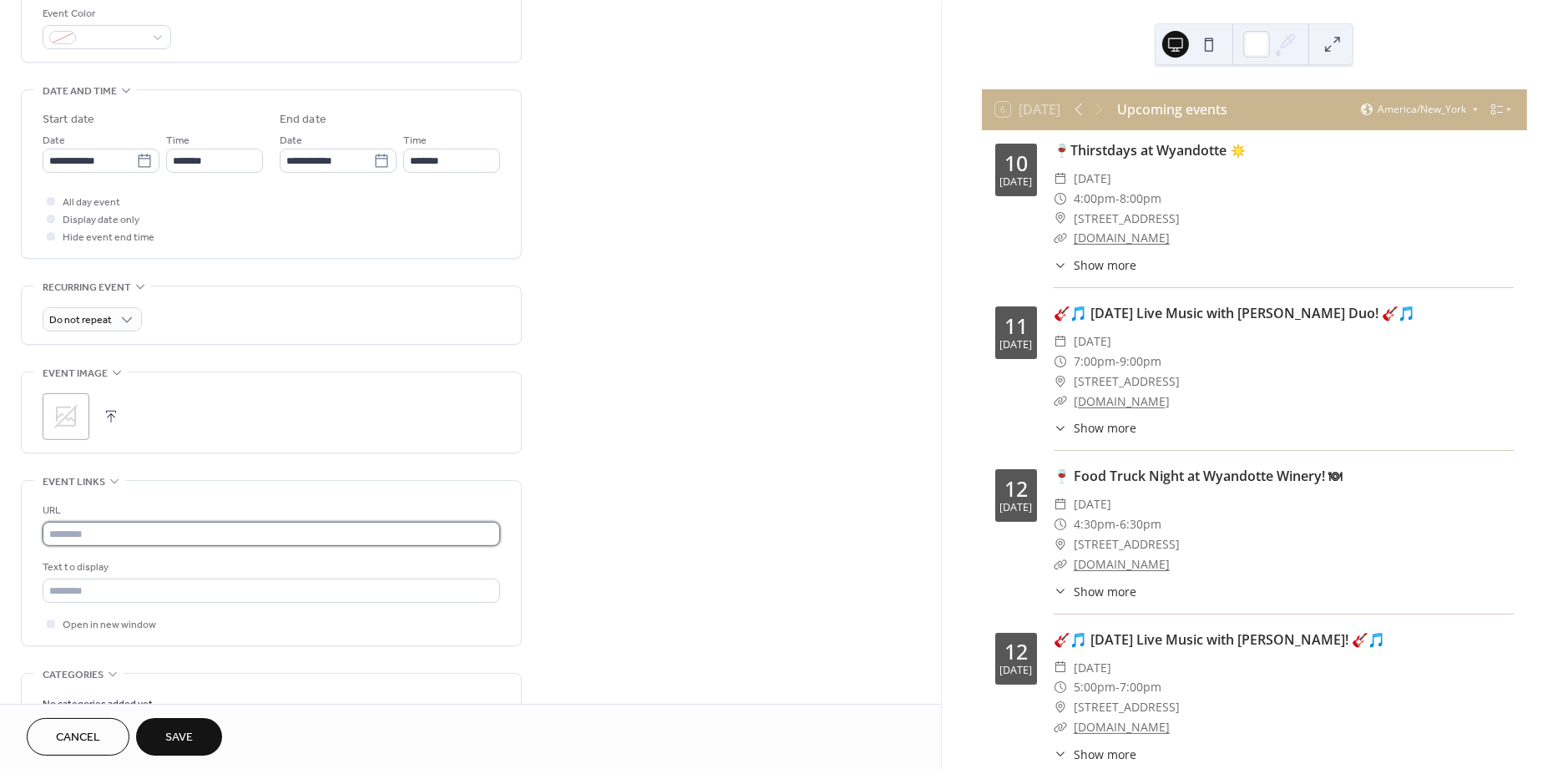 click at bounding box center (271, 534) 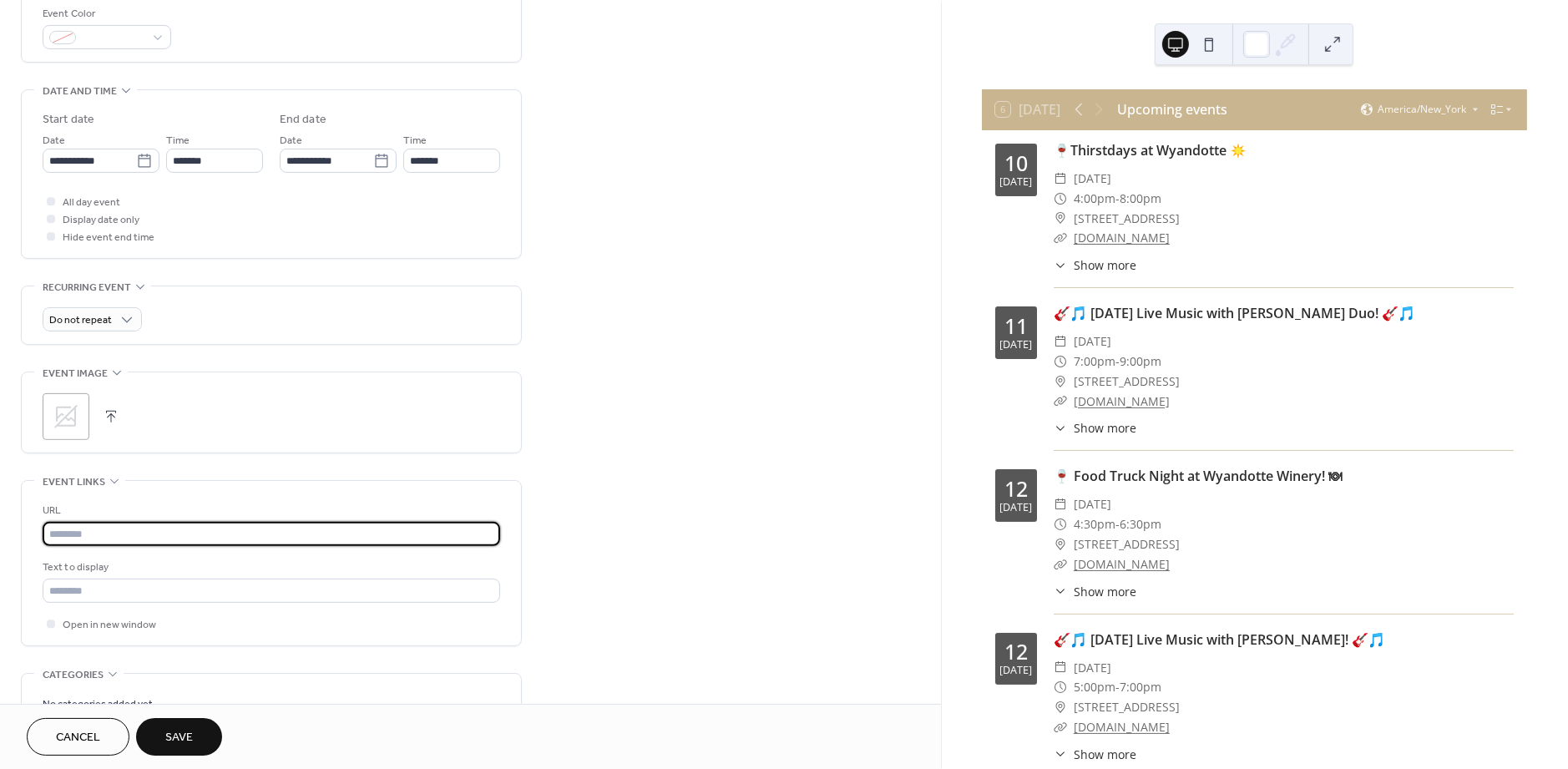 paste on "**********" 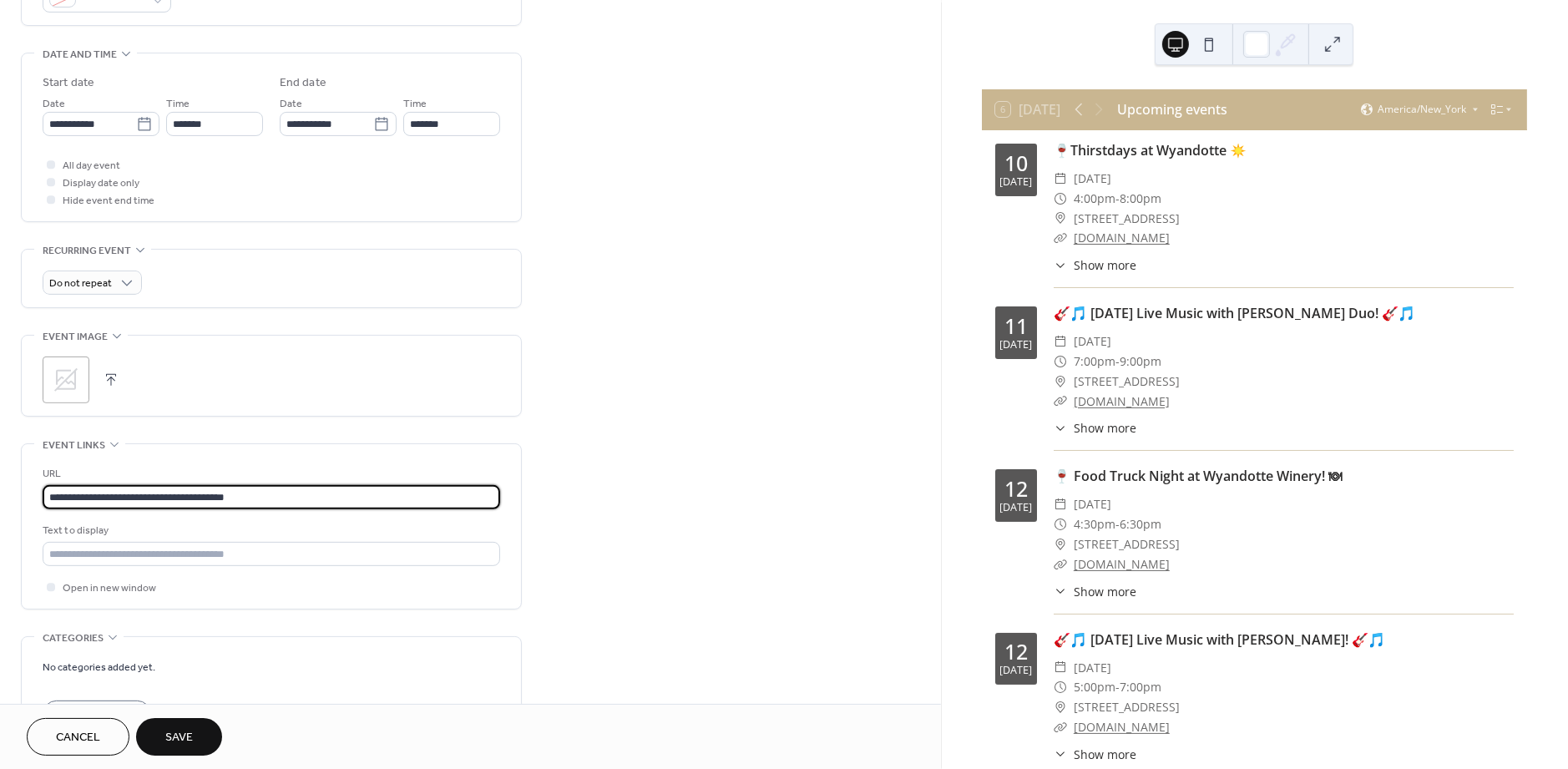 scroll, scrollTop: 503, scrollLeft: 0, axis: vertical 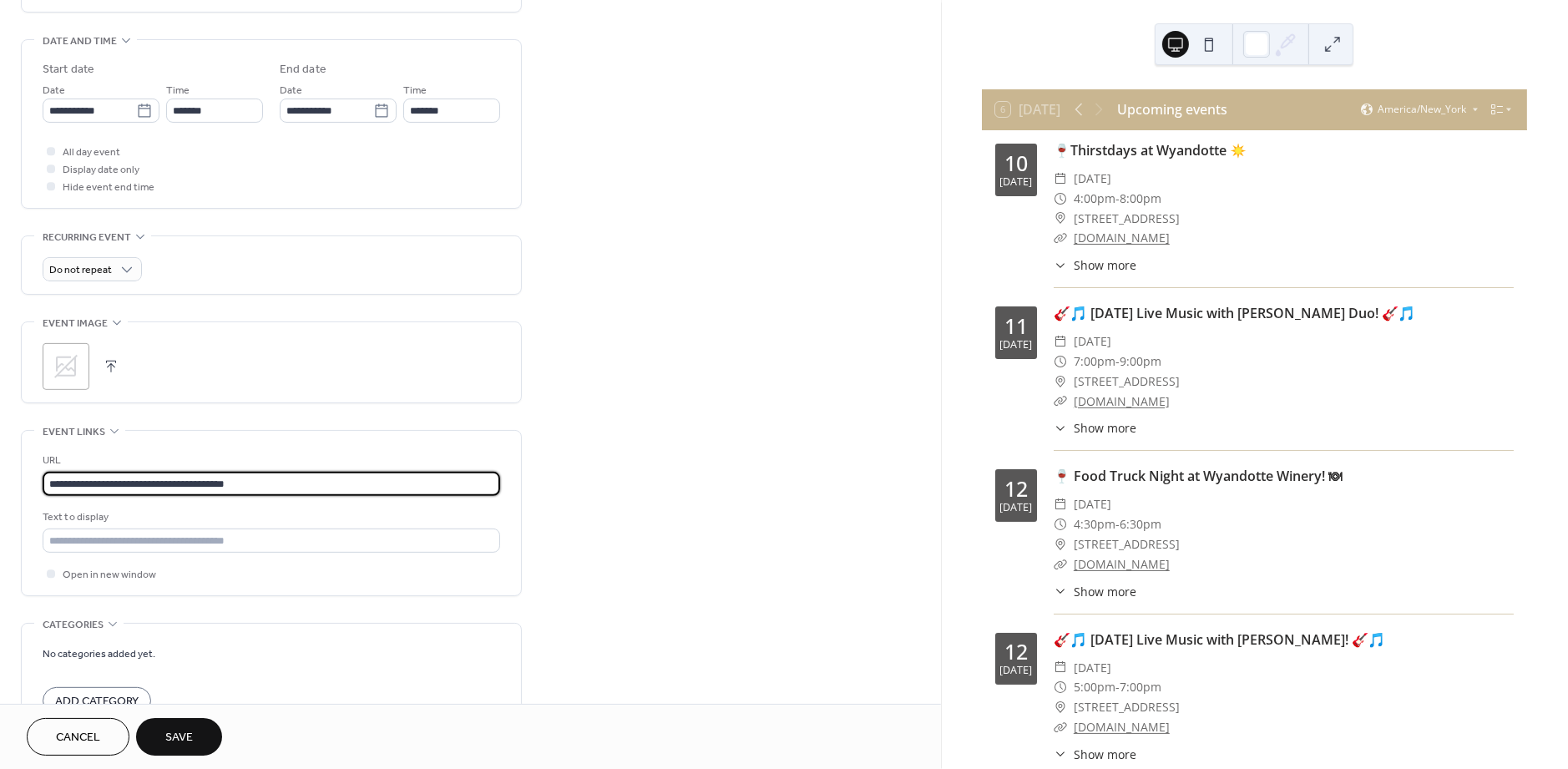 type on "**********" 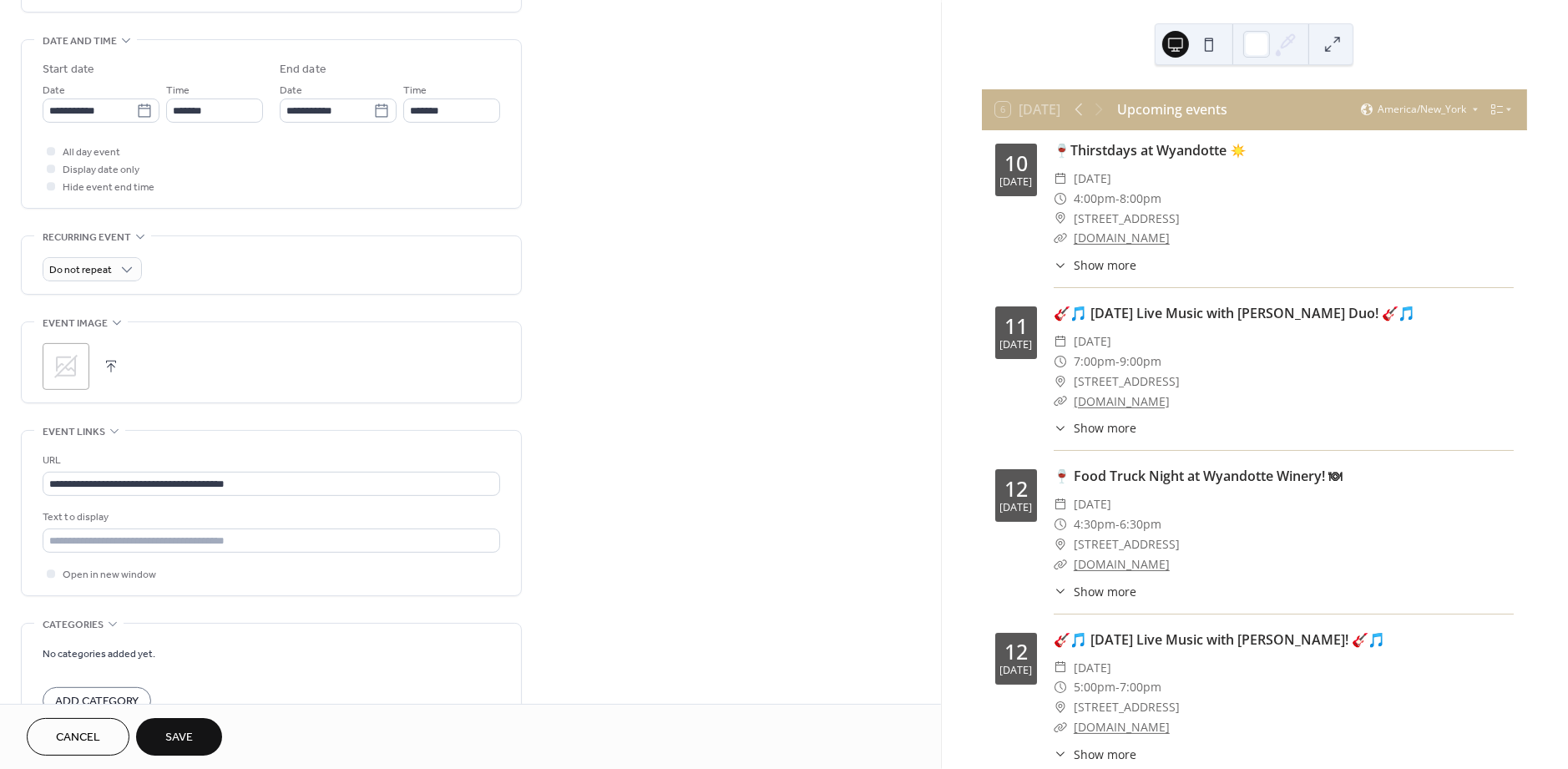 click on "Save" at bounding box center [179, 736] 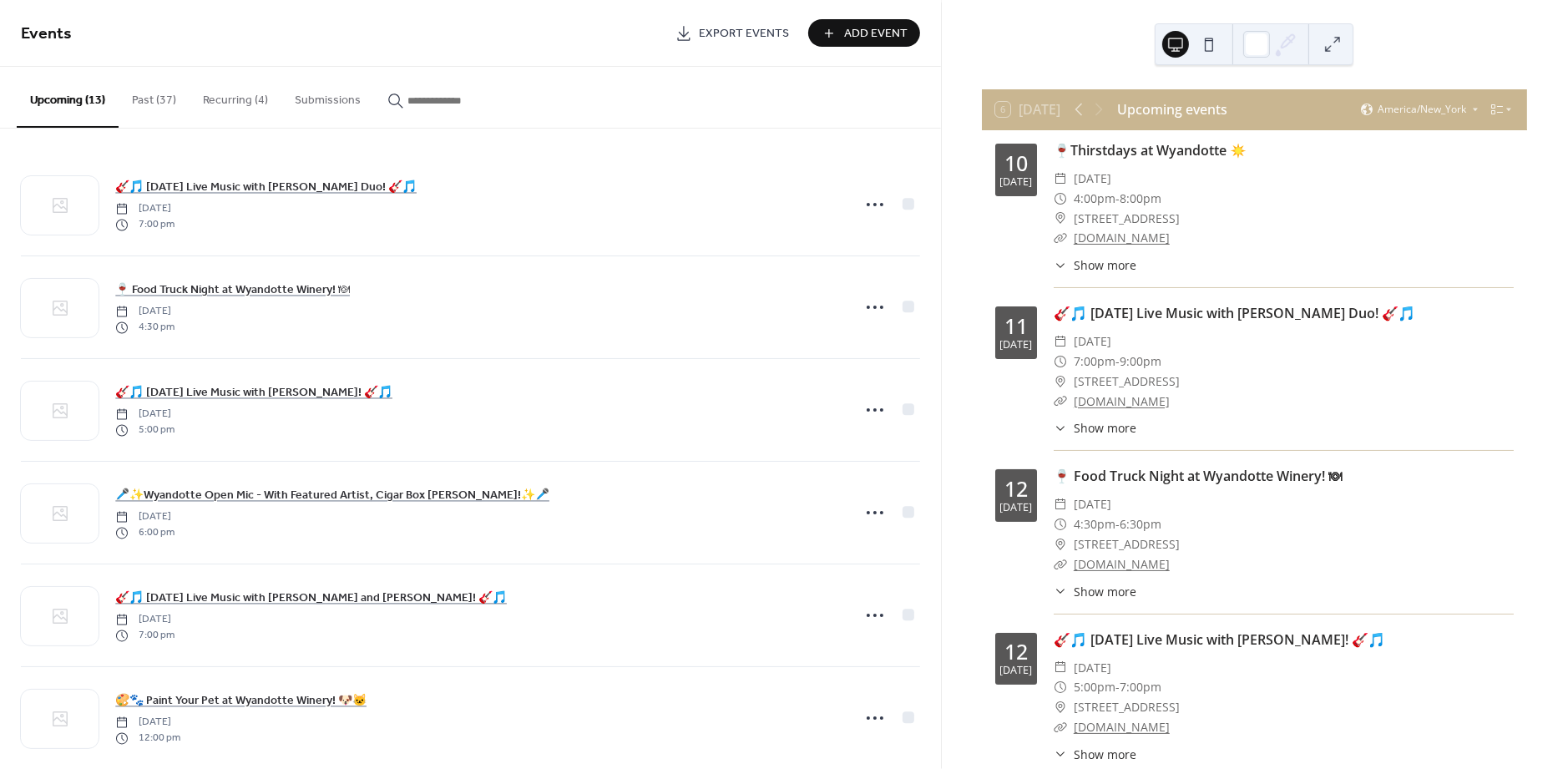 click on "Add Event" at bounding box center (876, 34) 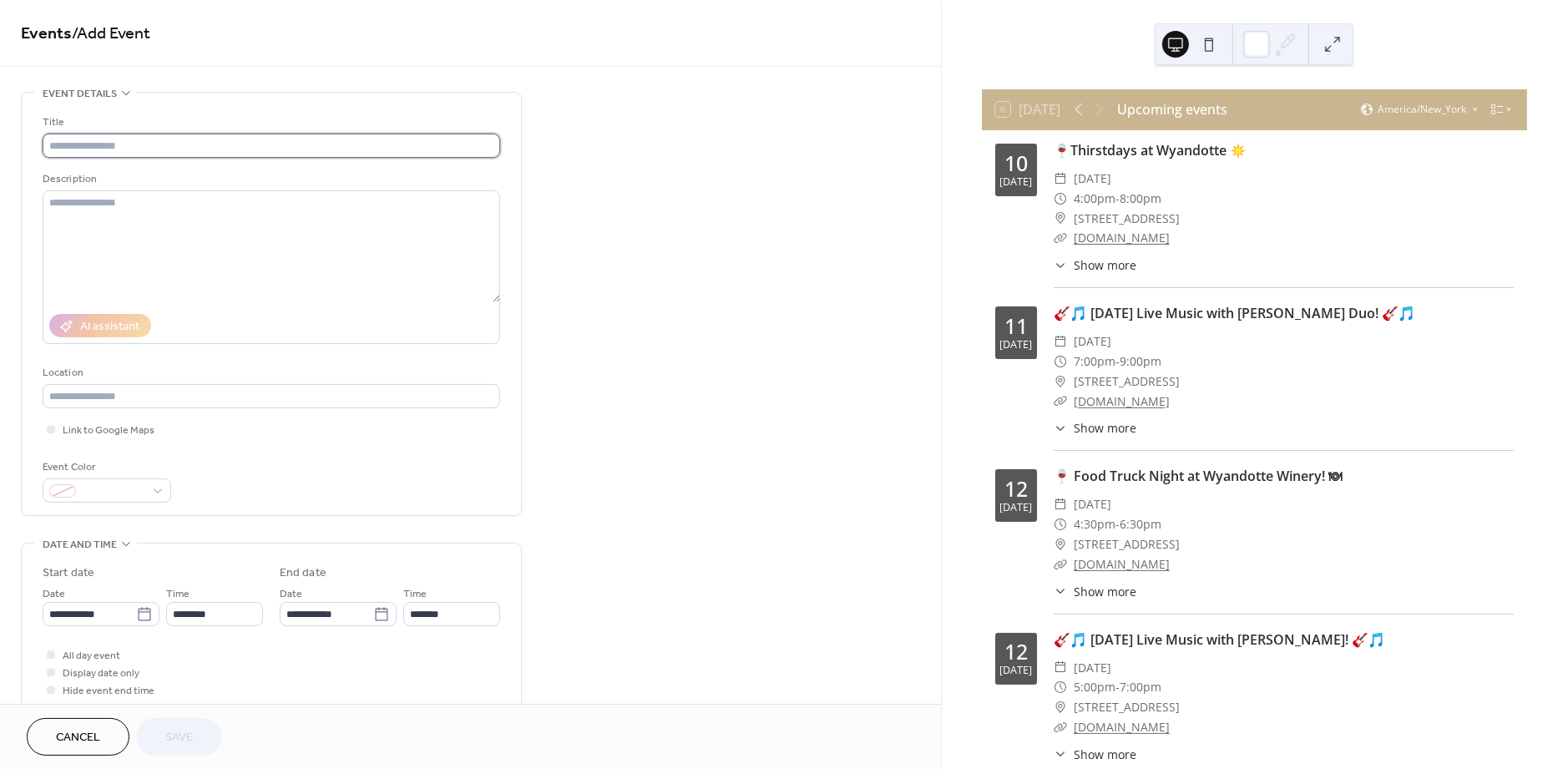 click at bounding box center (271, 145) 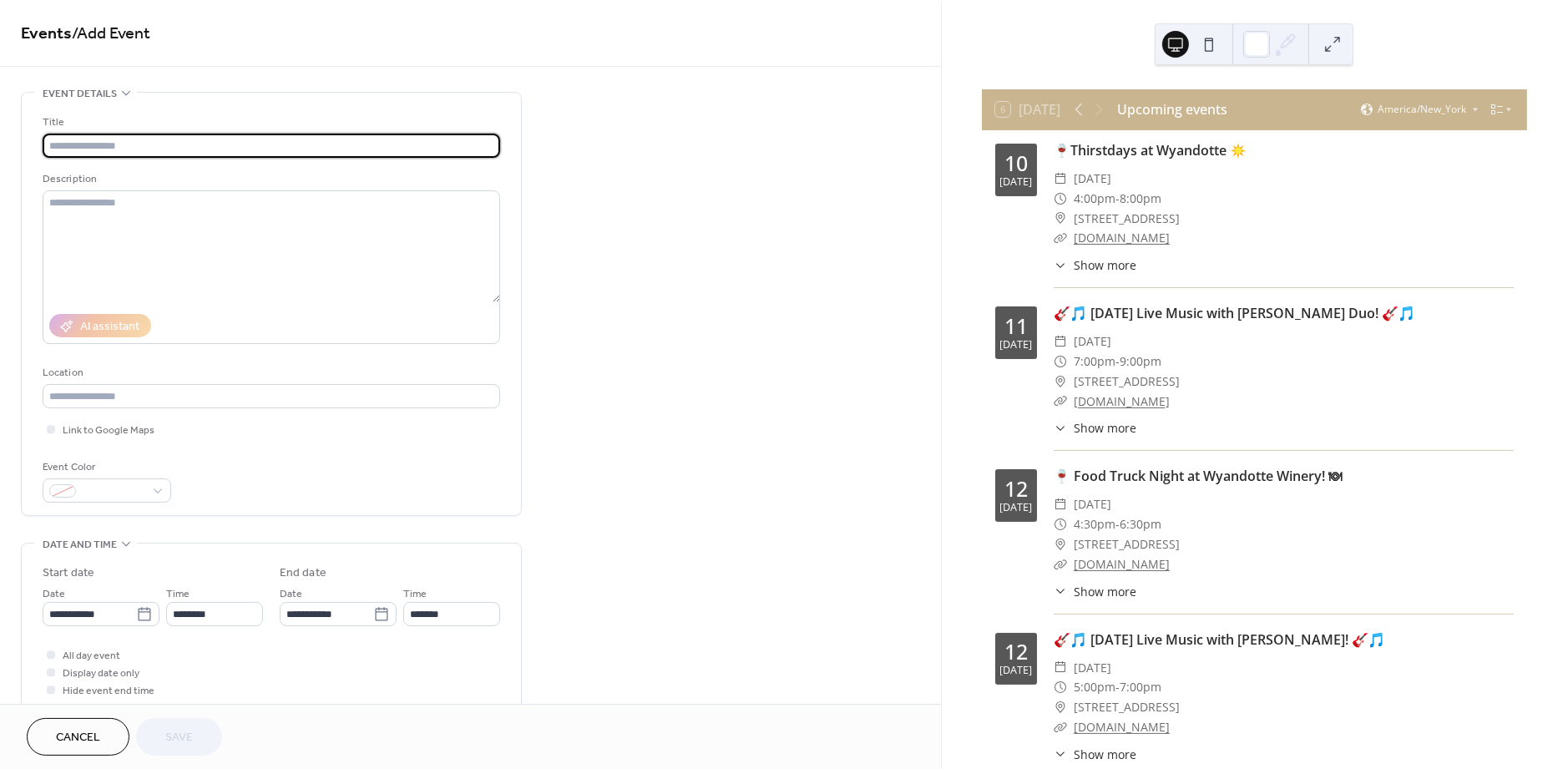 paste on "**********" 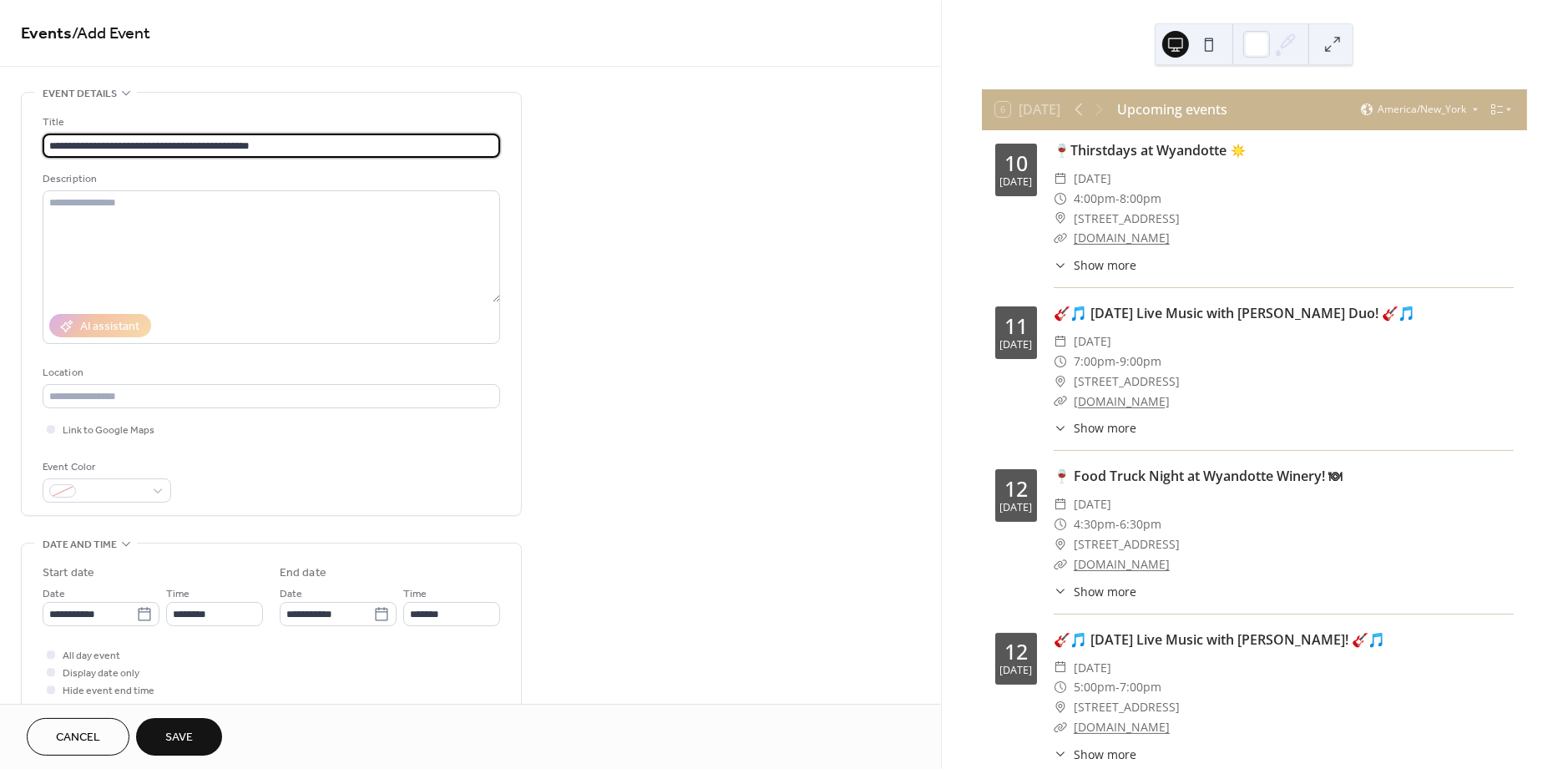 type on "**********" 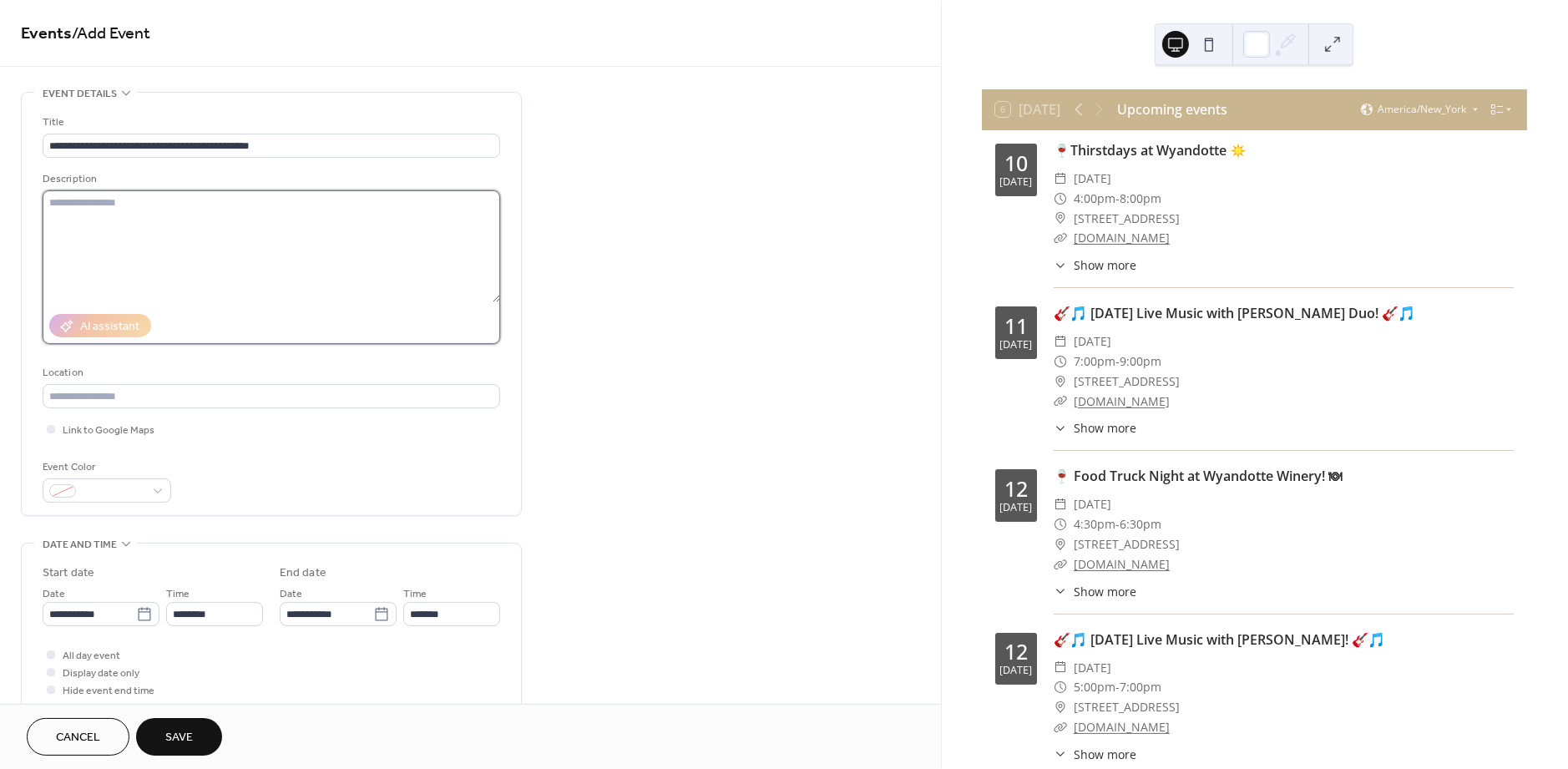 click at bounding box center [271, 246] 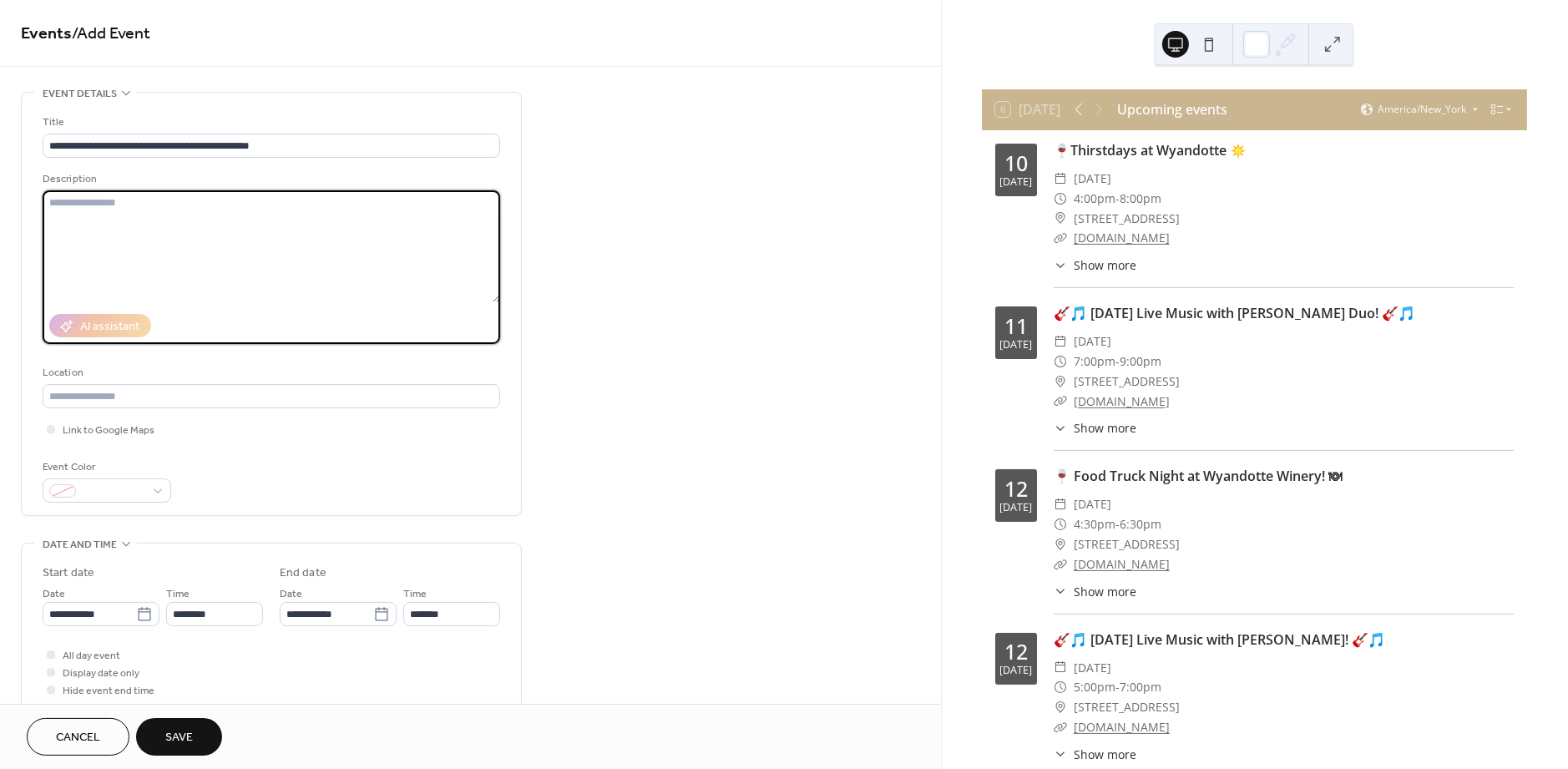 paste on "**********" 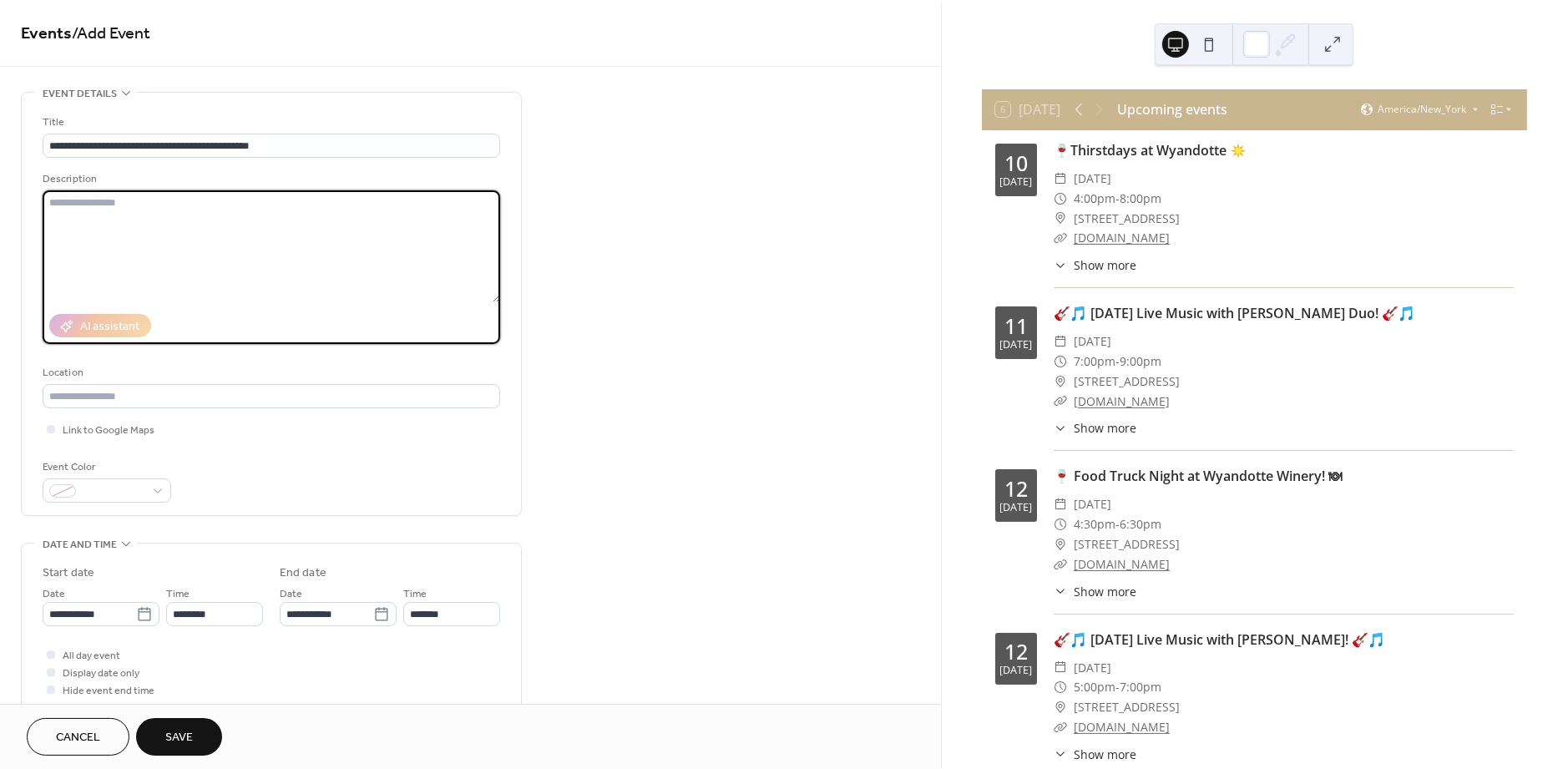 type on "**********" 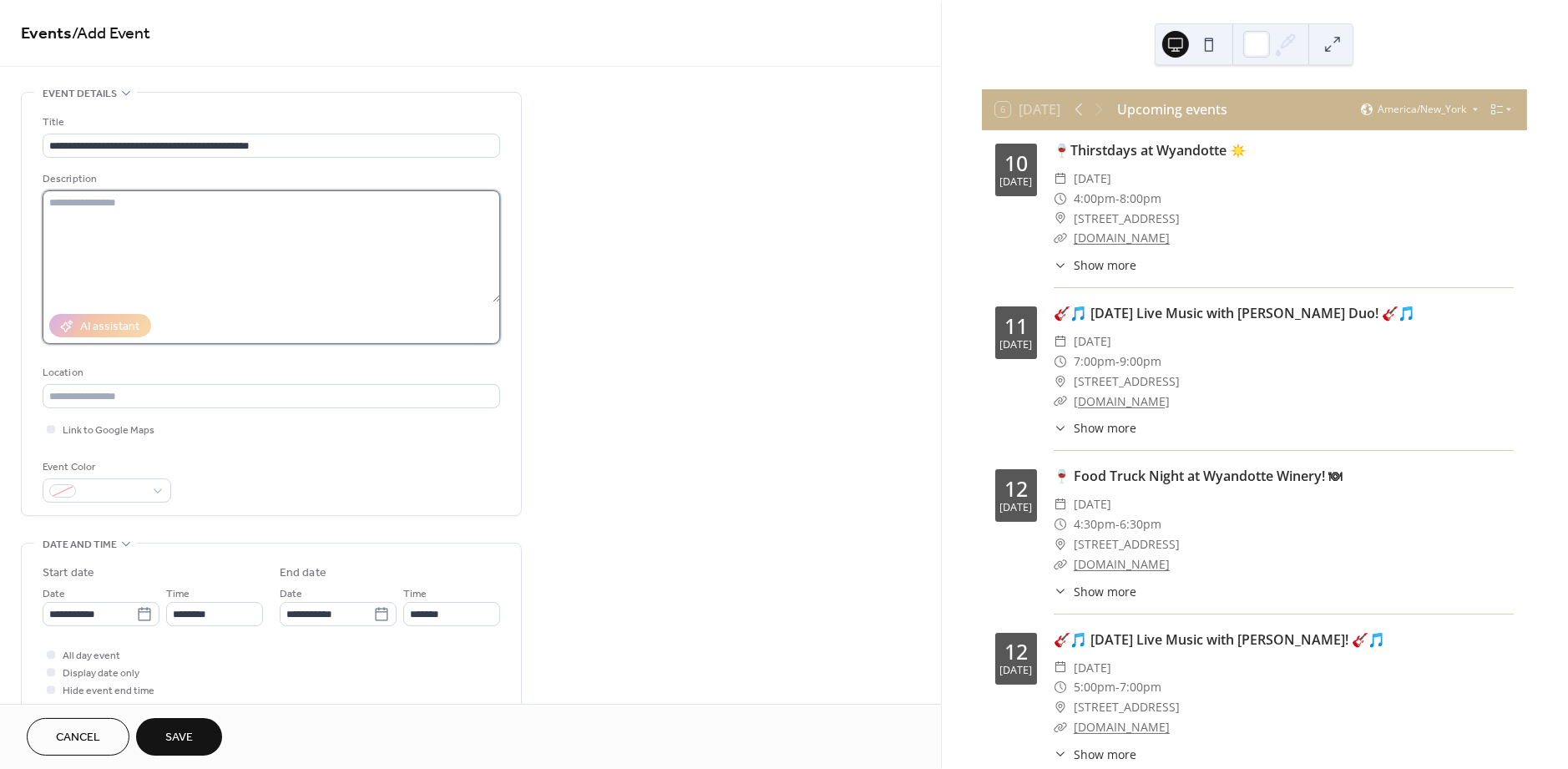 click at bounding box center (271, 246) 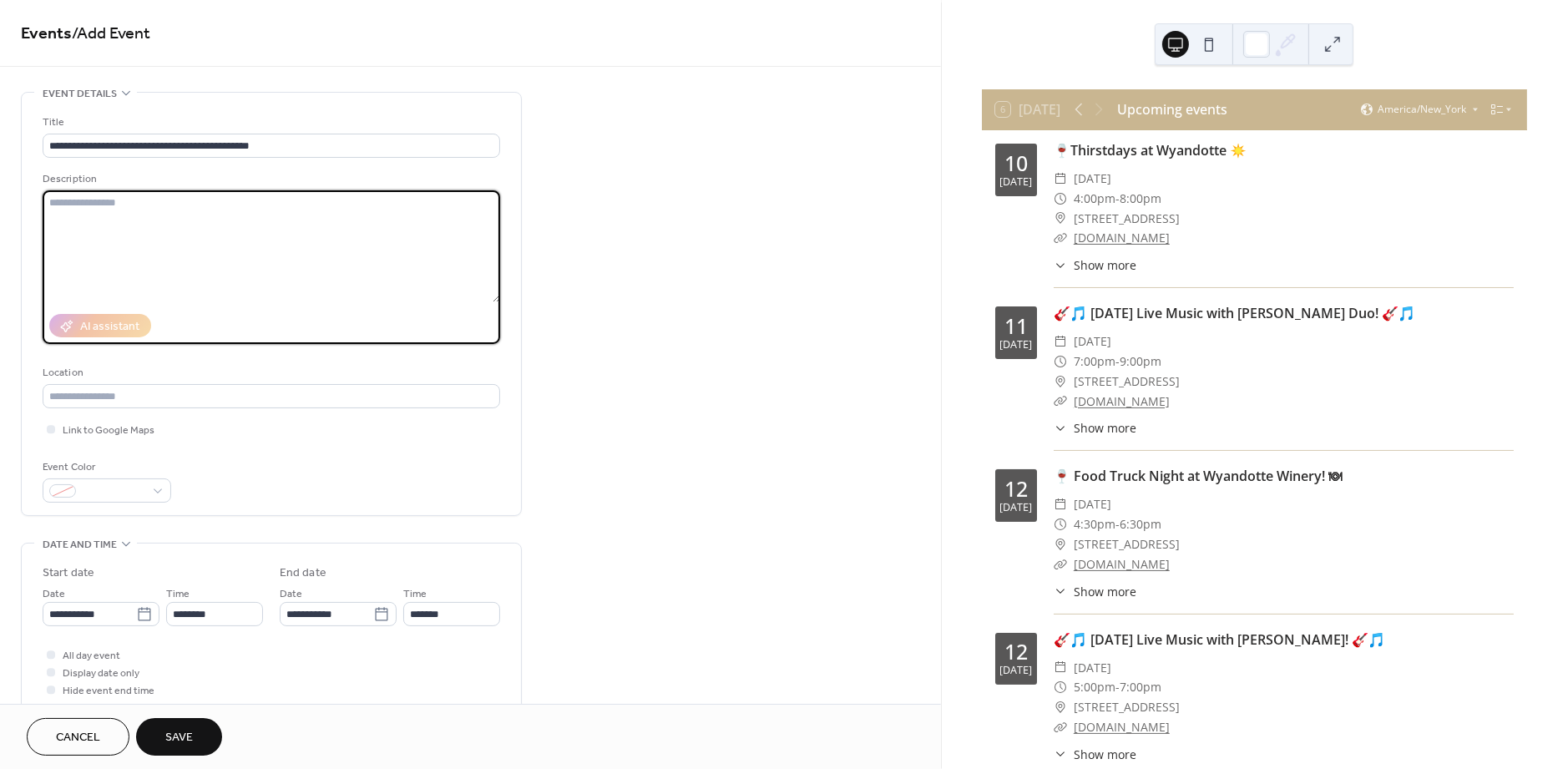 paste on "**********" 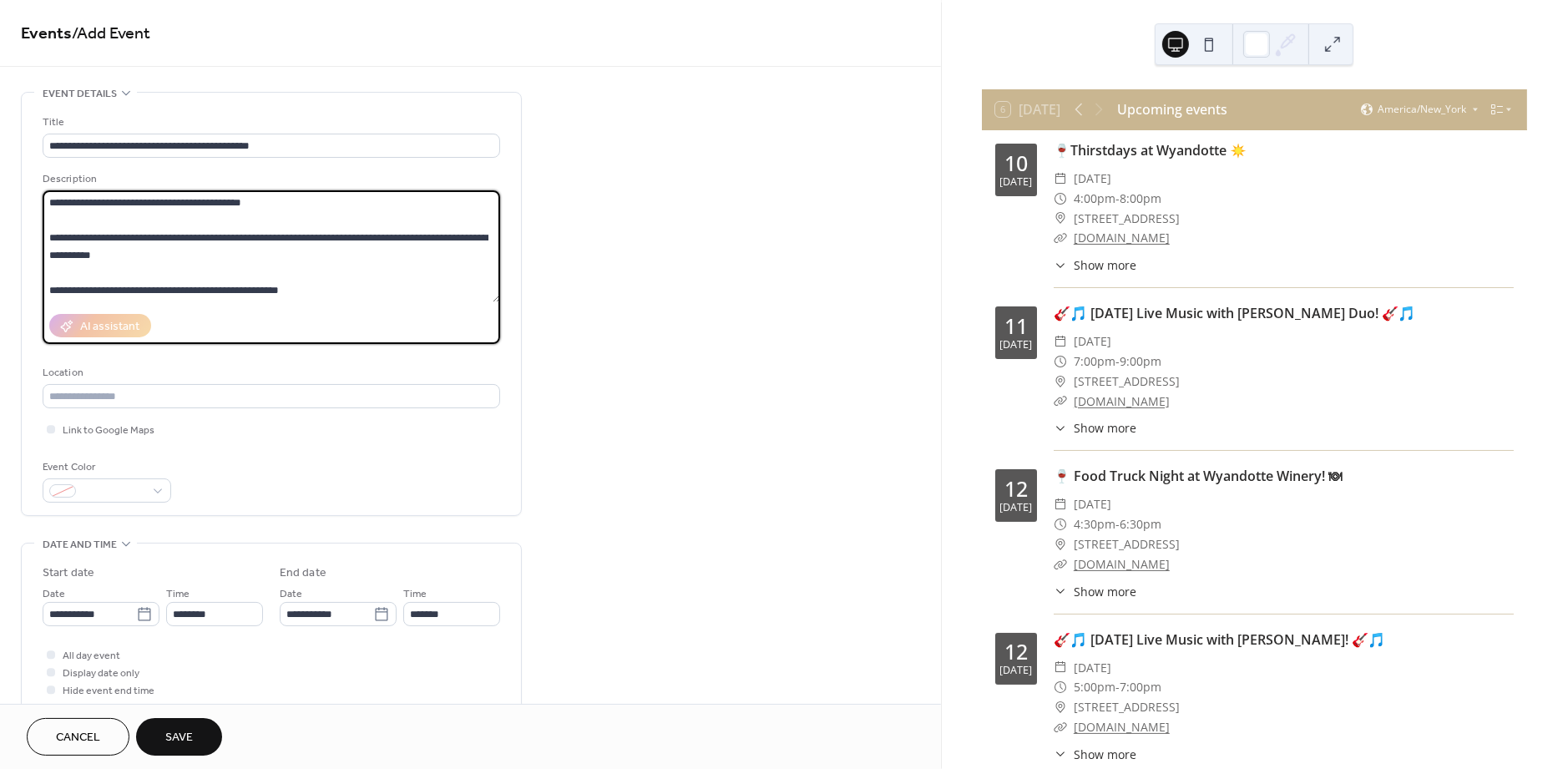 scroll, scrollTop: 331, scrollLeft: 0, axis: vertical 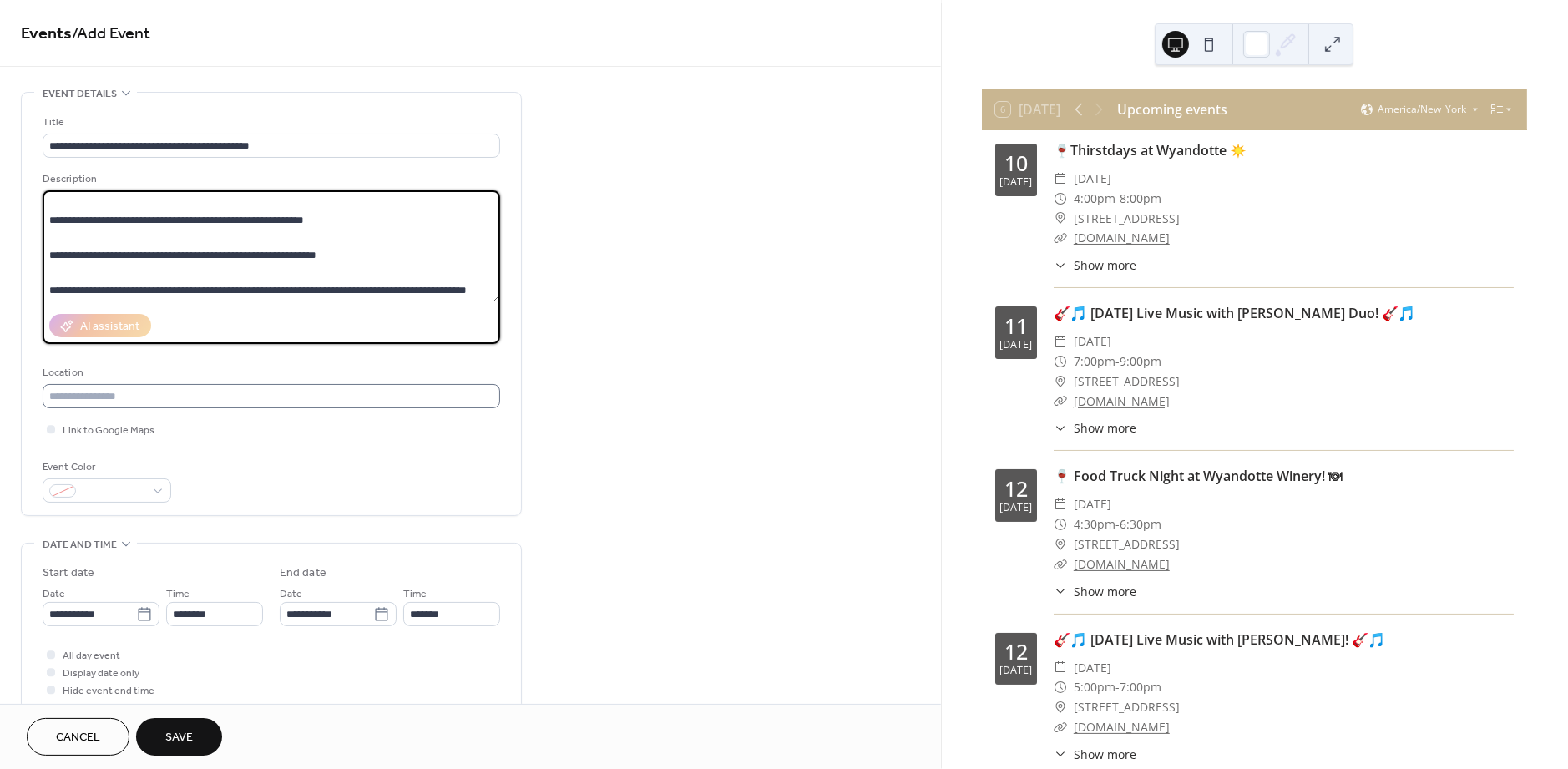type on "**********" 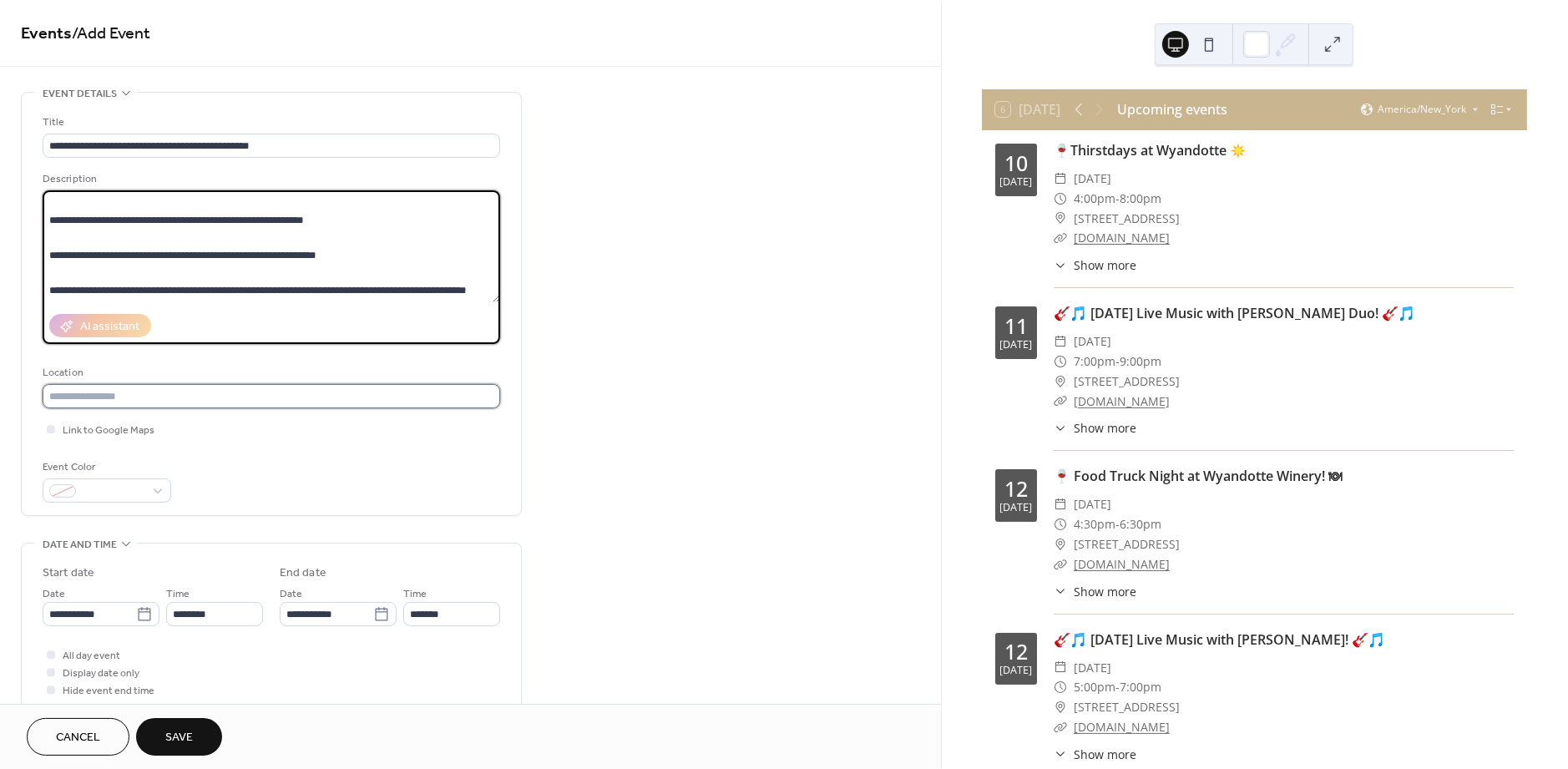 click at bounding box center [271, 396] 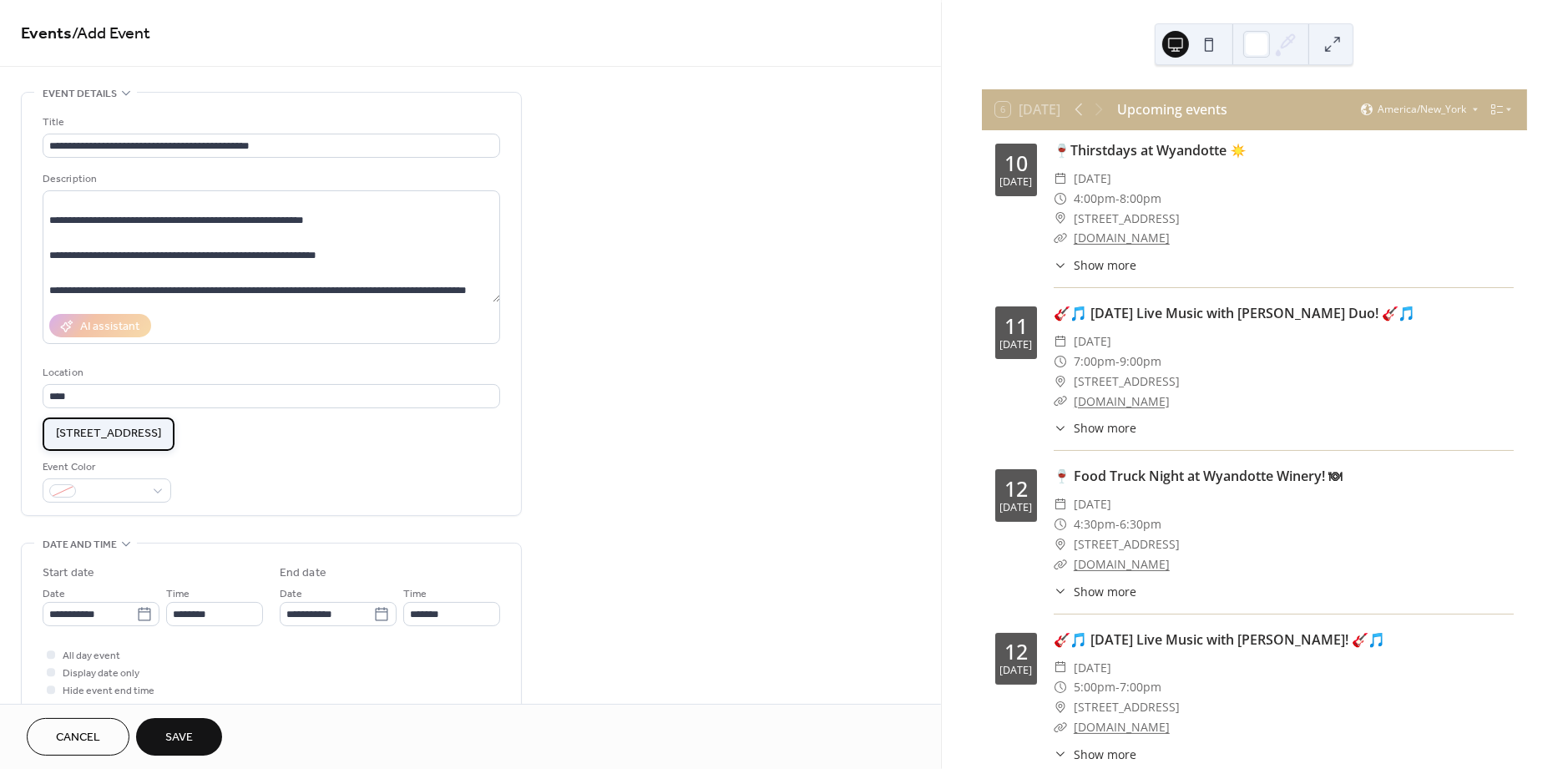 click on "[STREET_ADDRESS]" at bounding box center (109, 434) 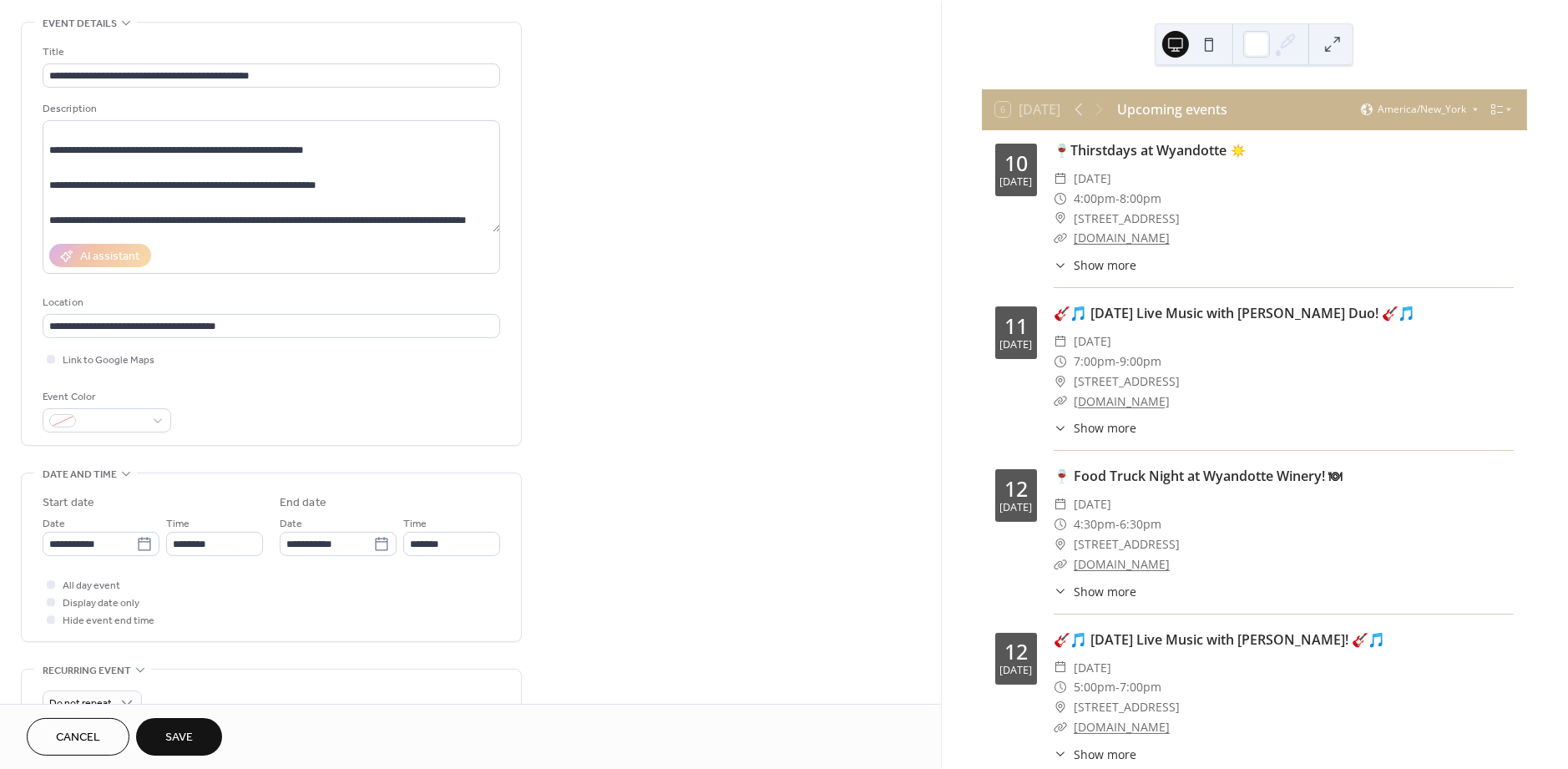 scroll, scrollTop: 151, scrollLeft: 0, axis: vertical 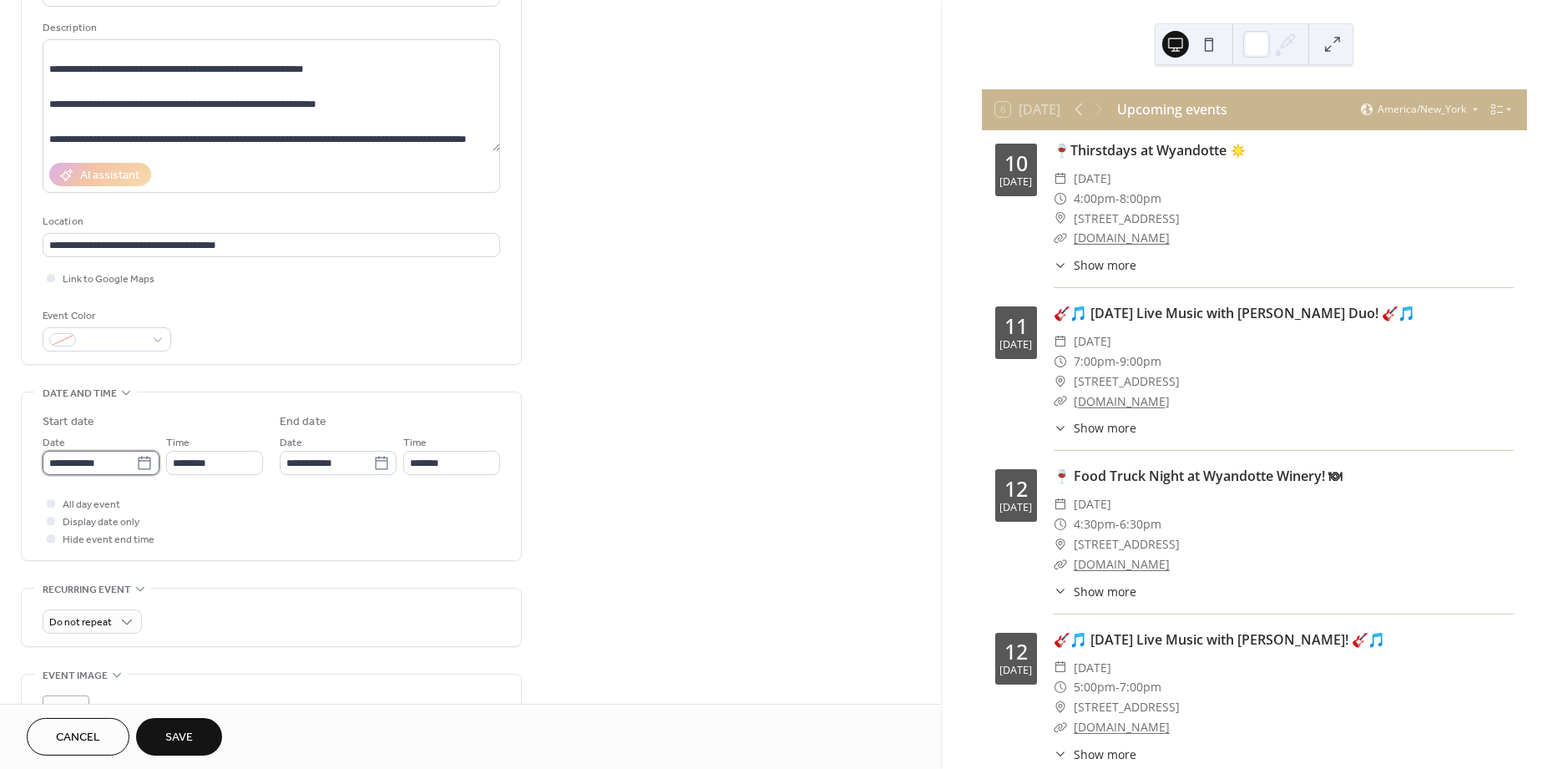 click on "**********" at bounding box center (89, 463) 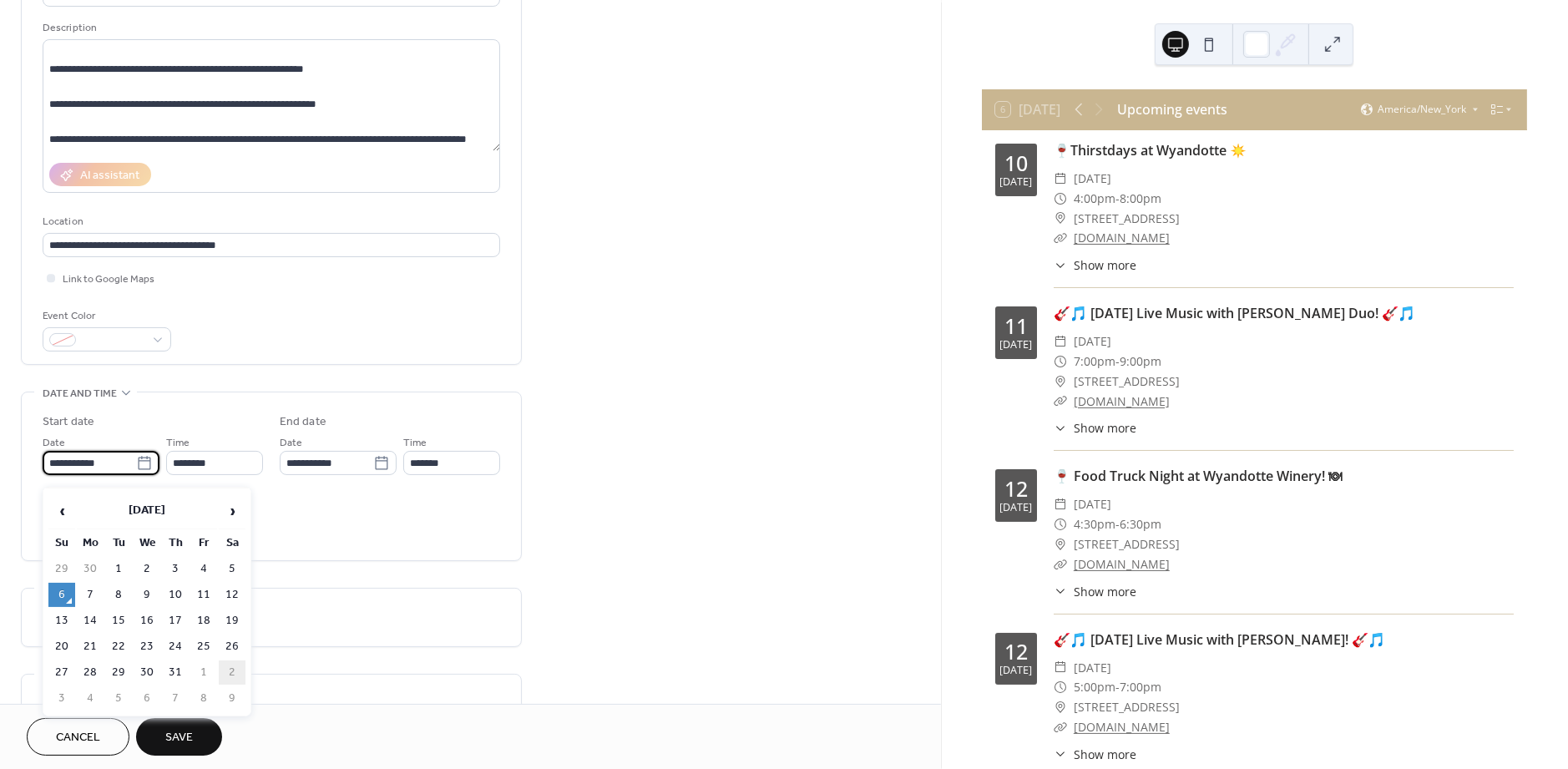click on "2" at bounding box center (232, 672) 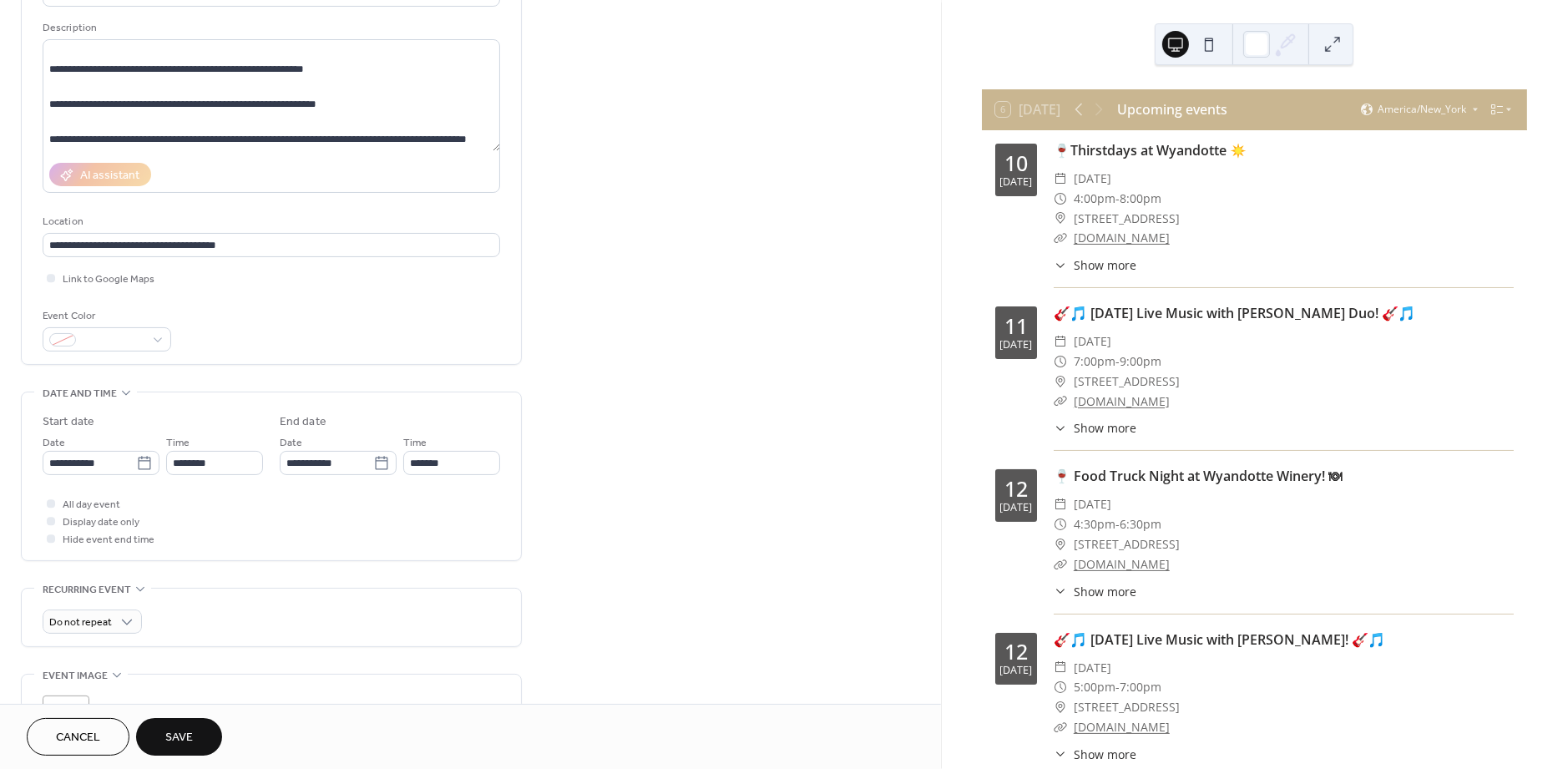 type on "**********" 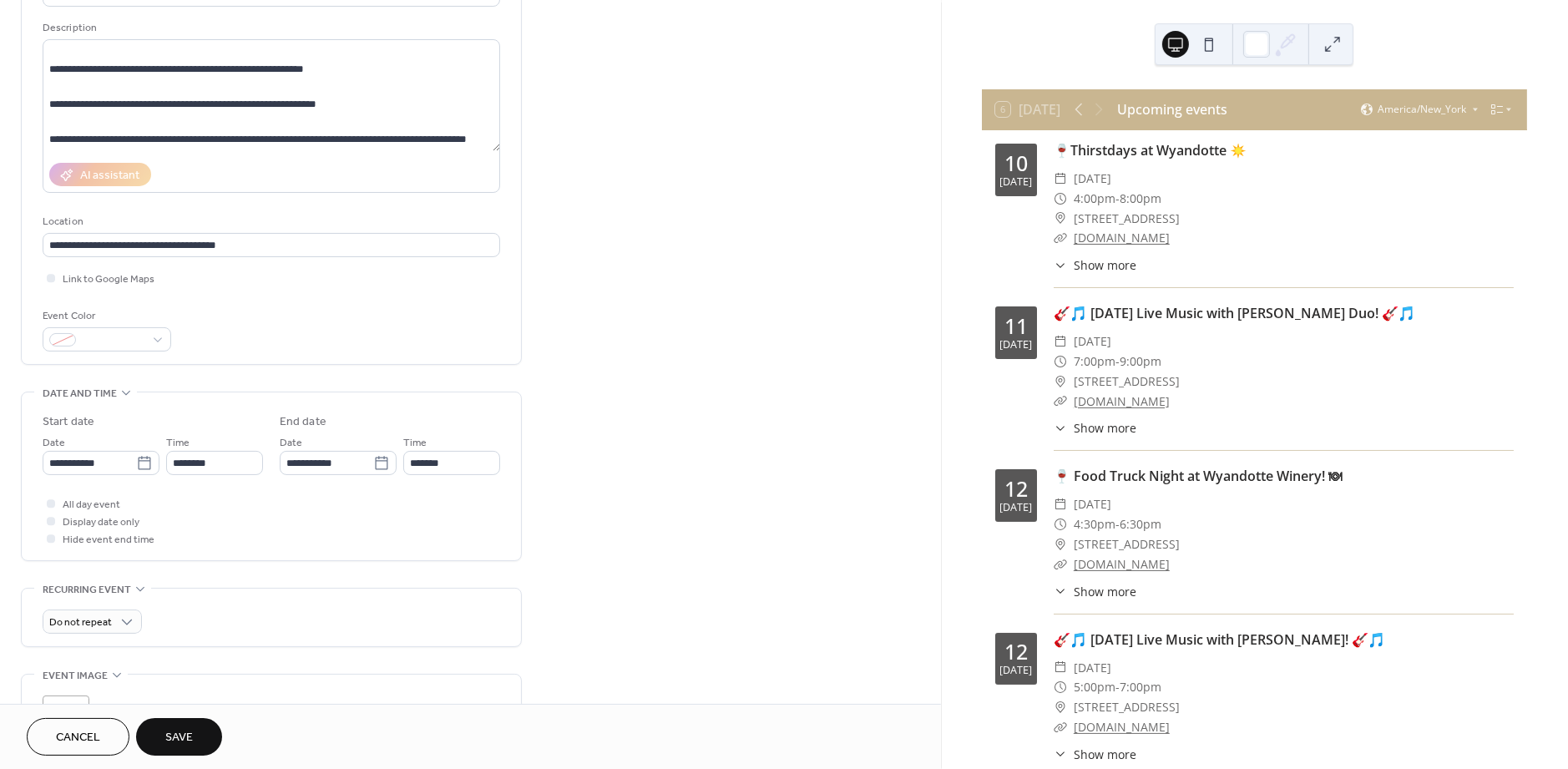 type on "**********" 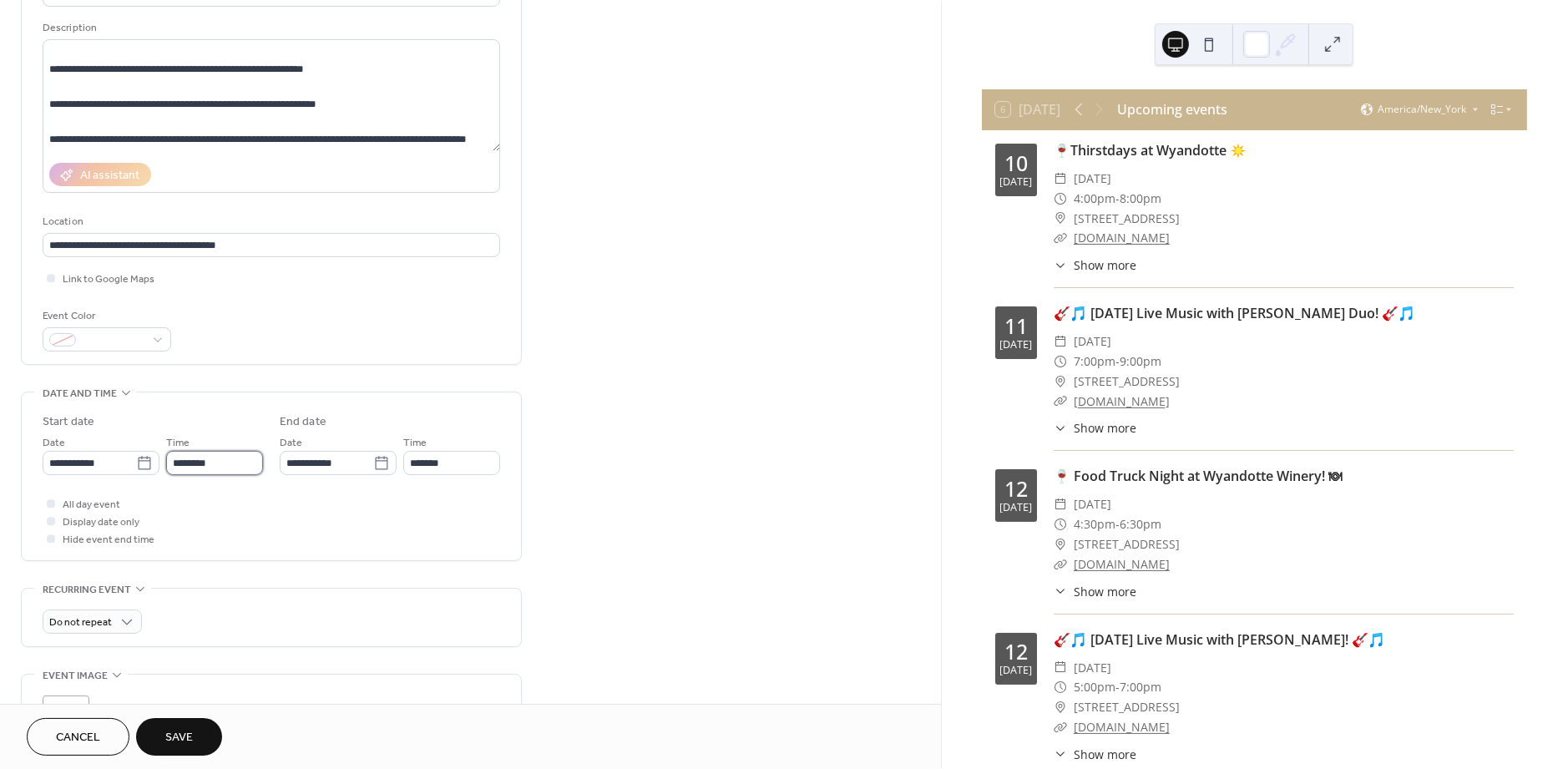 drag, startPoint x: 181, startPoint y: 473, endPoint x: 160, endPoint y: 470, distance: 21.213203 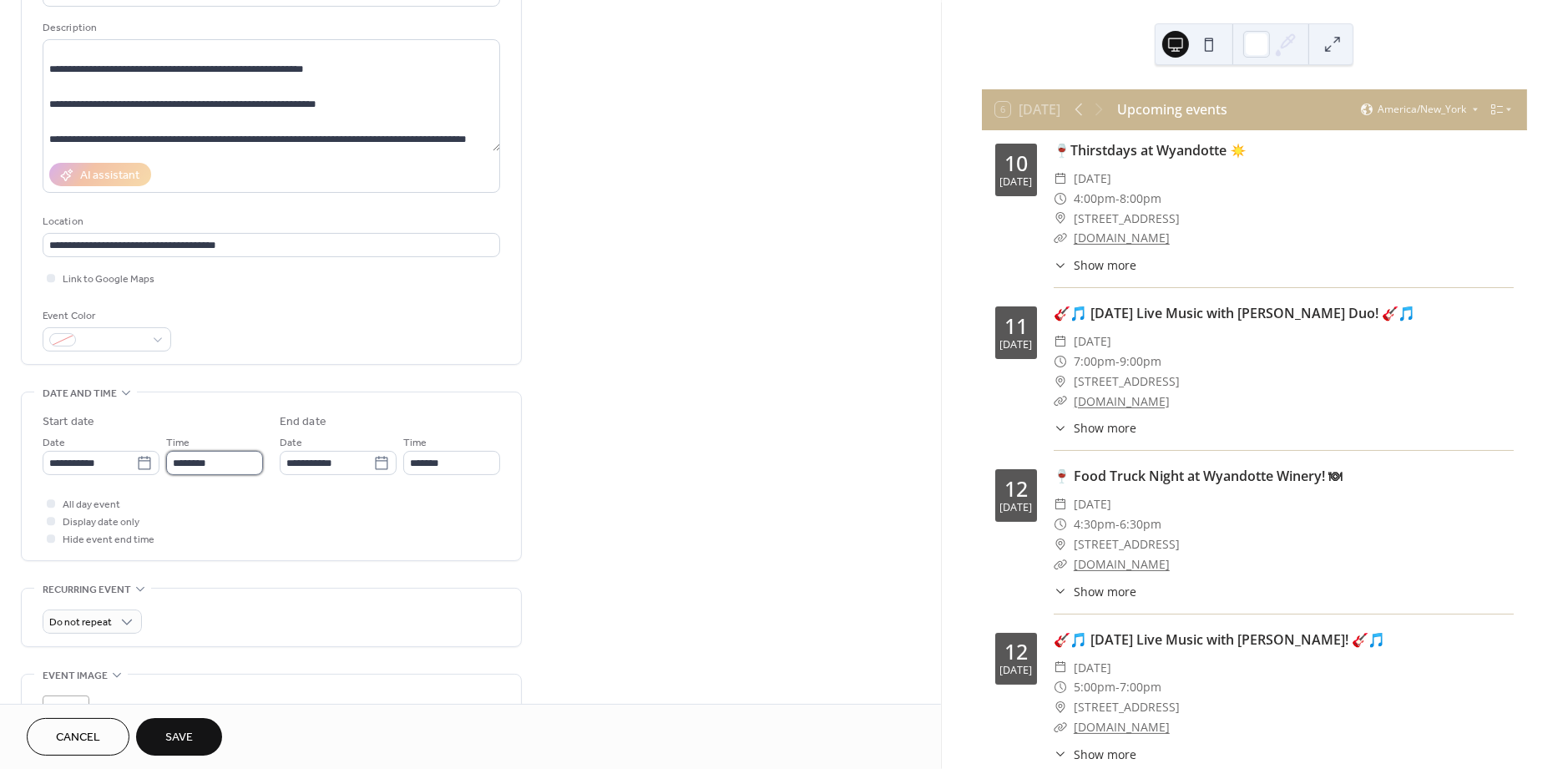 click on "********" at bounding box center (215, 463) 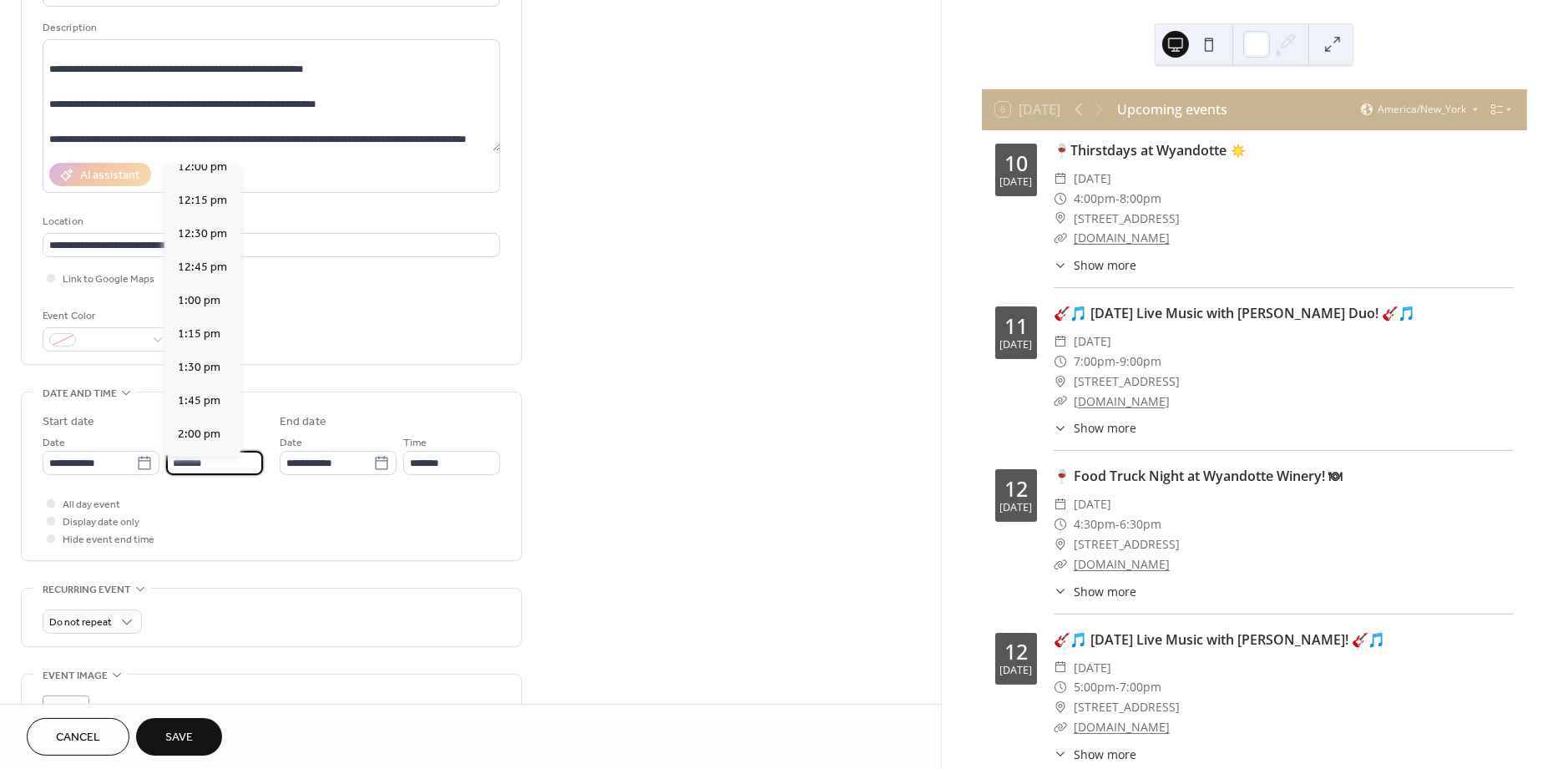 scroll, scrollTop: 2290, scrollLeft: 0, axis: vertical 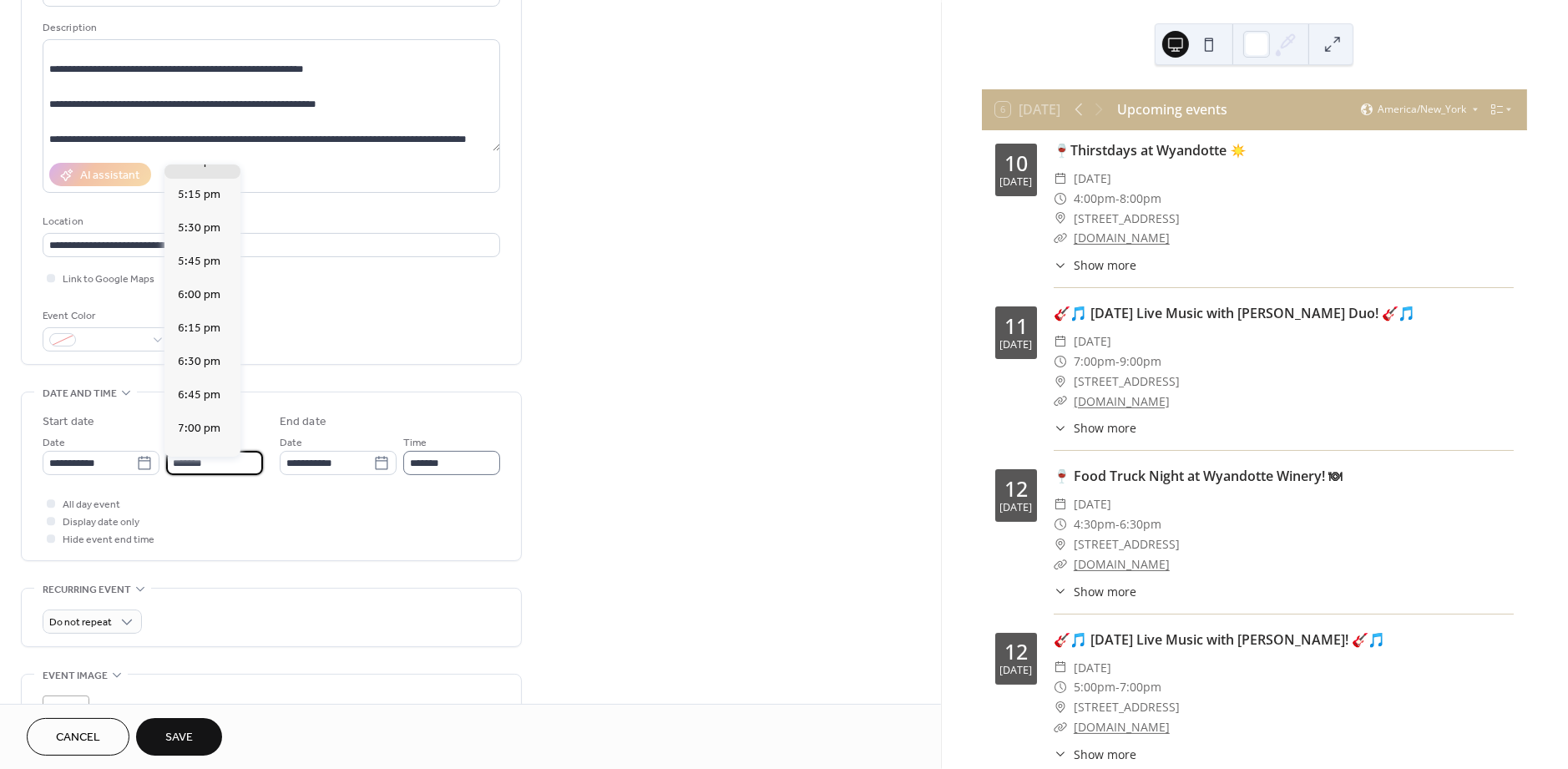 type on "*******" 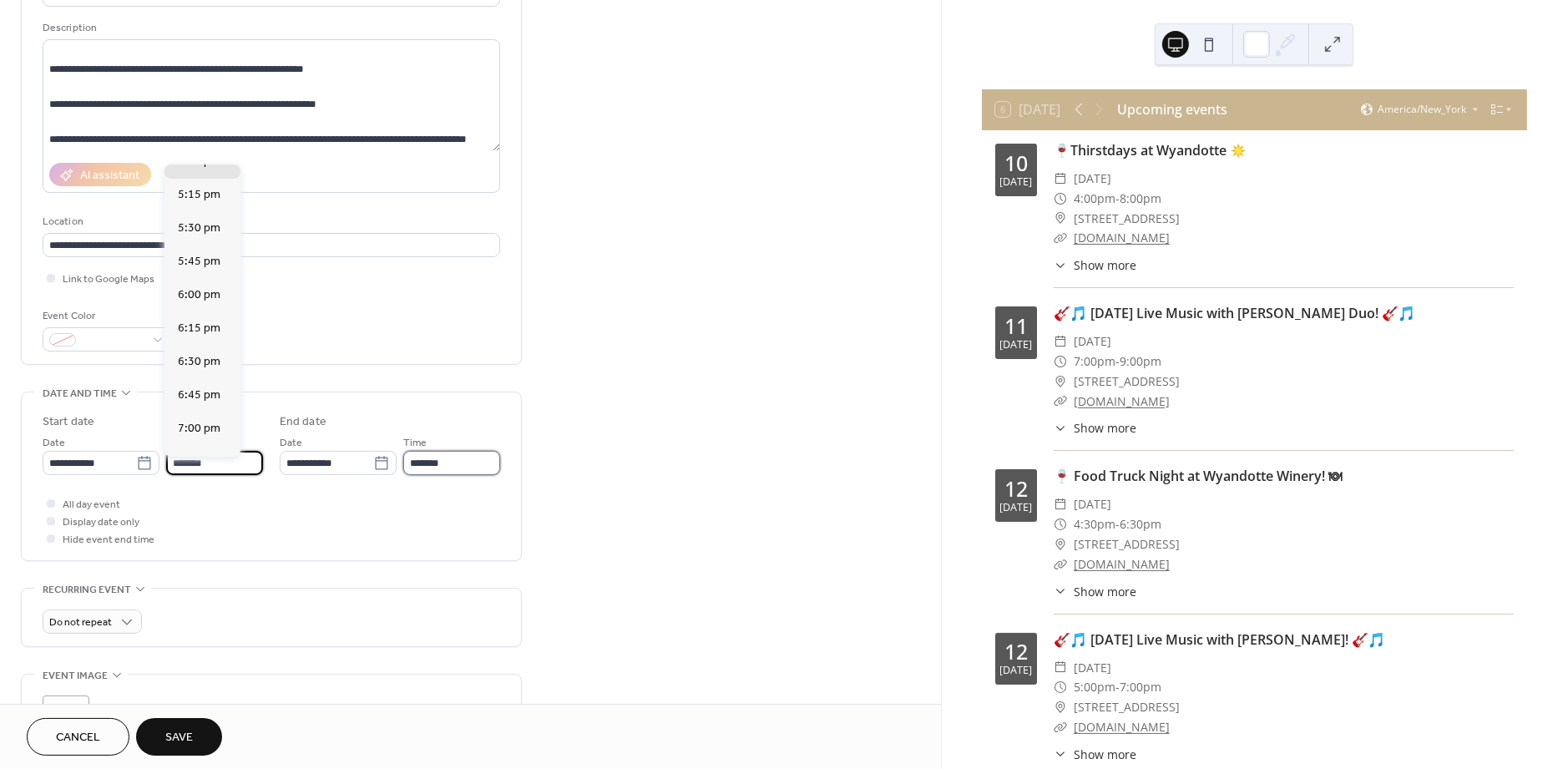 click on "*******" at bounding box center (452, 463) 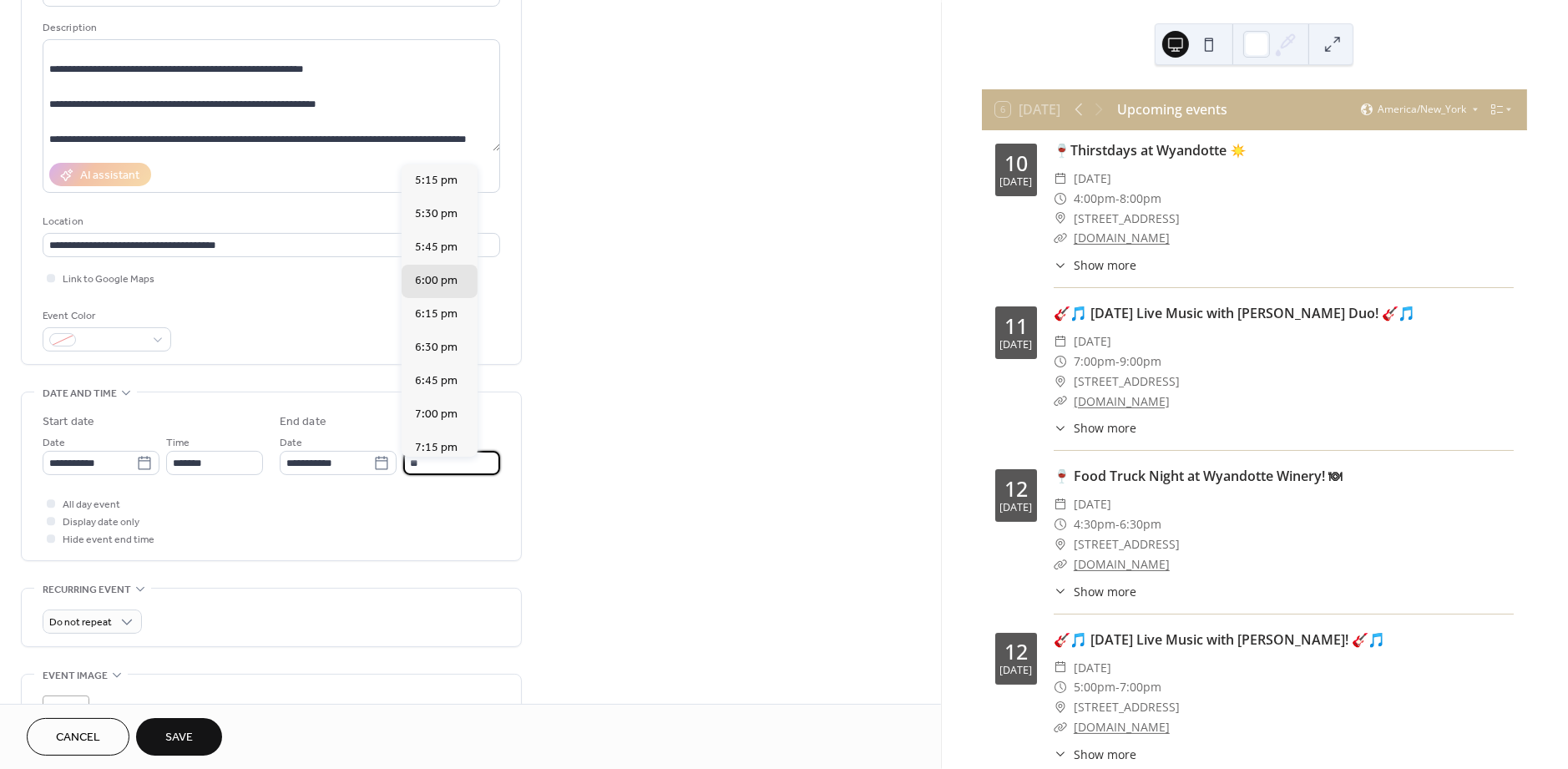 type on "*" 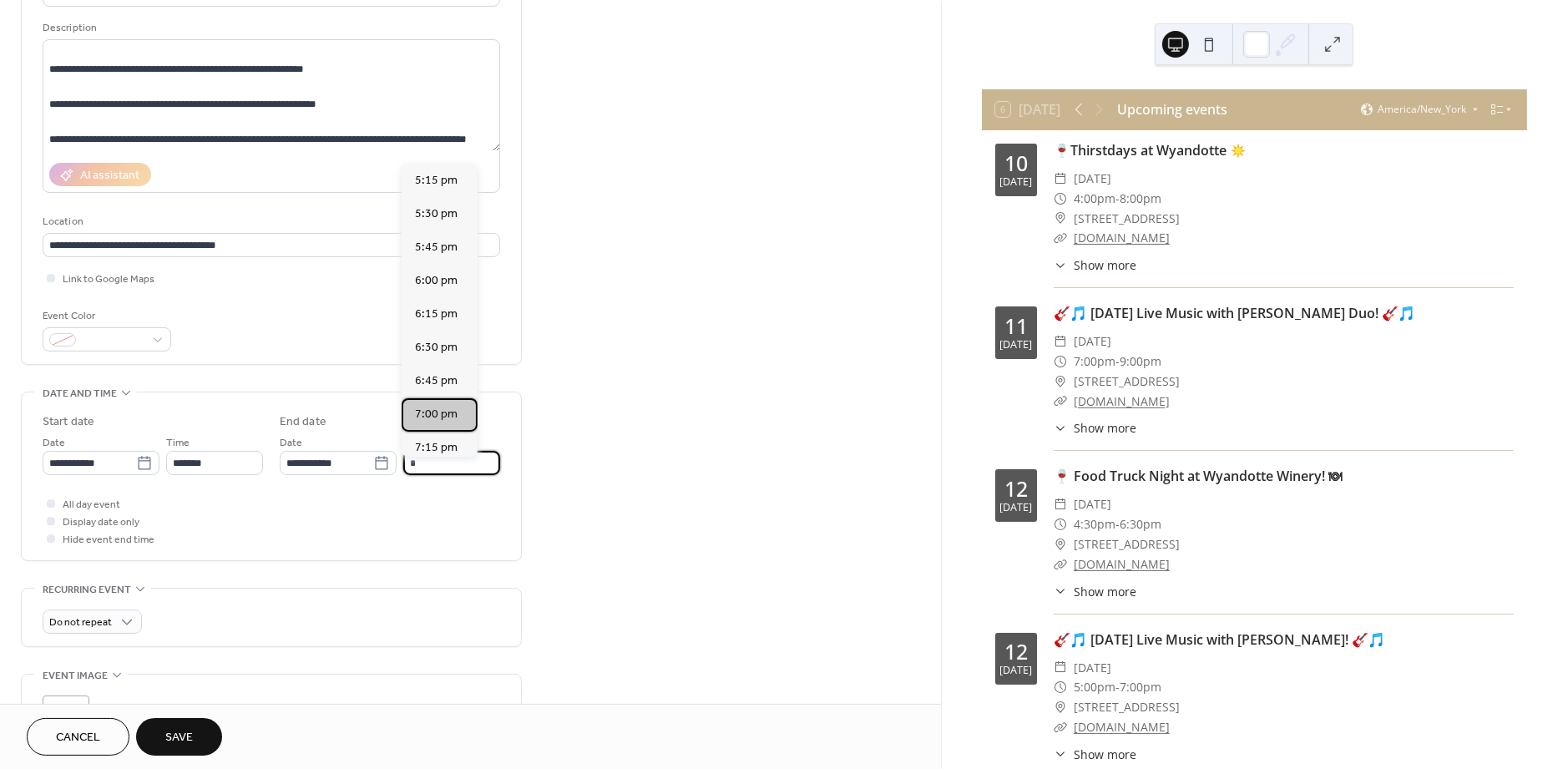 click on "7:00 pm" at bounding box center [436, 415] 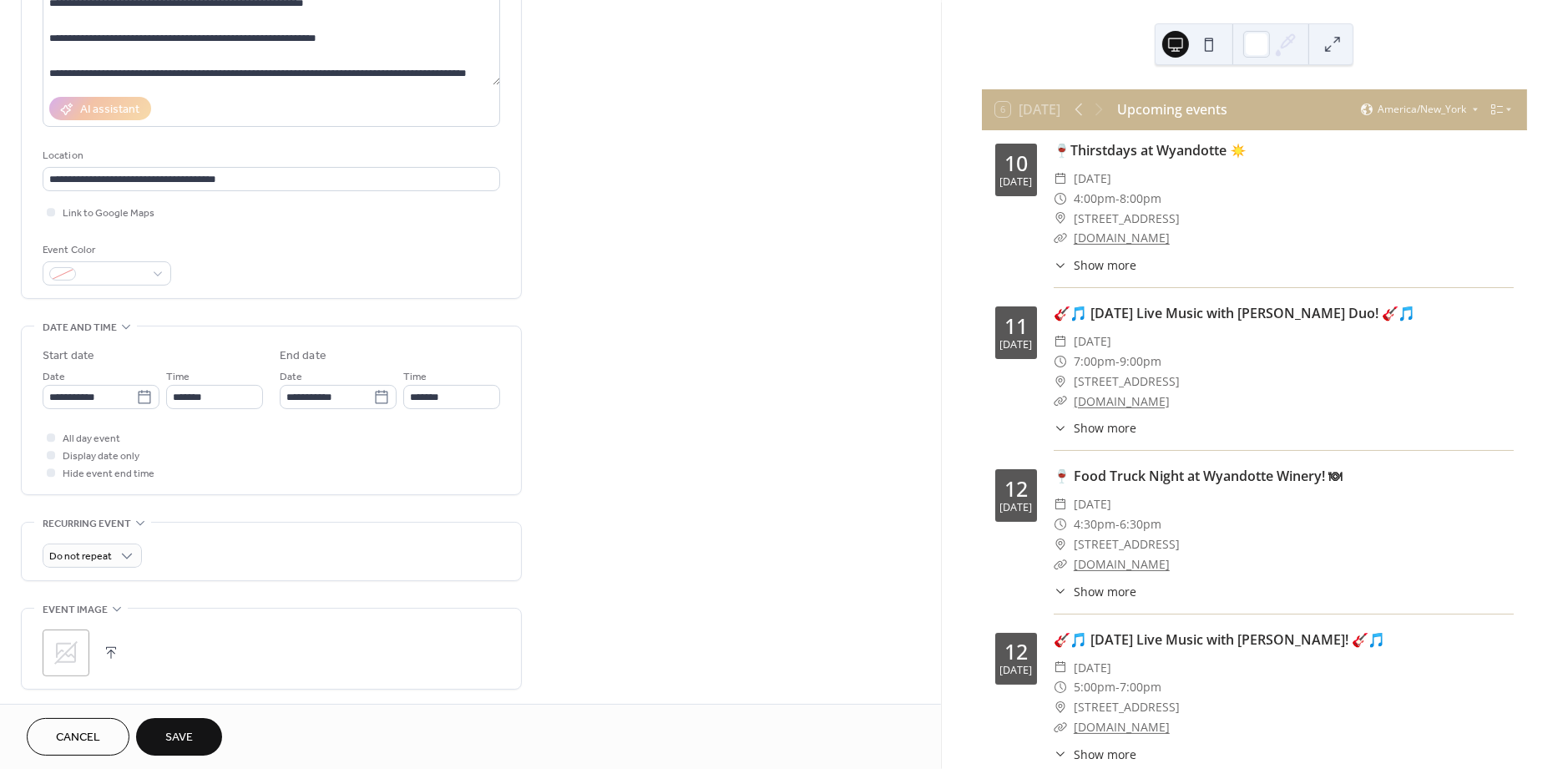 scroll, scrollTop: 352, scrollLeft: 0, axis: vertical 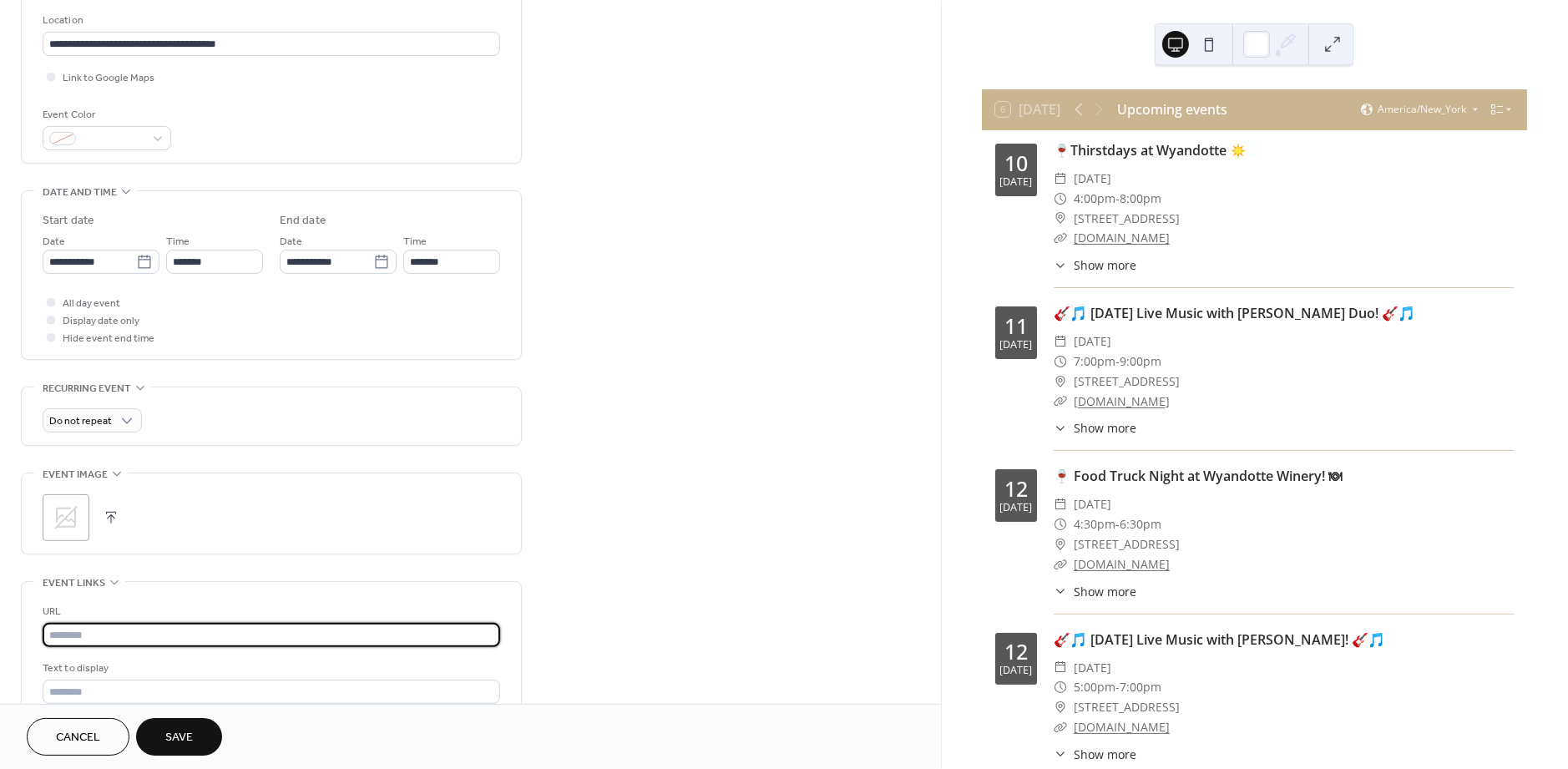 click at bounding box center (271, 635) 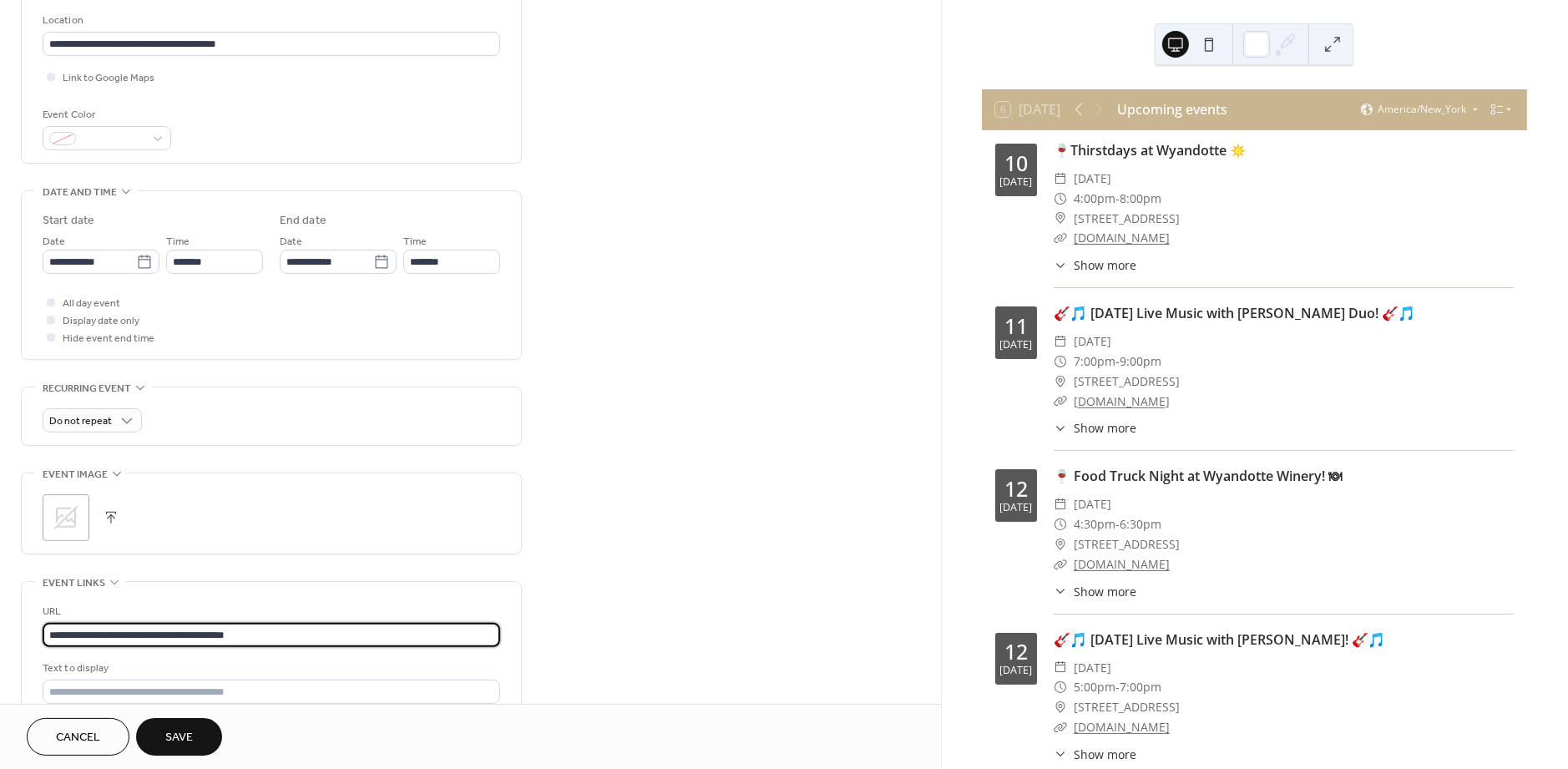 type on "**********" 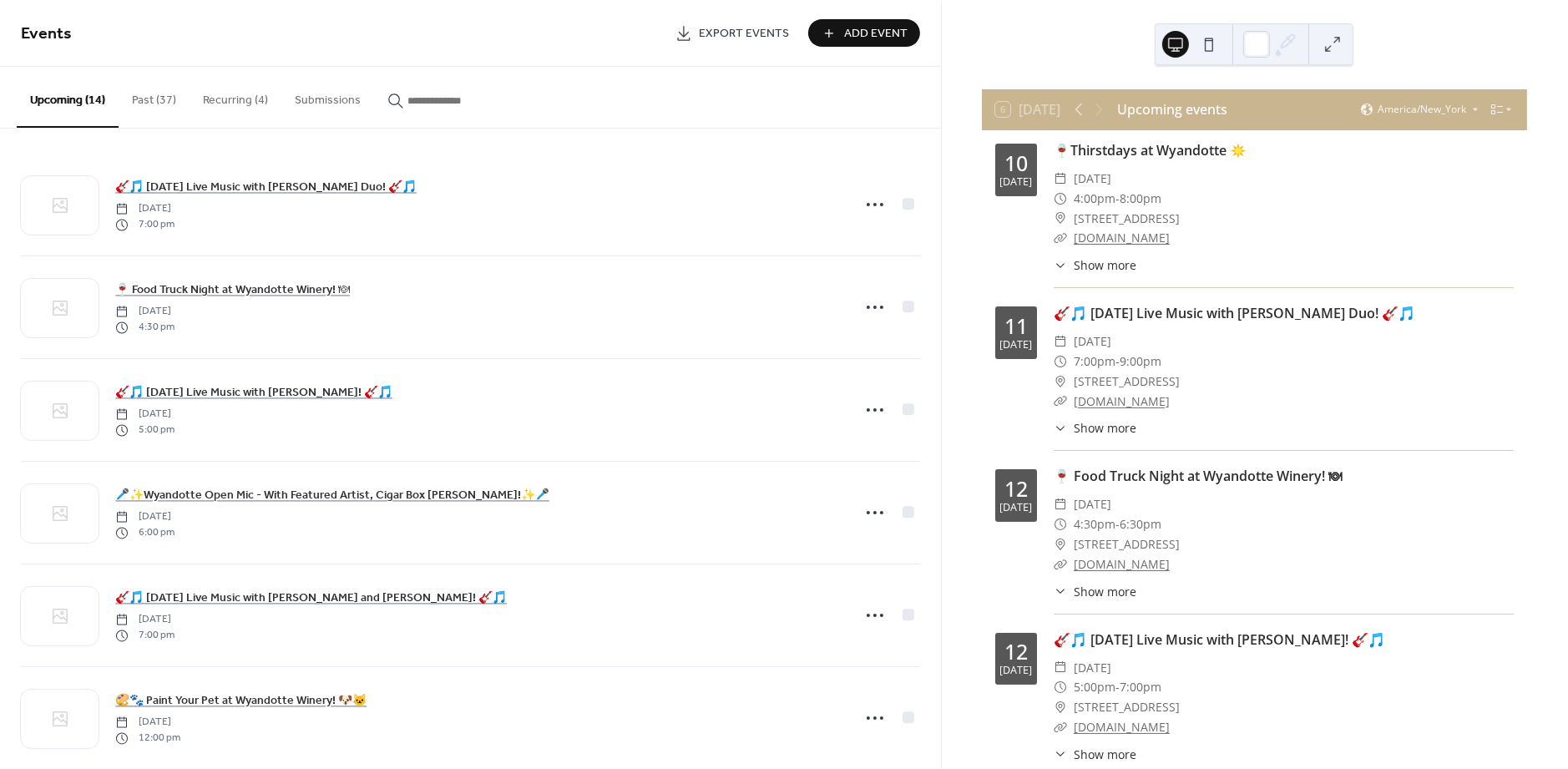 click on "Add Event" at bounding box center [876, 34] 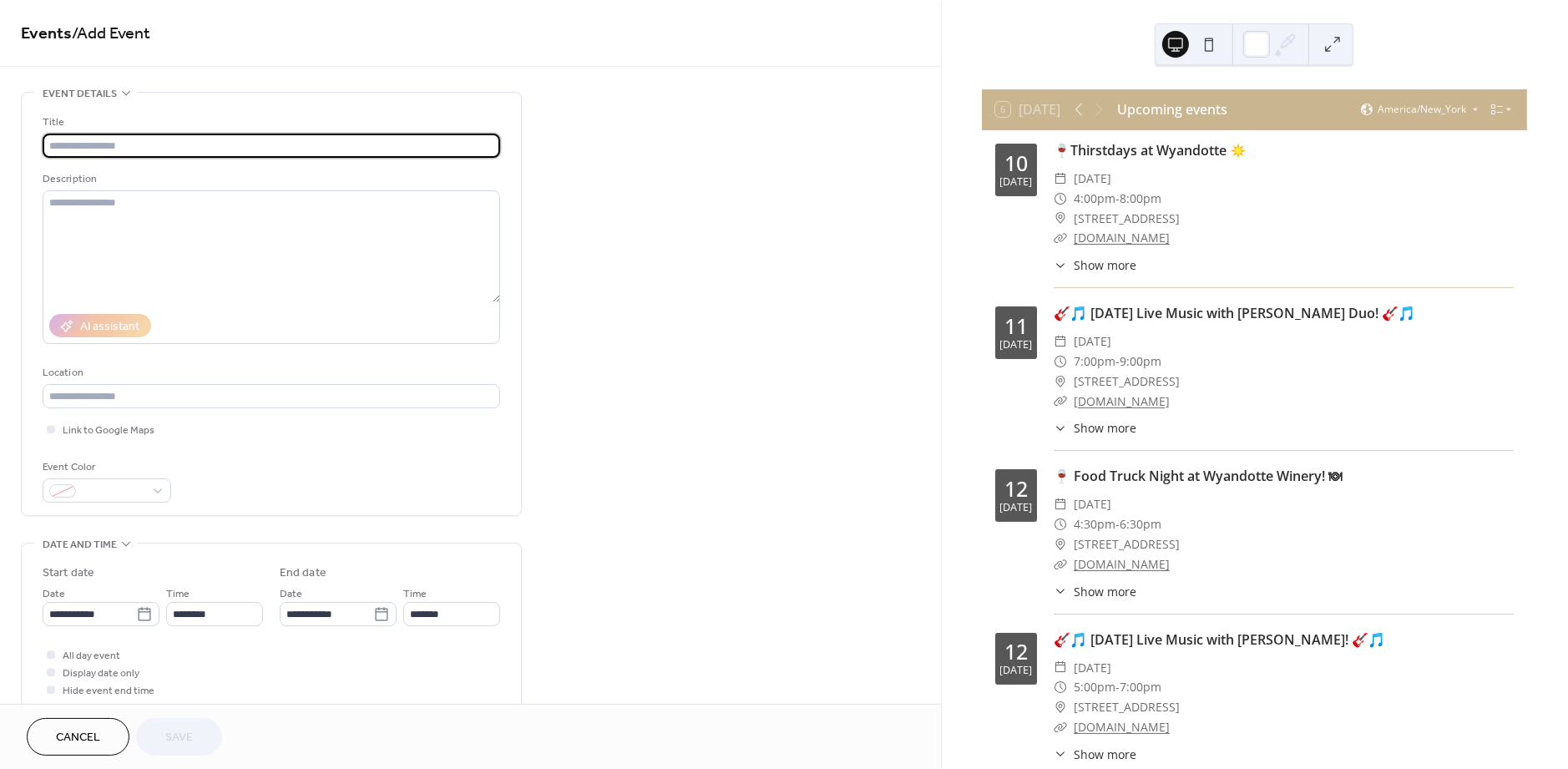 click at bounding box center (271, 145) 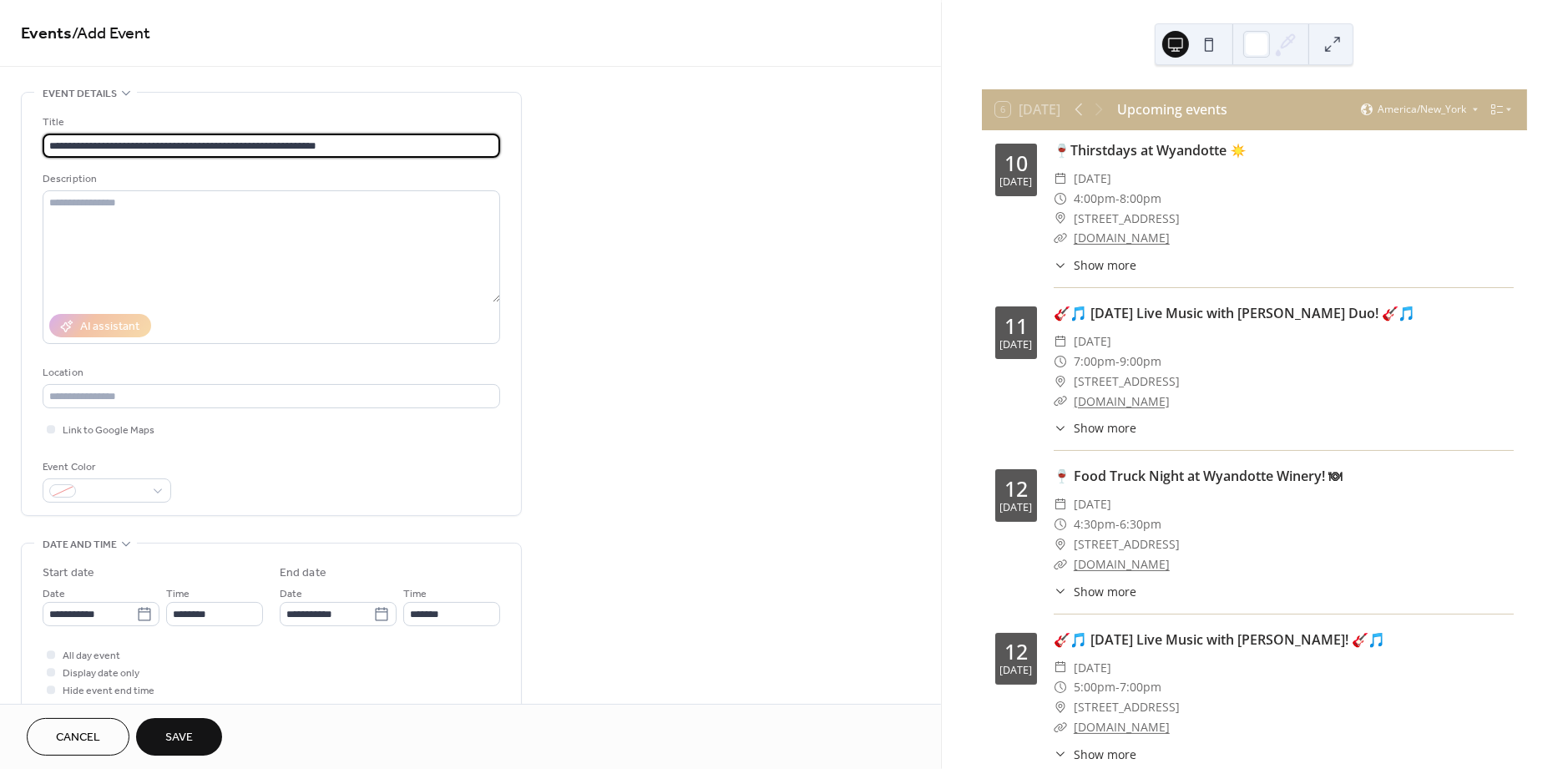 type on "**********" 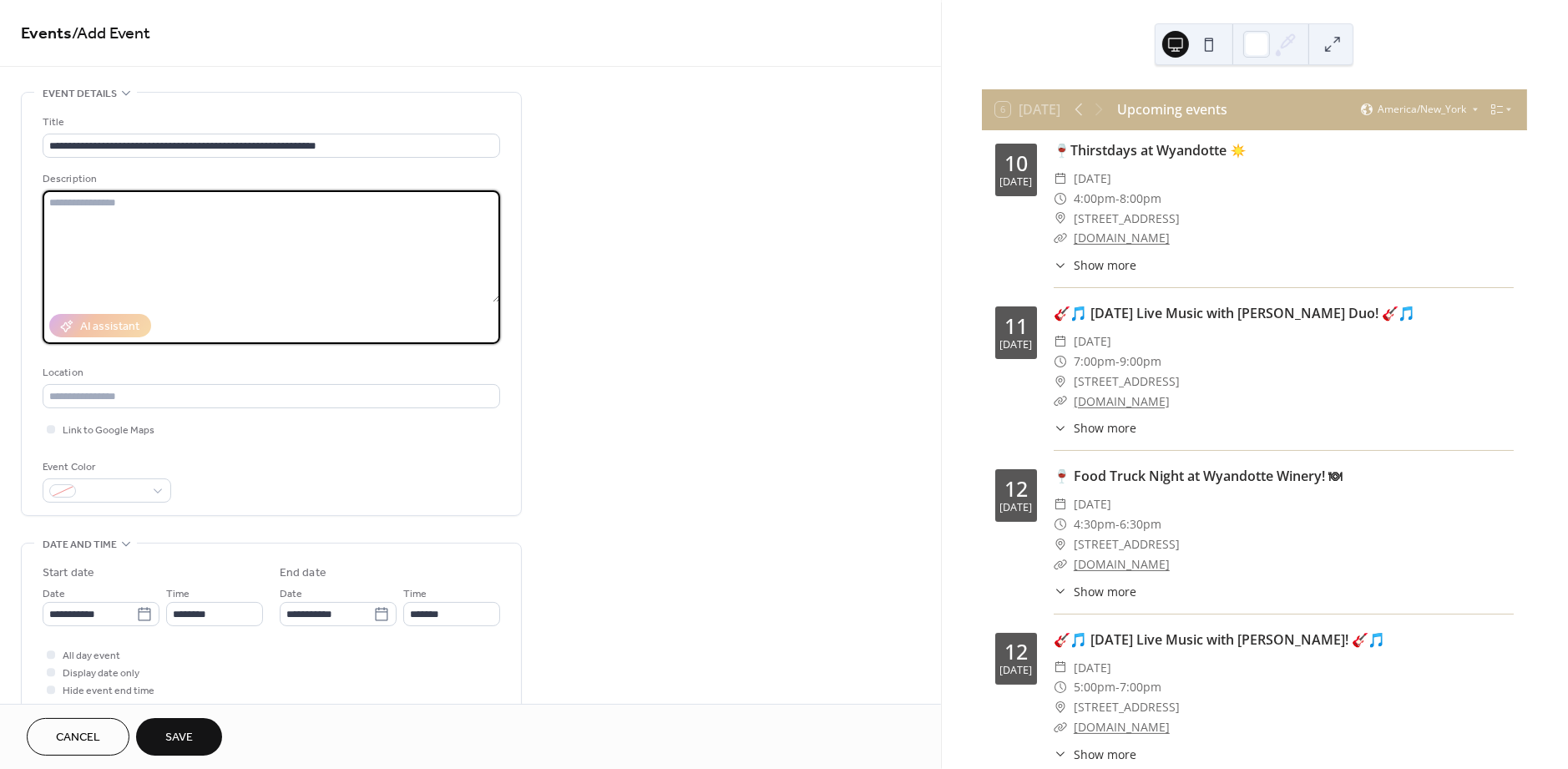click at bounding box center [271, 246] 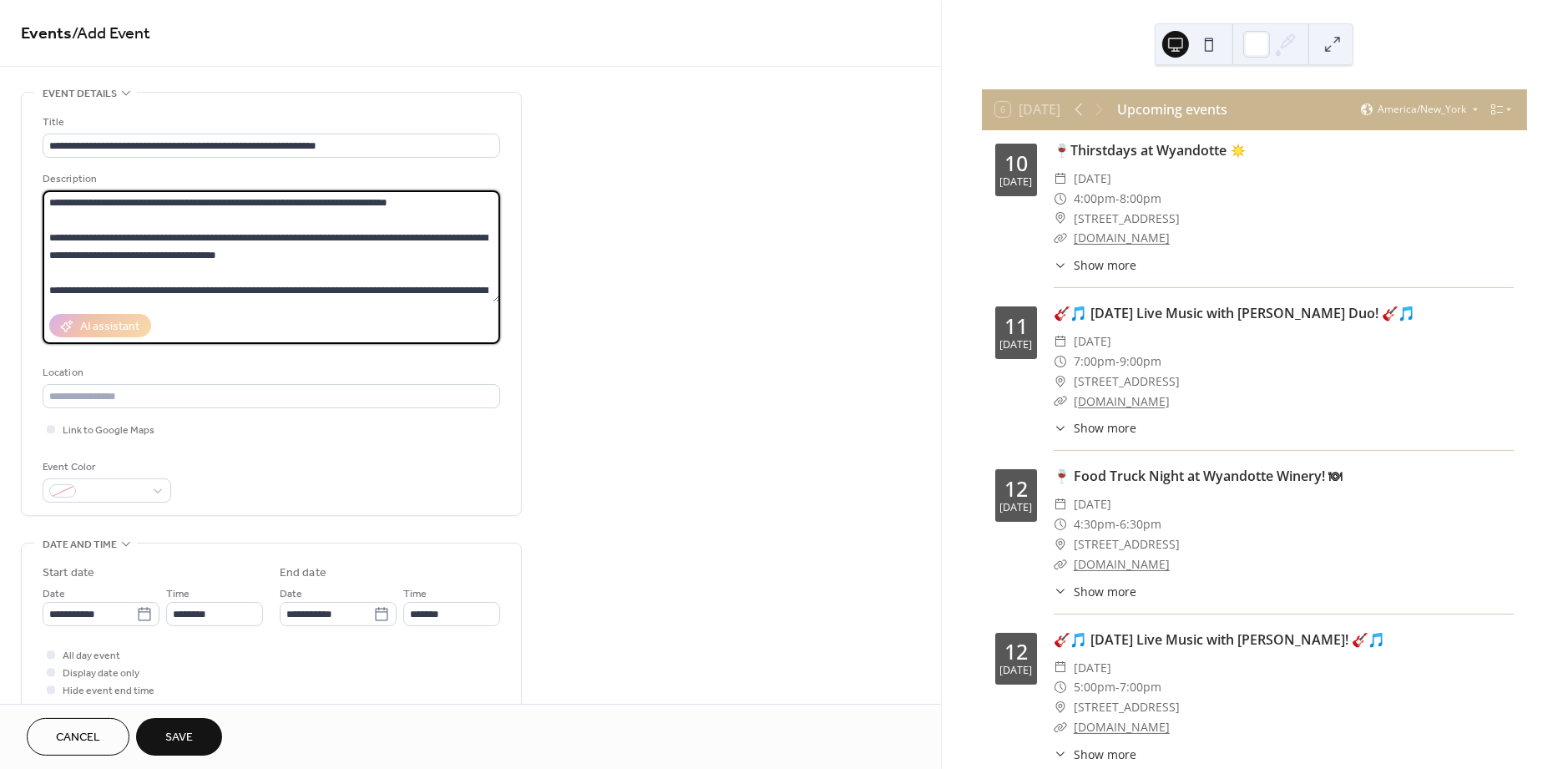 scroll, scrollTop: 384, scrollLeft: 0, axis: vertical 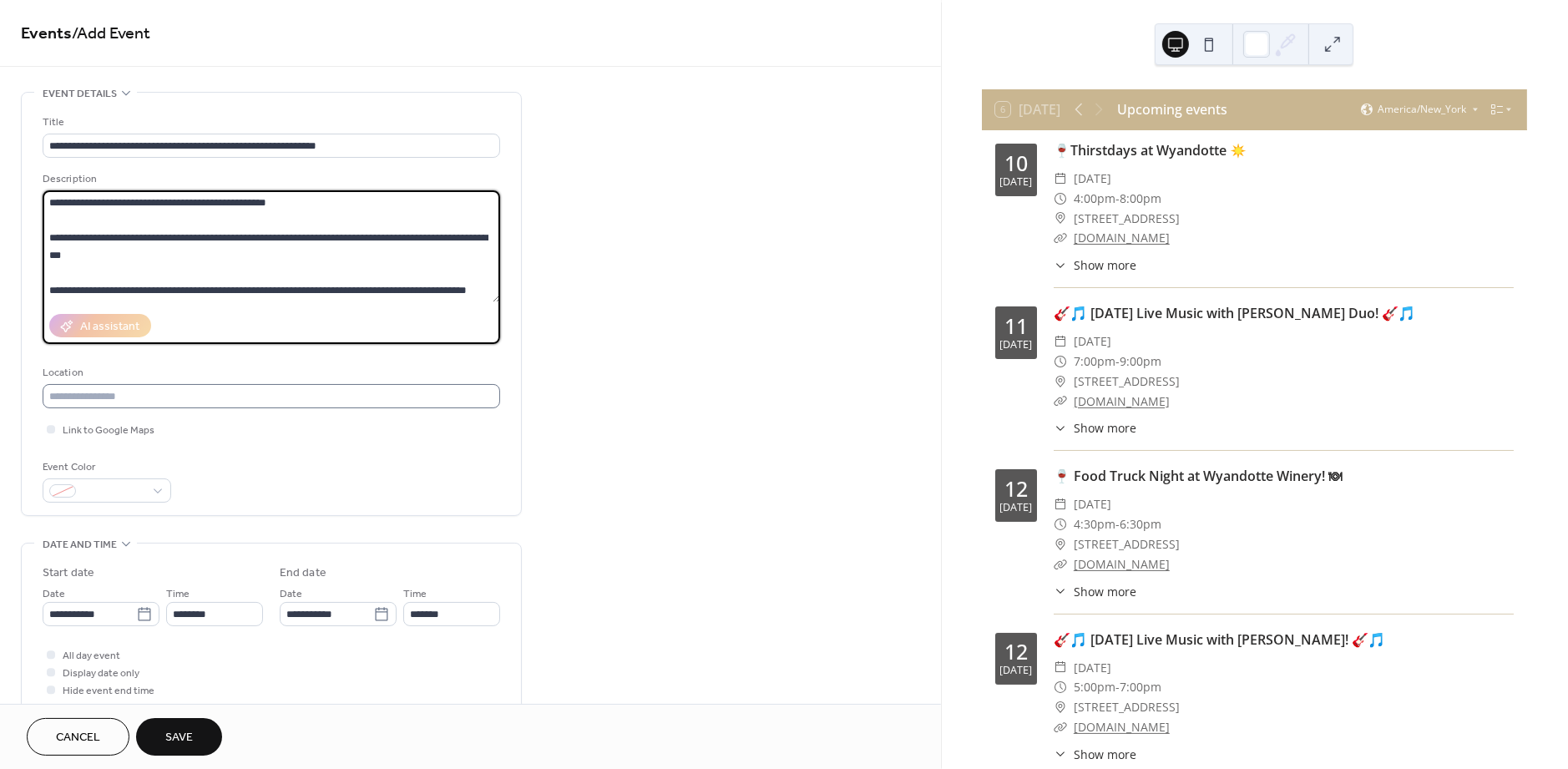 type on "**********" 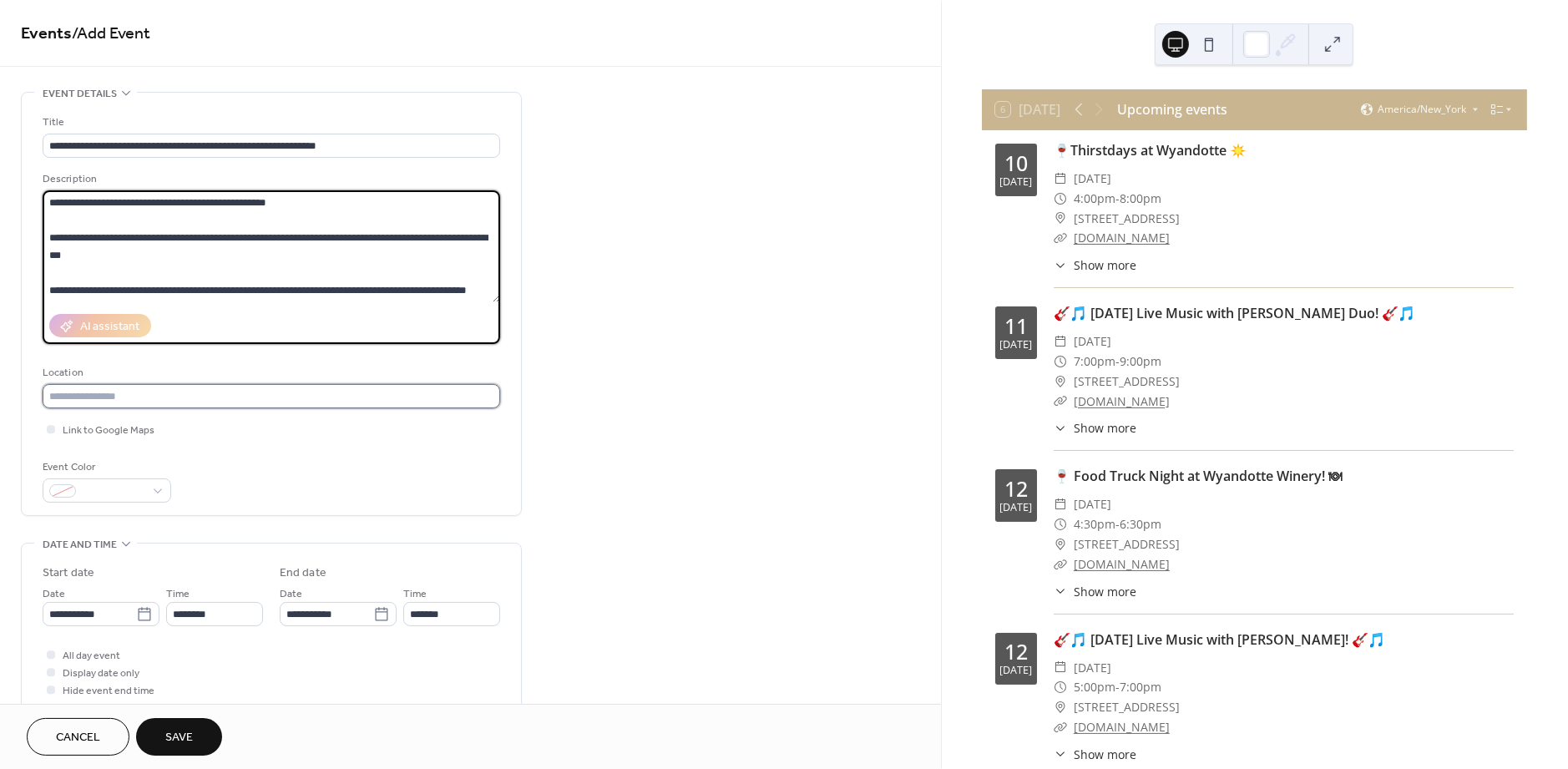 click at bounding box center [271, 396] 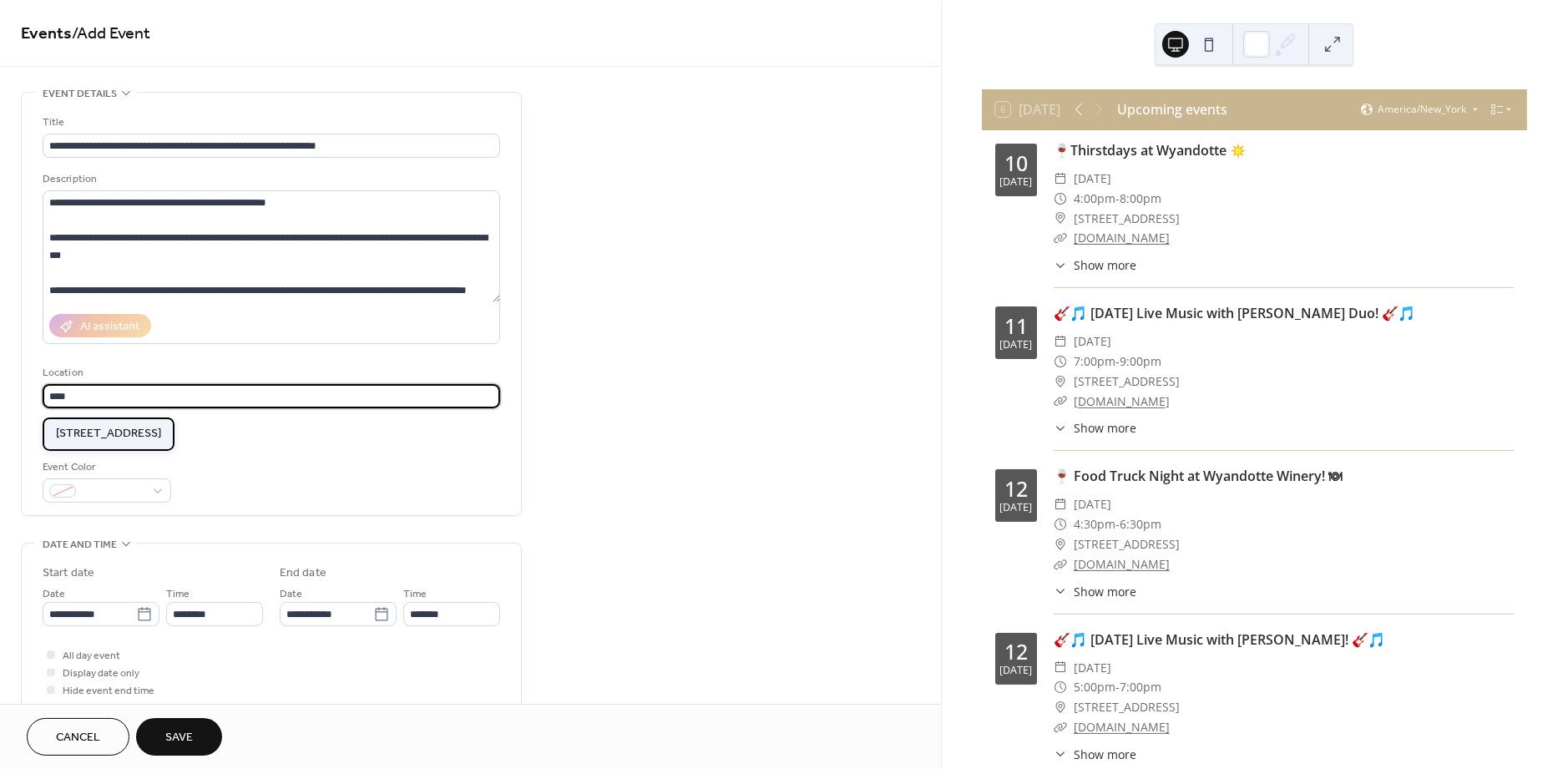 click on "[STREET_ADDRESS]" at bounding box center [109, 434] 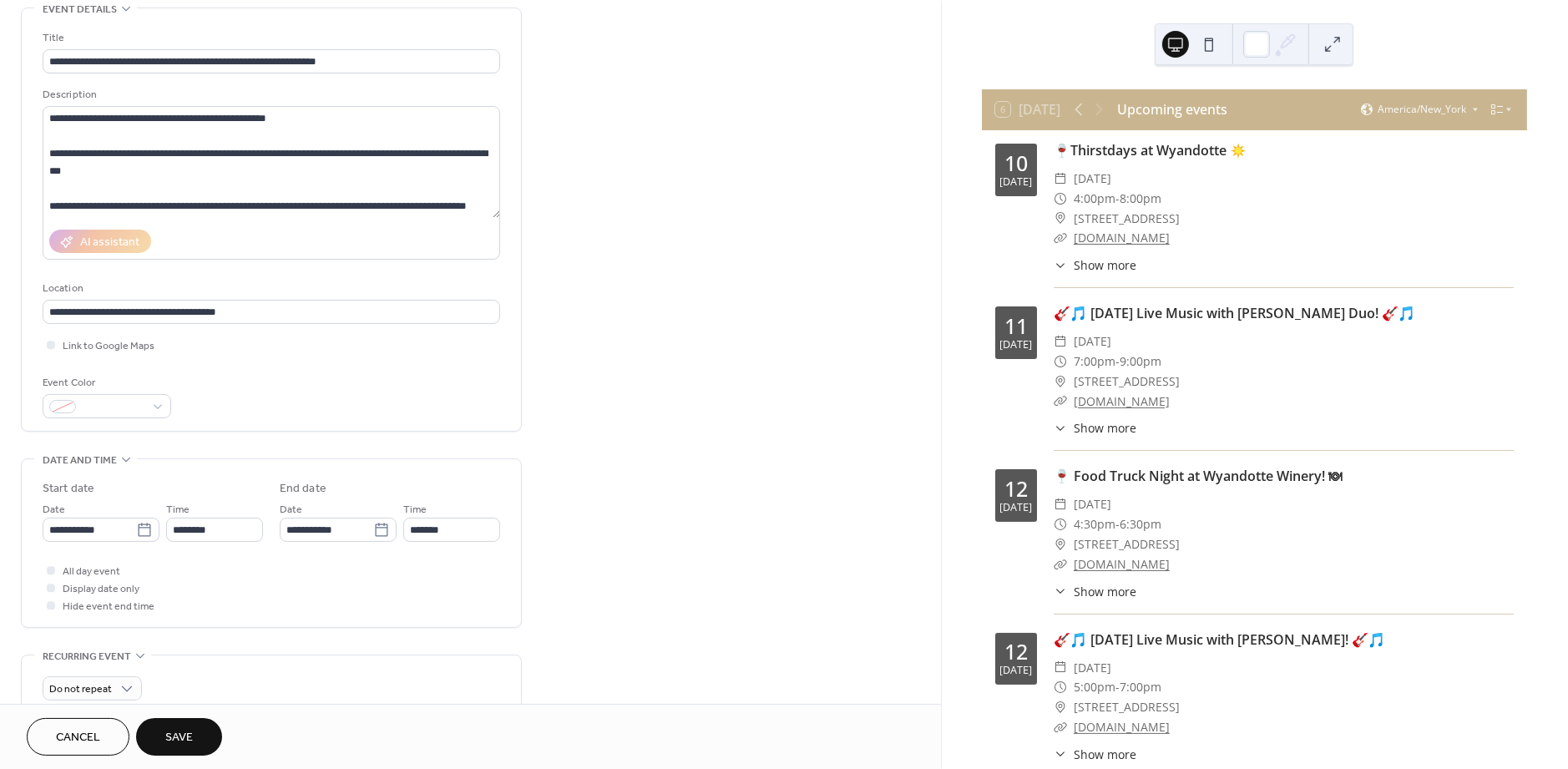 scroll, scrollTop: 101, scrollLeft: 0, axis: vertical 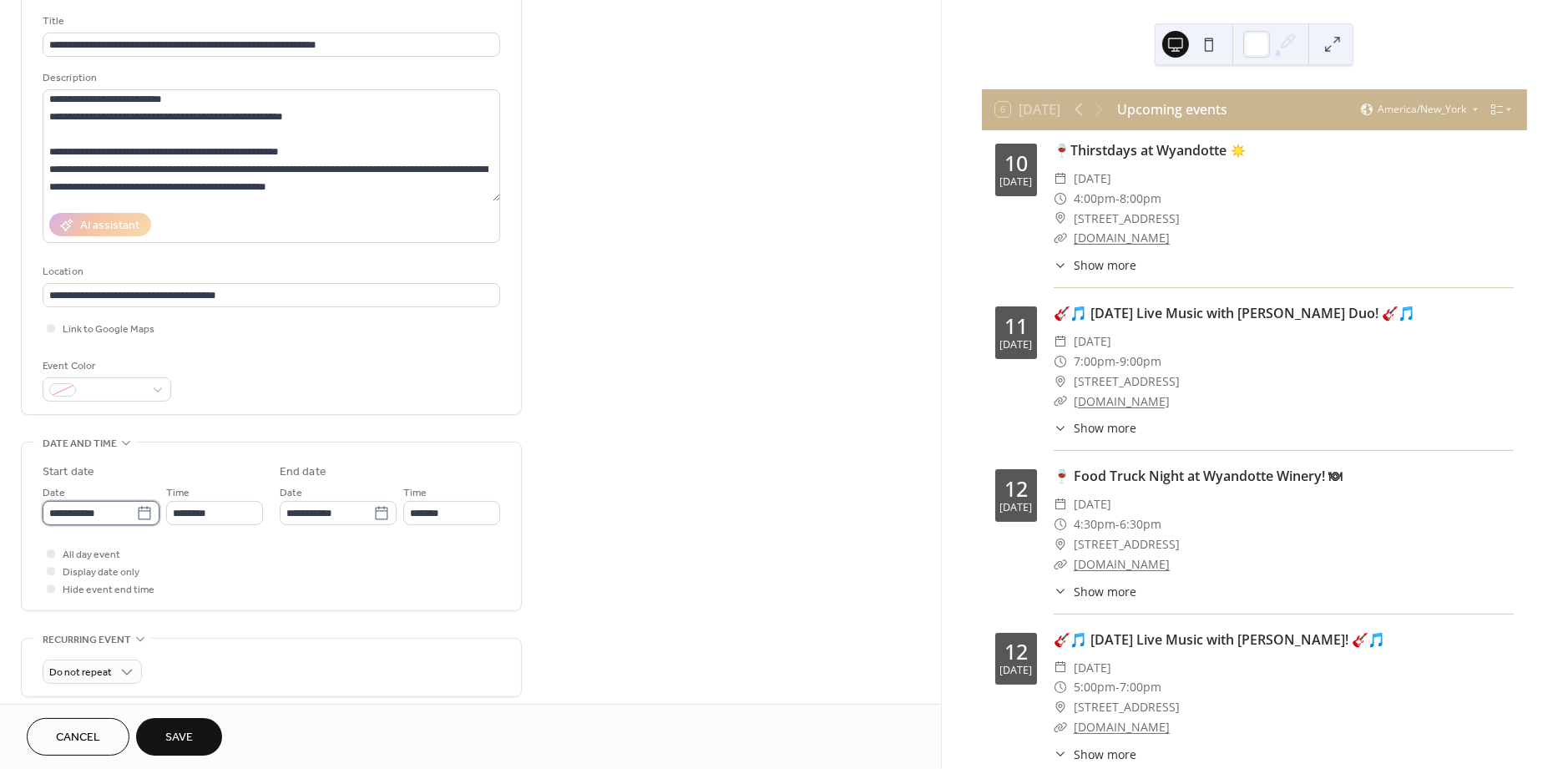 click on "**********" at bounding box center (89, 513) 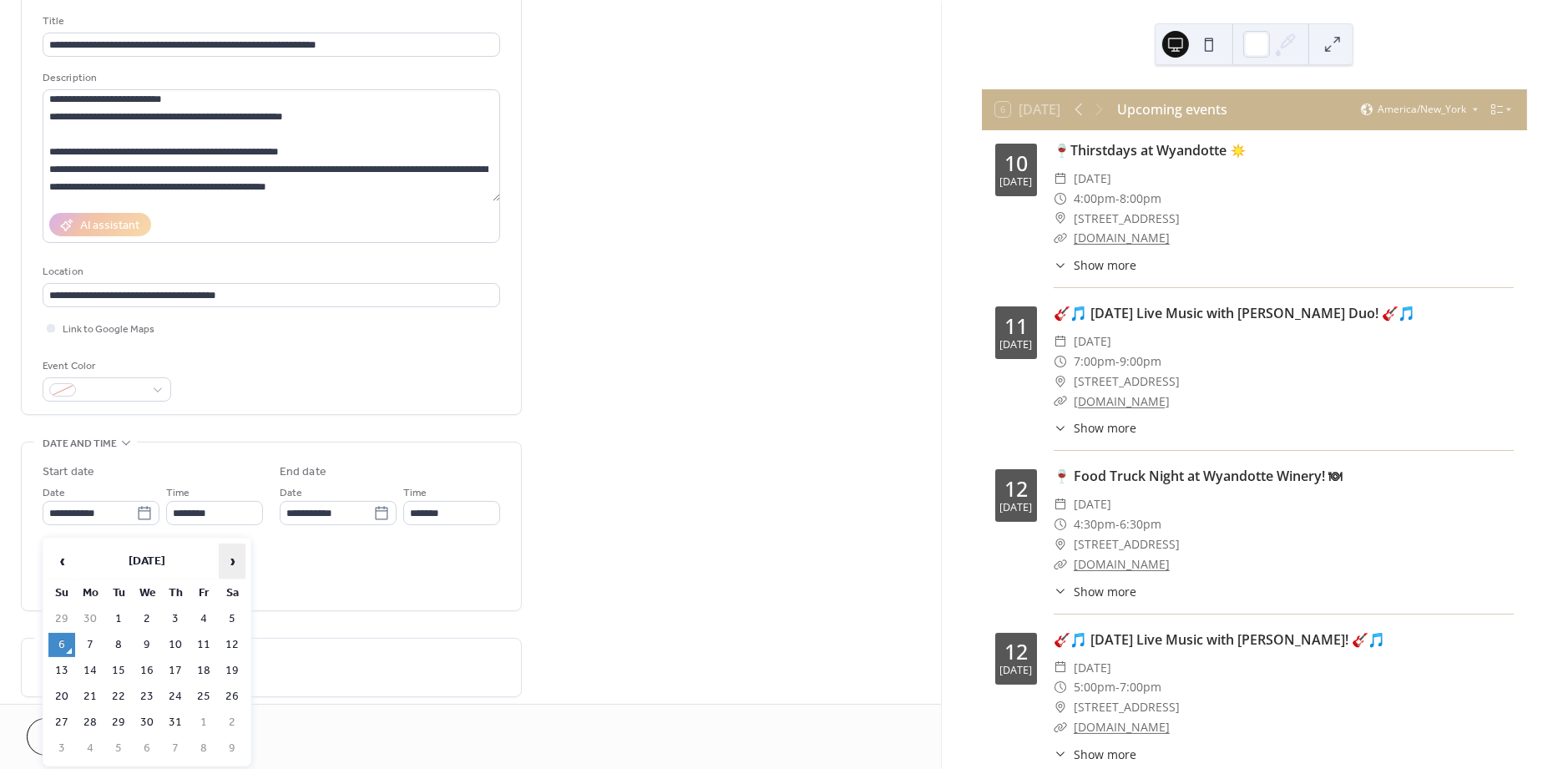 click on "›" at bounding box center [232, 561] 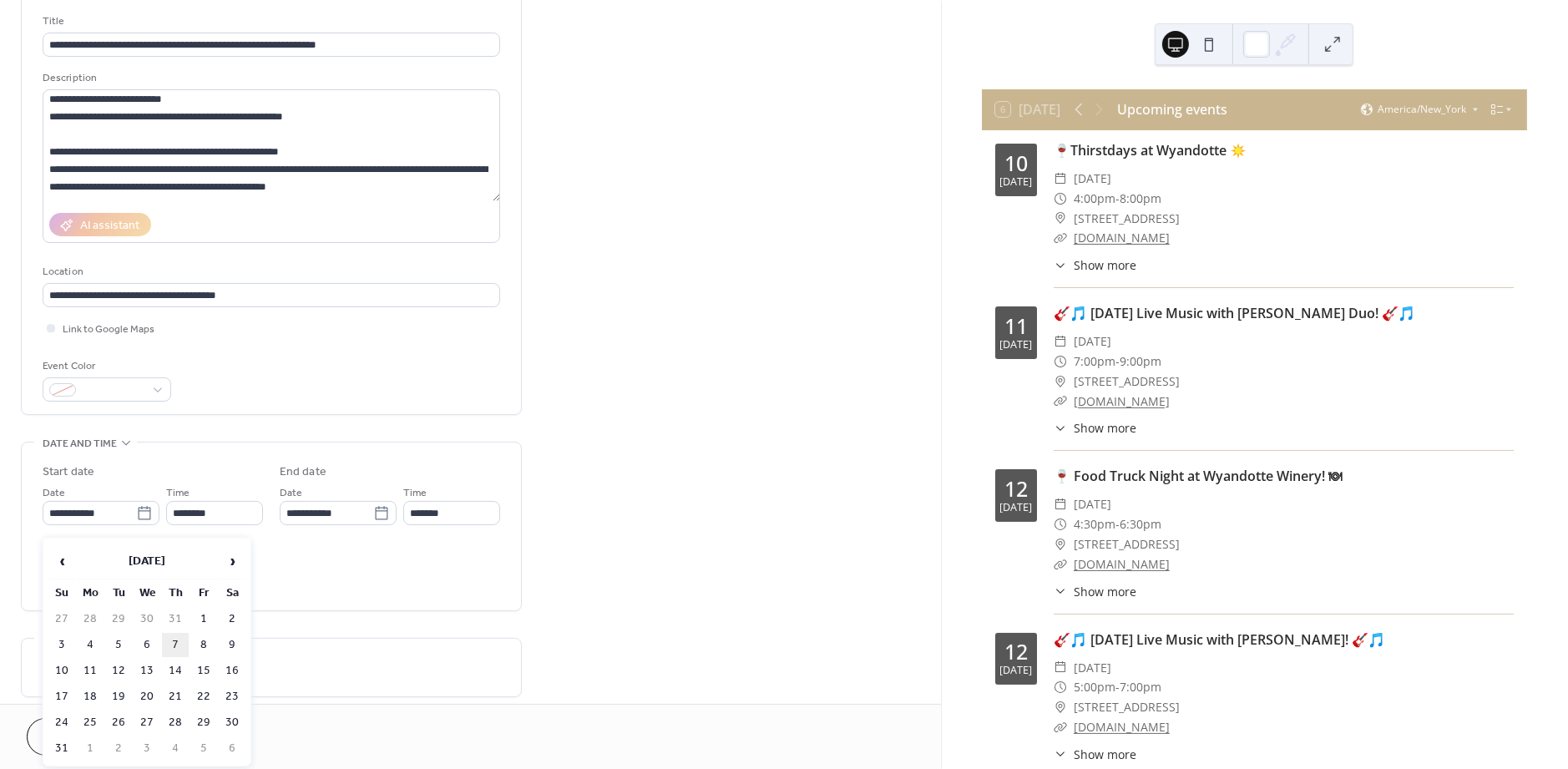 click on "7" at bounding box center [175, 645] 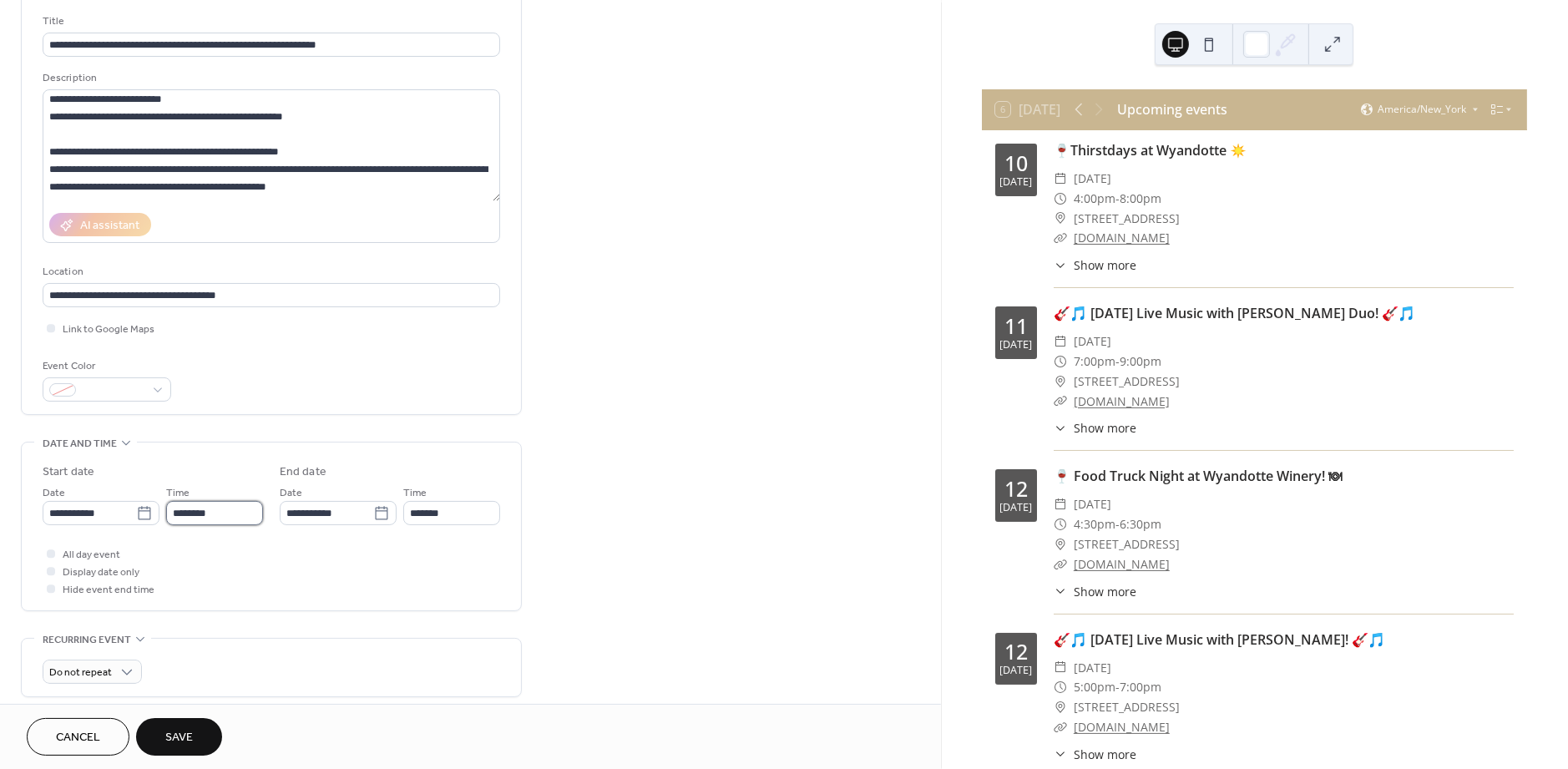 click on "********" at bounding box center [215, 513] 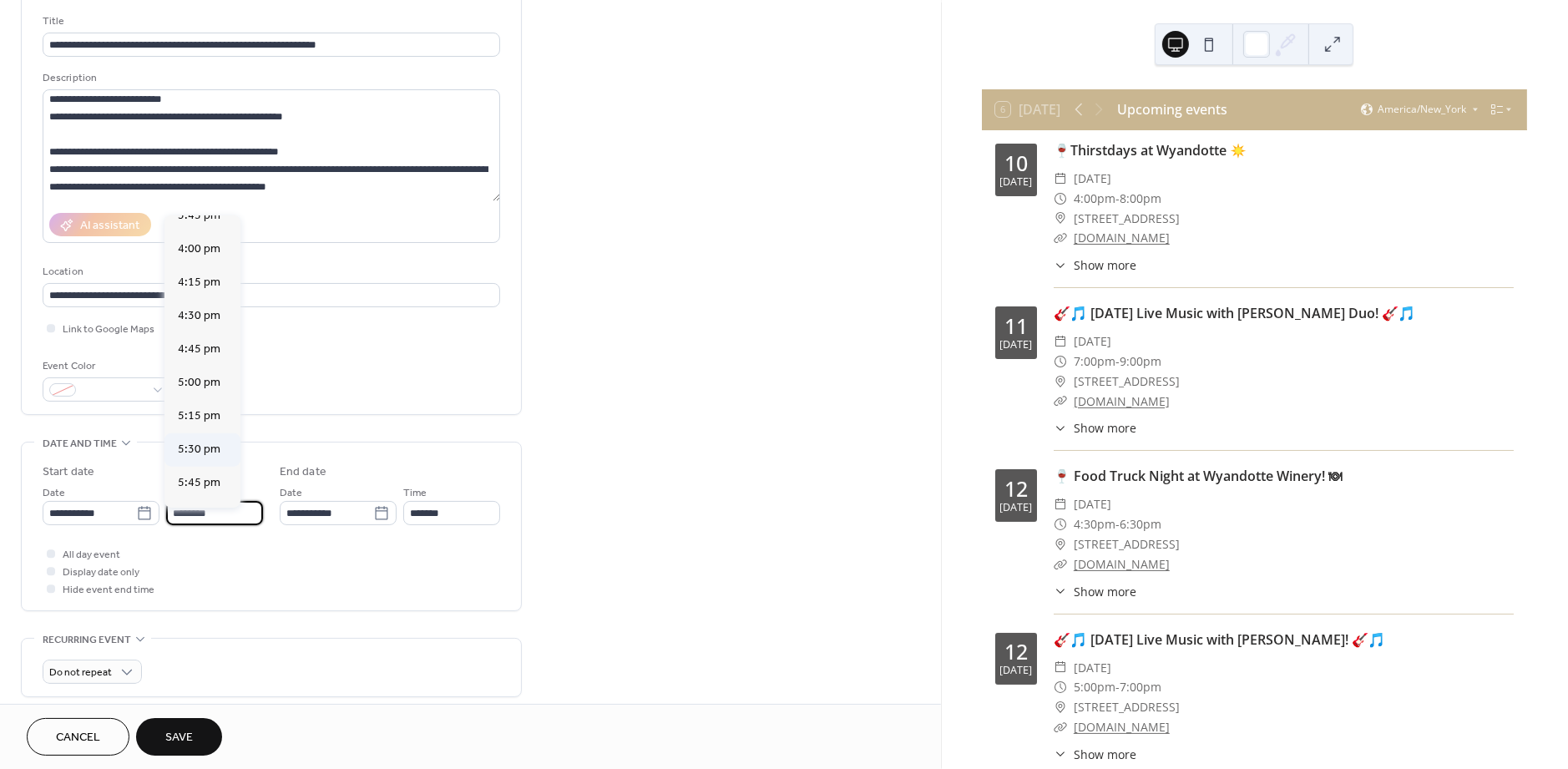 scroll, scrollTop: 2204, scrollLeft: 0, axis: vertical 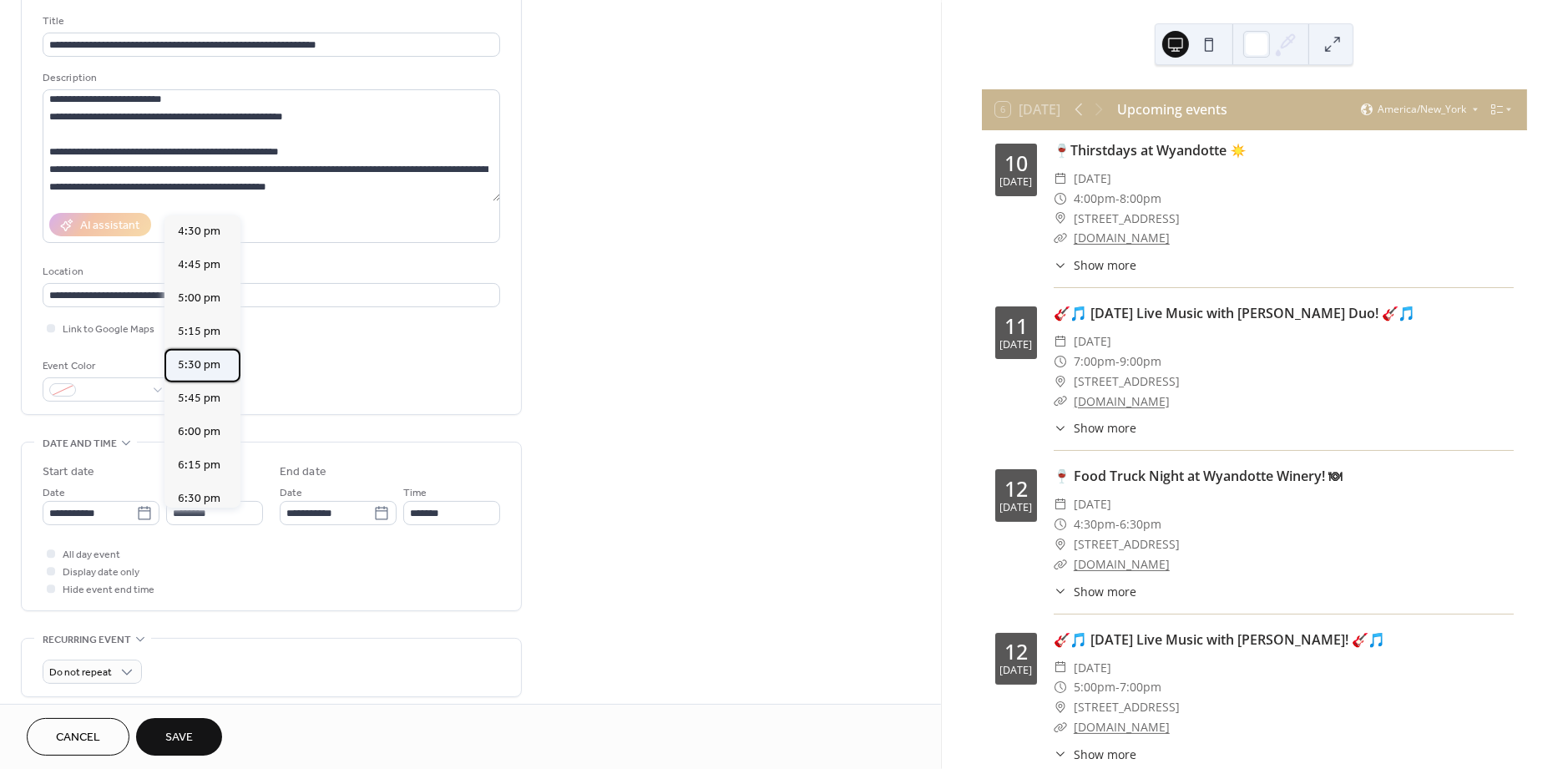 click on "5:30 pm" at bounding box center [199, 365] 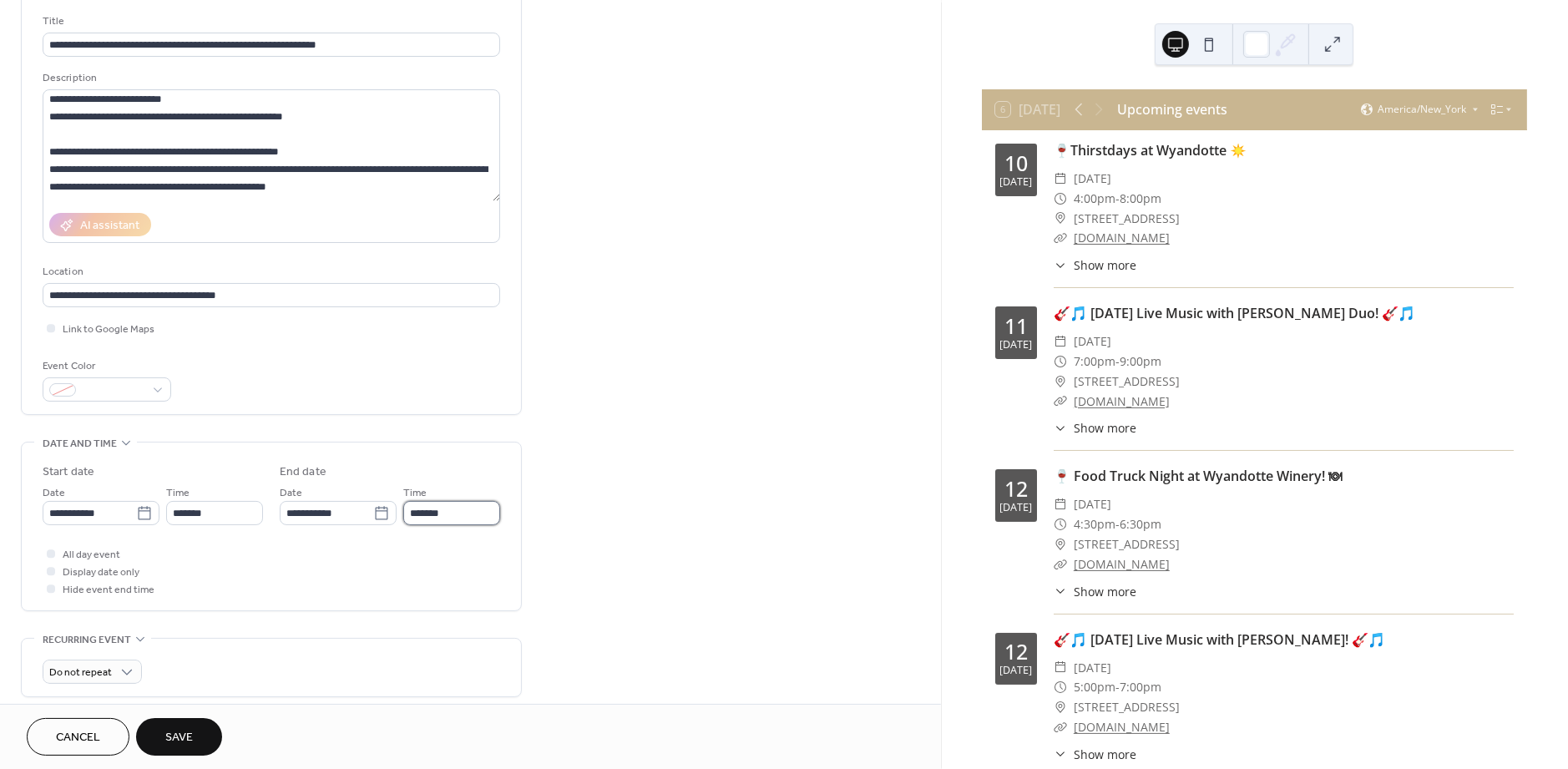 click on "*******" at bounding box center (452, 513) 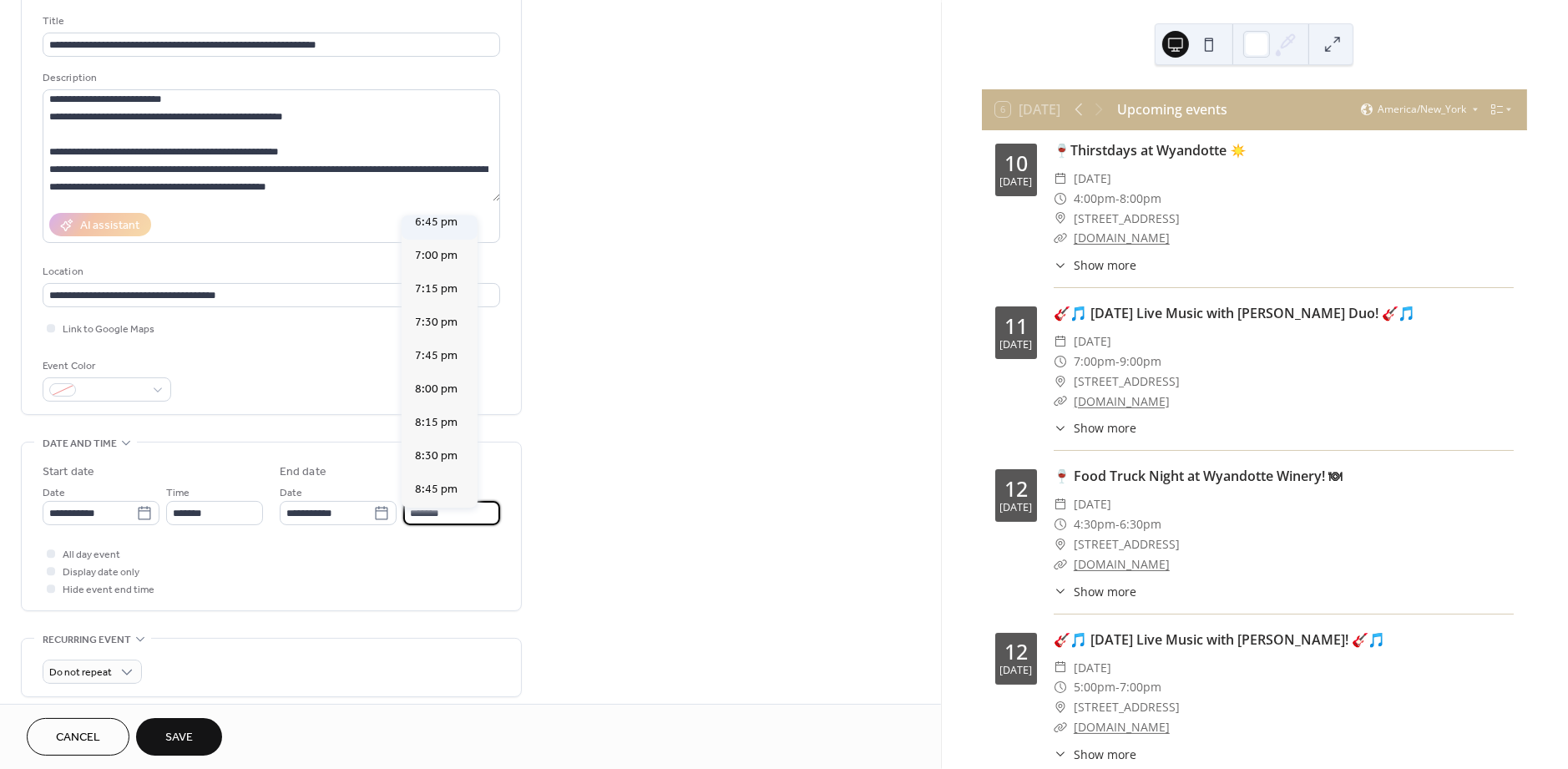 scroll, scrollTop: 168, scrollLeft: 0, axis: vertical 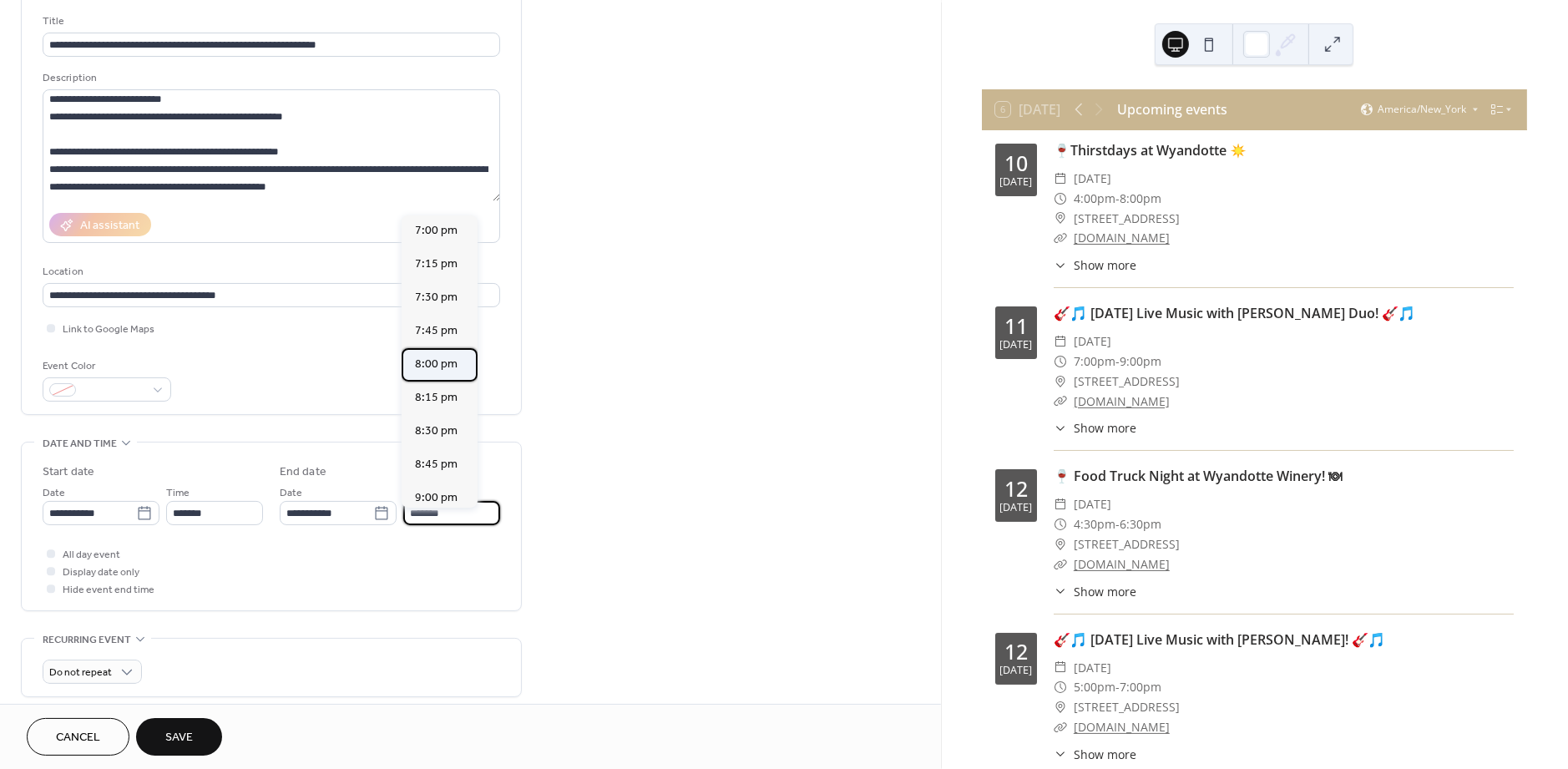 click on "8:00 pm" at bounding box center [436, 364] 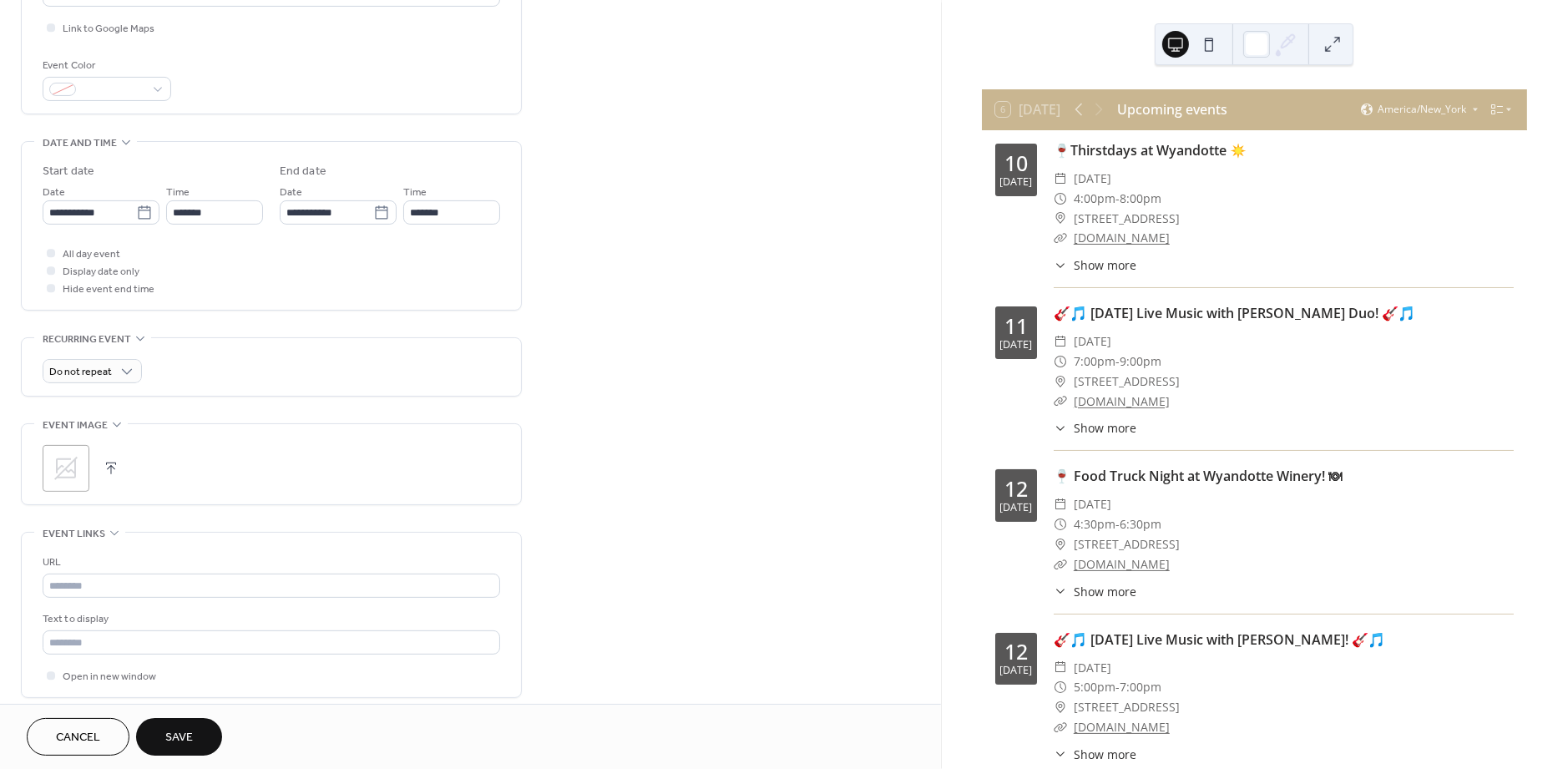 scroll, scrollTop: 402, scrollLeft: 0, axis: vertical 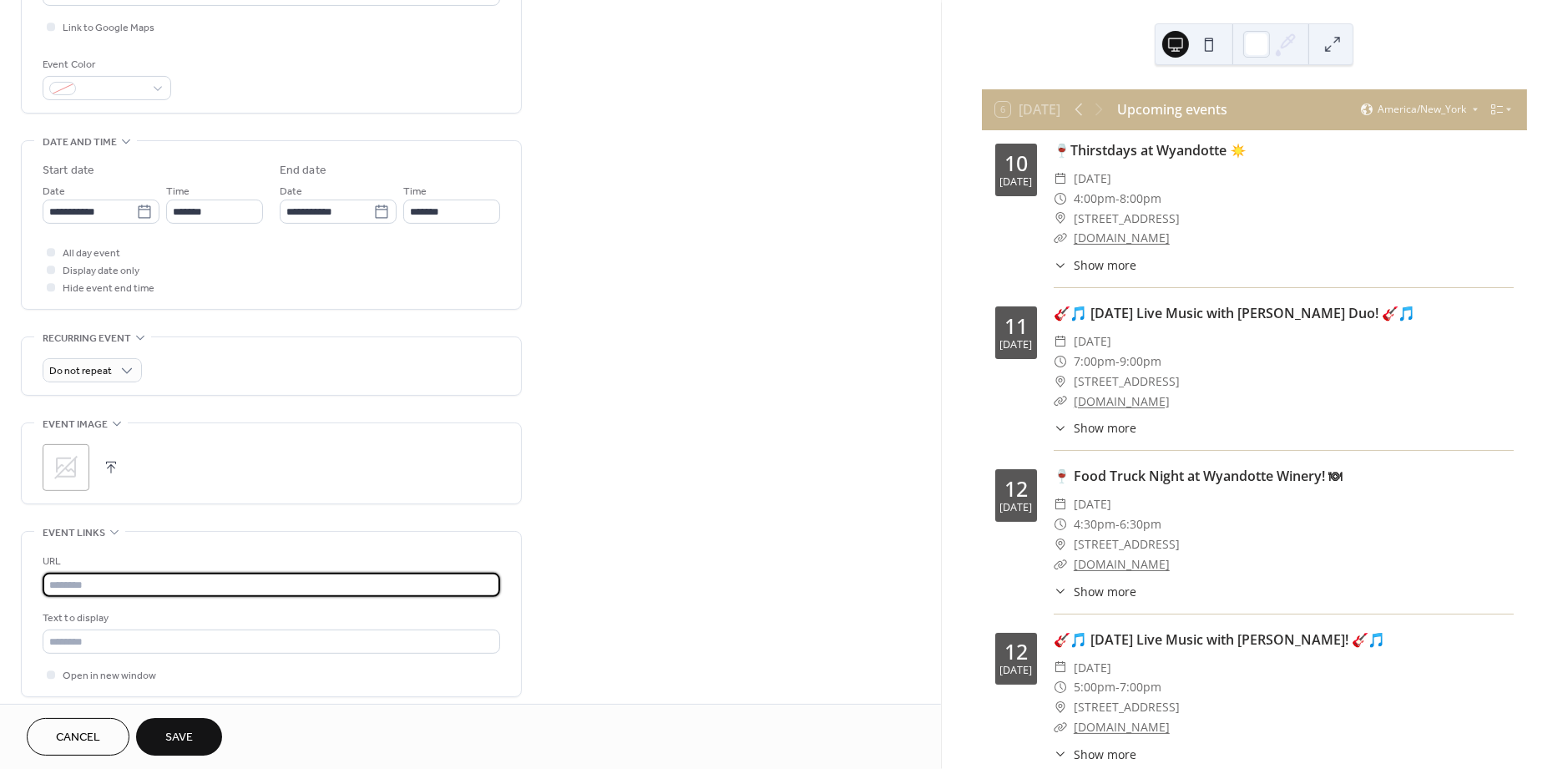 click at bounding box center (271, 584) 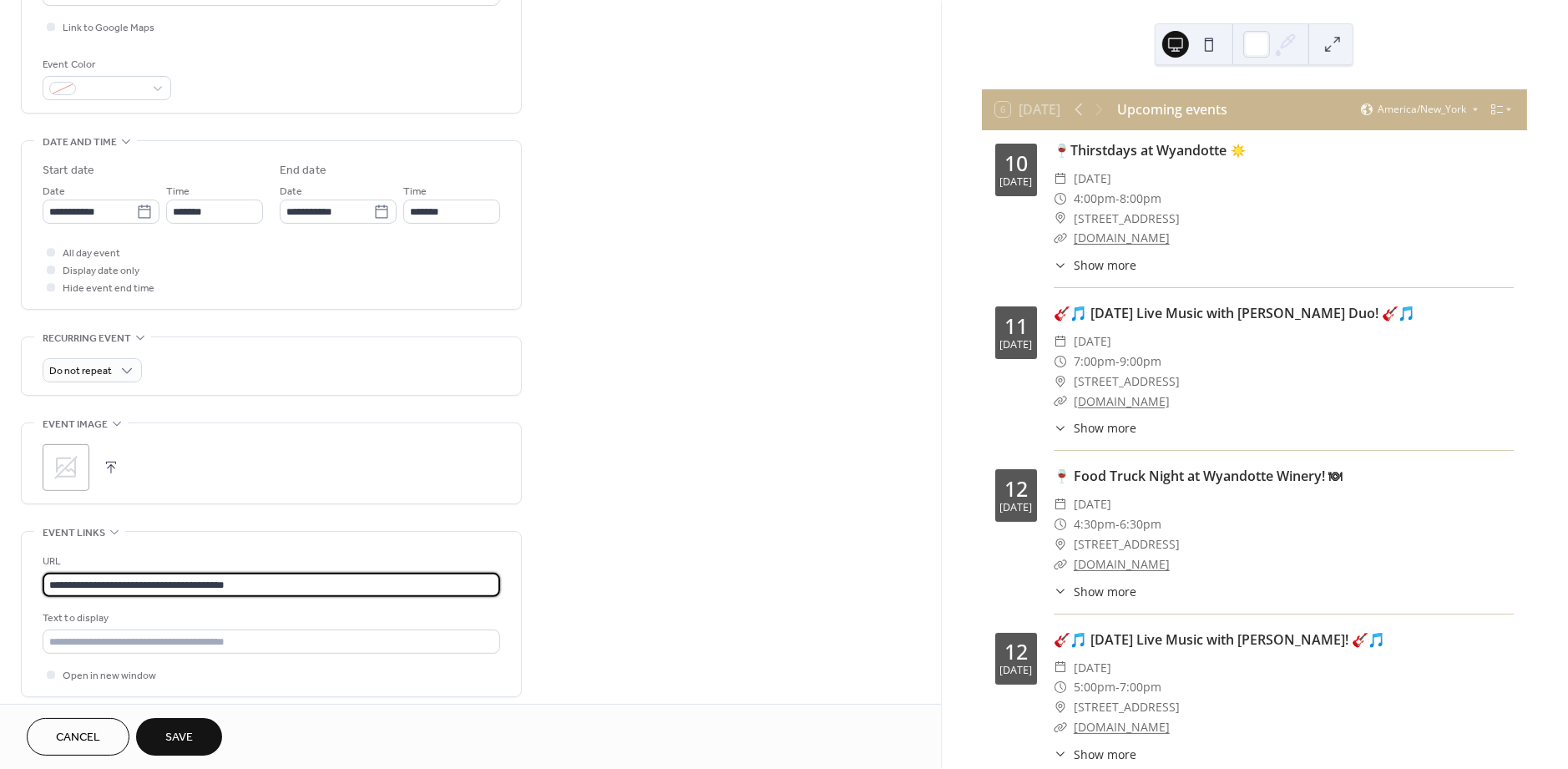 type on "**********" 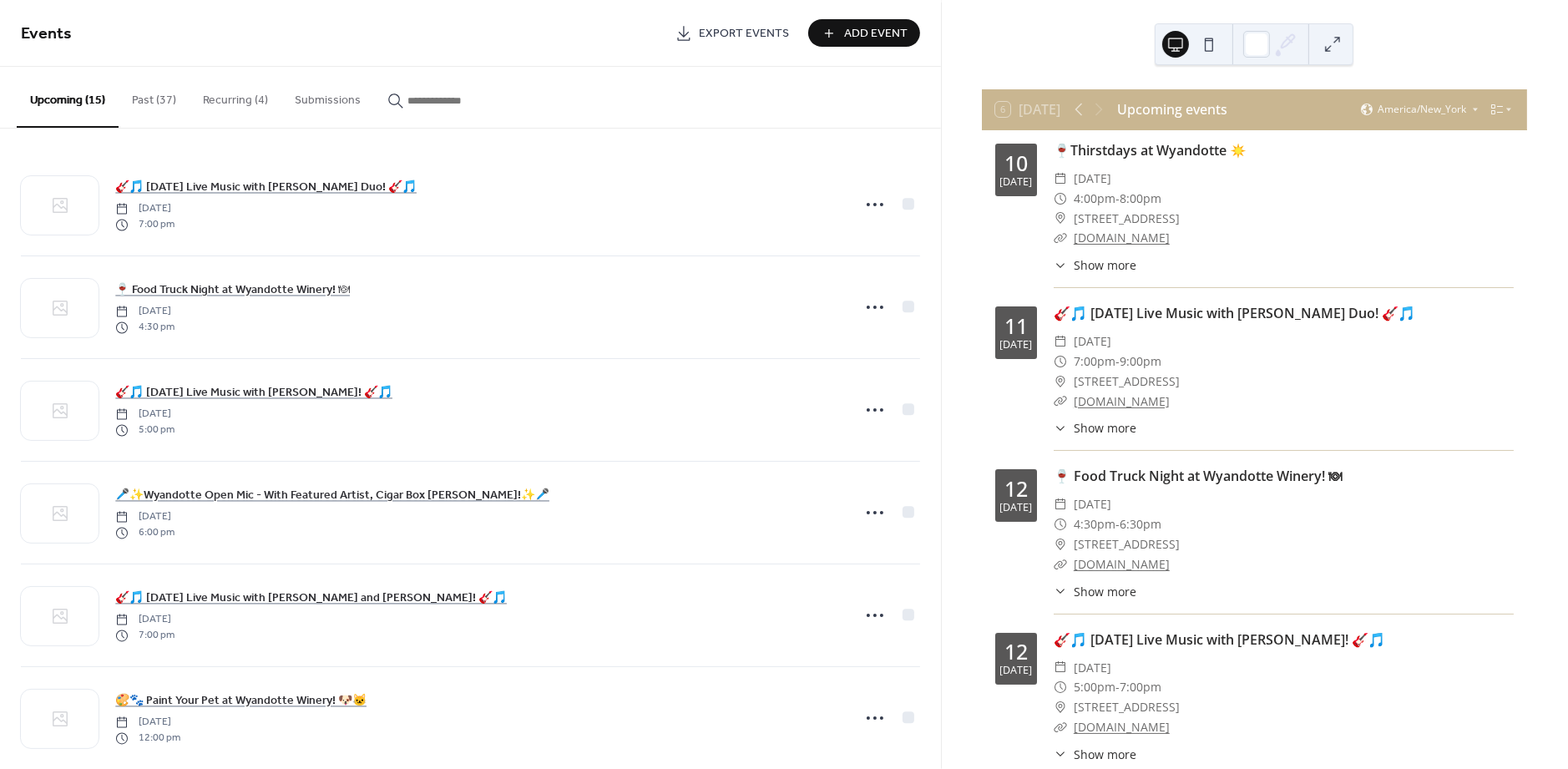 click on "Add Event" at bounding box center [876, 34] 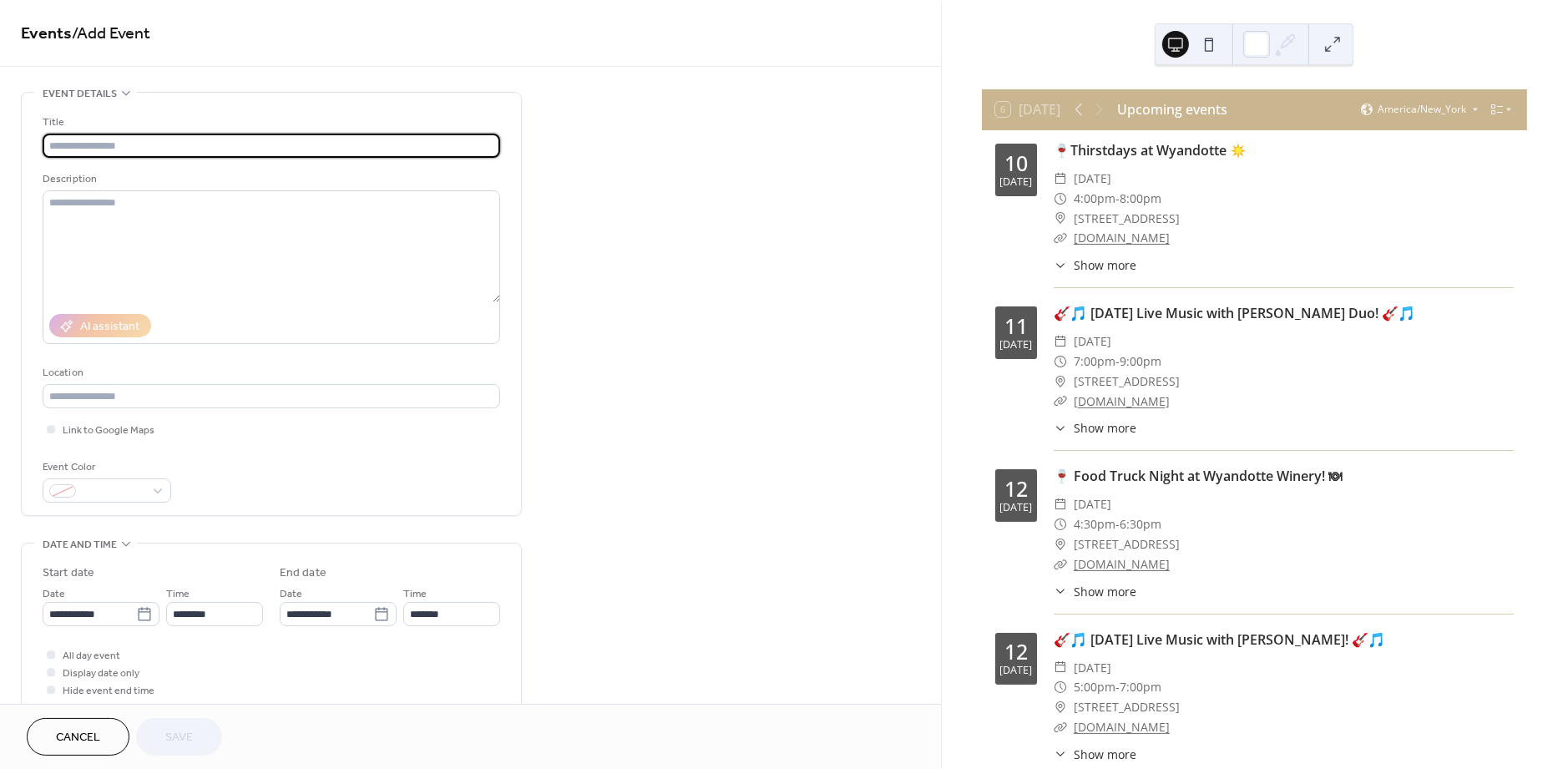 click at bounding box center [271, 145] 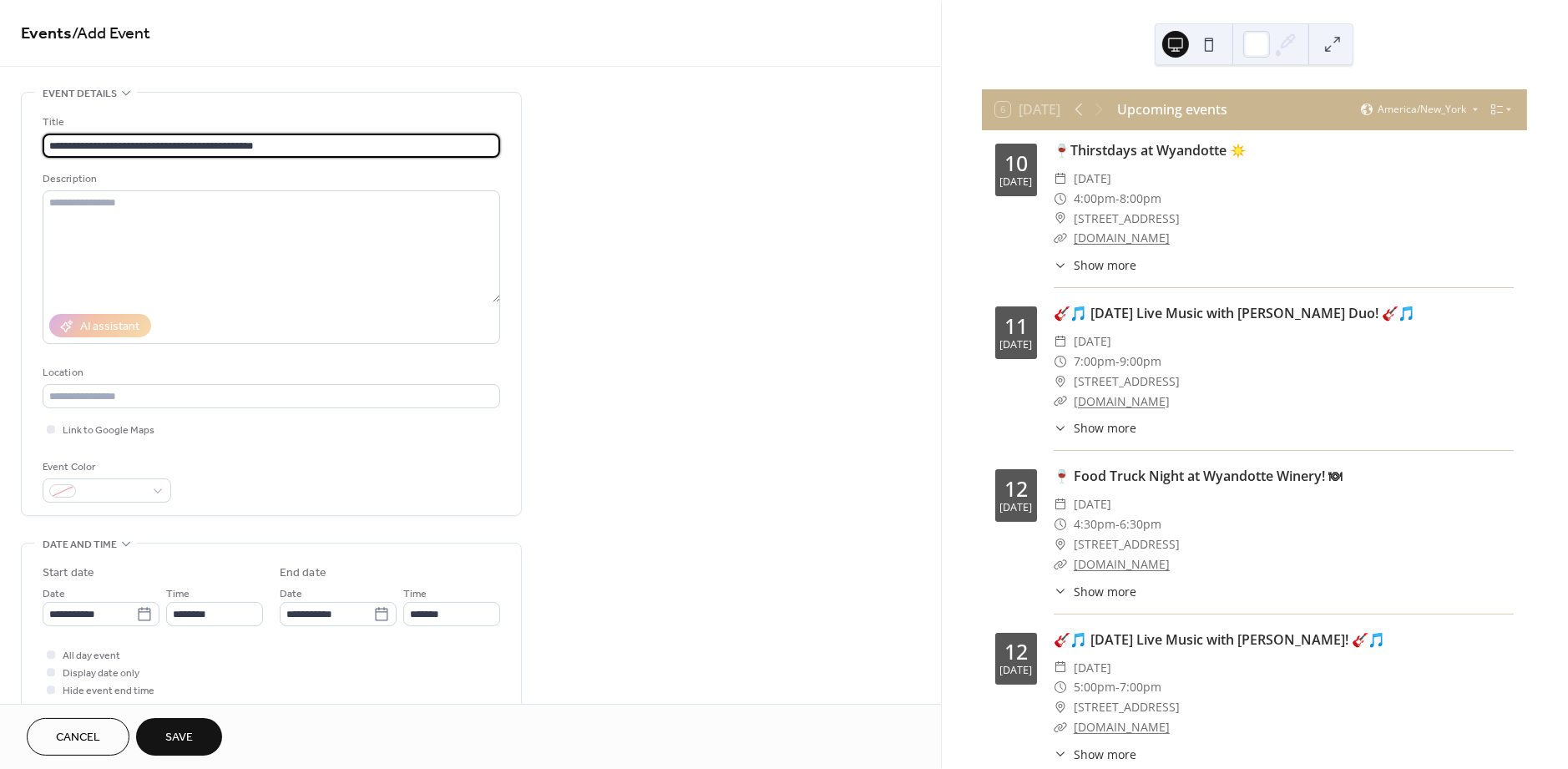 type on "**********" 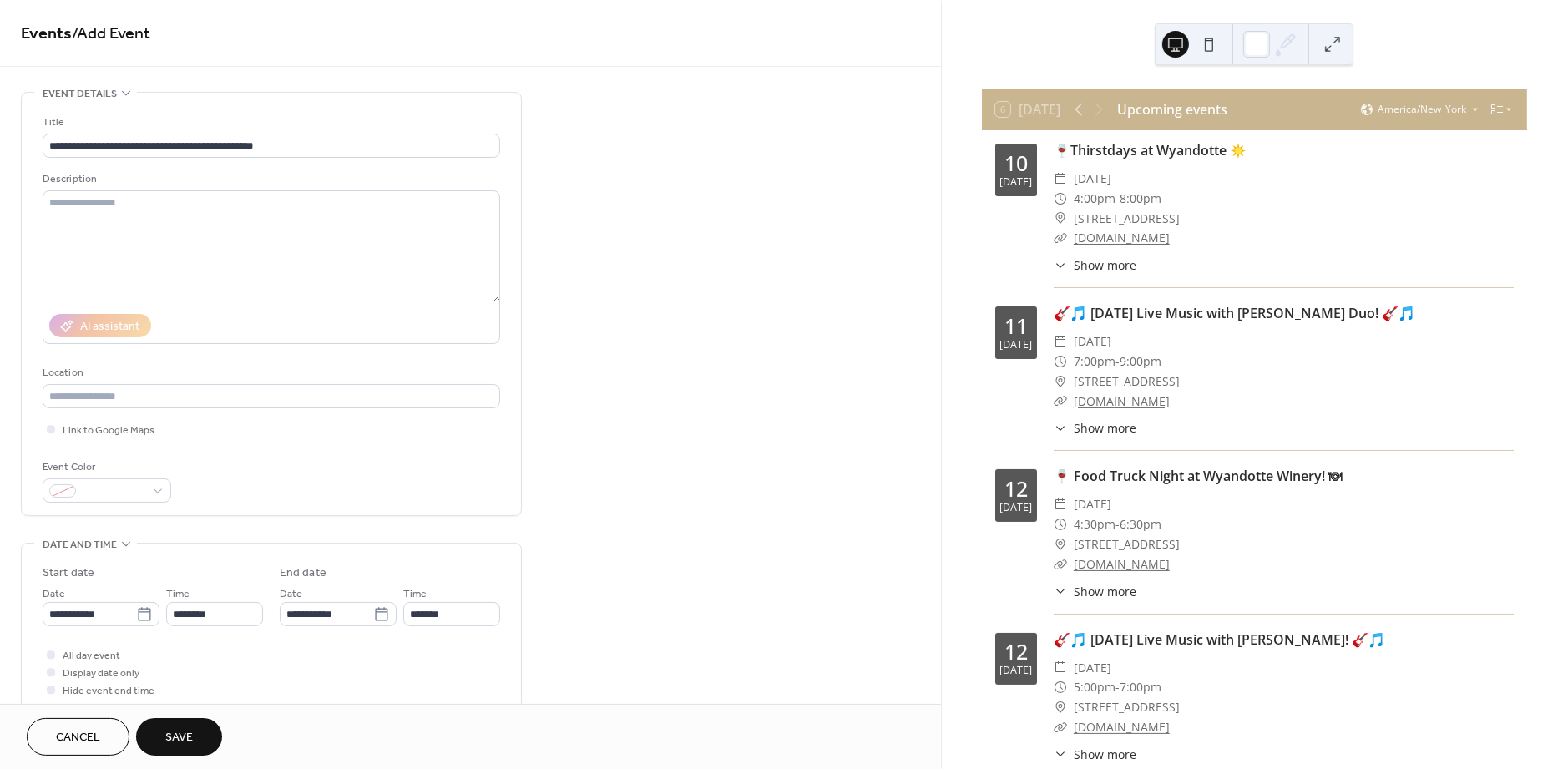 click on "**********" at bounding box center [470, 728] 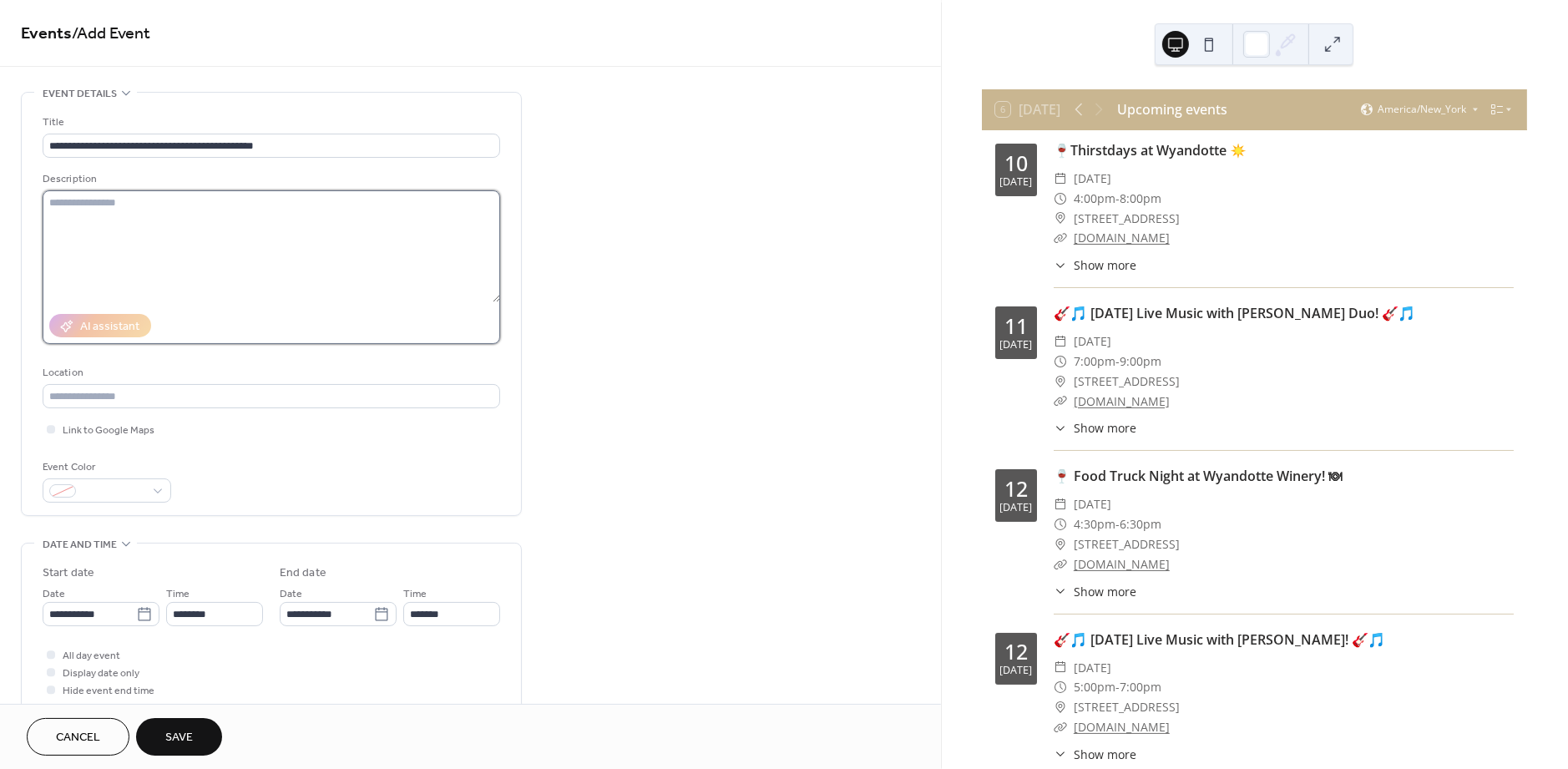 click at bounding box center [271, 246] 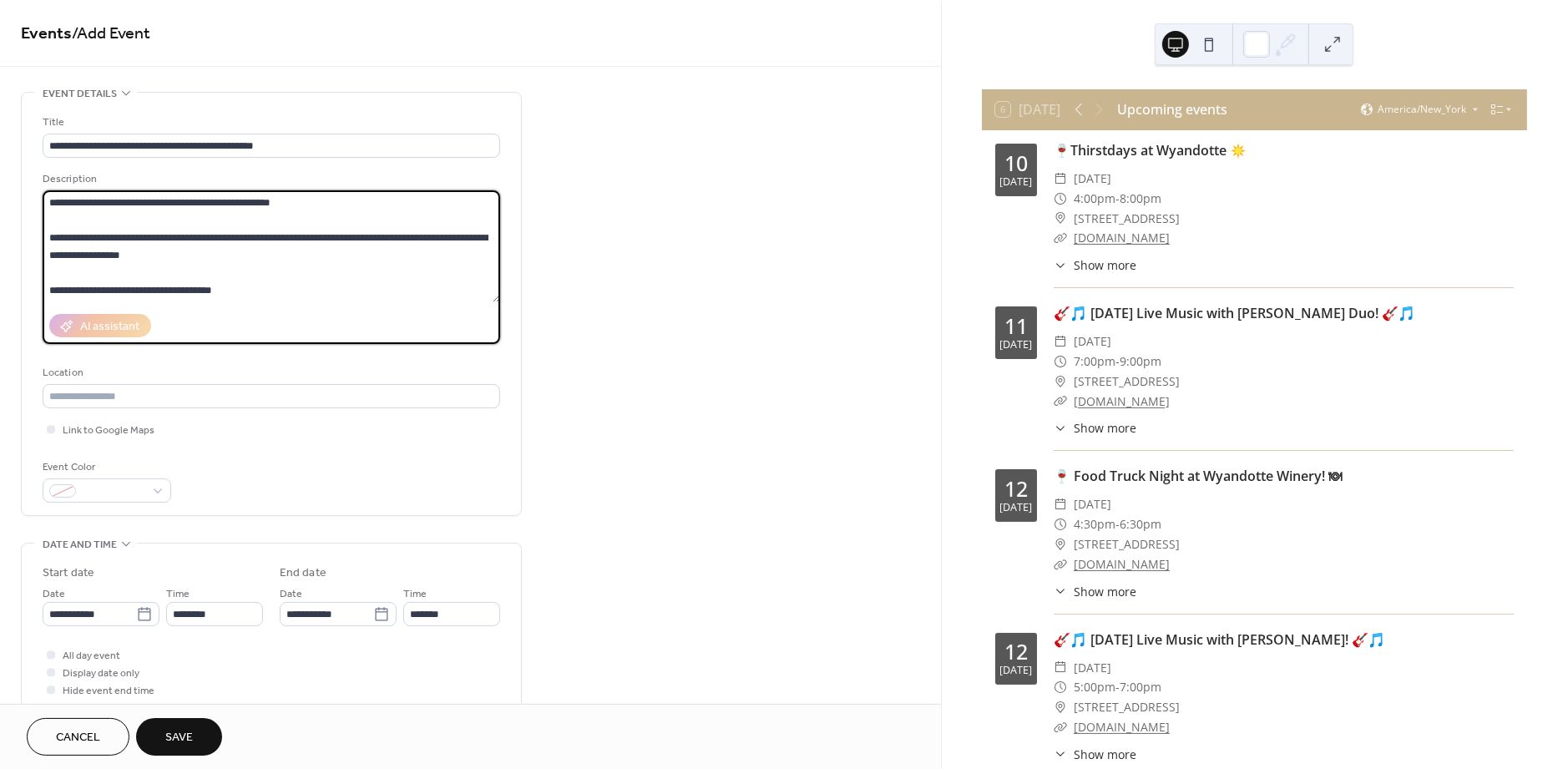 scroll, scrollTop: 367, scrollLeft: 0, axis: vertical 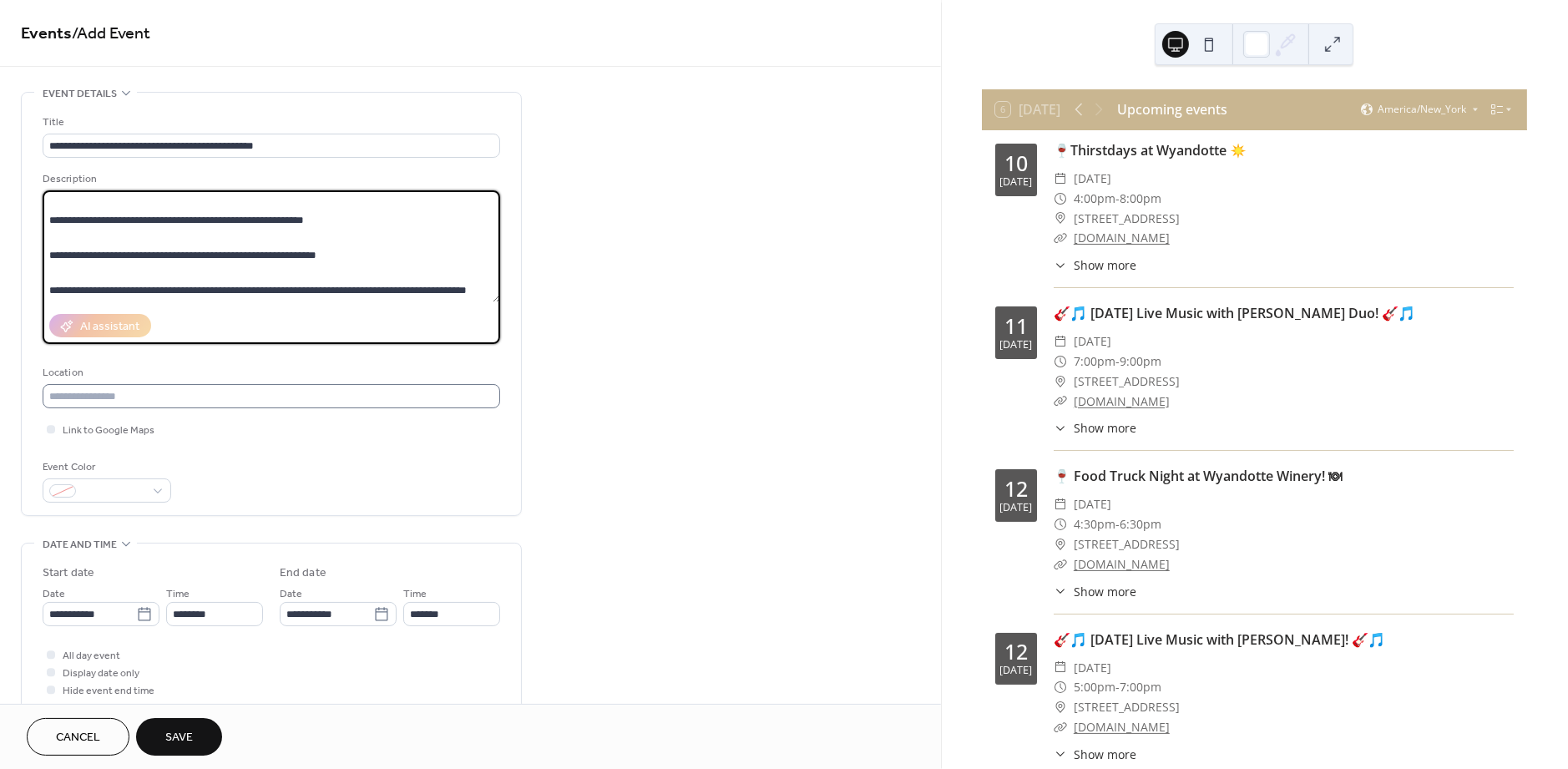 type on "**********" 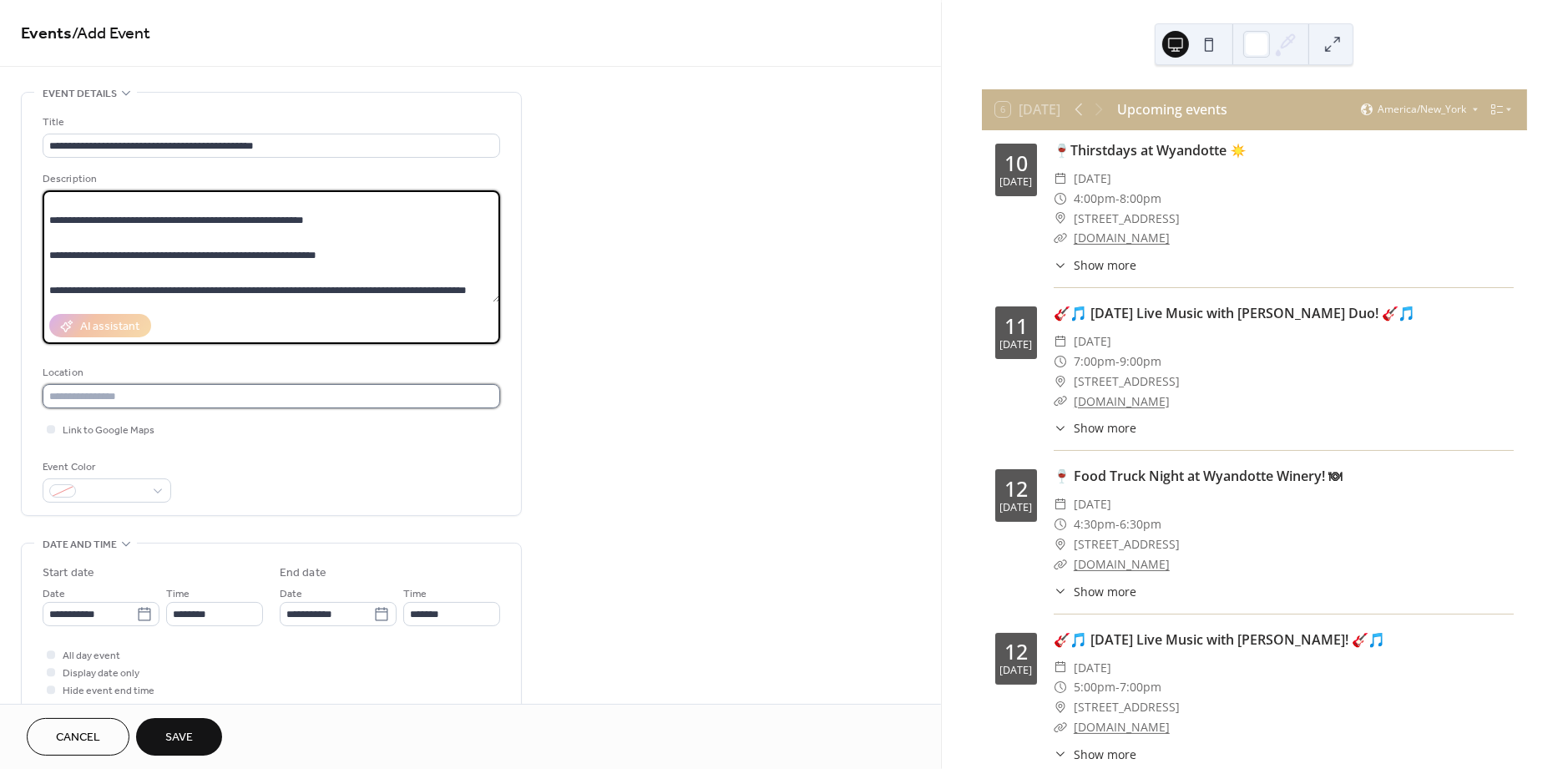 click at bounding box center (271, 396) 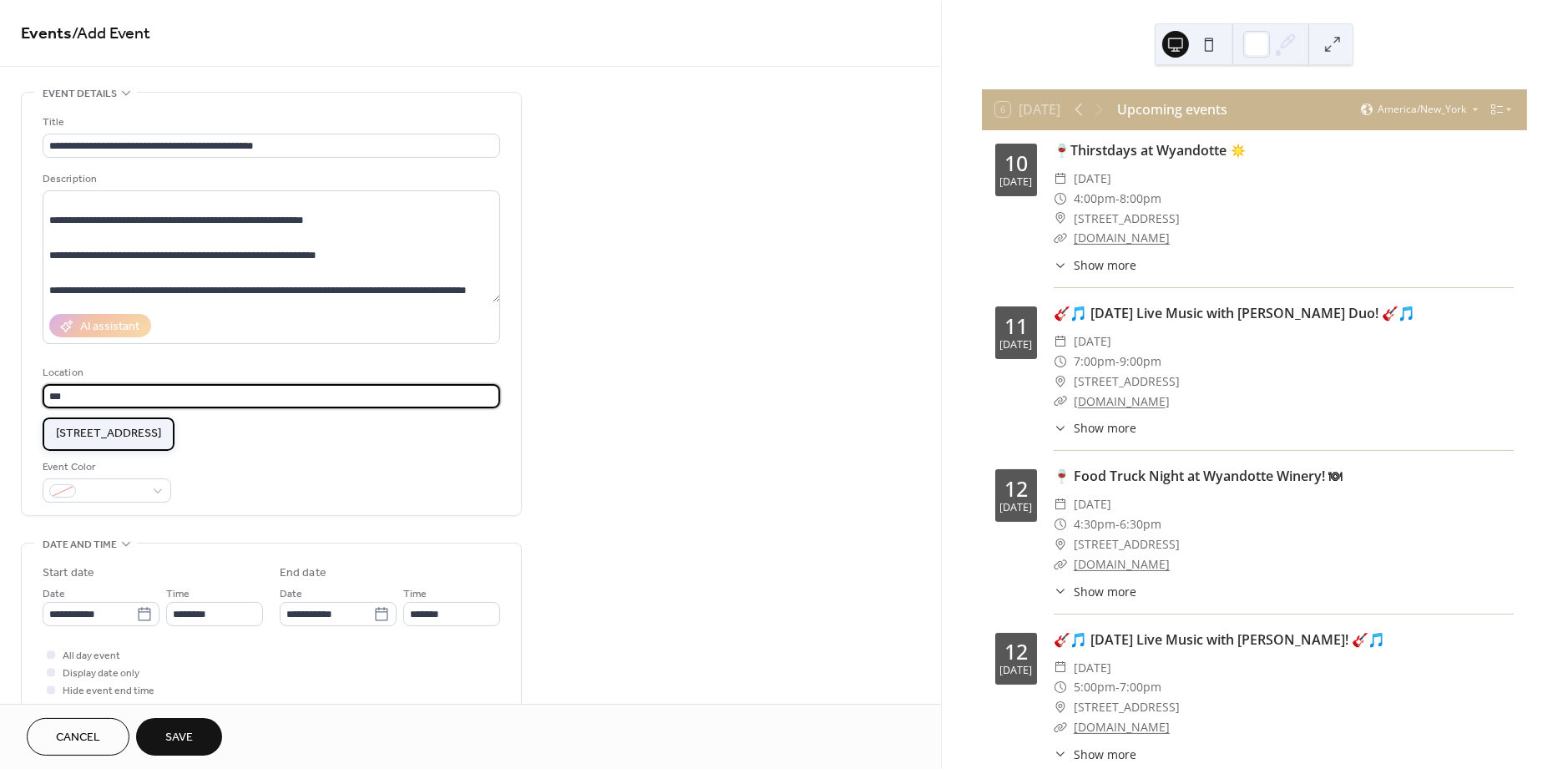 click on "[STREET_ADDRESS]" at bounding box center [109, 434] 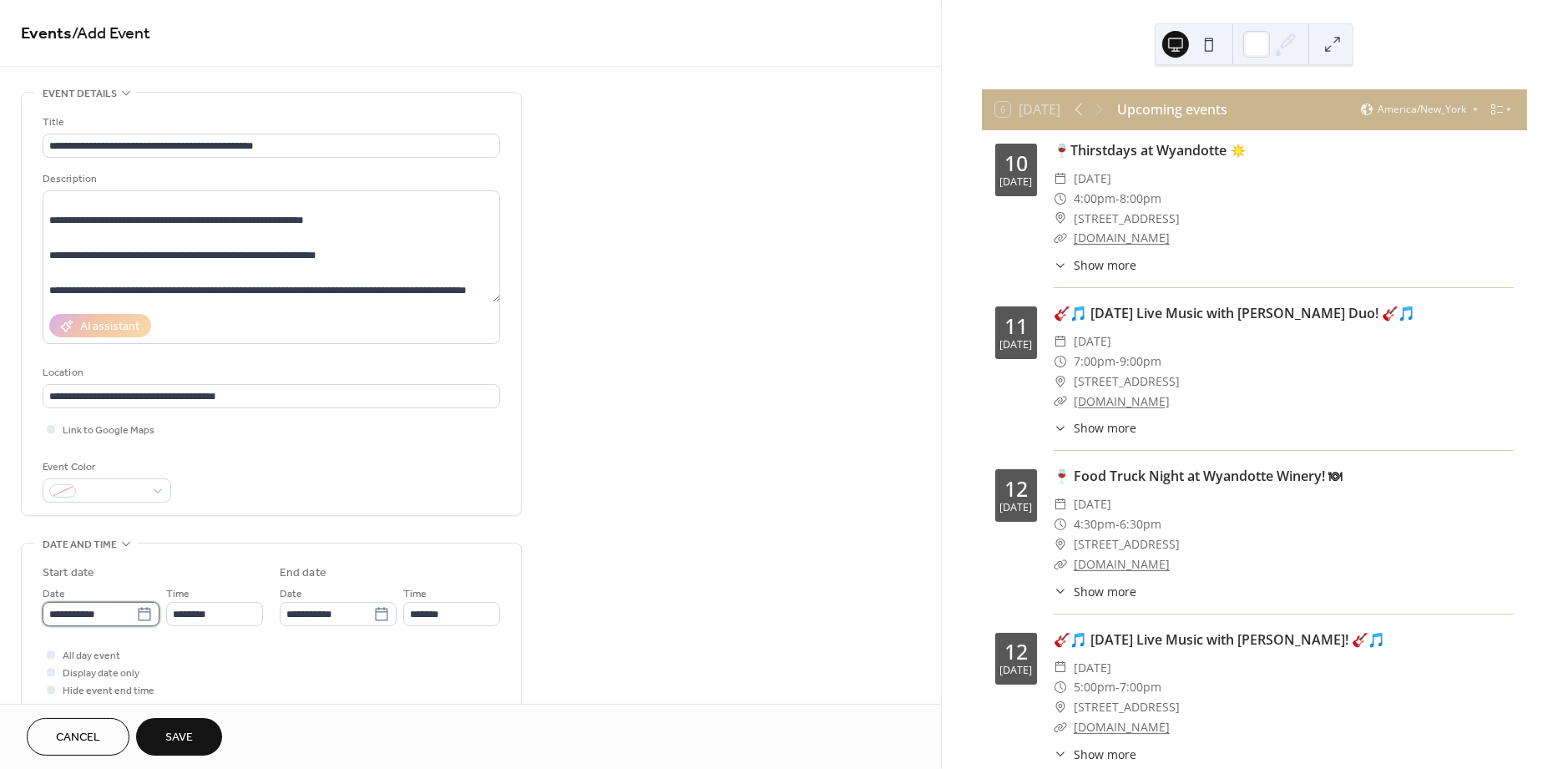 click on "**********" at bounding box center [89, 614] 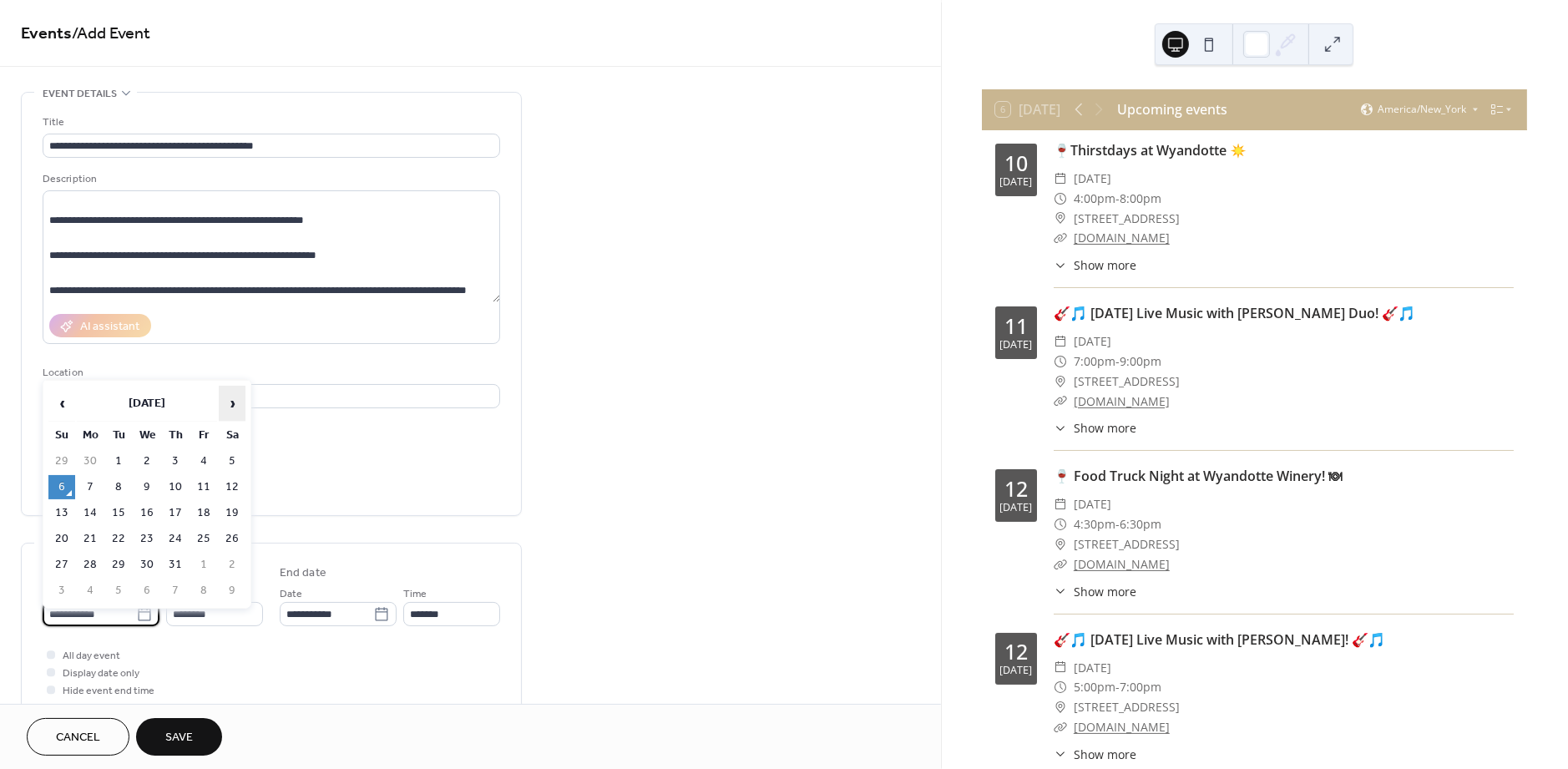 click on "›" at bounding box center (232, 403) 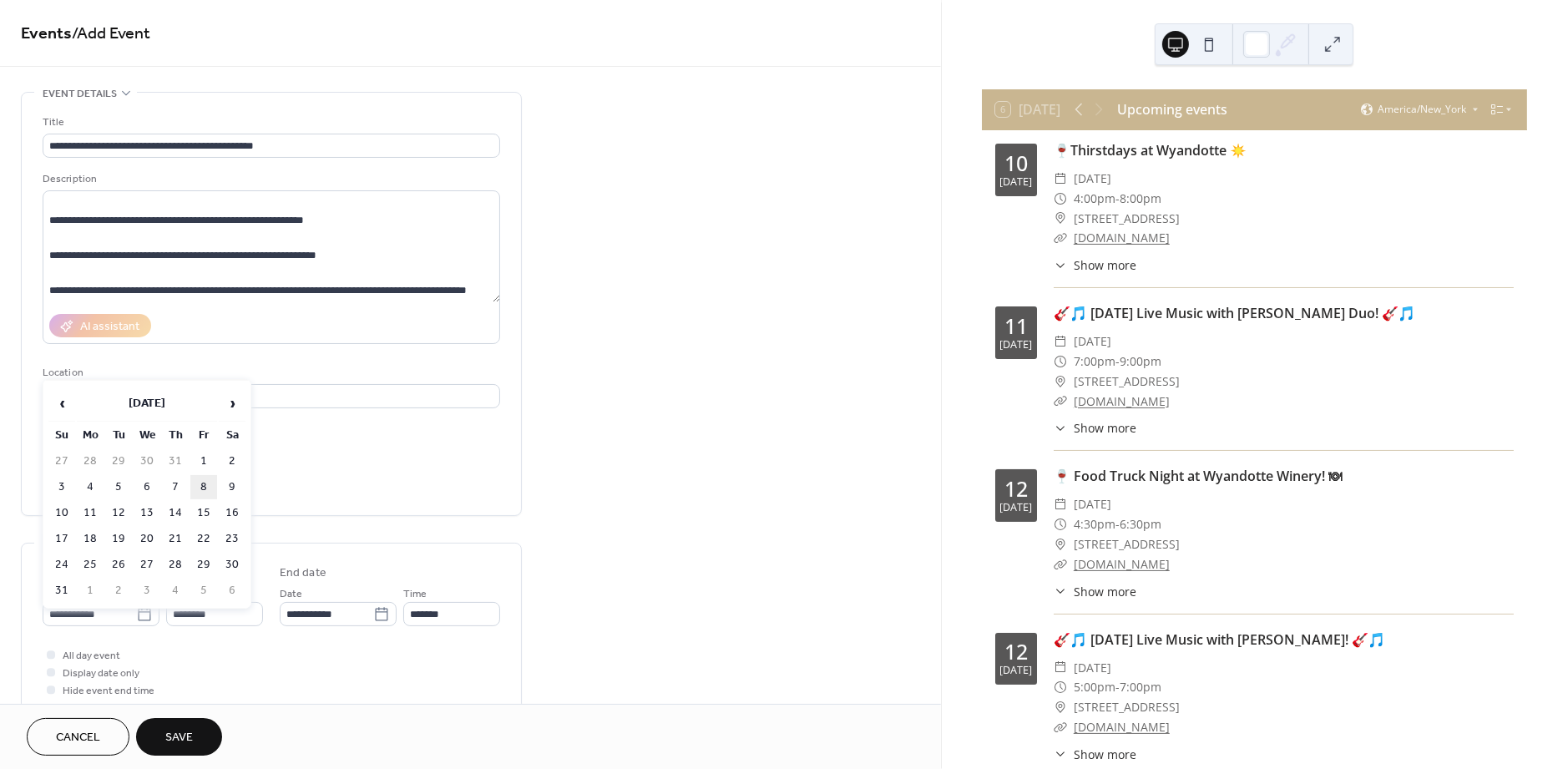 click on "8" at bounding box center [204, 487] 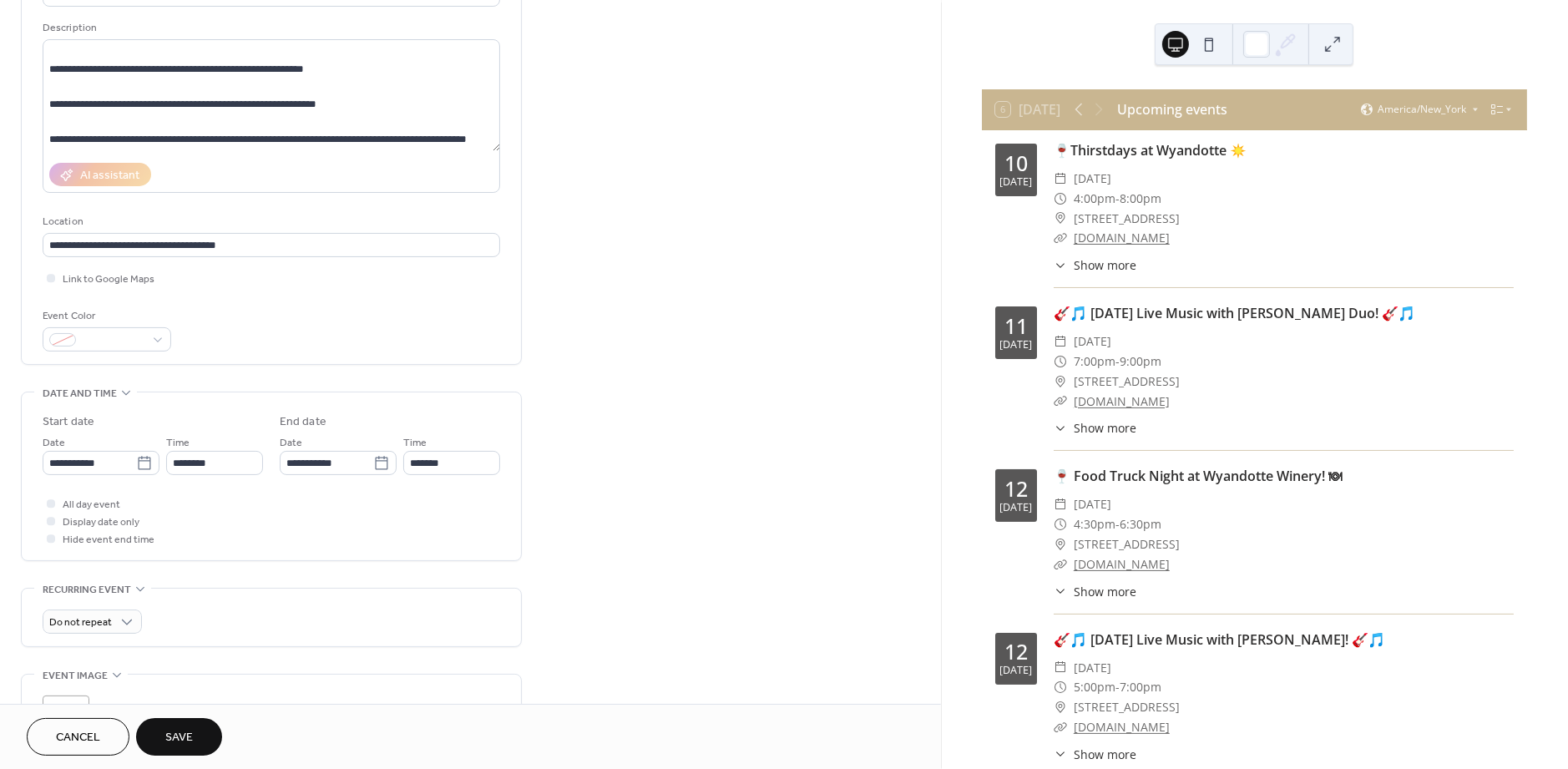scroll, scrollTop: 252, scrollLeft: 0, axis: vertical 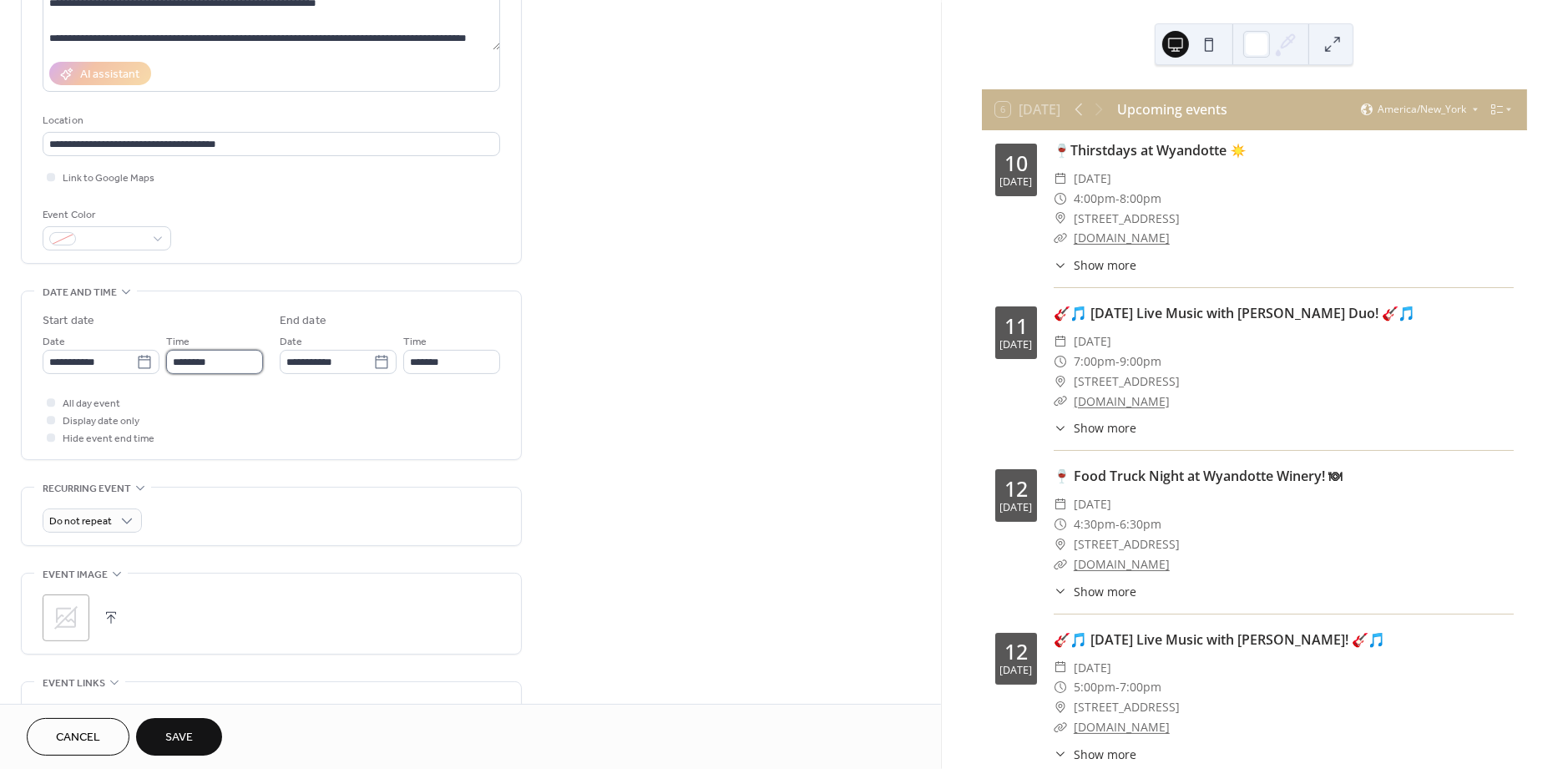 drag, startPoint x: 180, startPoint y: 362, endPoint x: 166, endPoint y: 366, distance: 14.56022 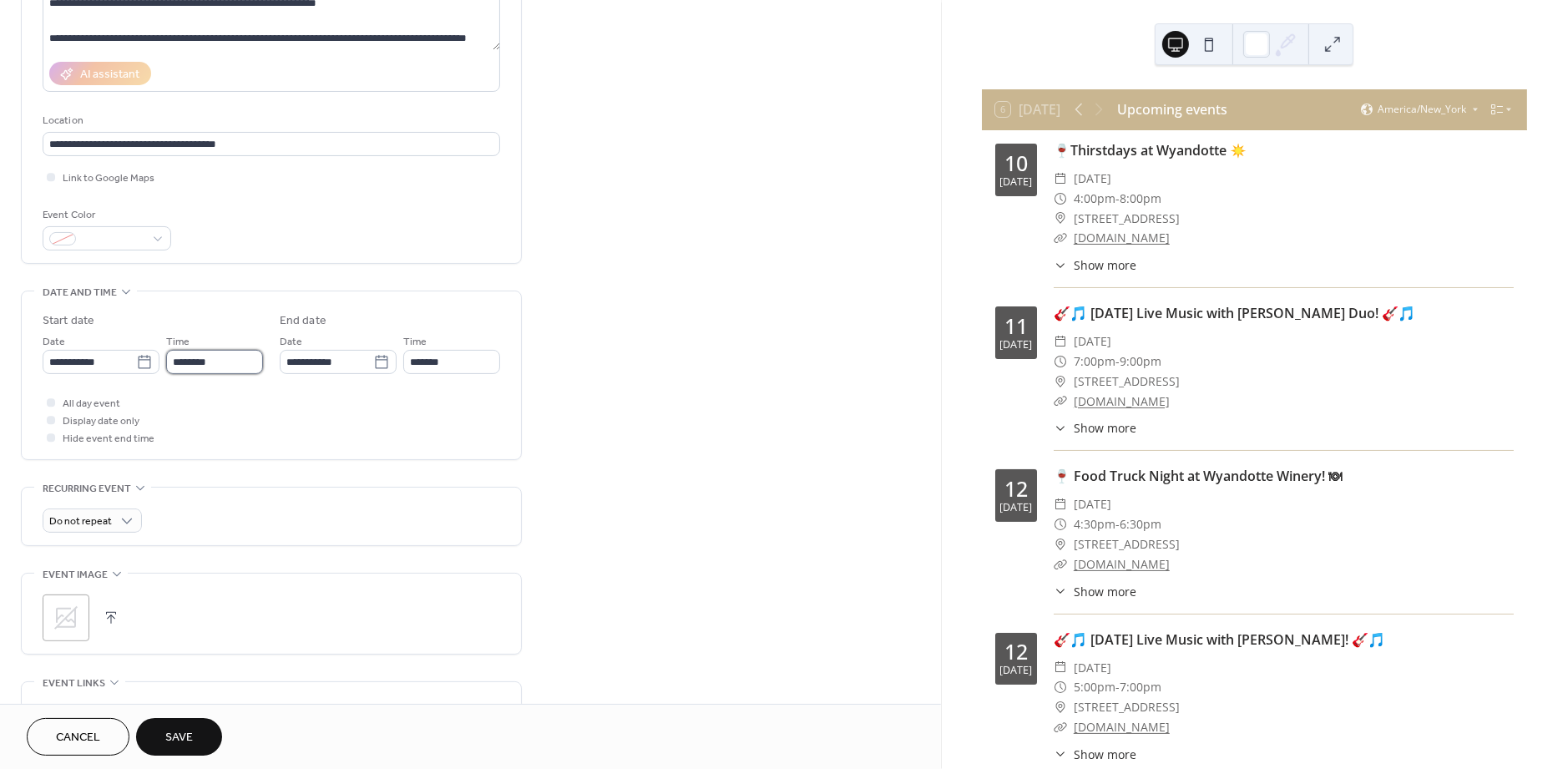 click on "********" at bounding box center (215, 362) 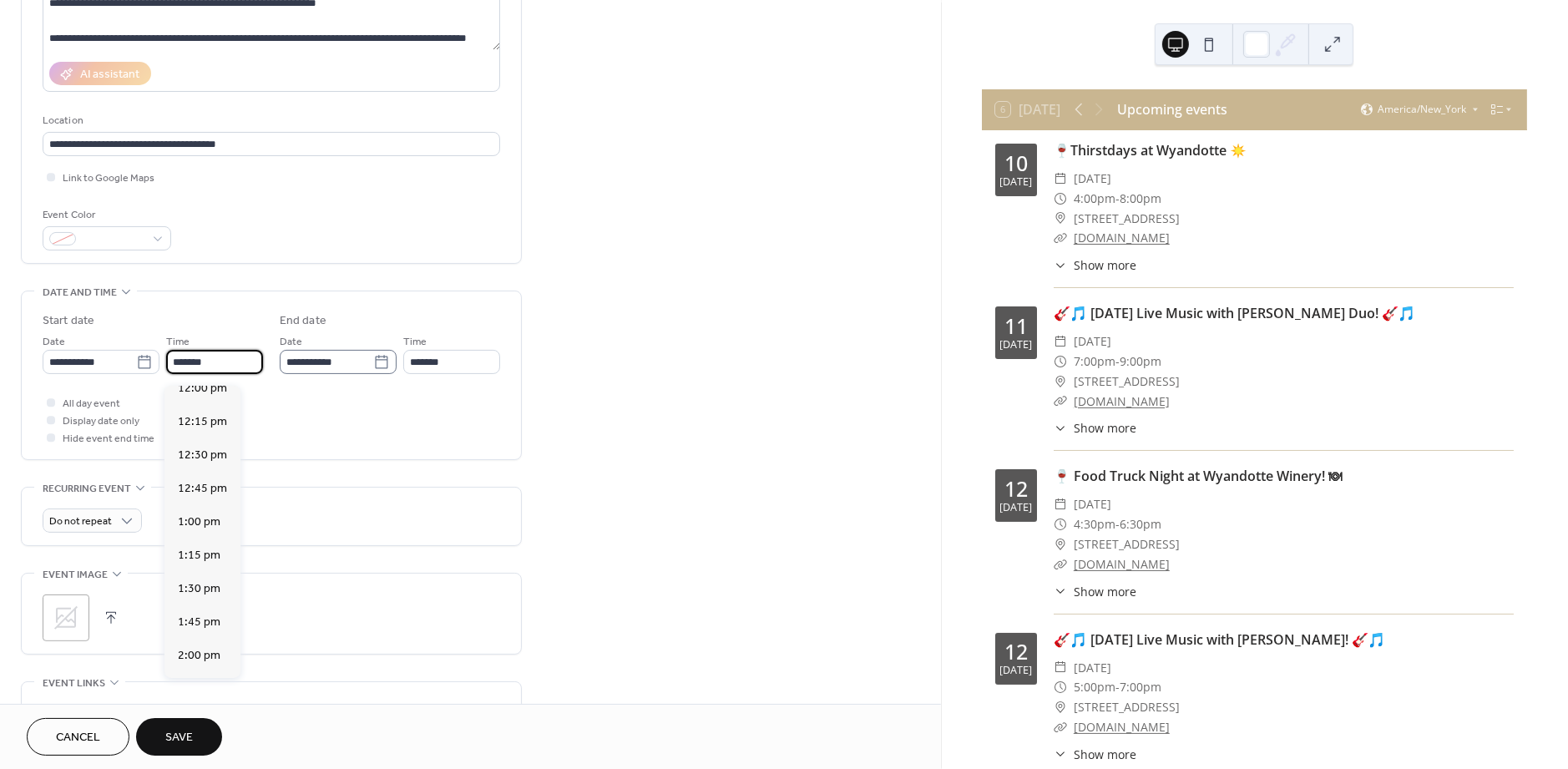 scroll, scrollTop: 2560, scrollLeft: 0, axis: vertical 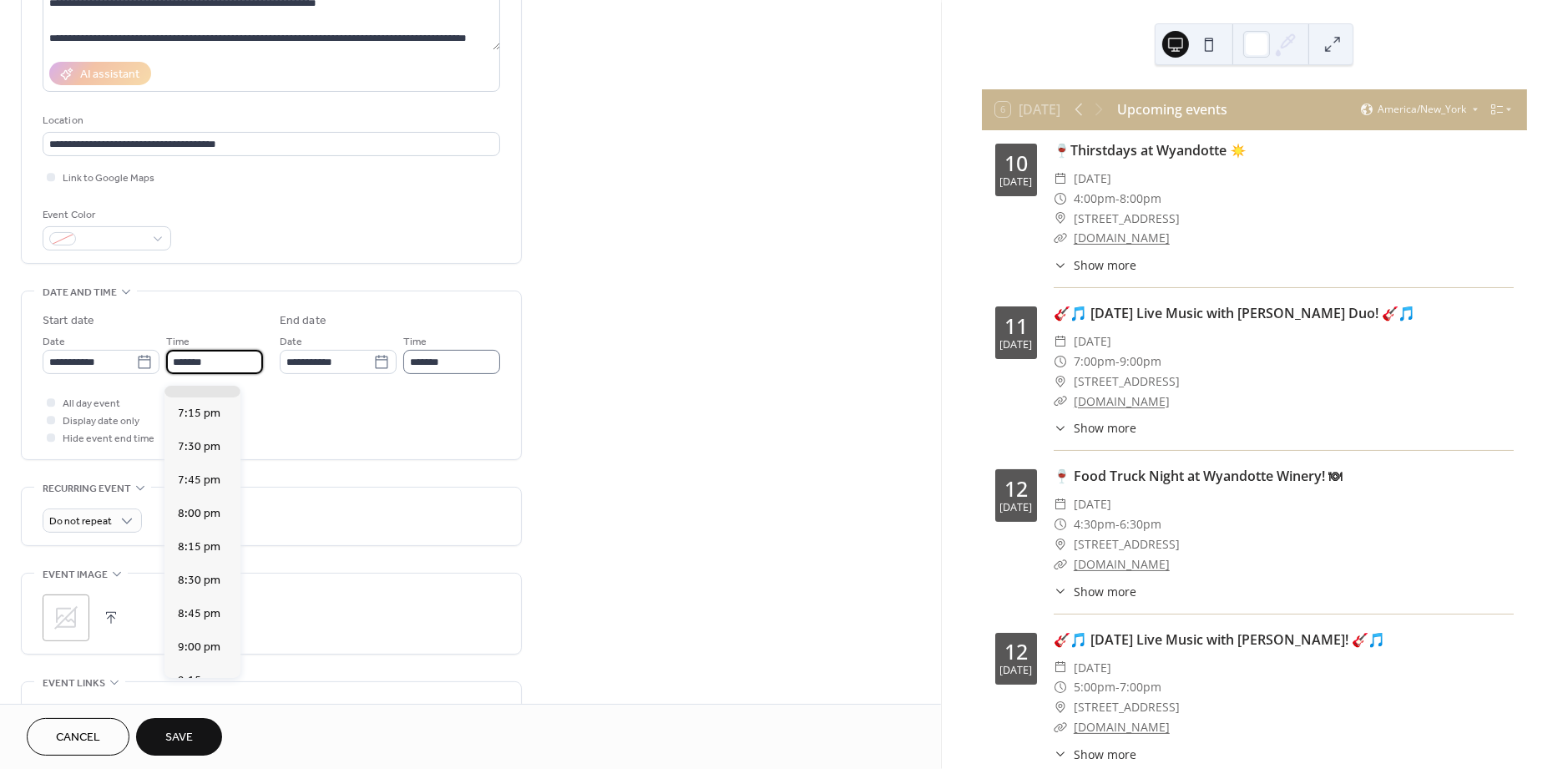 type on "*******" 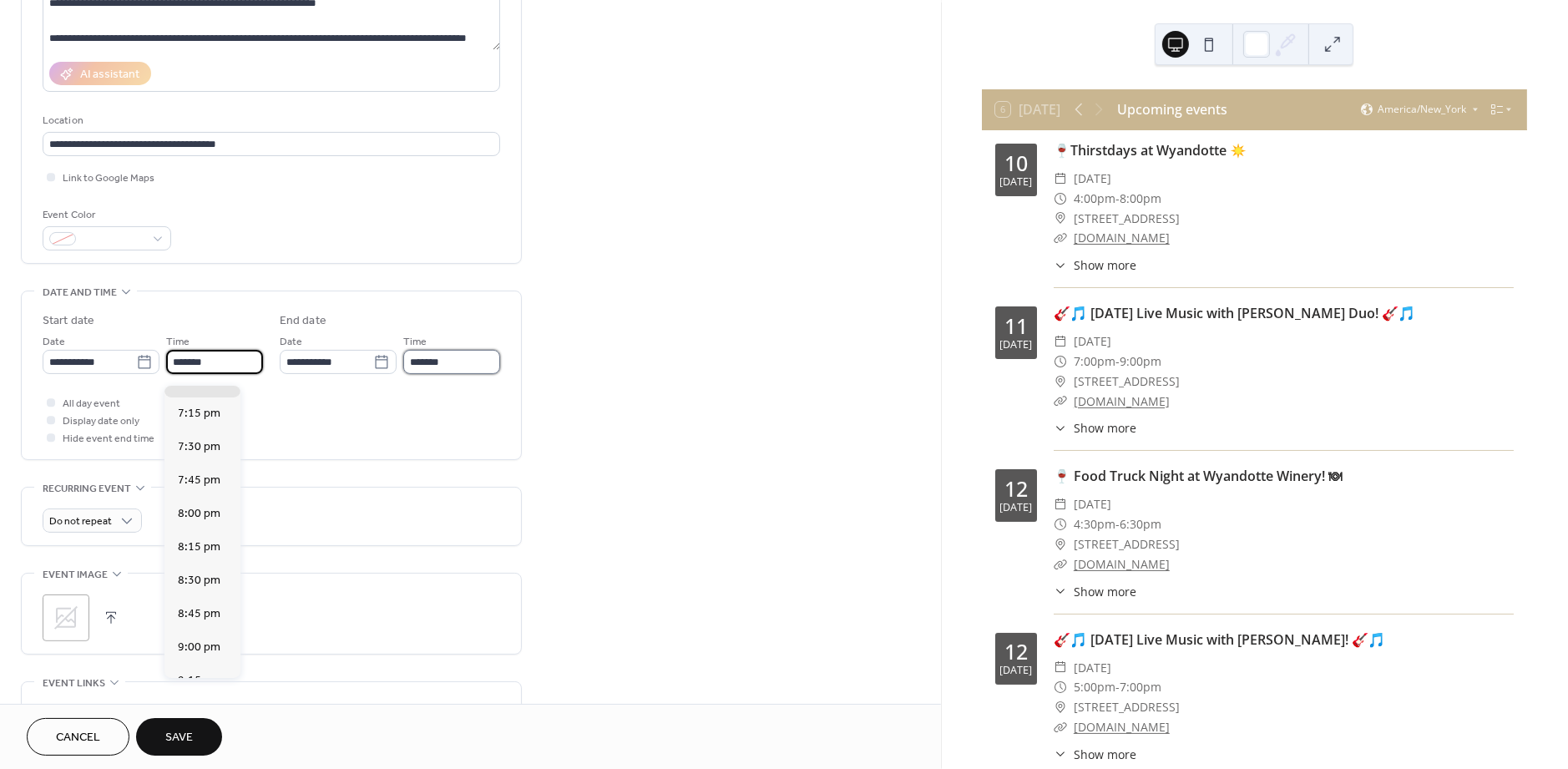 click on "*******" at bounding box center [452, 362] 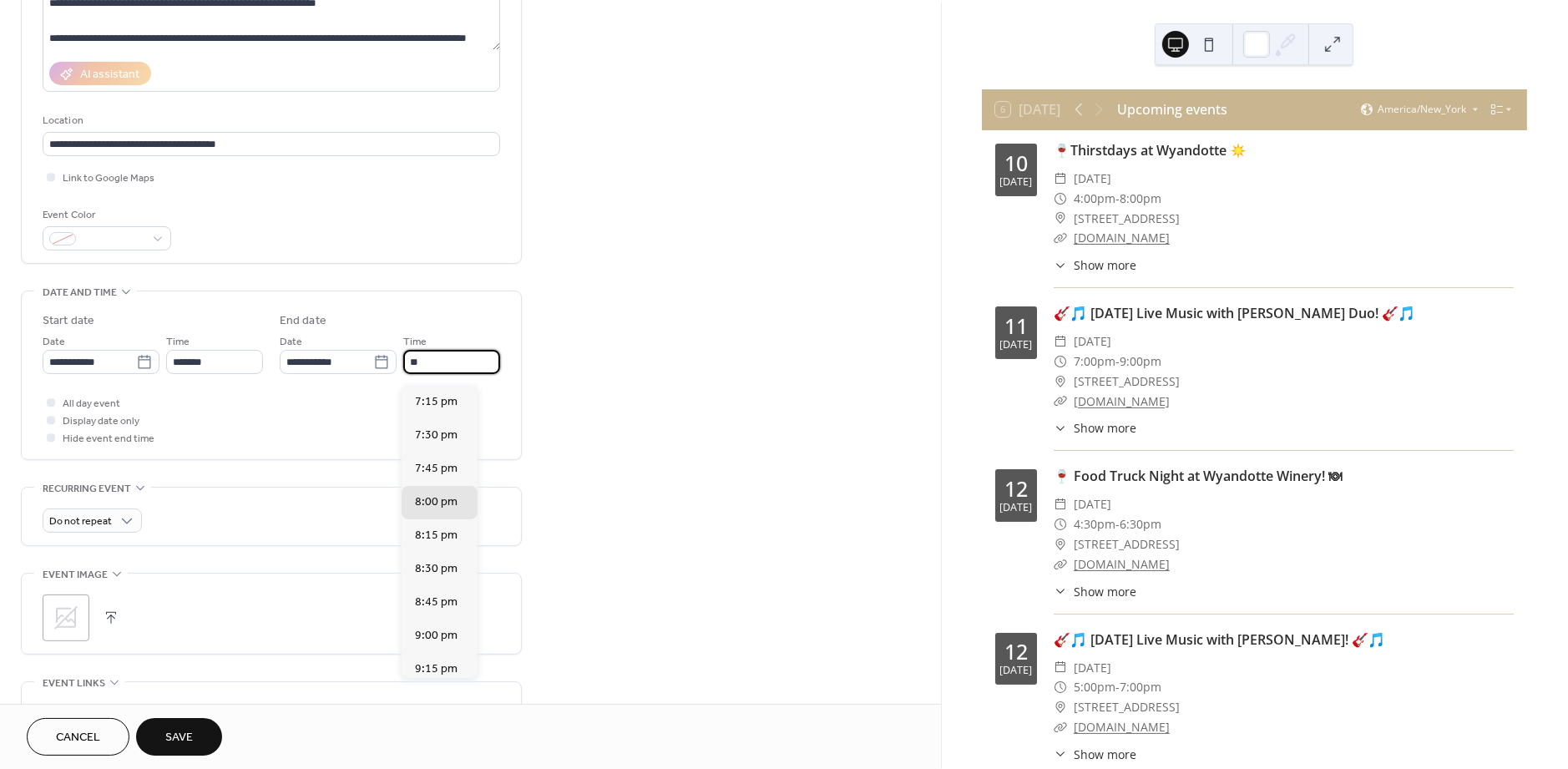 type on "*" 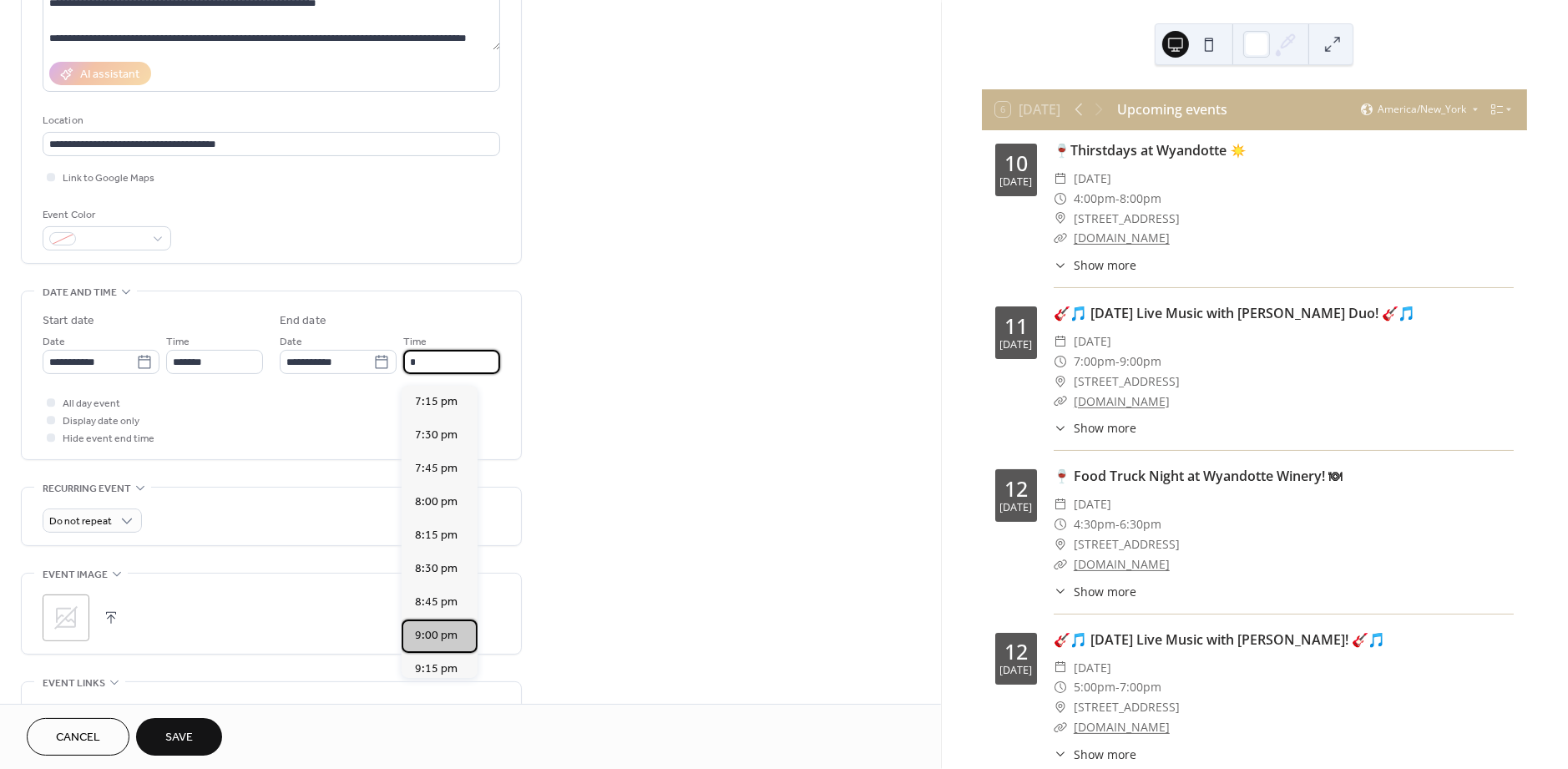 click on "9:00 pm" at bounding box center (436, 636) 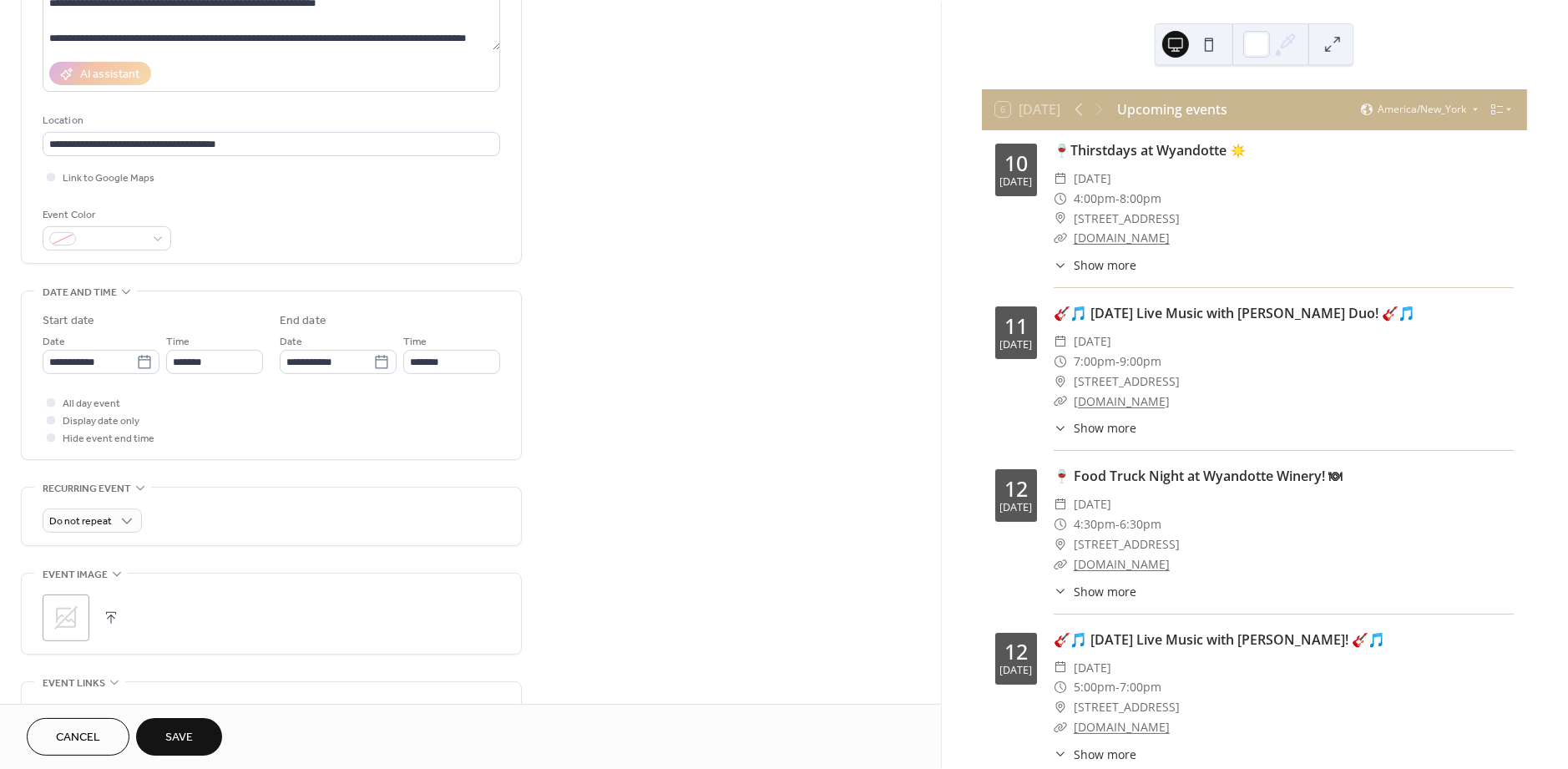 click on "All day event Display date only Hide event end time" at bounding box center (271, 420) 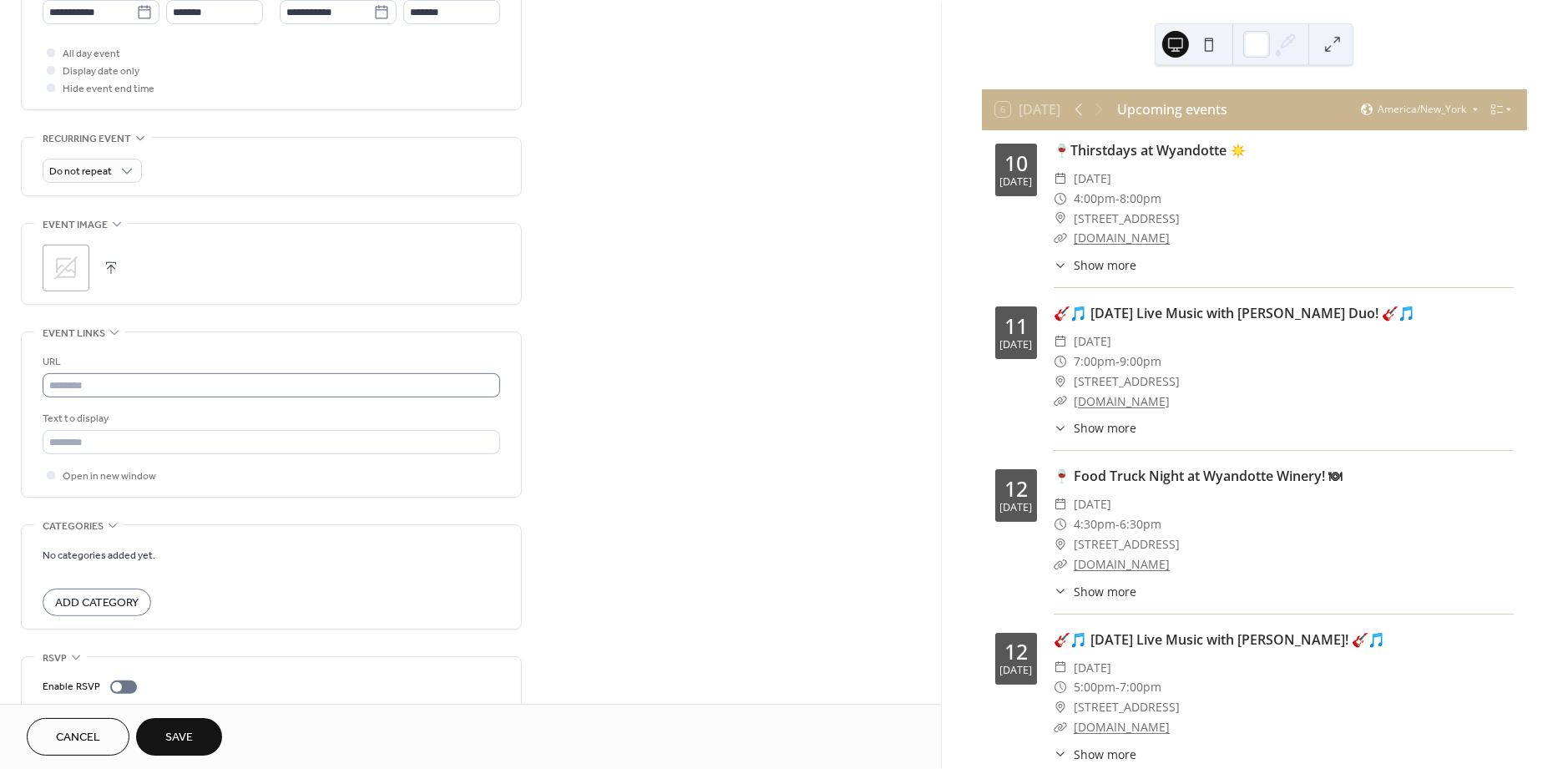 scroll, scrollTop: 605, scrollLeft: 0, axis: vertical 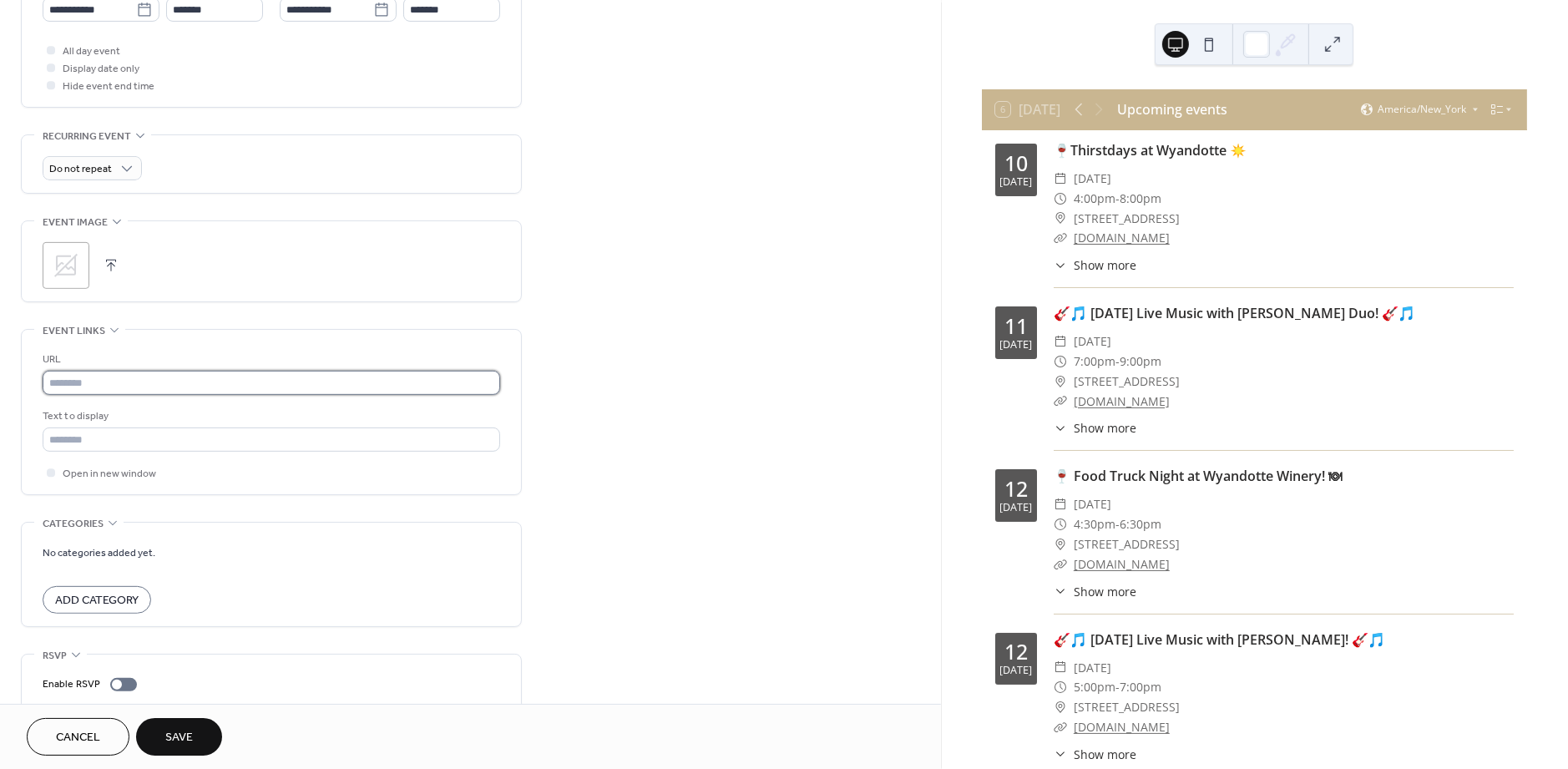 click at bounding box center (271, 382) 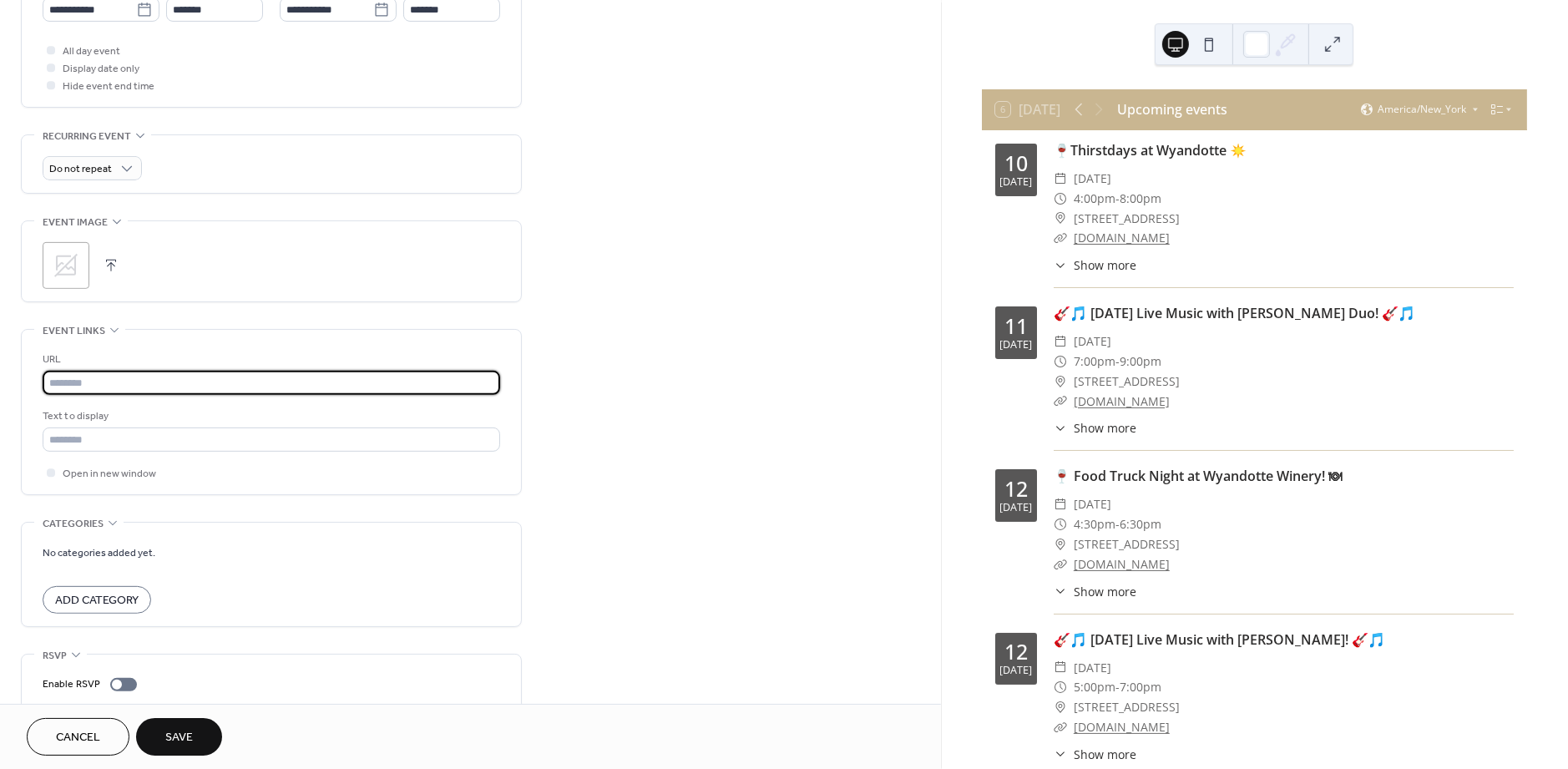 paste on "**********" 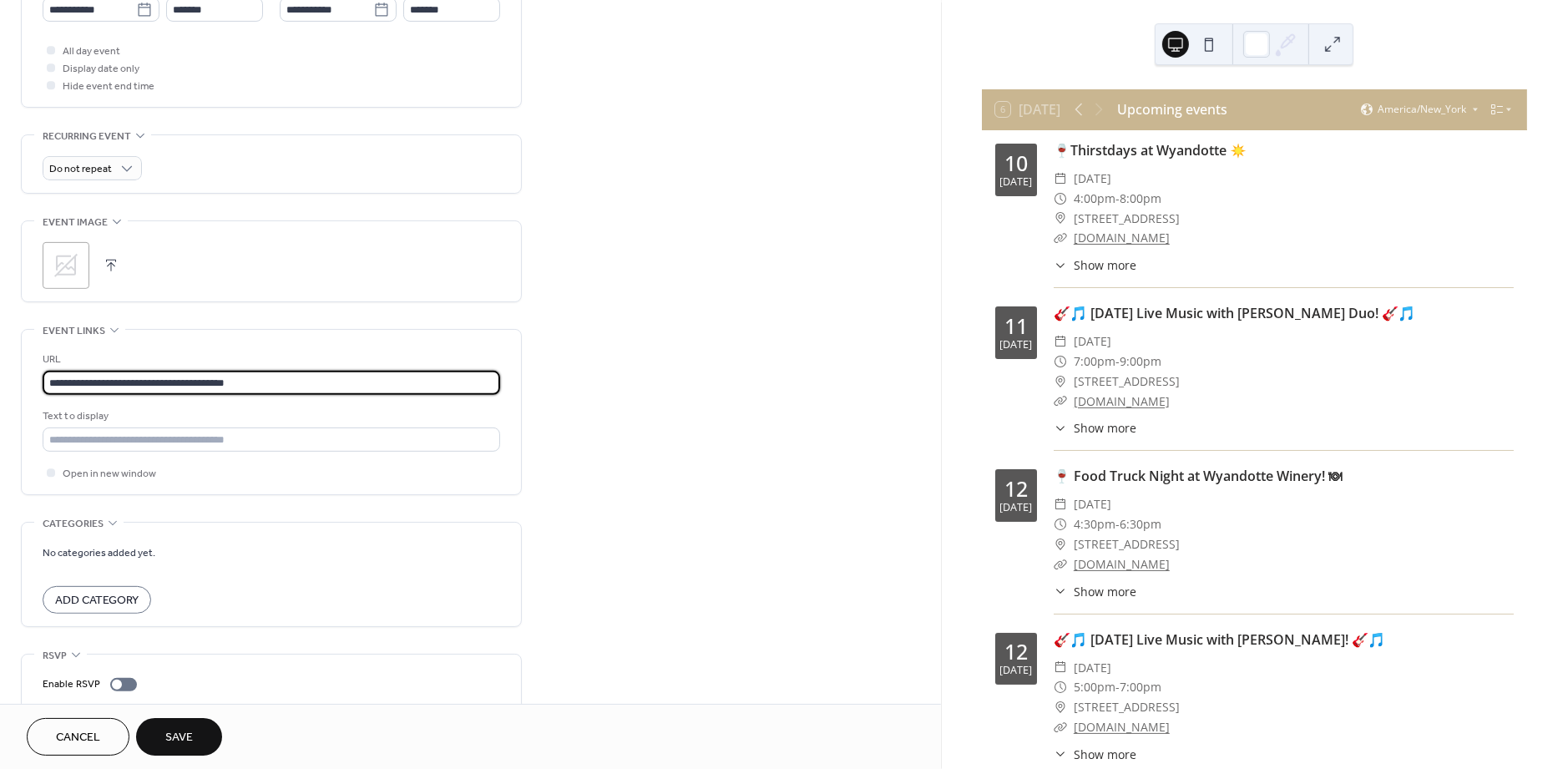 type on "**********" 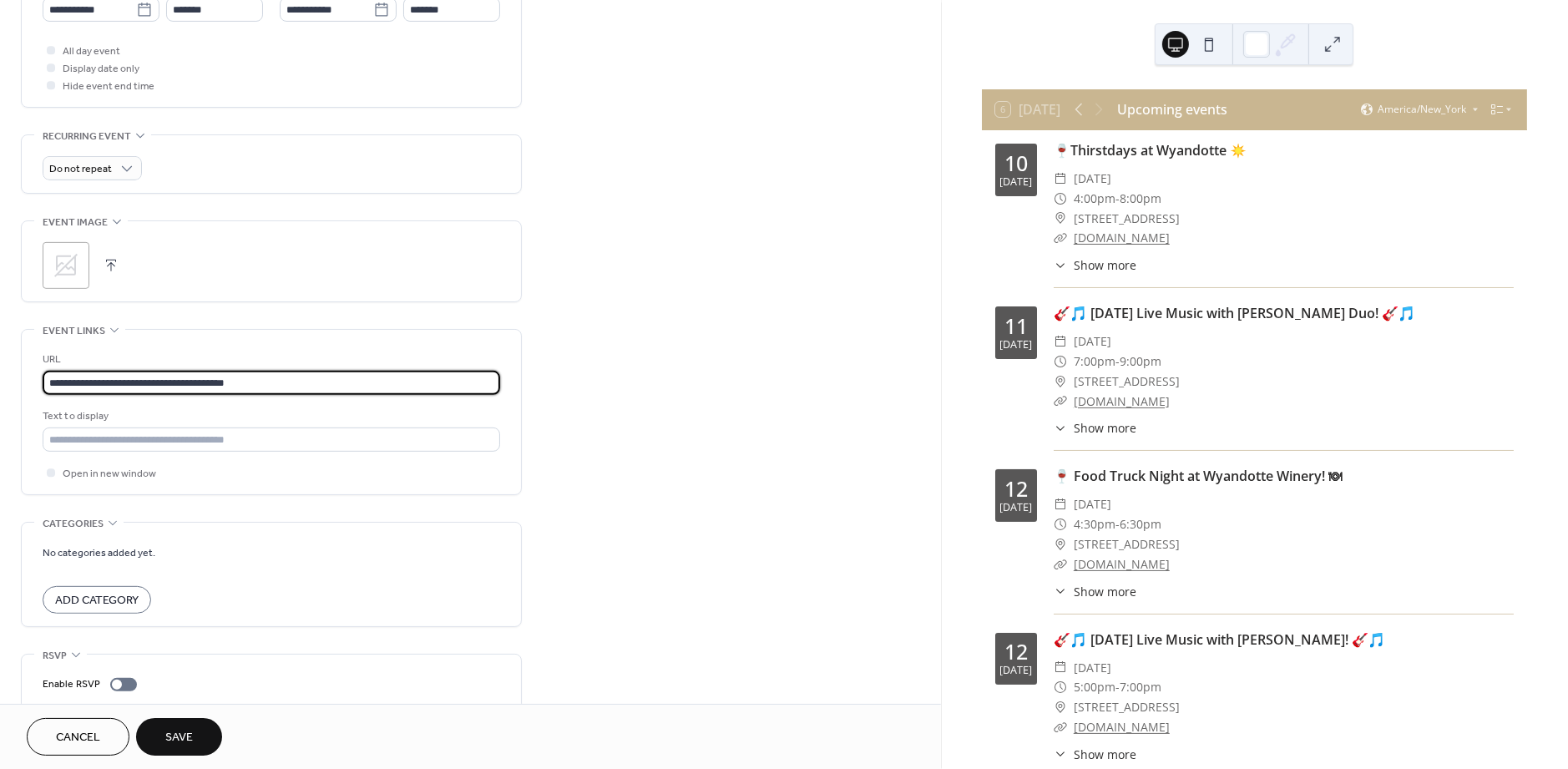 click on "Save" at bounding box center (179, 738) 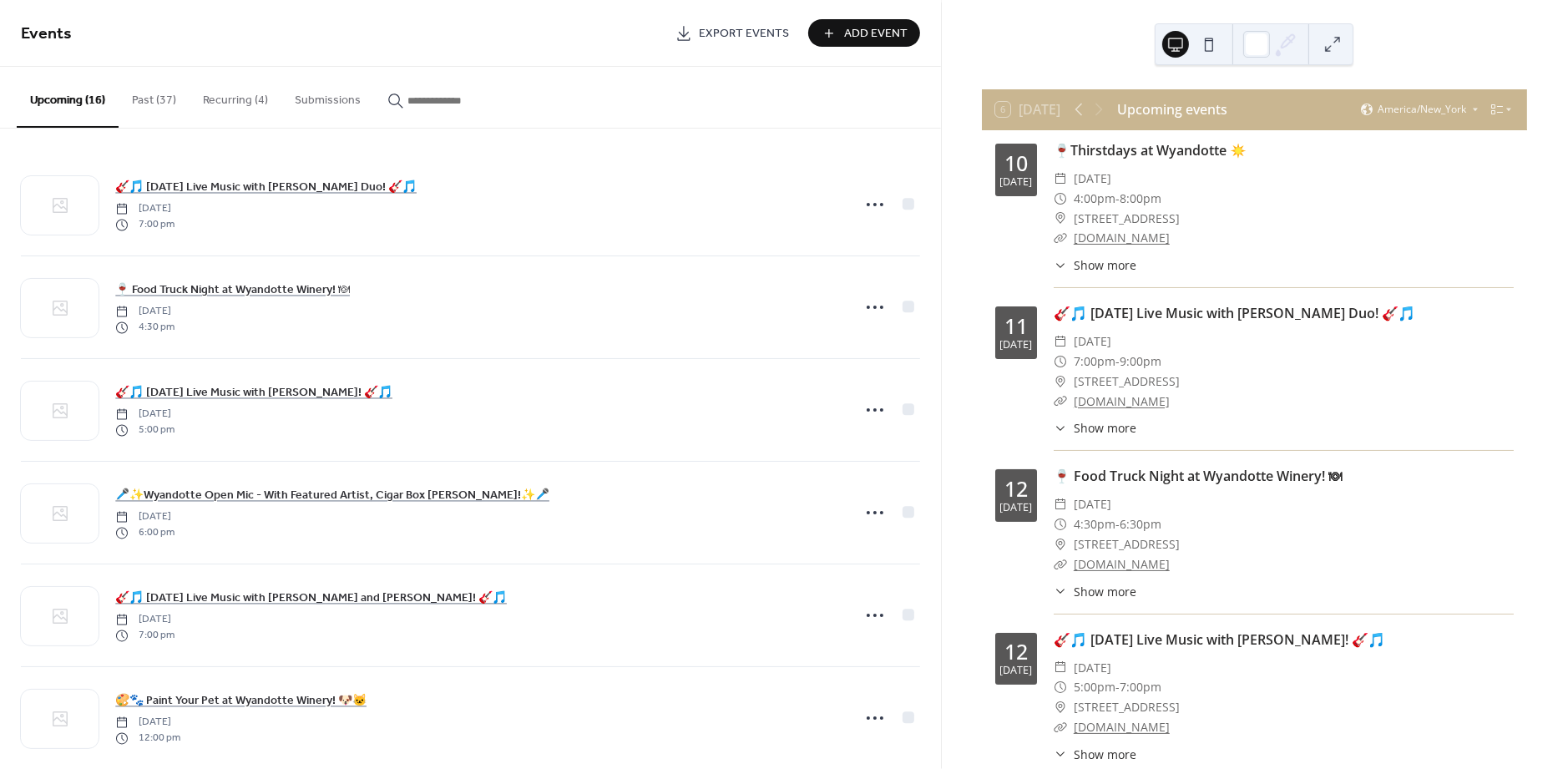 click on "Add Event" at bounding box center [876, 34] 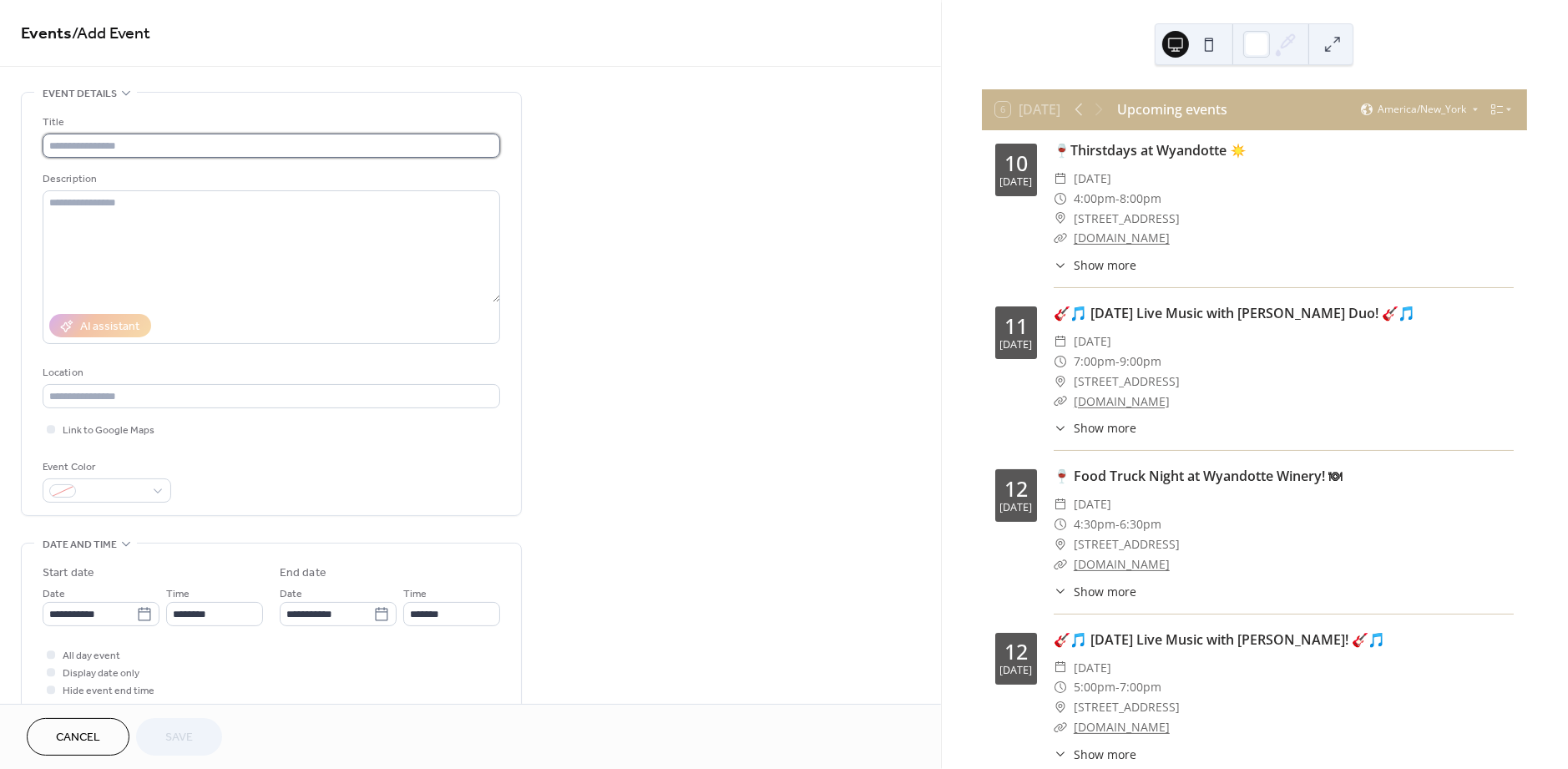 click at bounding box center [271, 145] 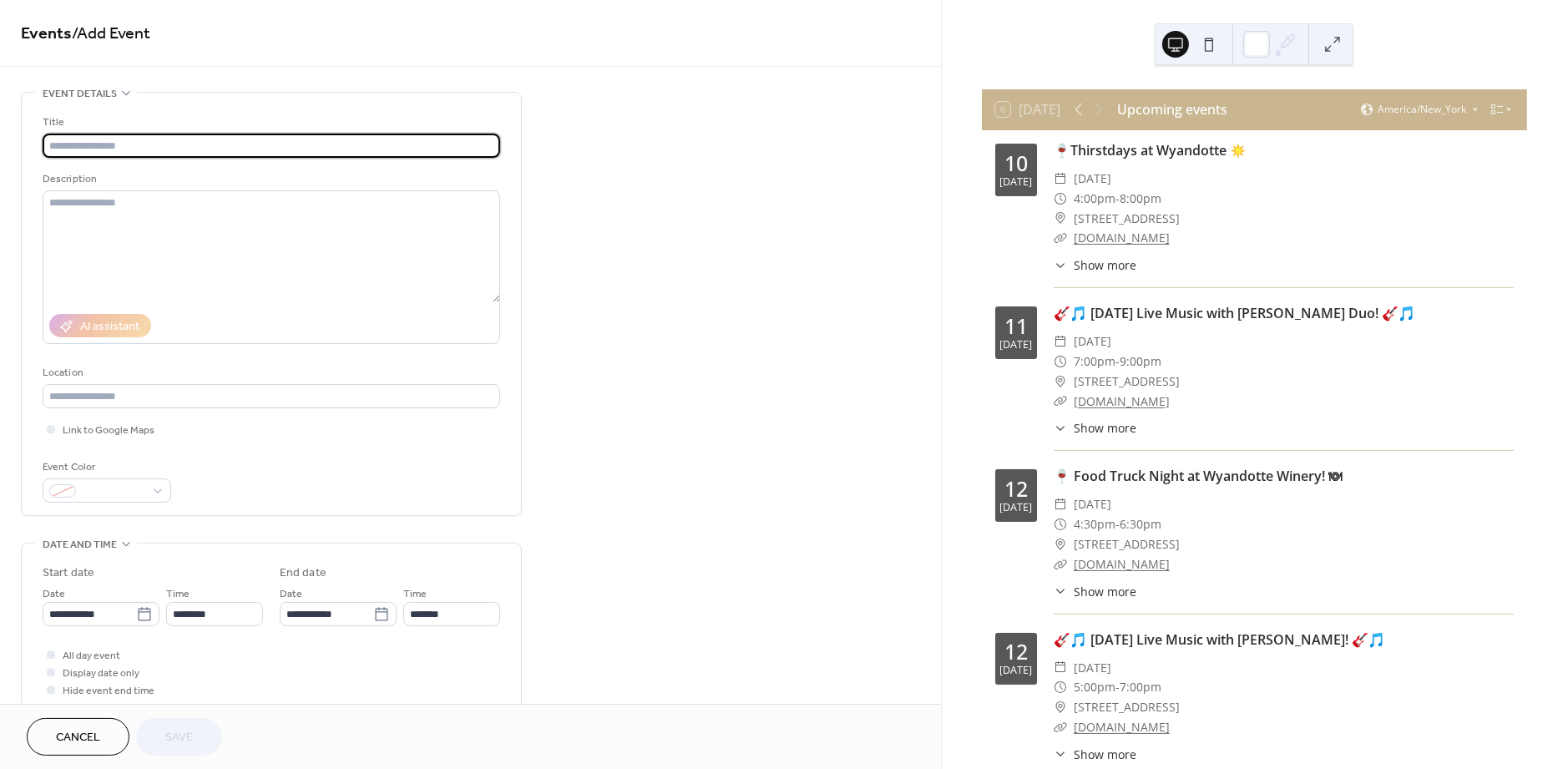 paste on "**********" 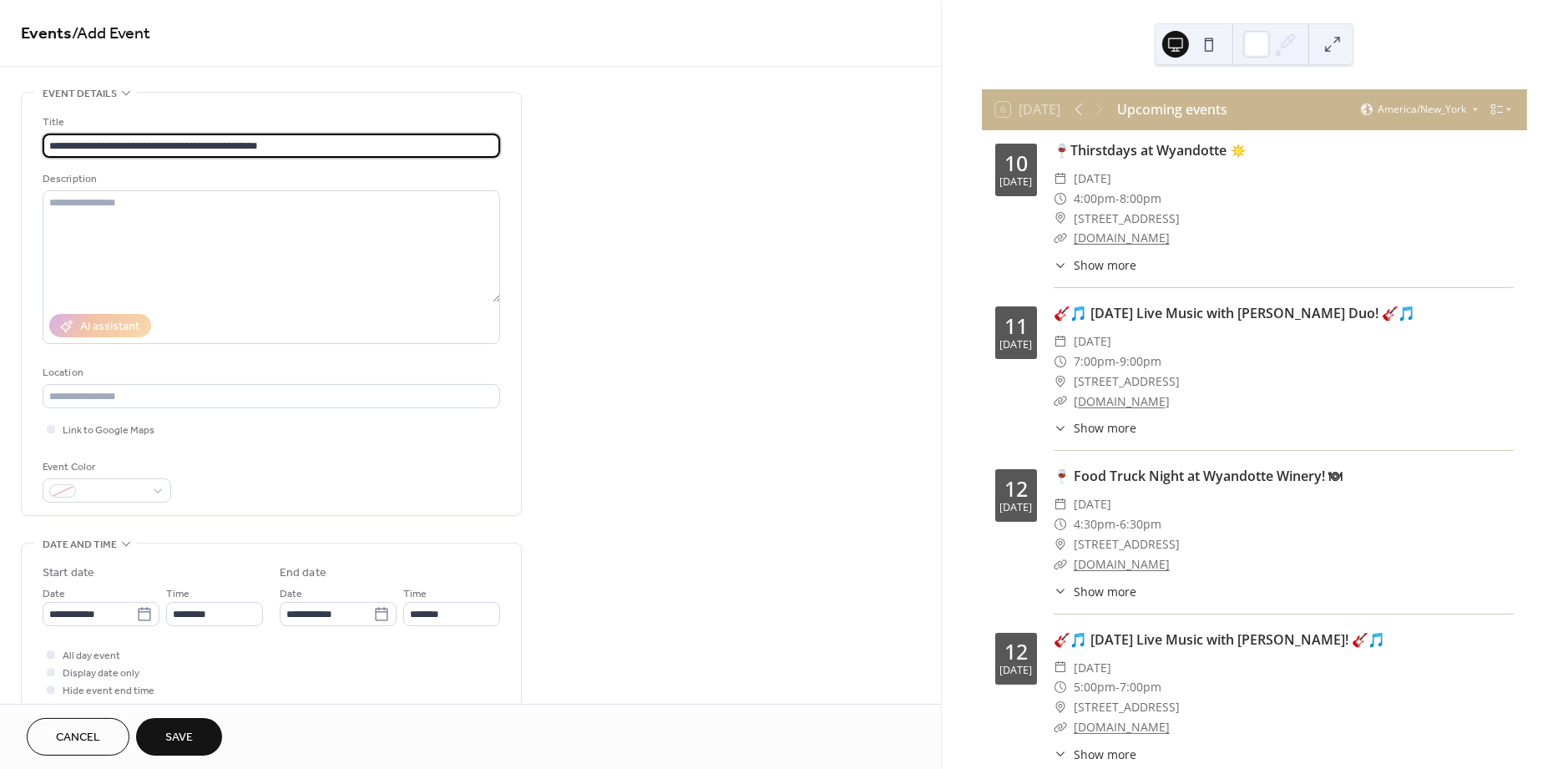 type on "**********" 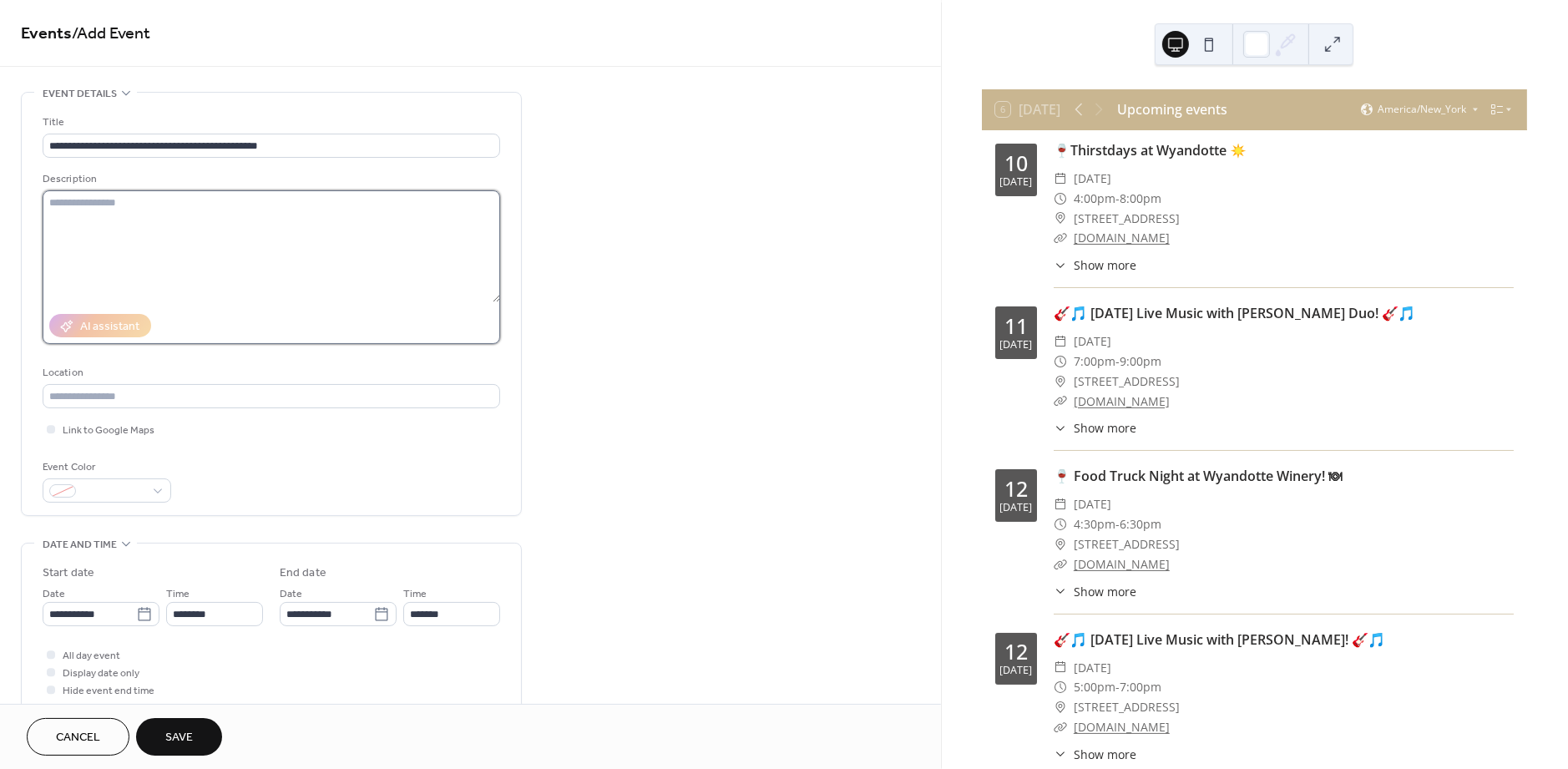 click at bounding box center (271, 246) 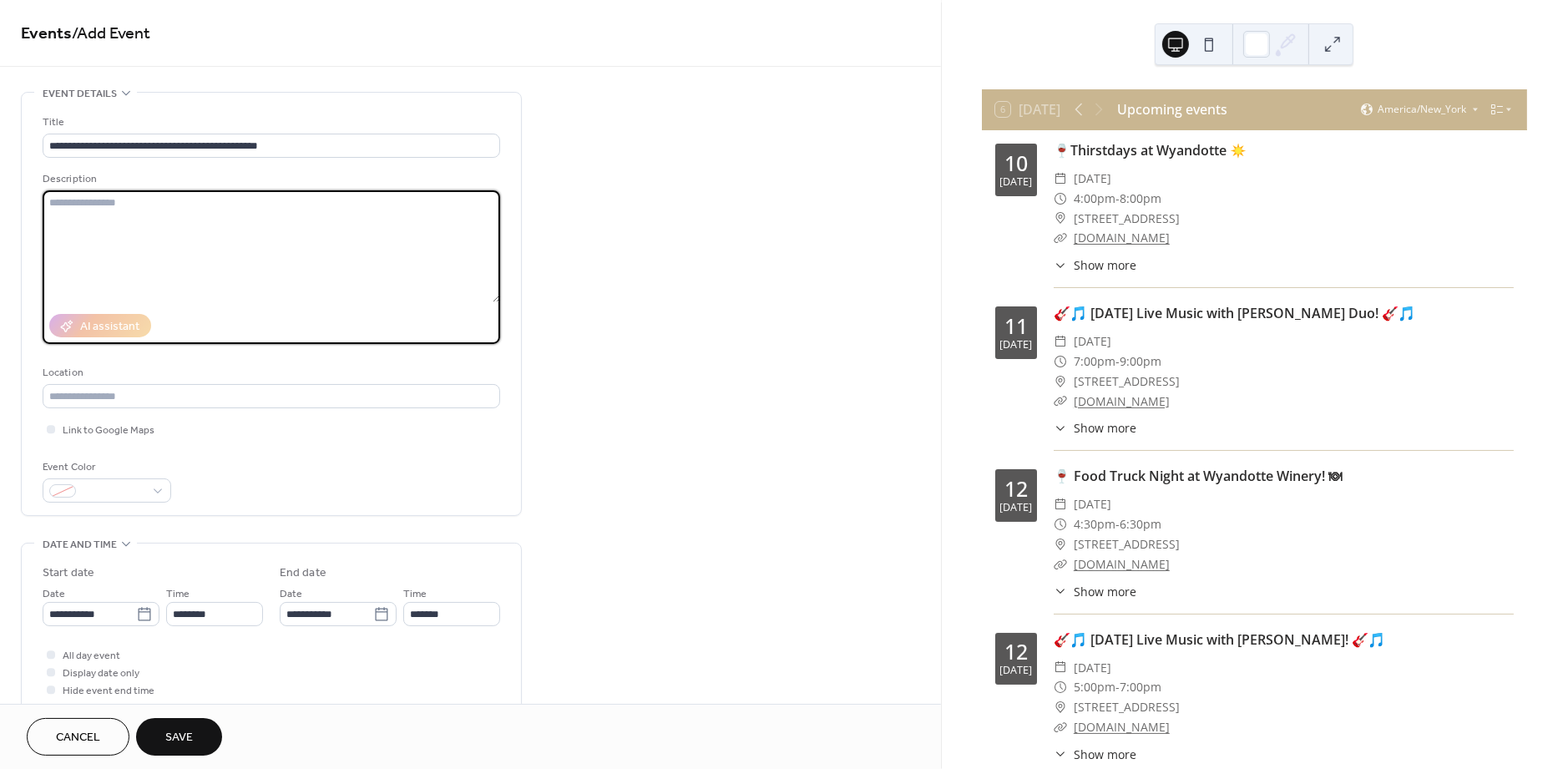 paste on "**********" 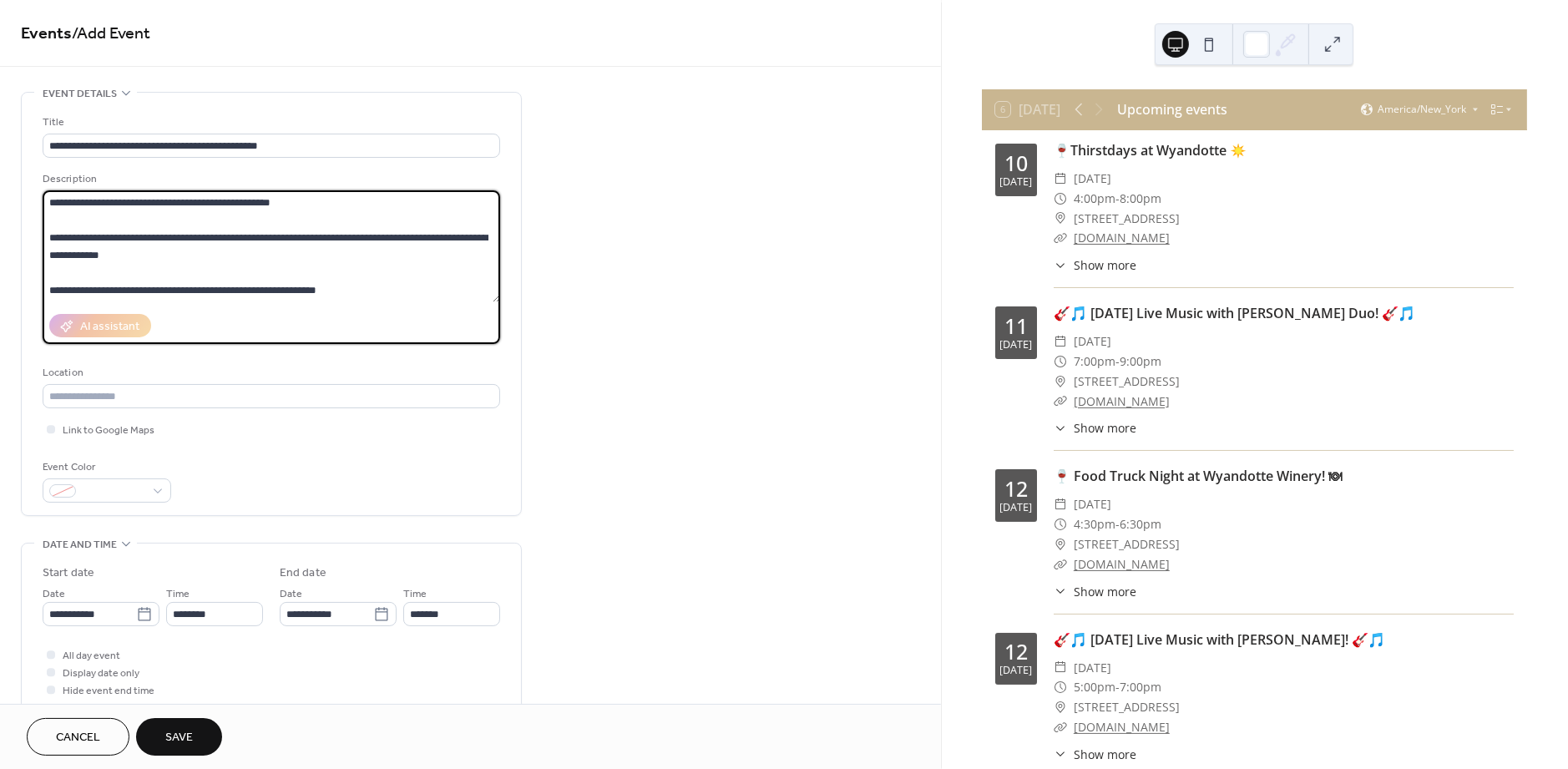 scroll, scrollTop: 331, scrollLeft: 0, axis: vertical 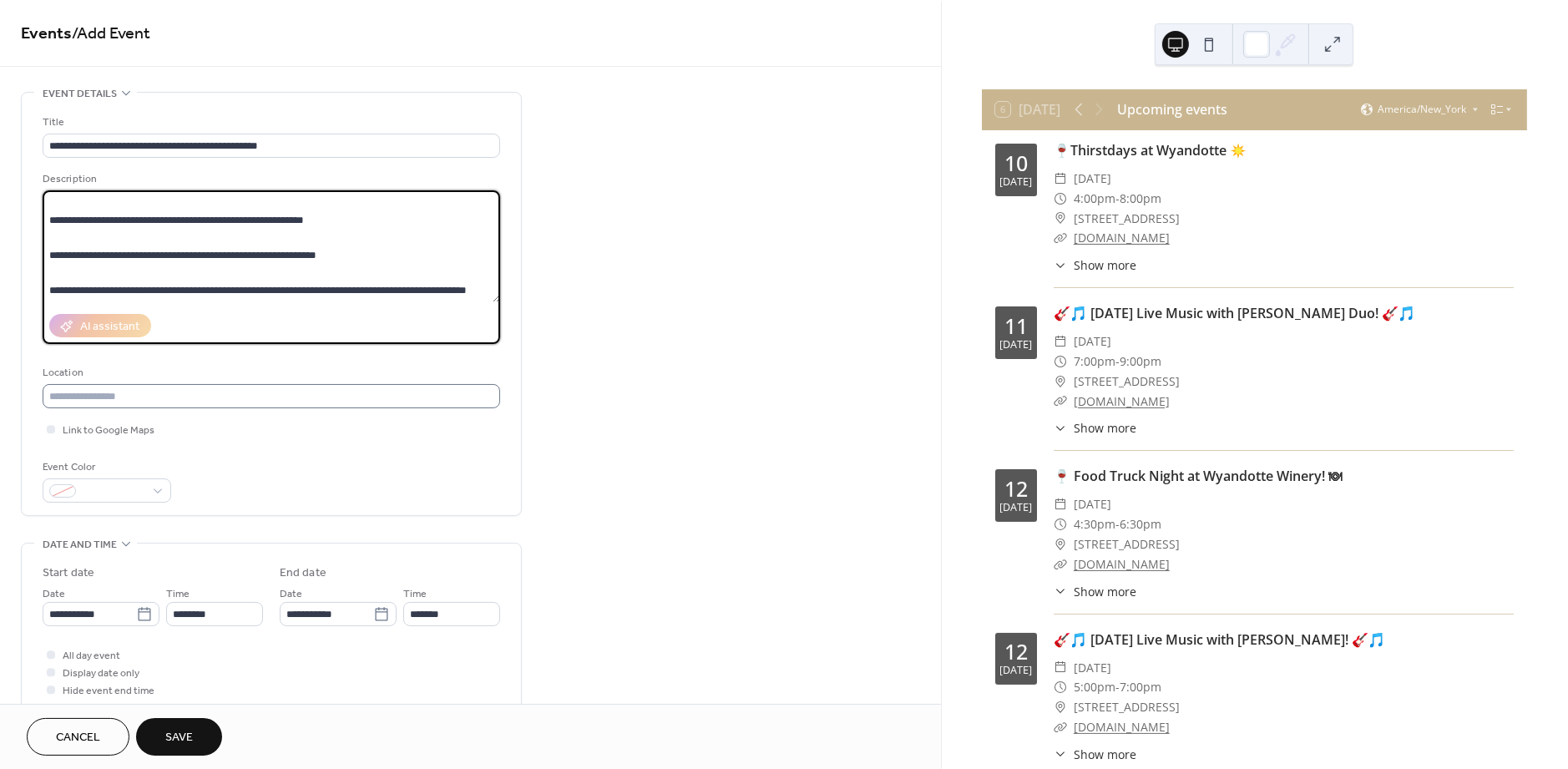 type on "**********" 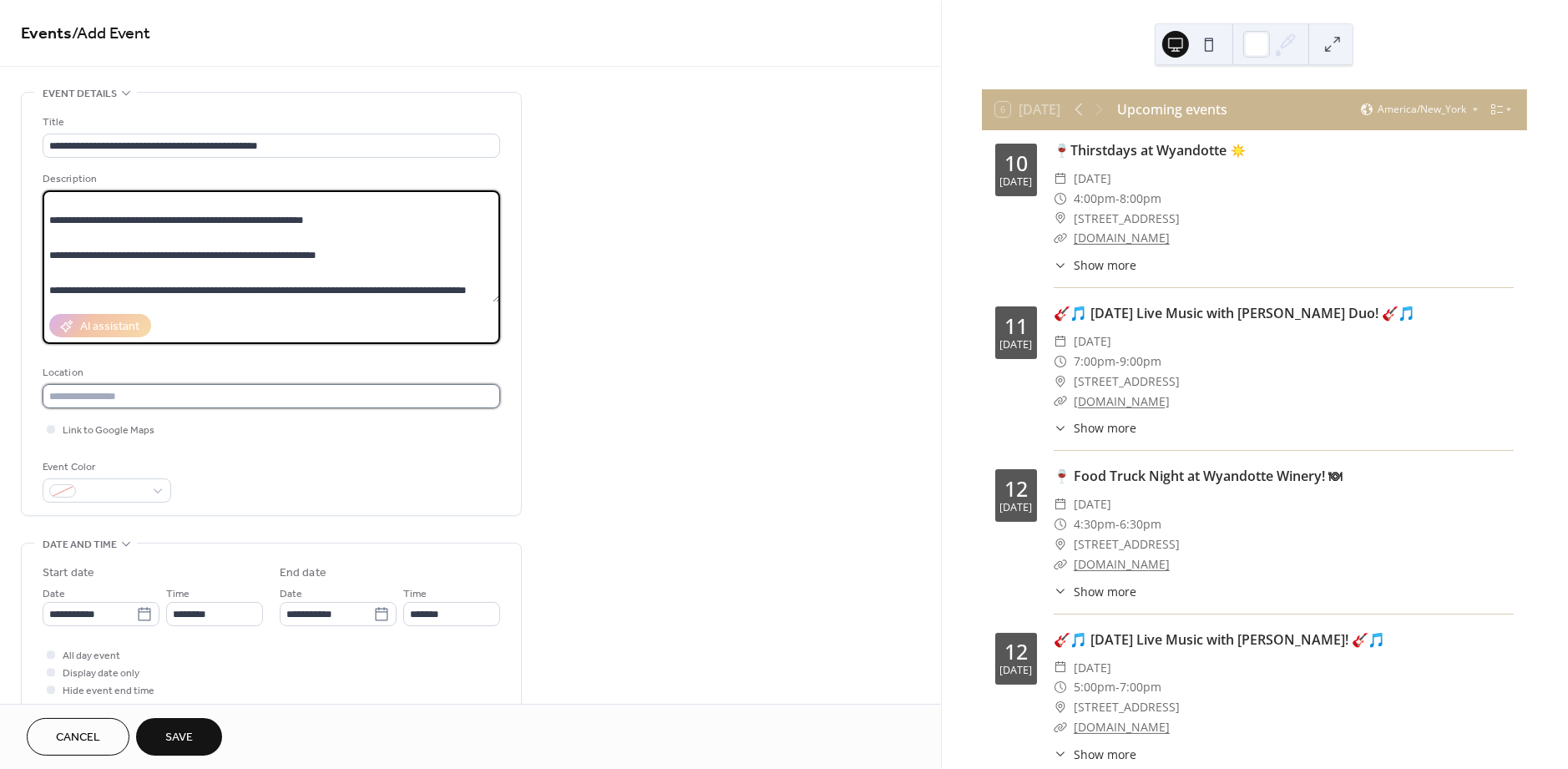 click at bounding box center [271, 396] 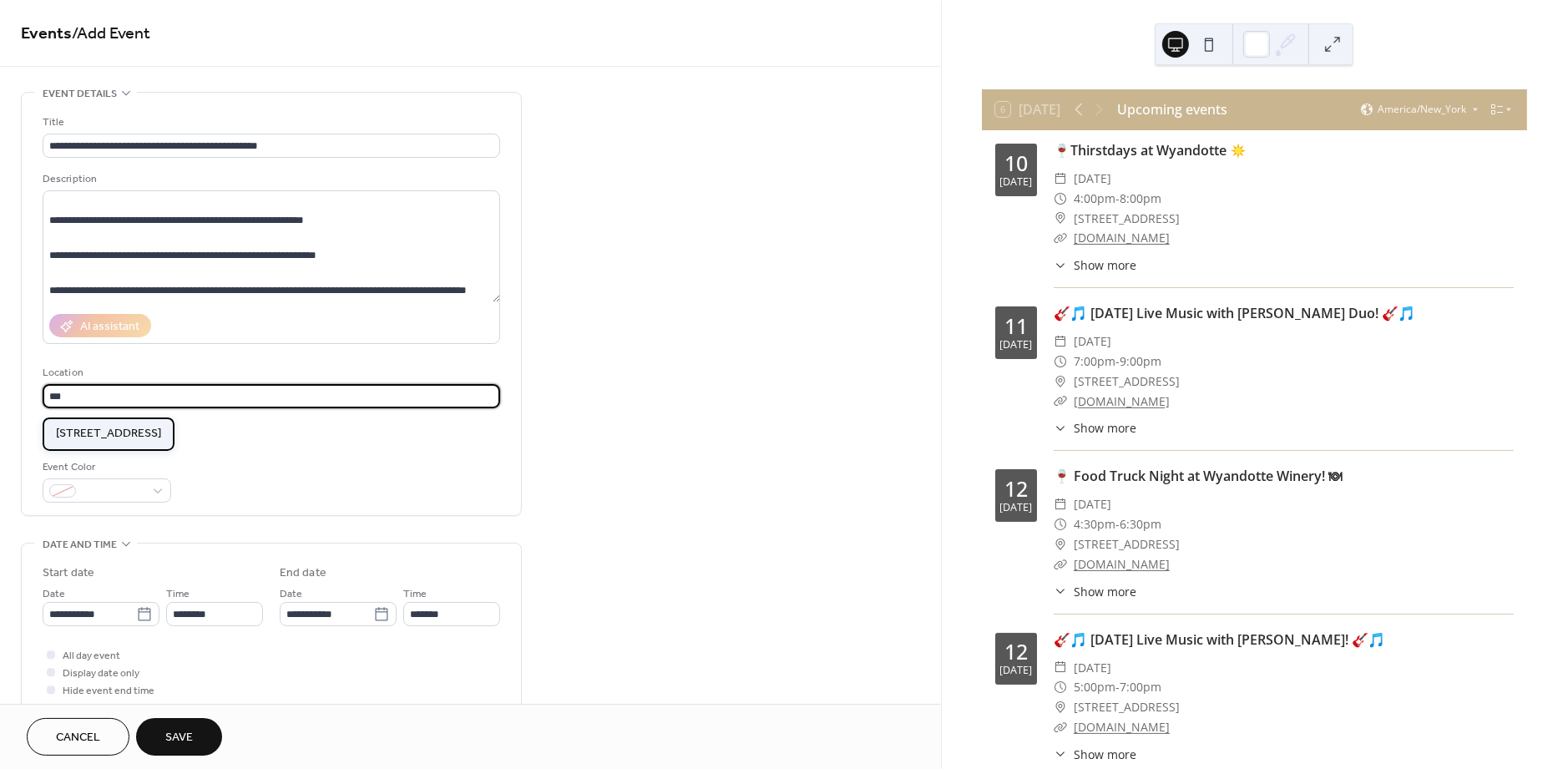 click on "[STREET_ADDRESS]" at bounding box center (109, 434) 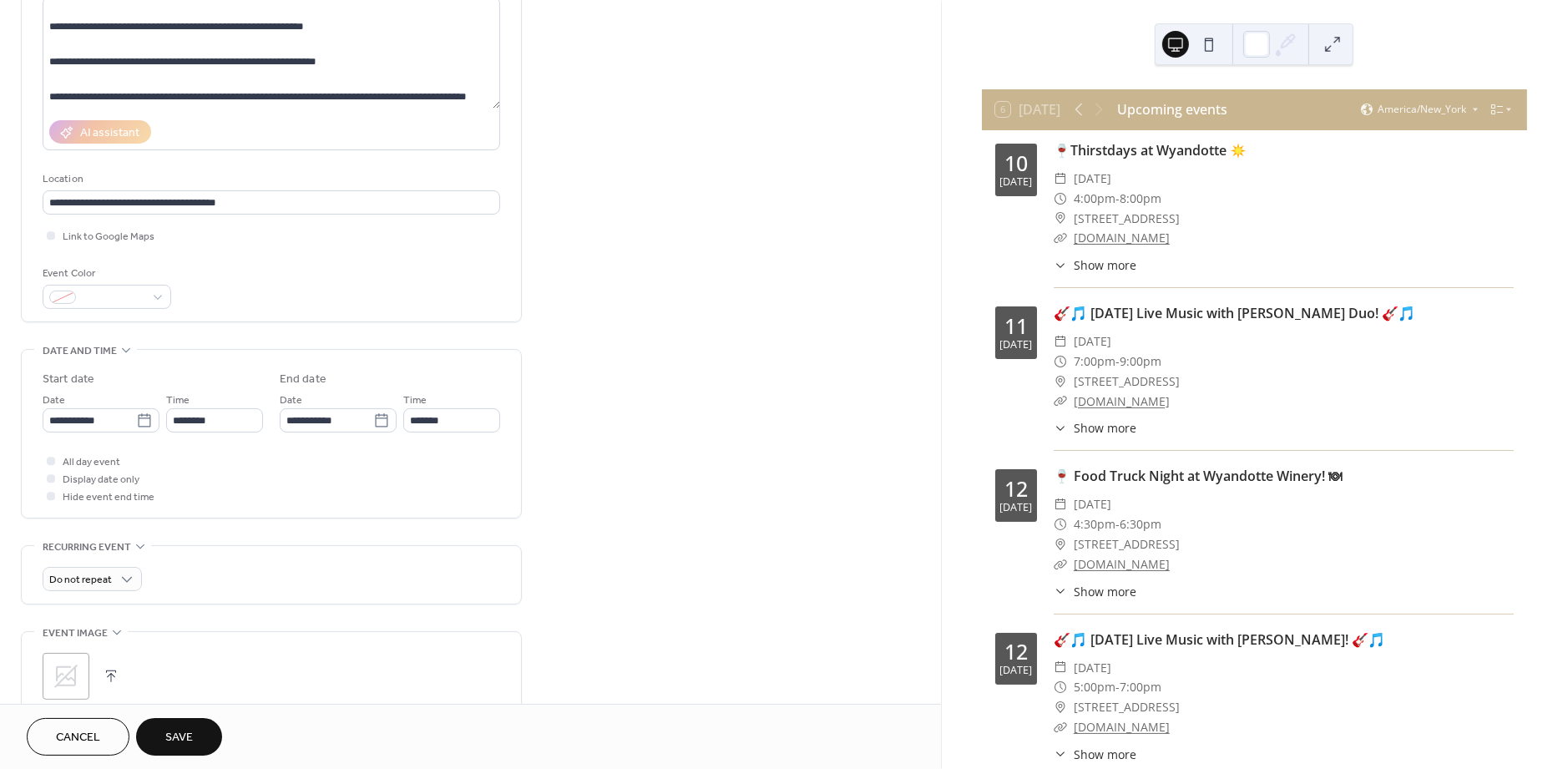 scroll, scrollTop: 201, scrollLeft: 0, axis: vertical 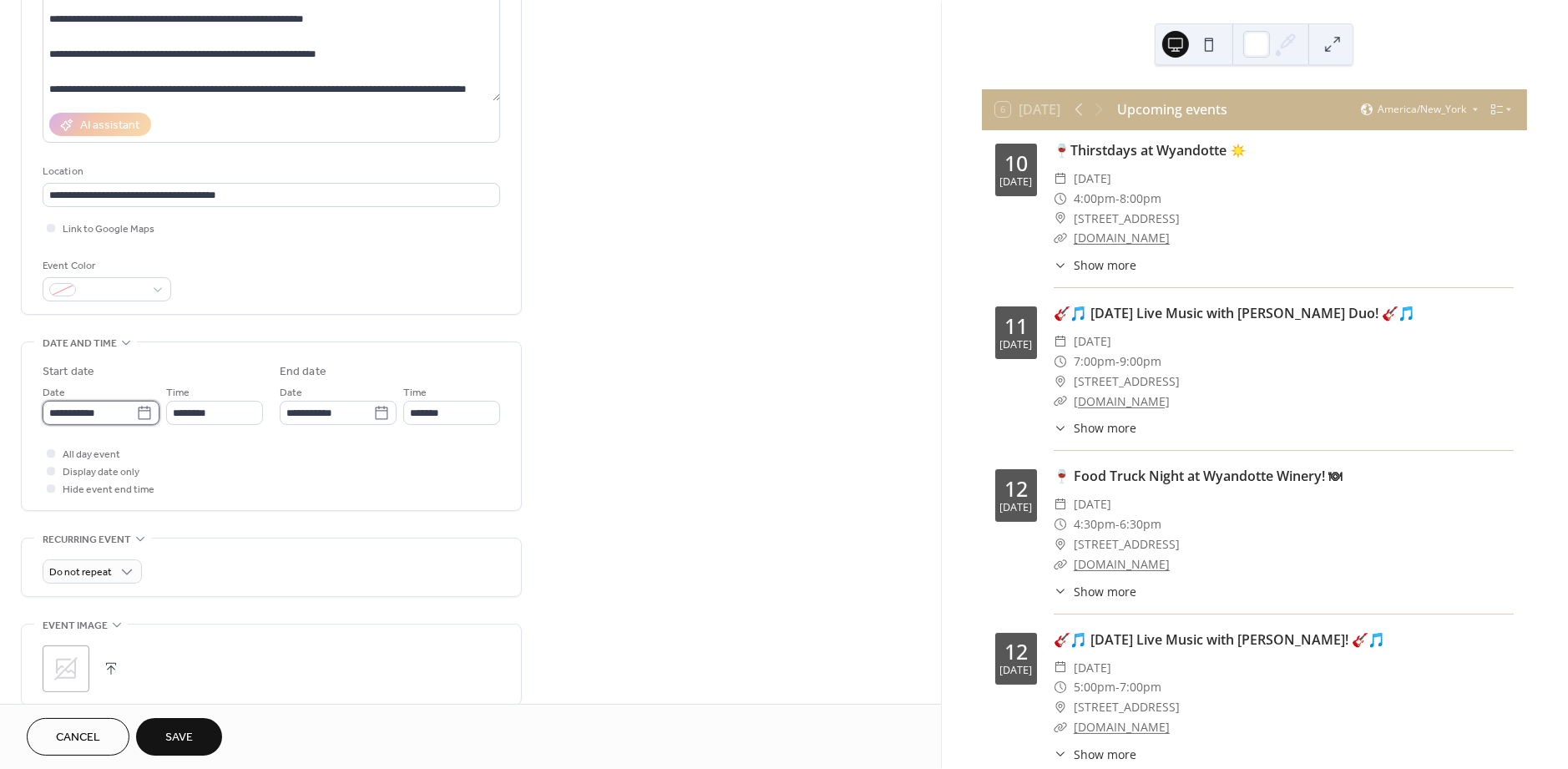 click on "**********" at bounding box center (89, 412) 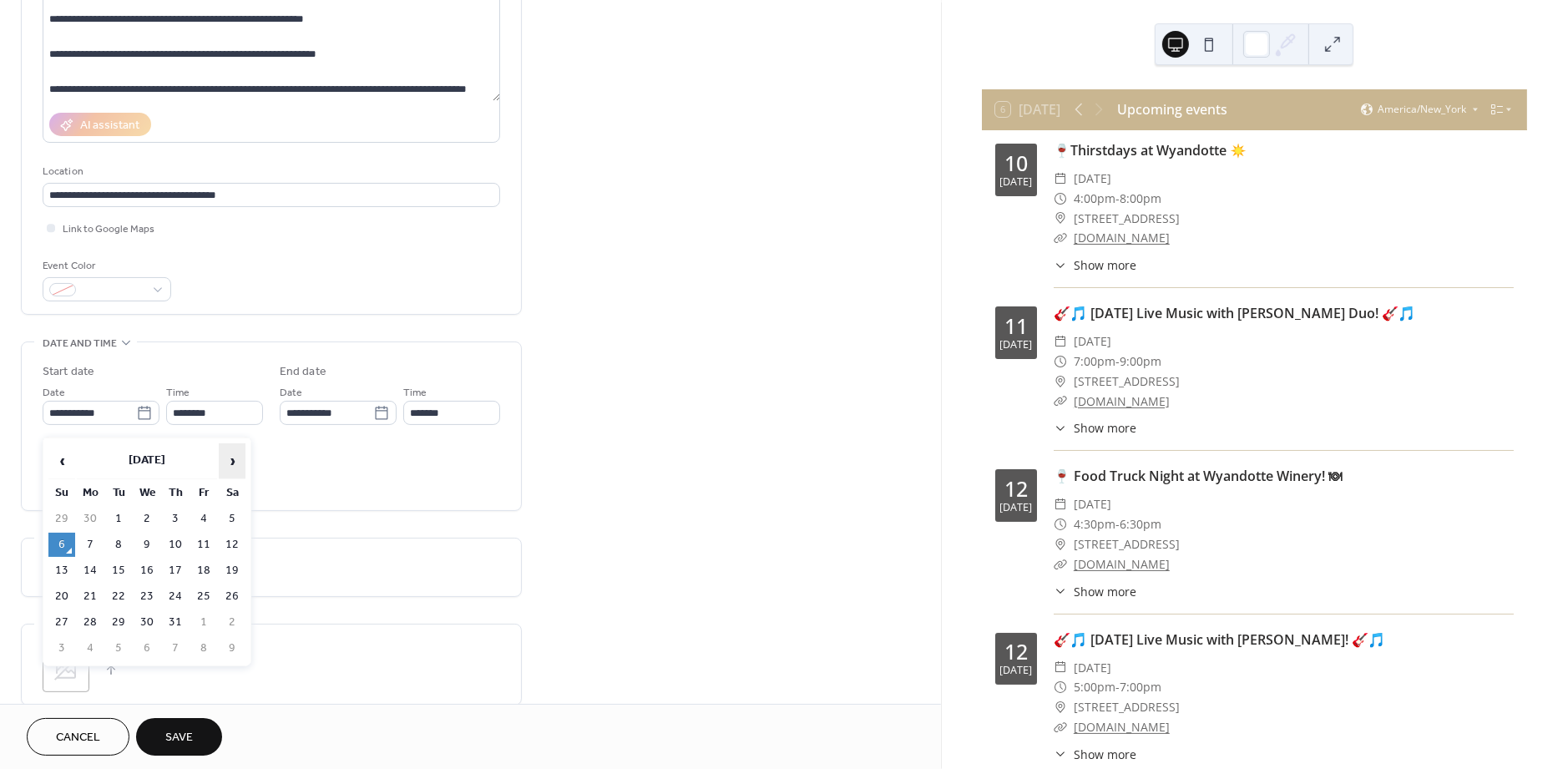 click on "›" at bounding box center [232, 461] 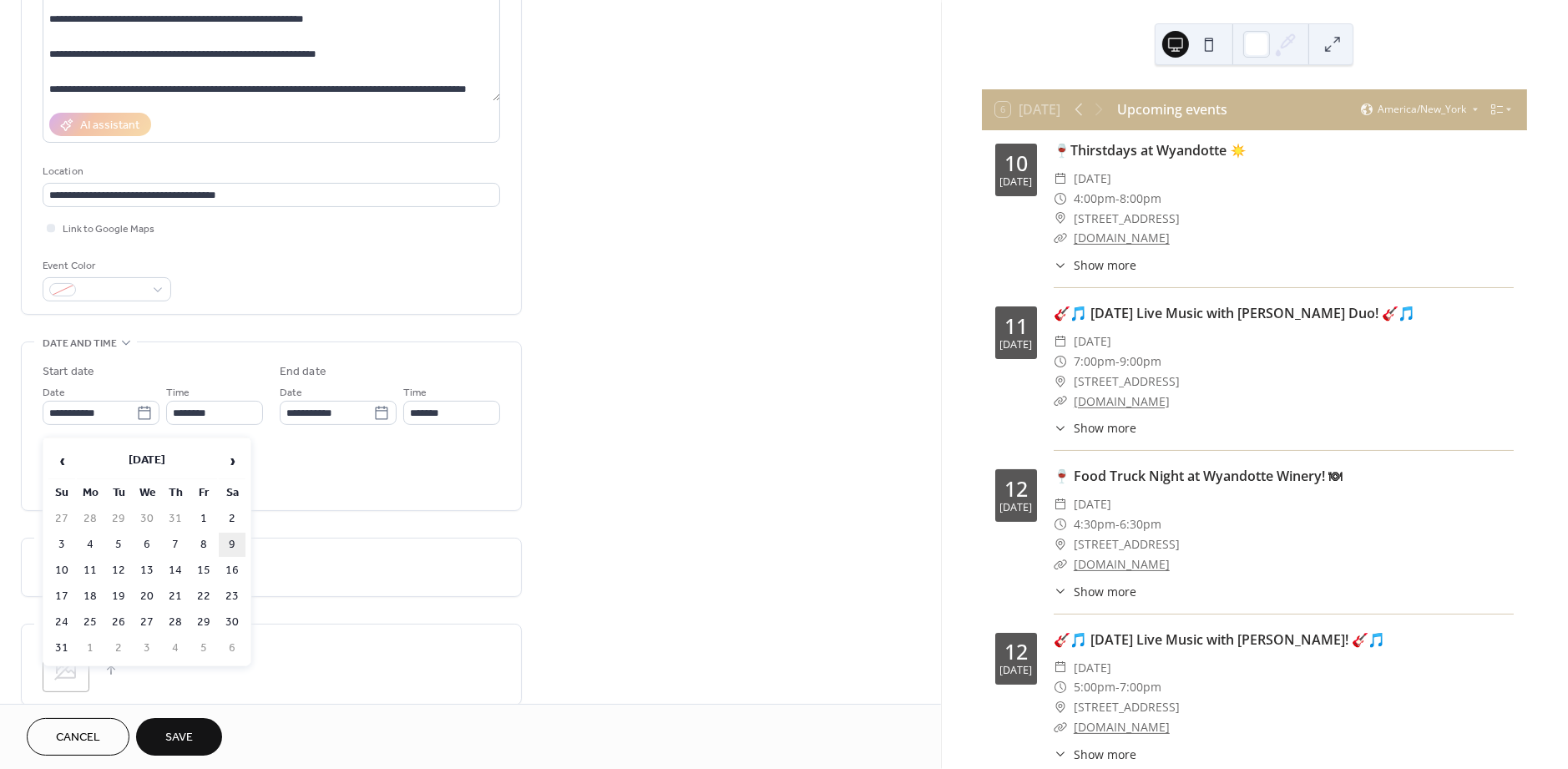 click on "9" at bounding box center (232, 544) 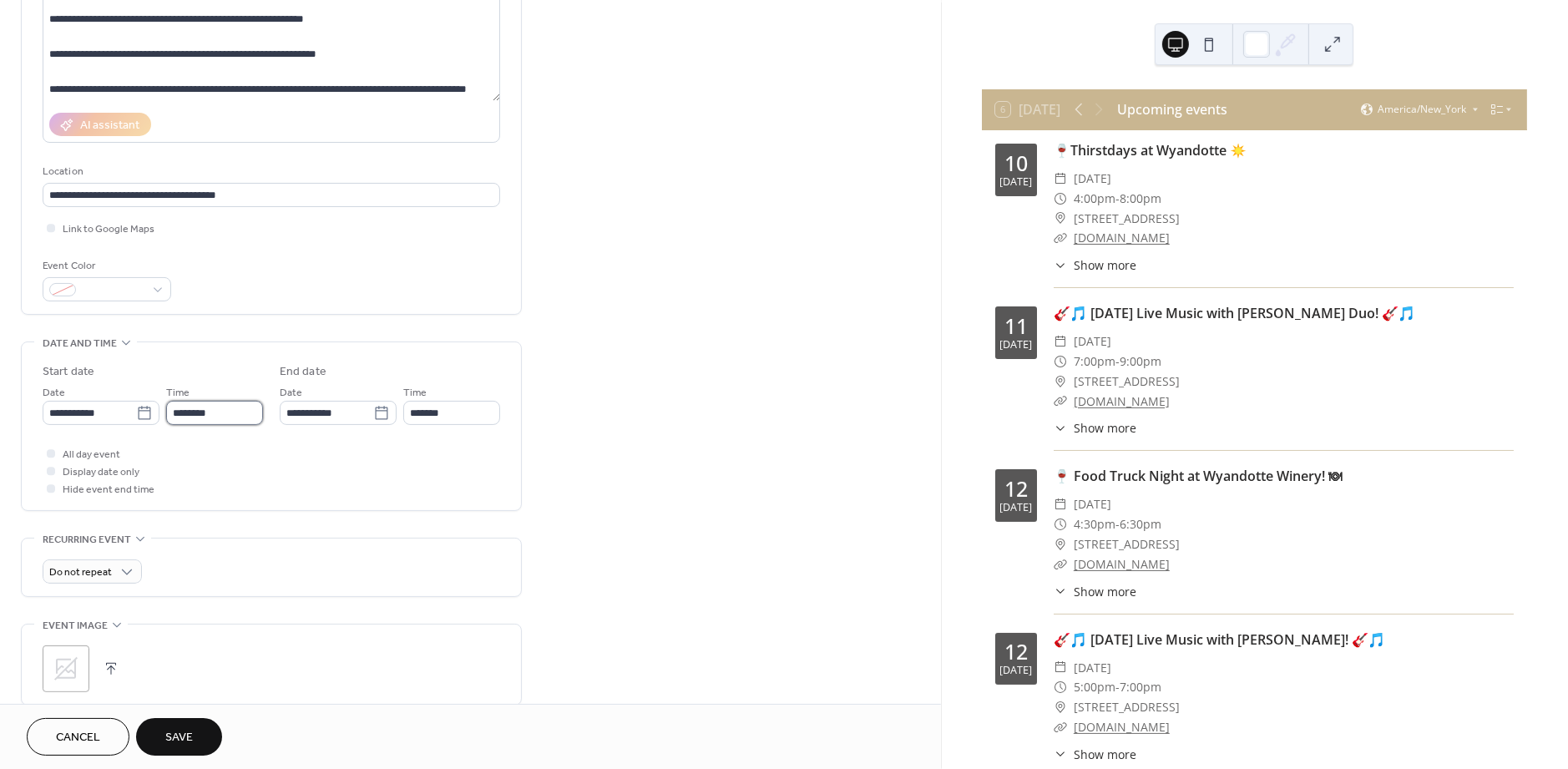 click on "********" at bounding box center [215, 412] 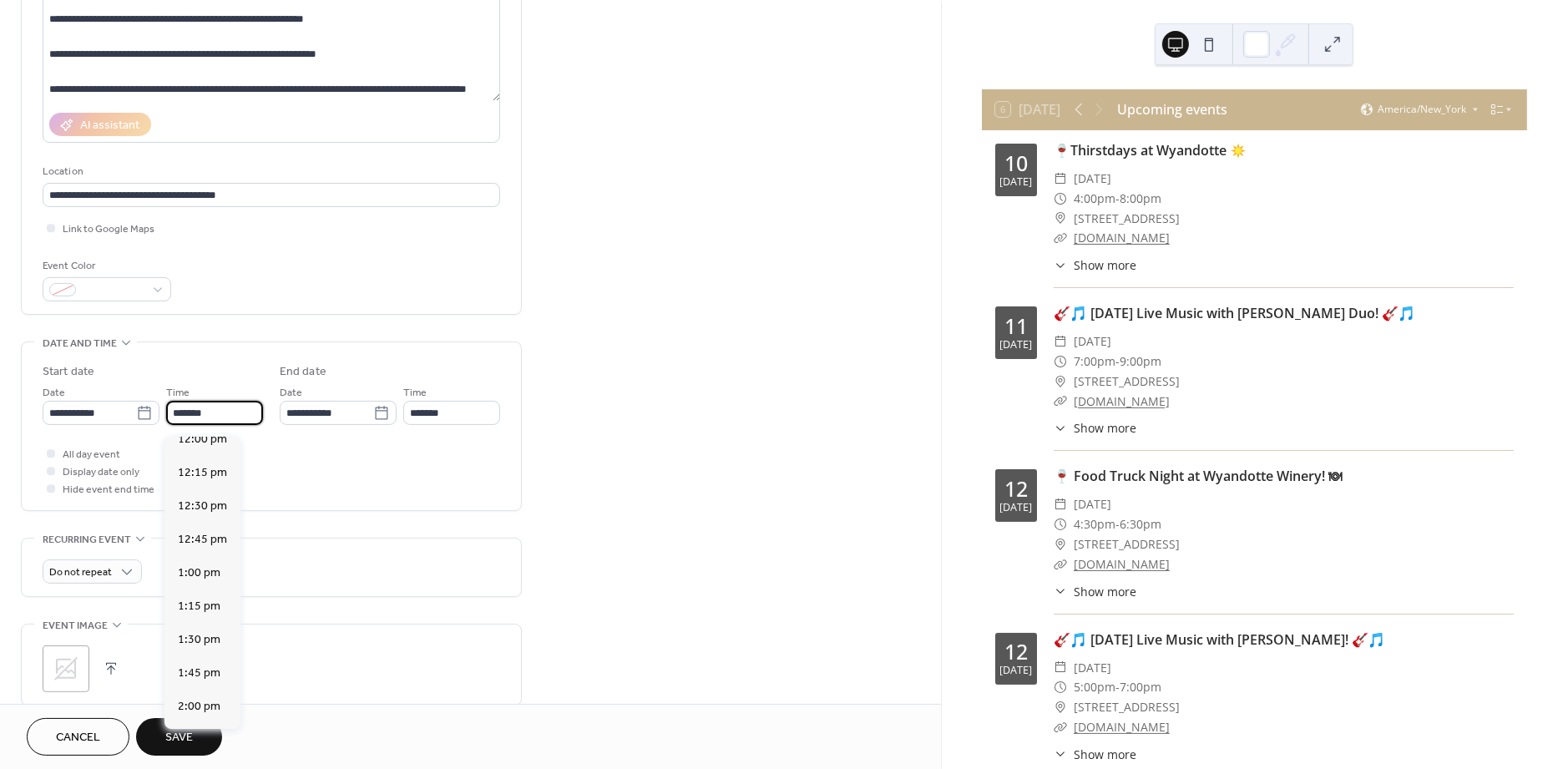 scroll, scrollTop: 2290, scrollLeft: 0, axis: vertical 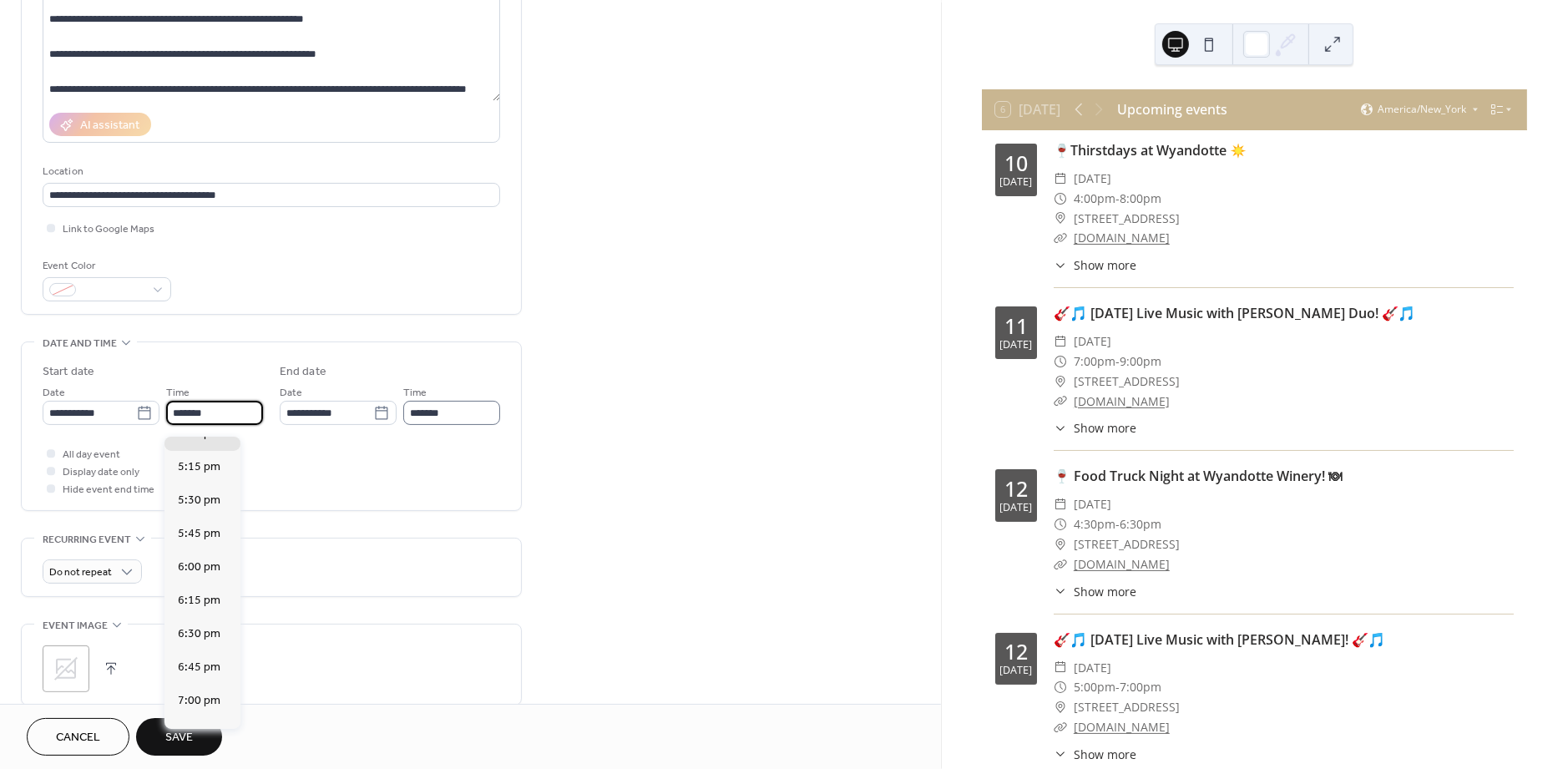 type on "*******" 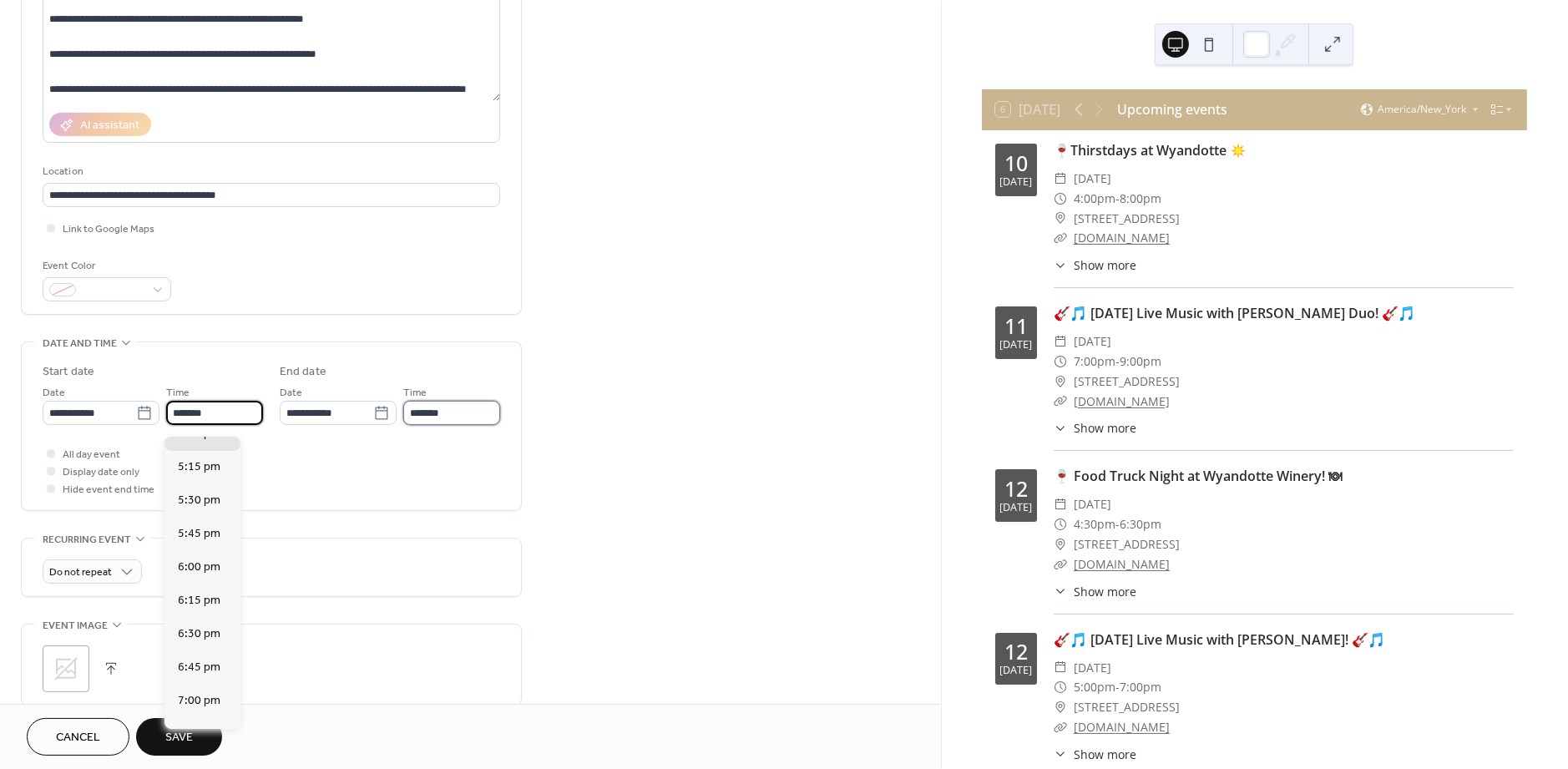 click on "*******" at bounding box center [452, 412] 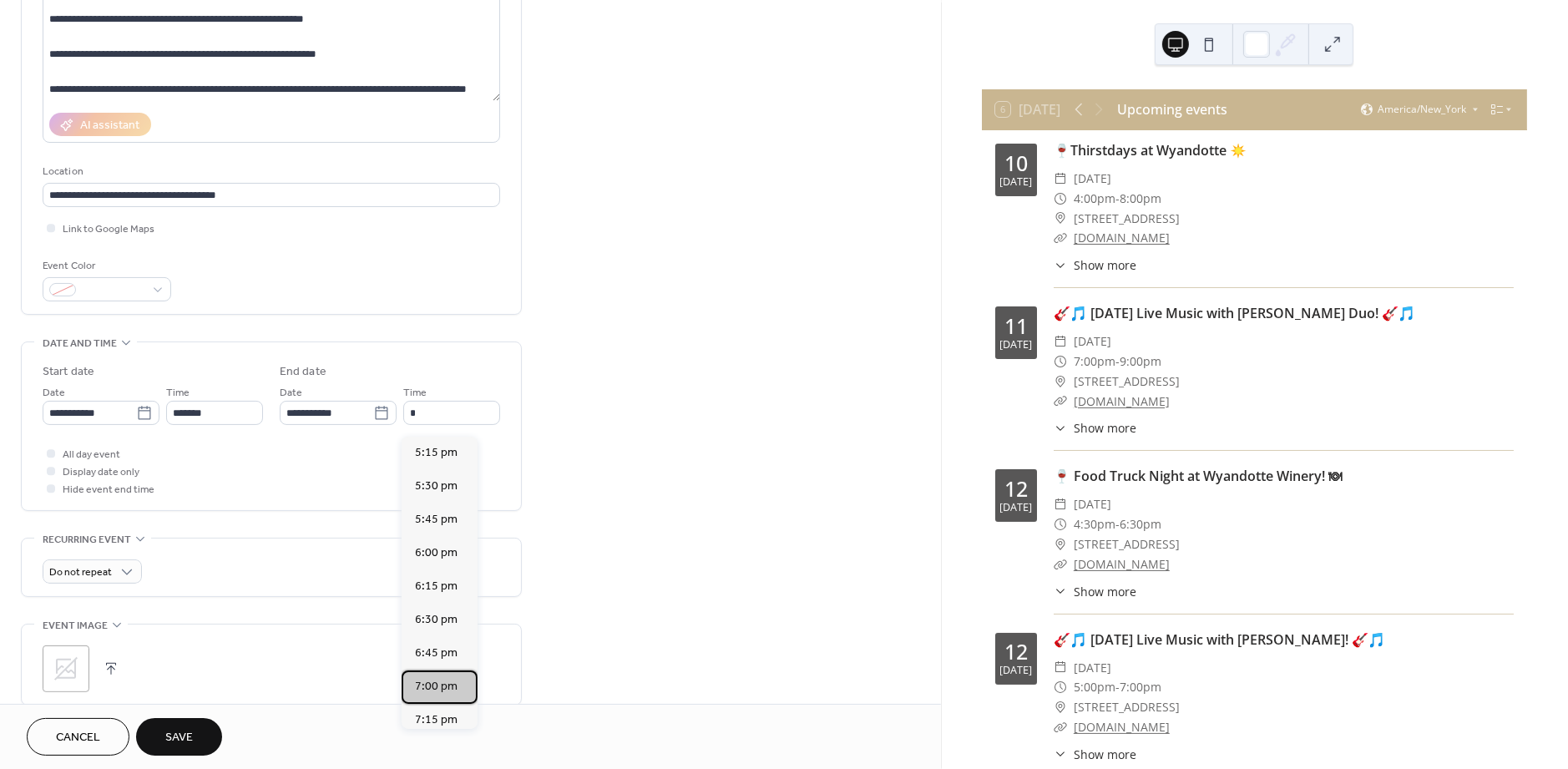 click on "7:00 pm" at bounding box center [436, 686] 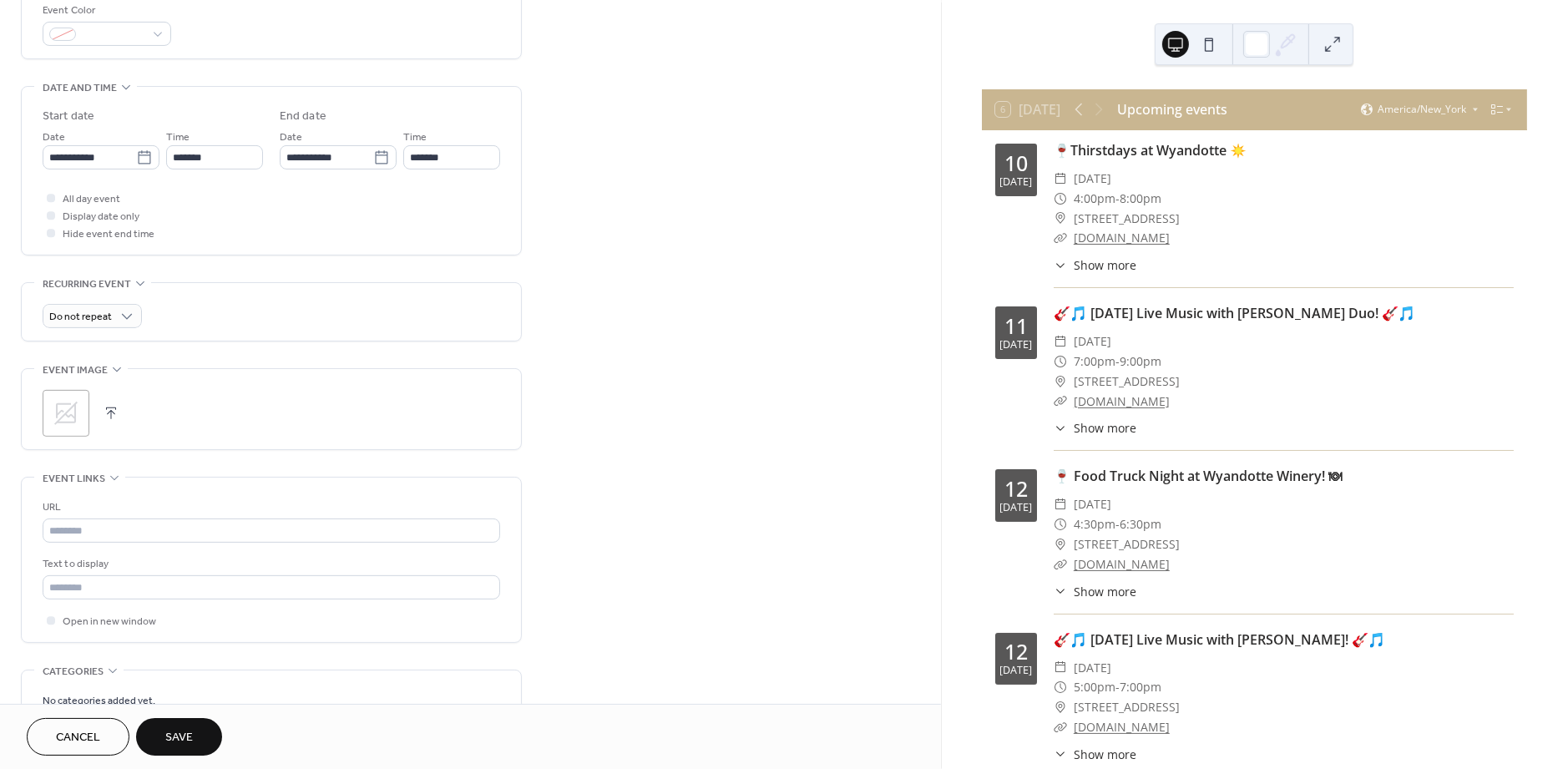 scroll, scrollTop: 503, scrollLeft: 0, axis: vertical 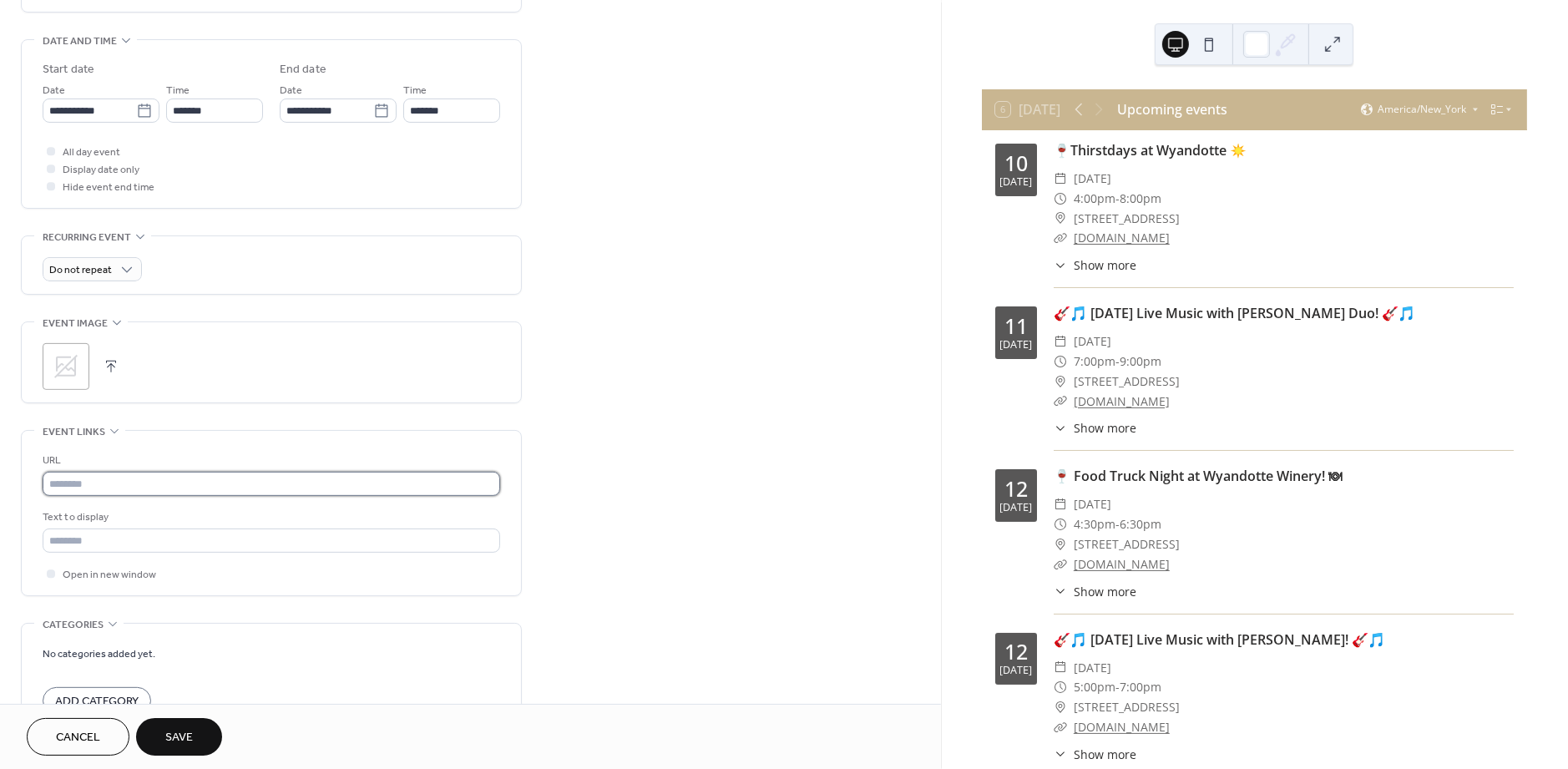 click at bounding box center (271, 483) 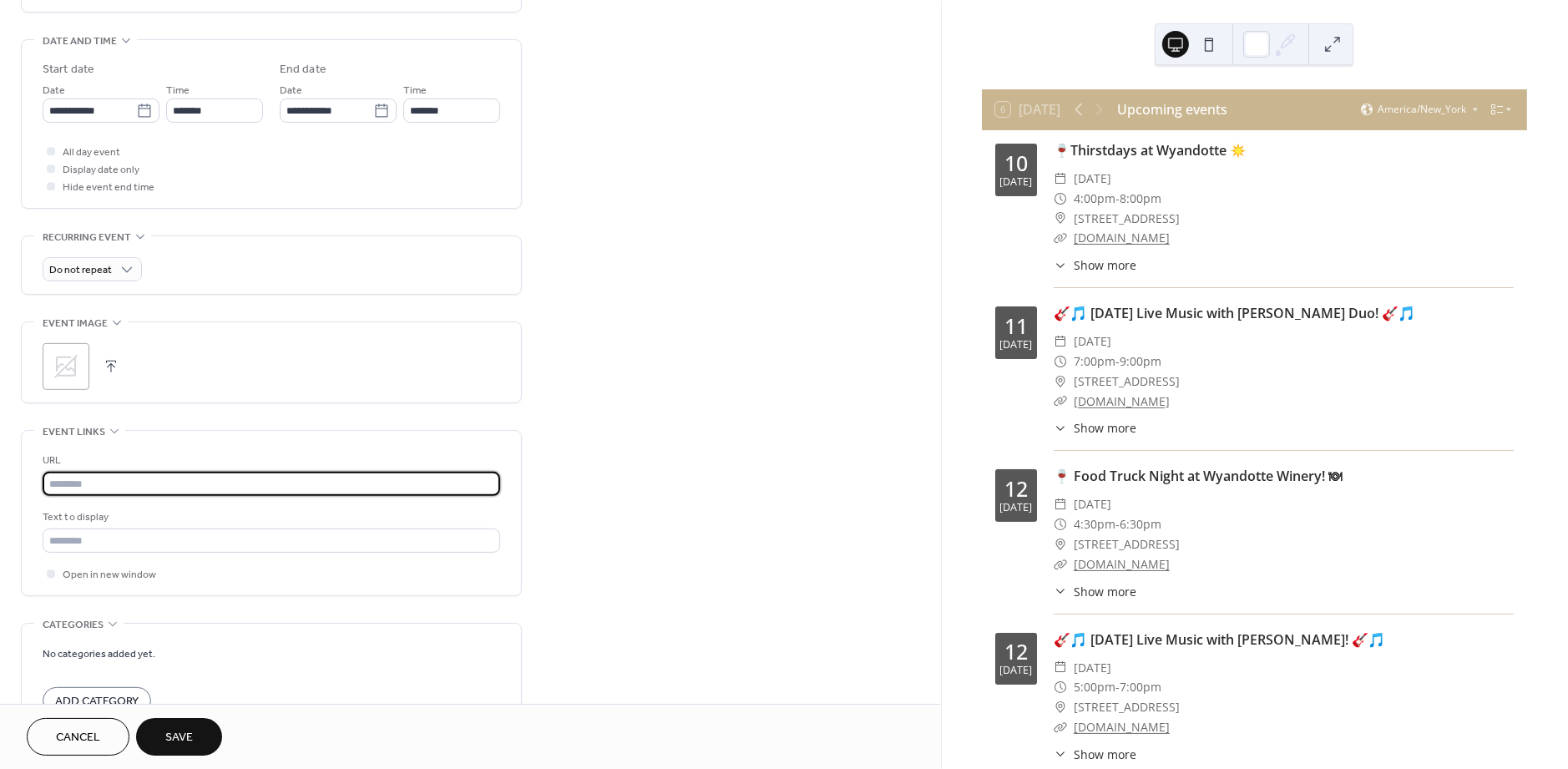 paste on "**********" 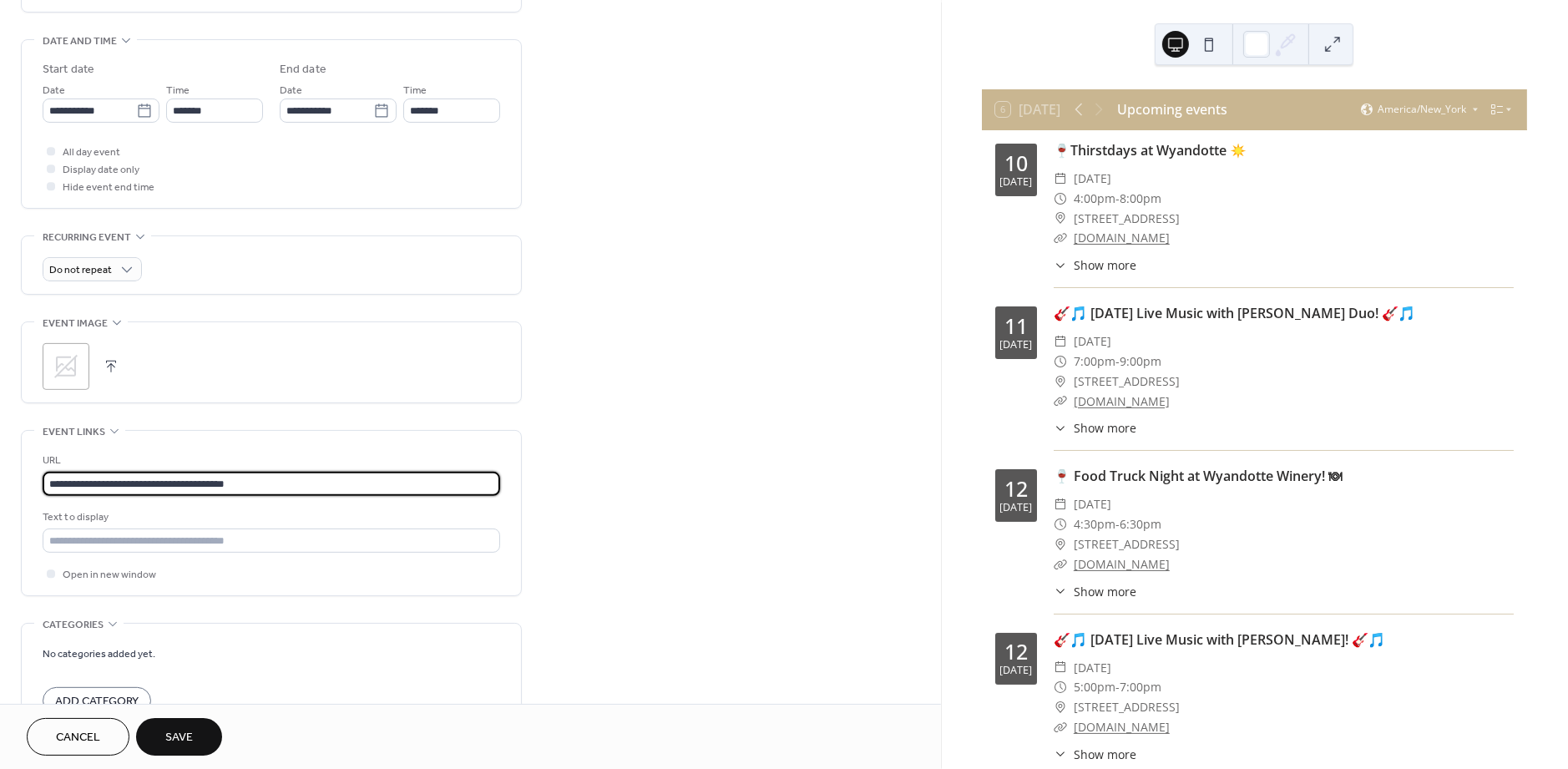 type on "**********" 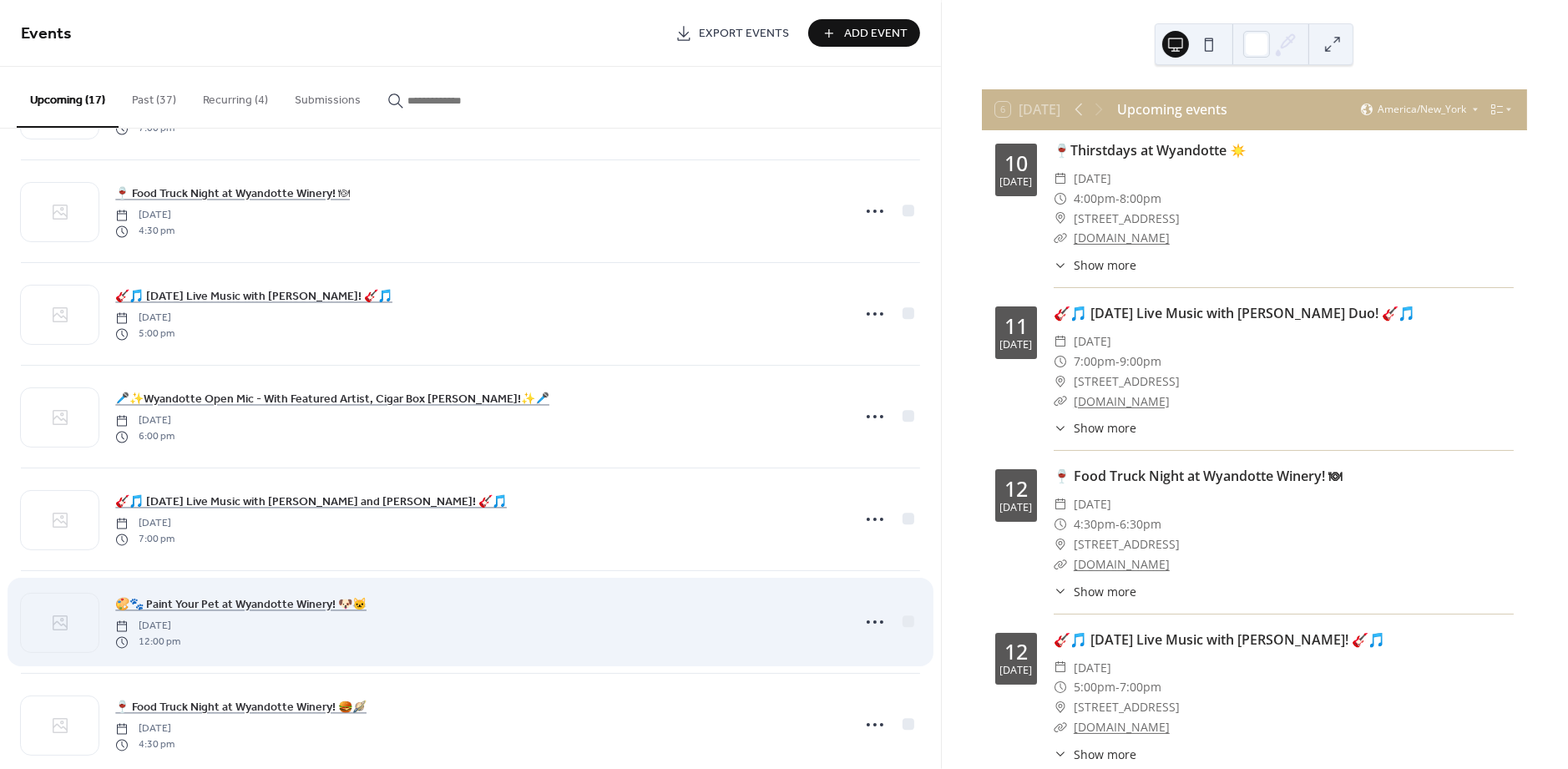 scroll, scrollTop: 151, scrollLeft: 0, axis: vertical 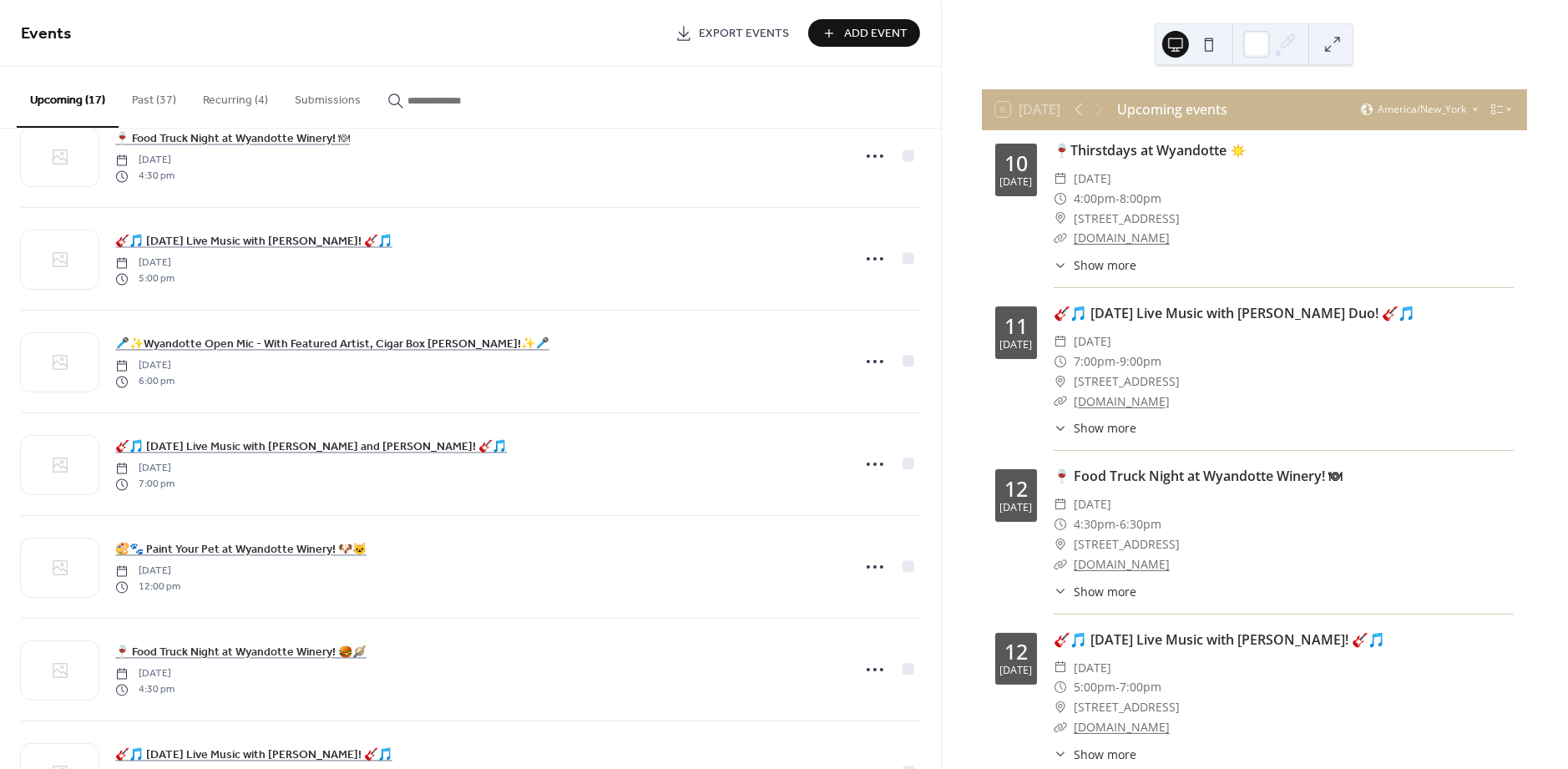 click on "Add Event" at bounding box center (864, 33) 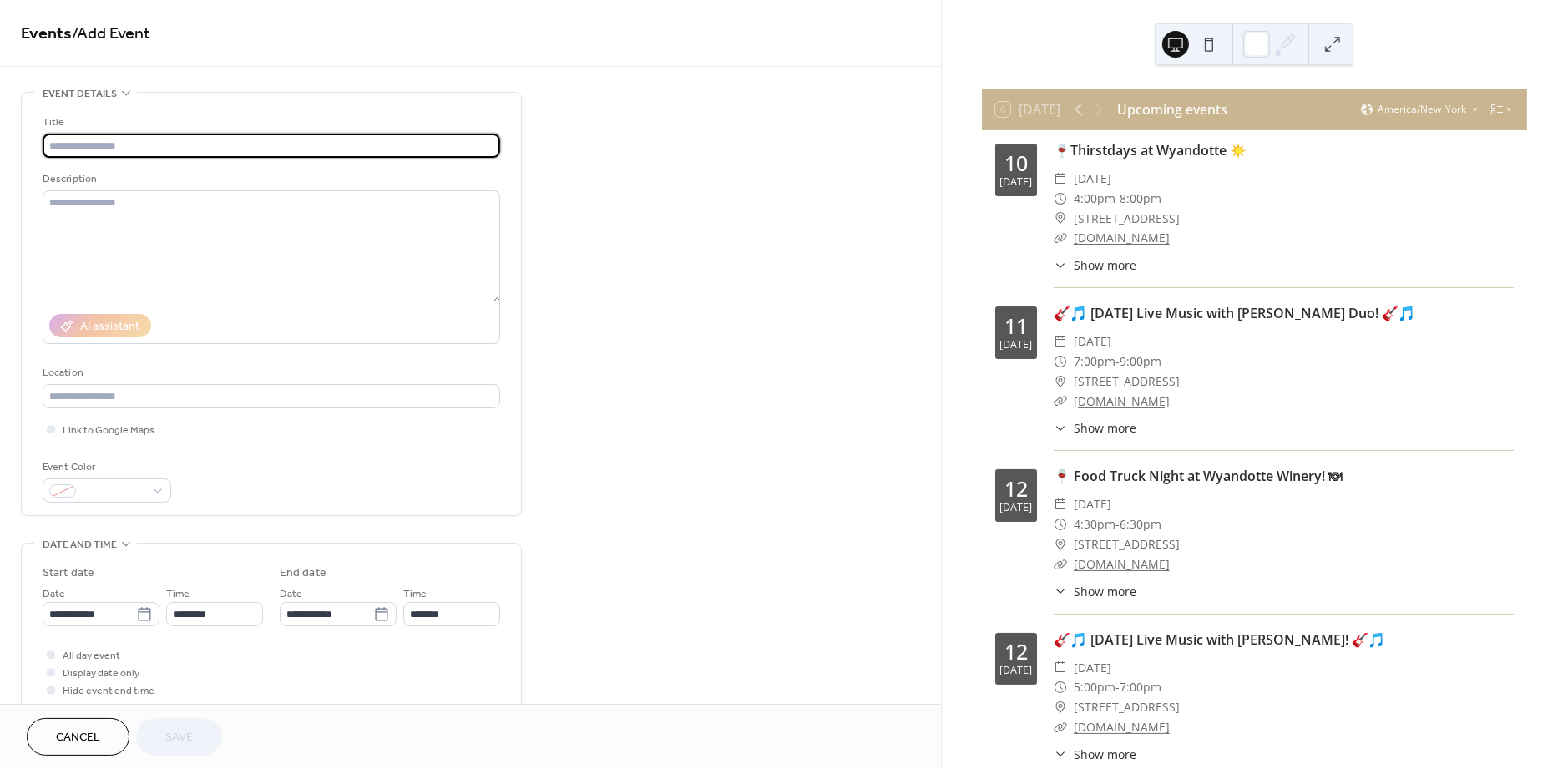 click at bounding box center (271, 145) 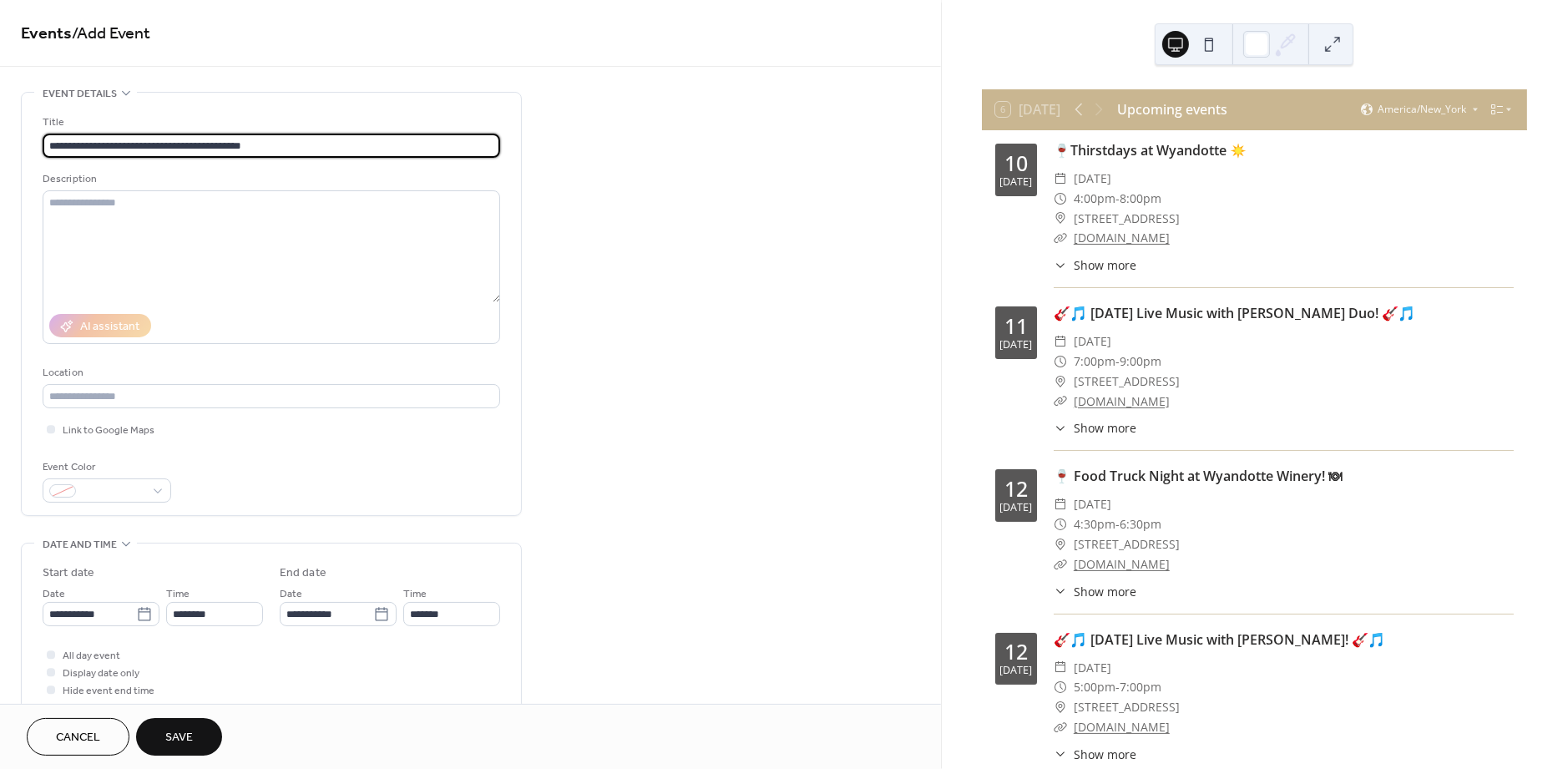 type on "**********" 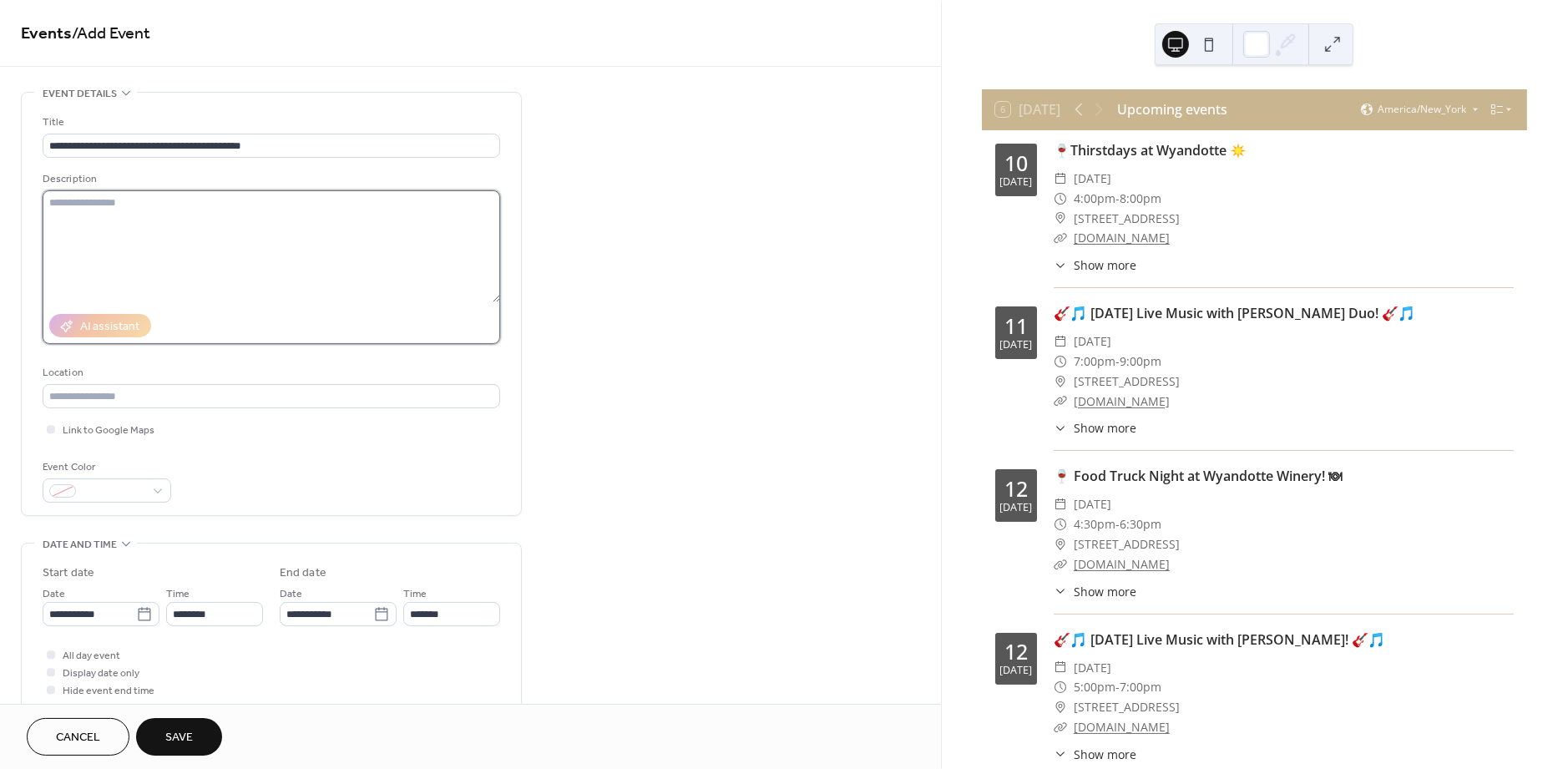 click at bounding box center [271, 246] 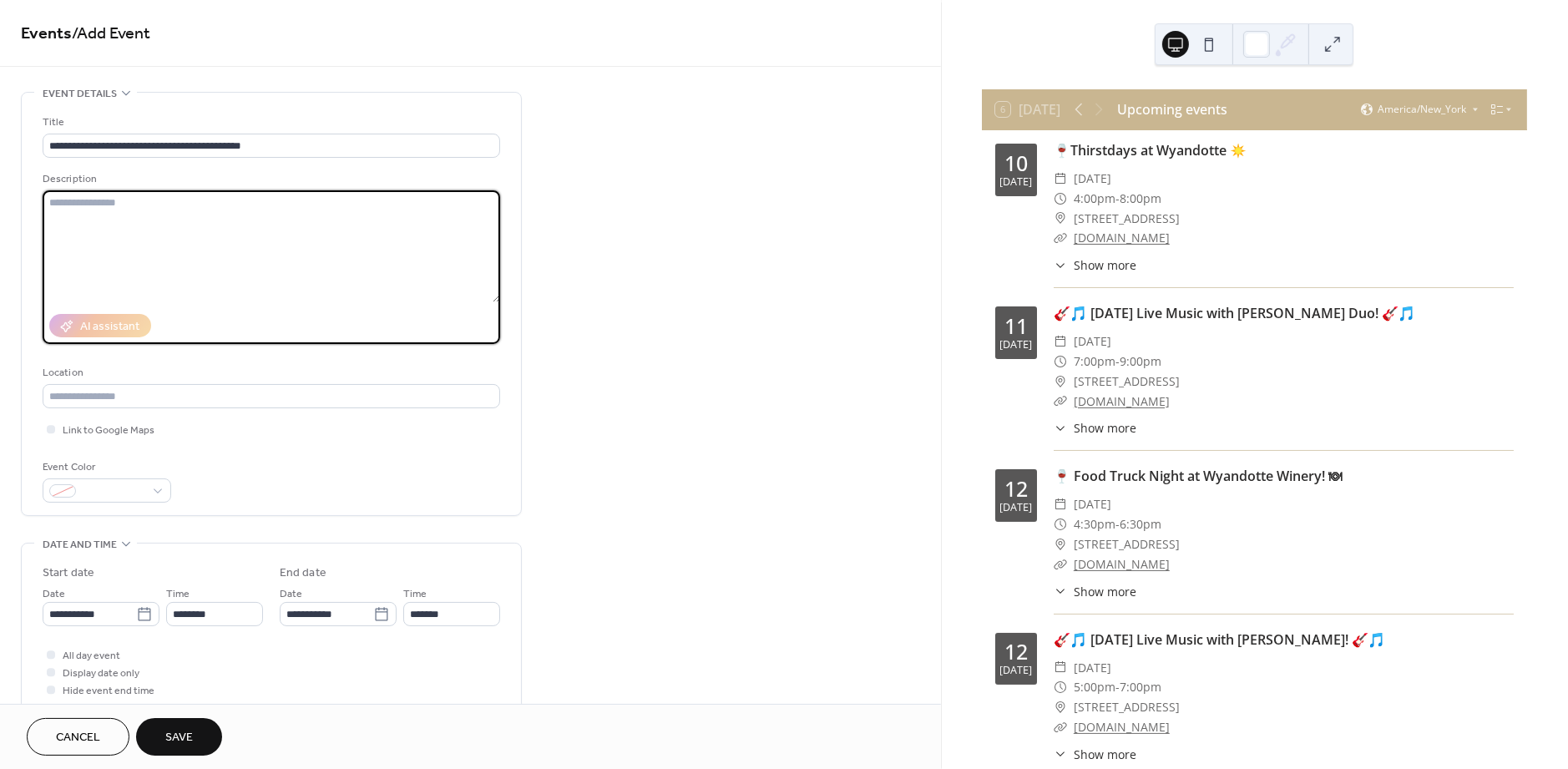 paste on "**********" 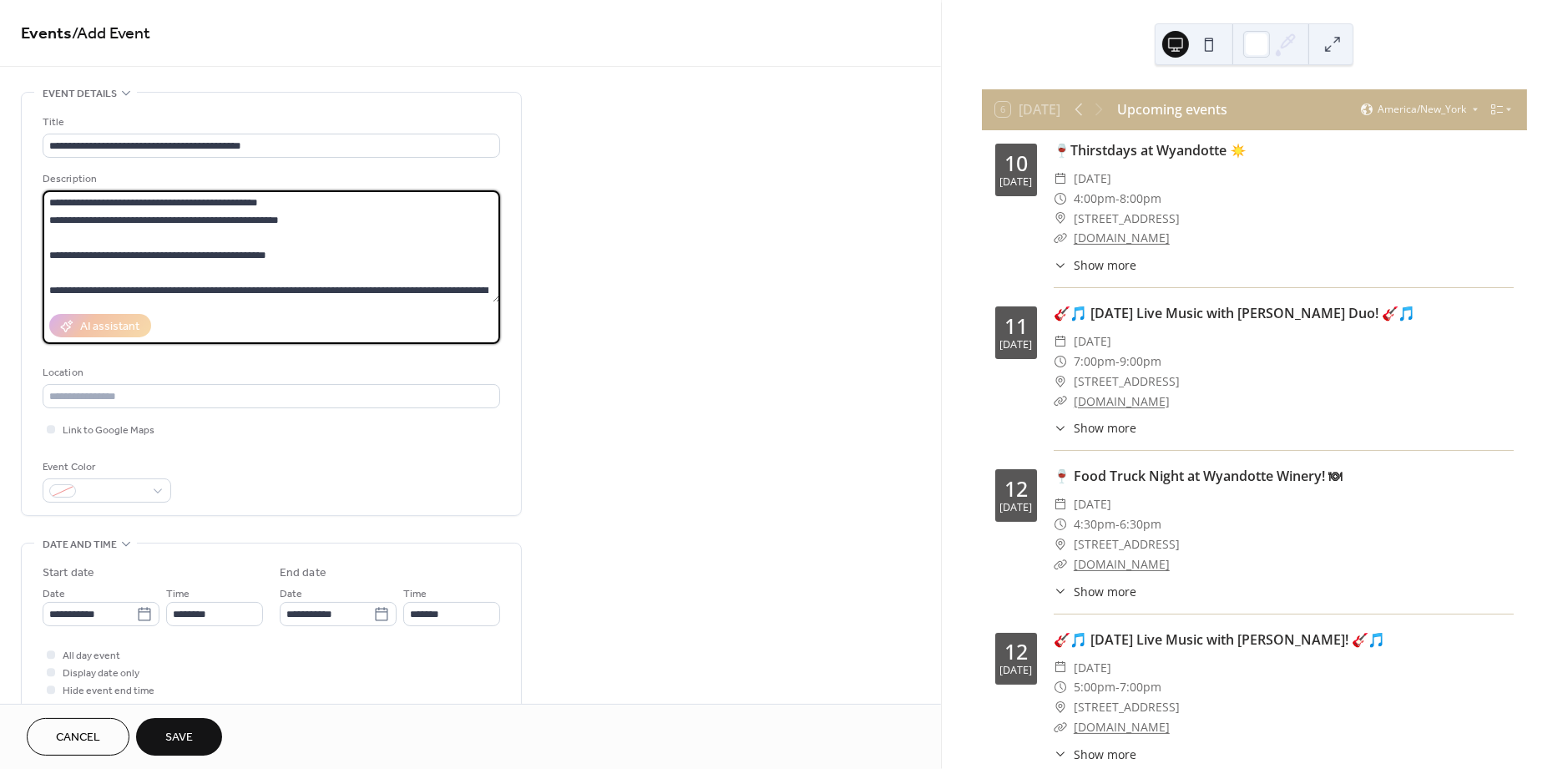 scroll, scrollTop: 296, scrollLeft: 0, axis: vertical 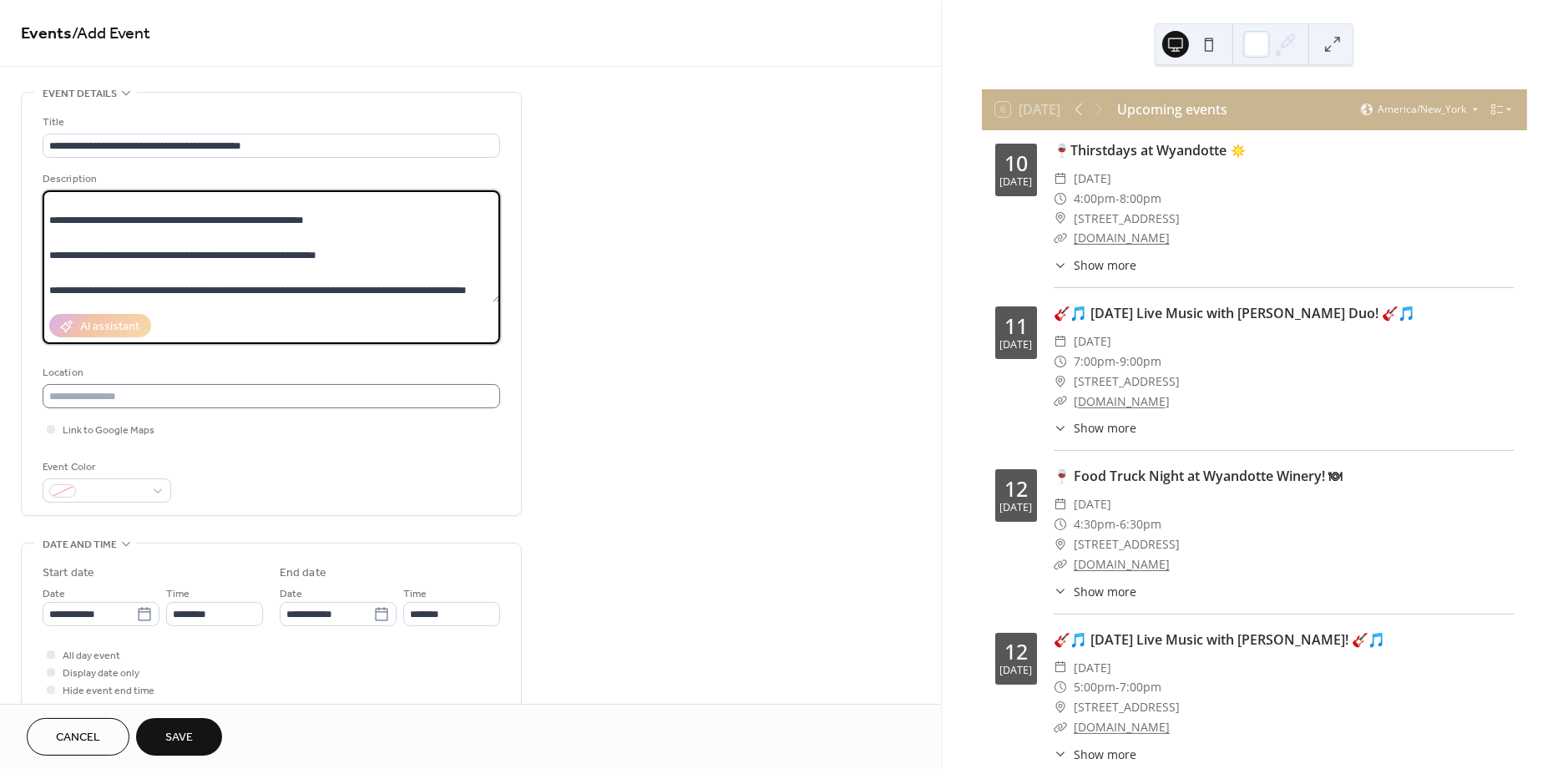 type on "**********" 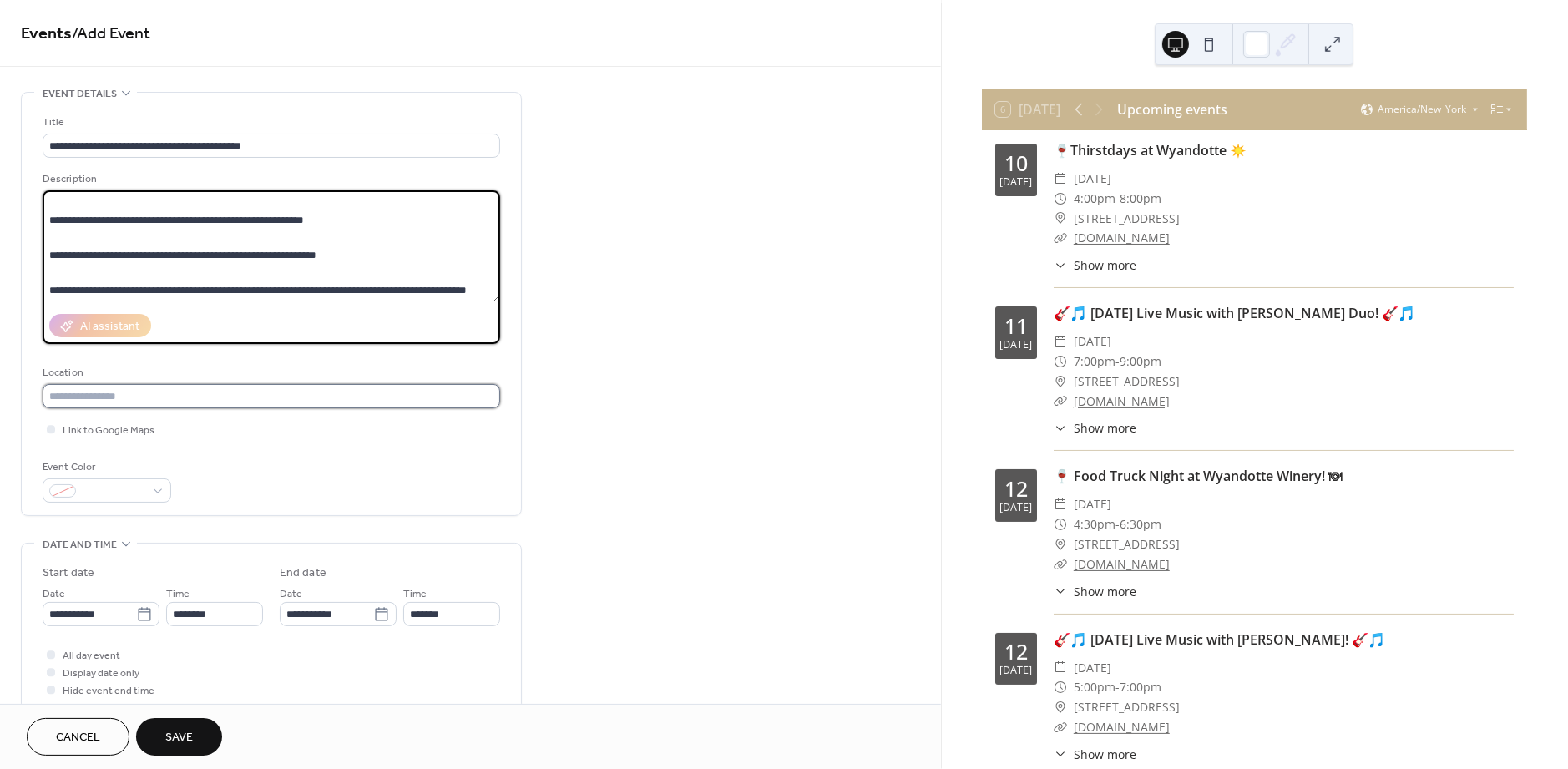 click at bounding box center [271, 396] 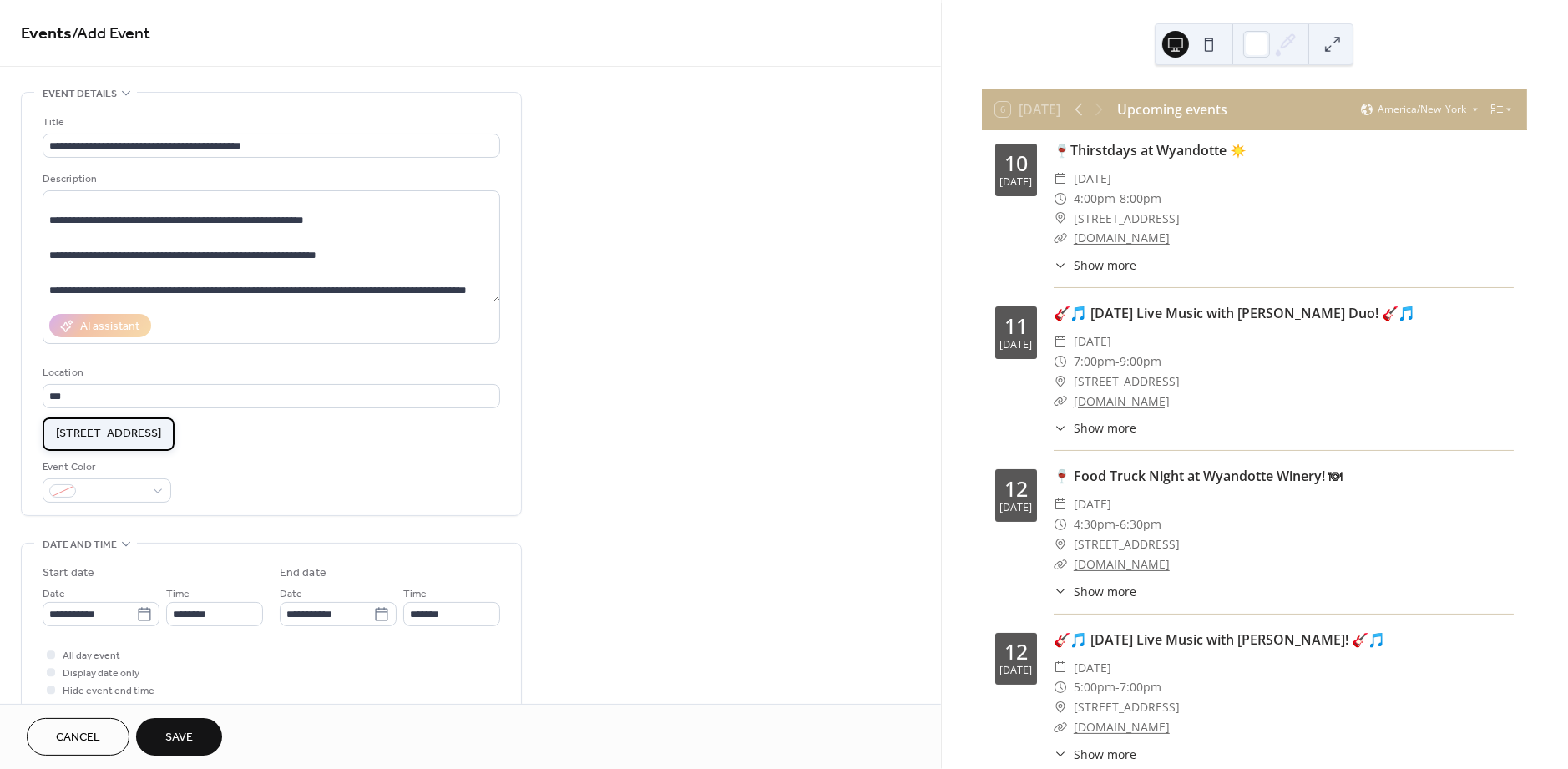 click on "[STREET_ADDRESS]" at bounding box center (109, 434) 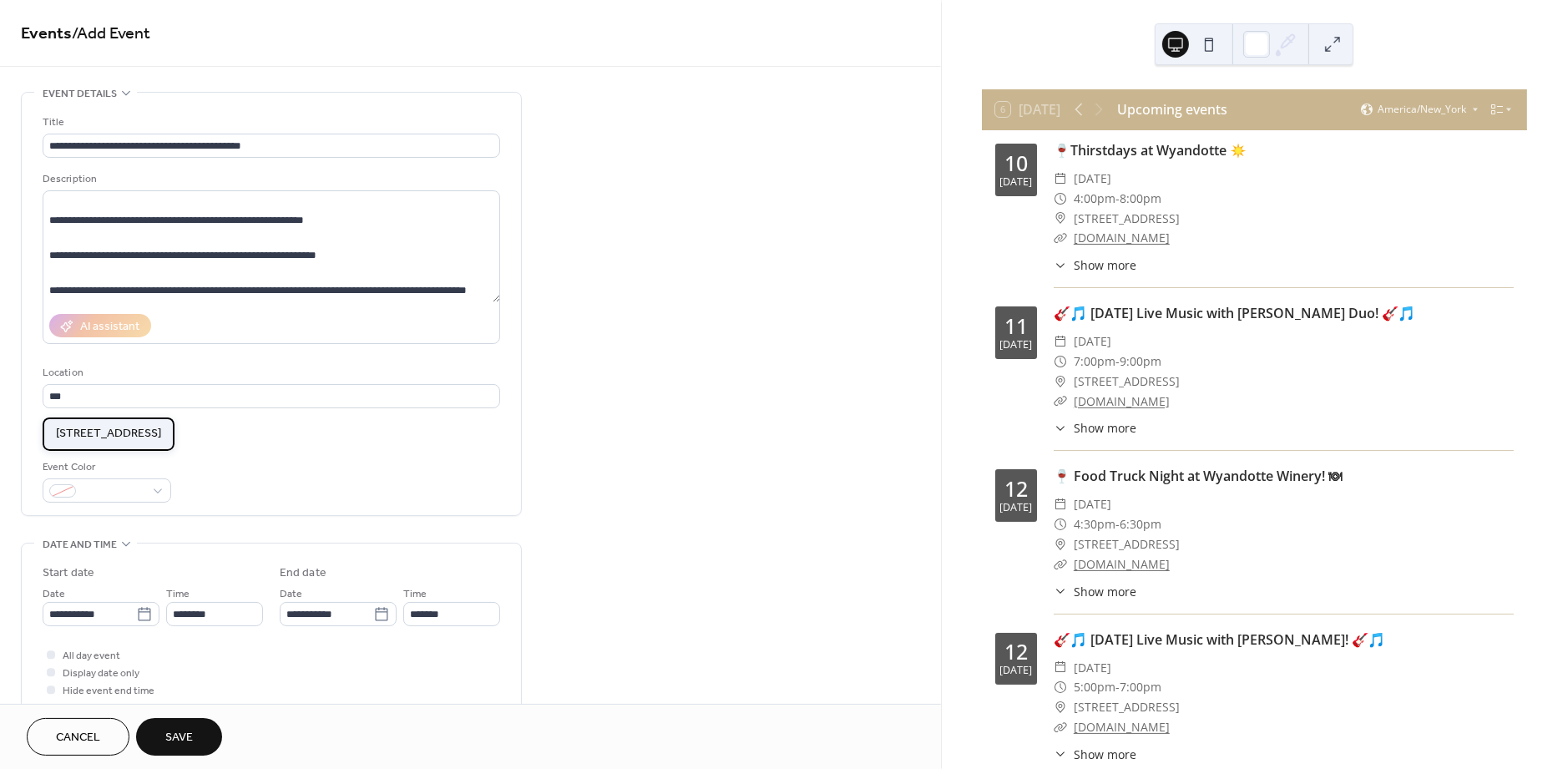 type on "**********" 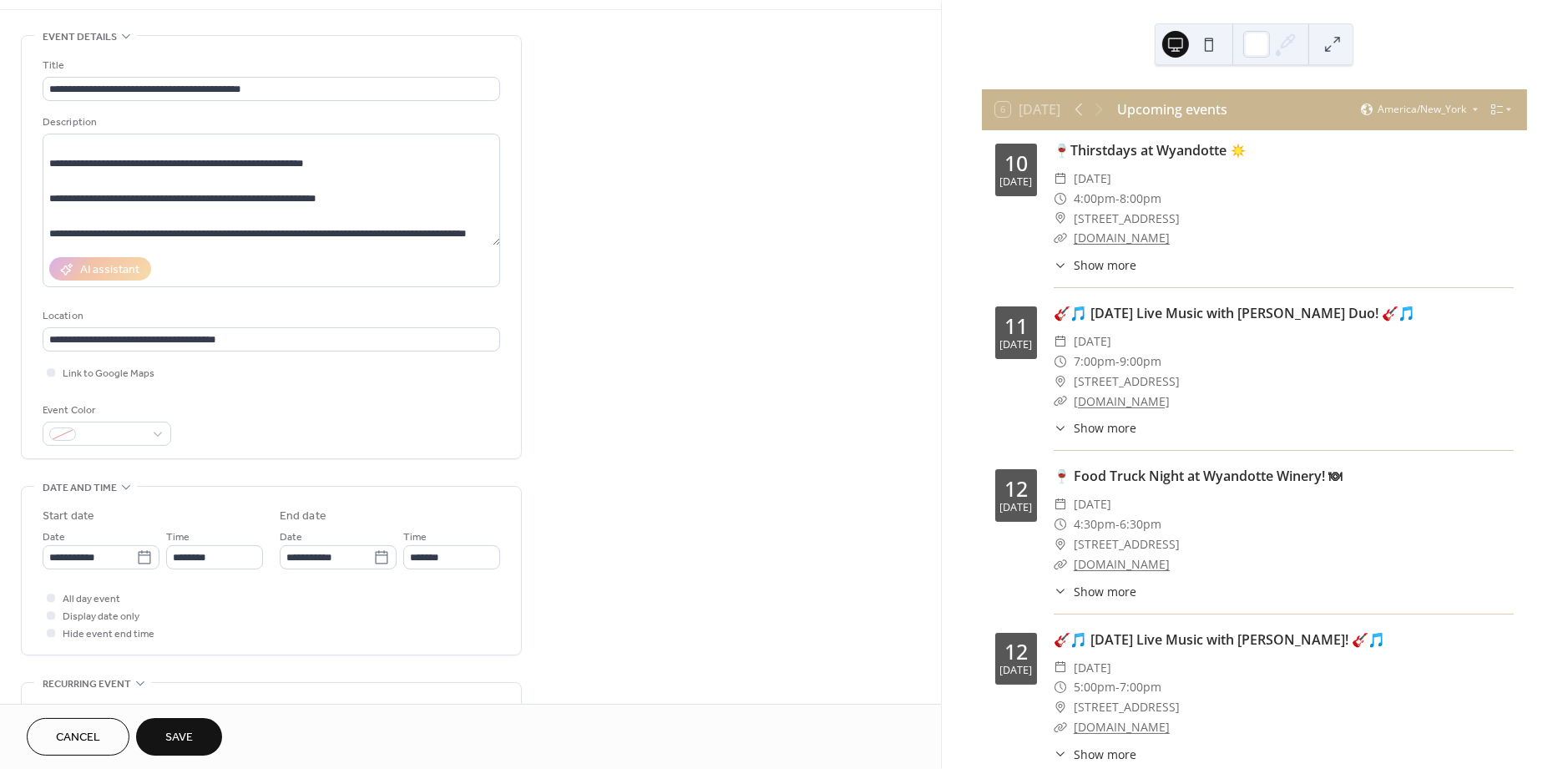scroll, scrollTop: 151, scrollLeft: 0, axis: vertical 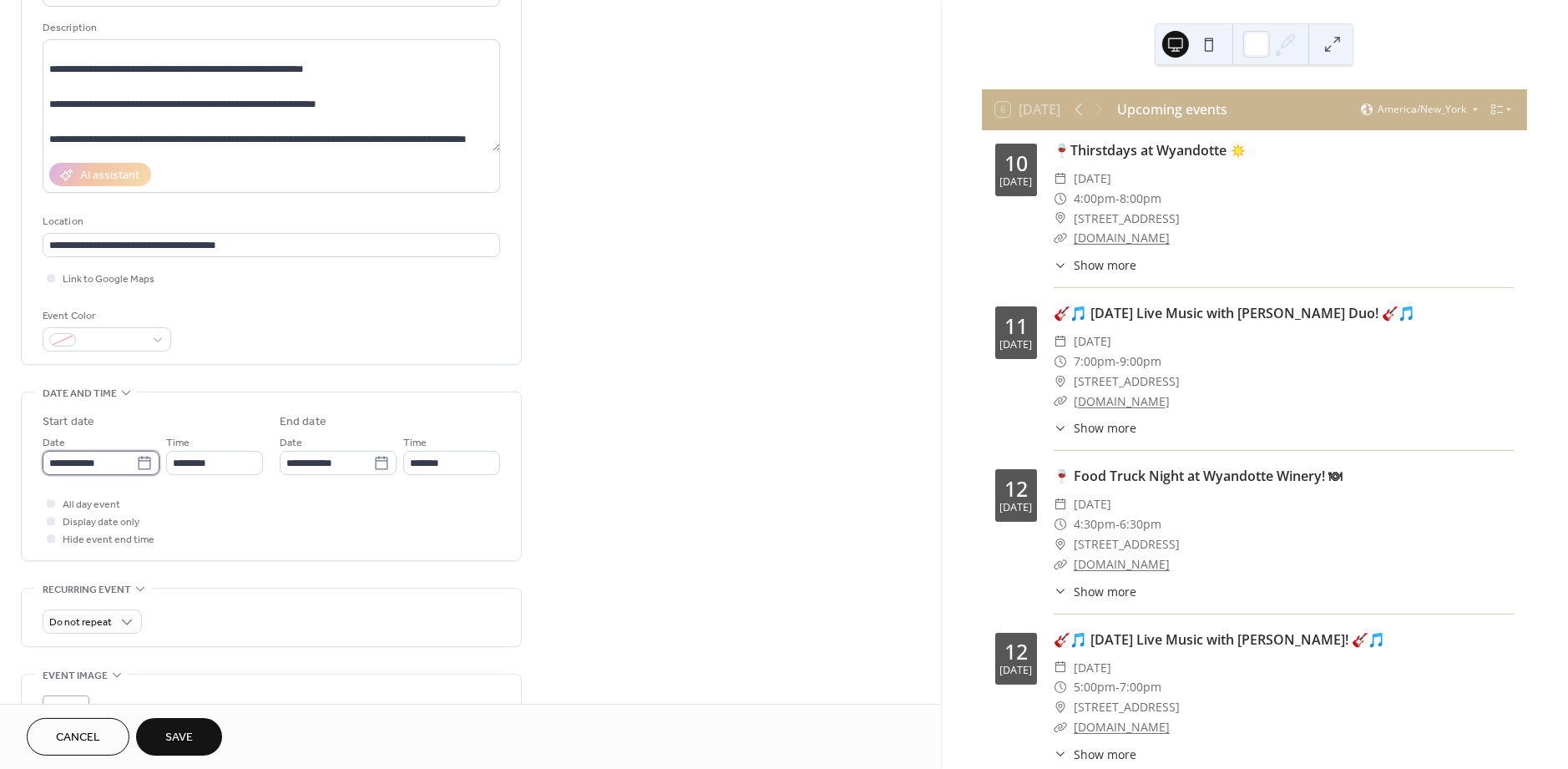 click on "**********" at bounding box center [89, 463] 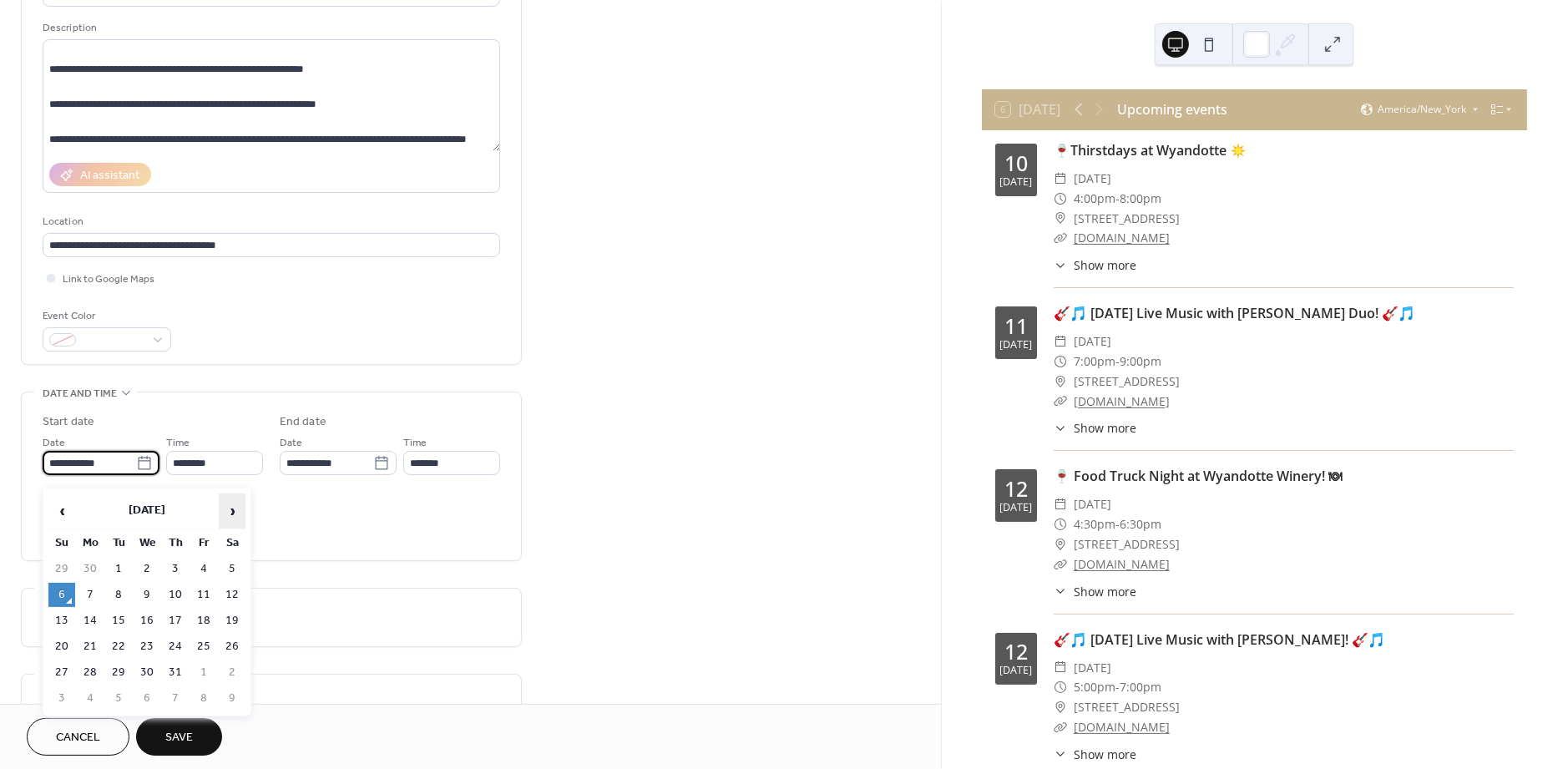 click on "›" at bounding box center [232, 511] 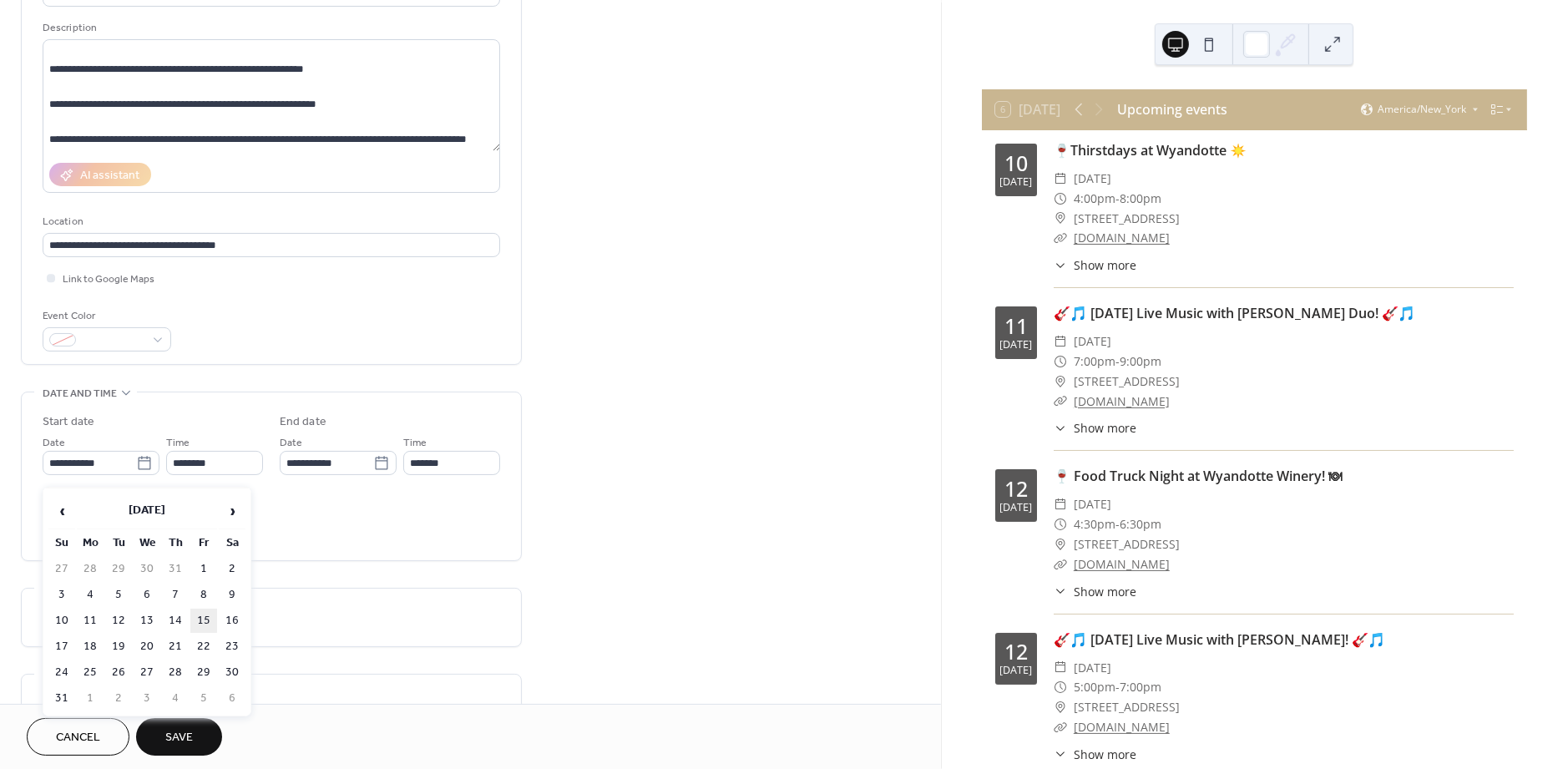 click on "15" at bounding box center [204, 620] 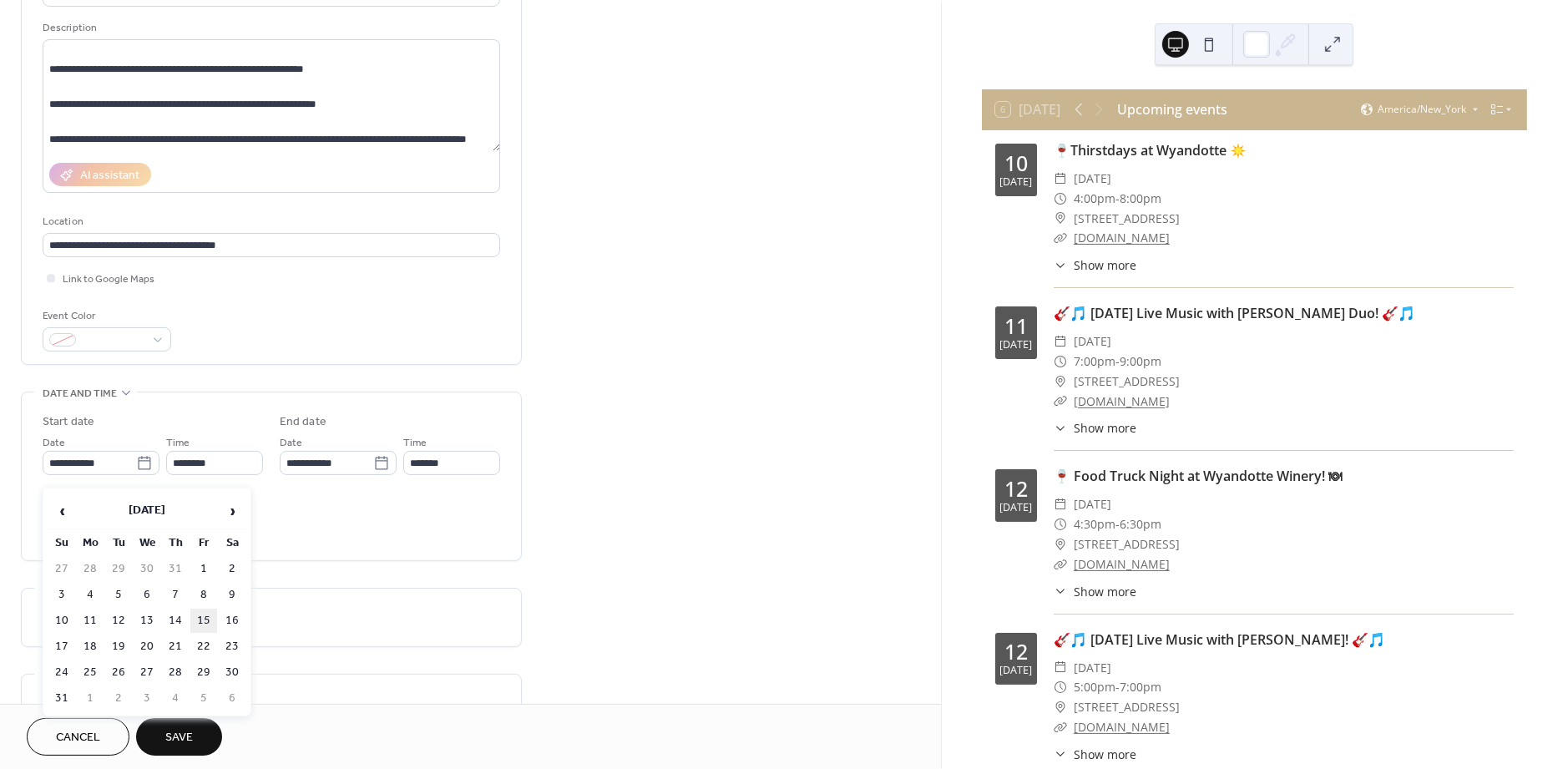 type on "**********" 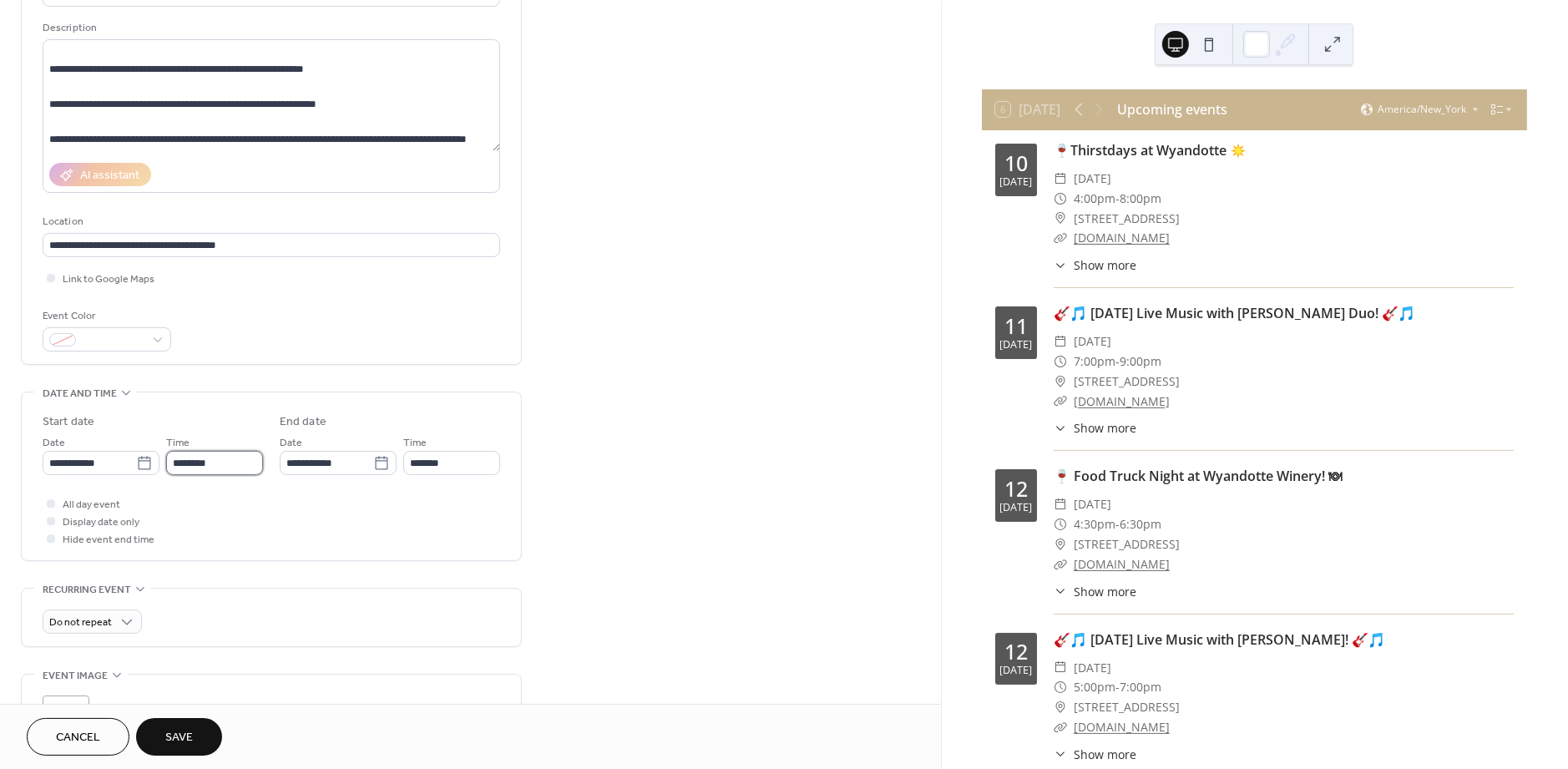 click on "********" at bounding box center [215, 463] 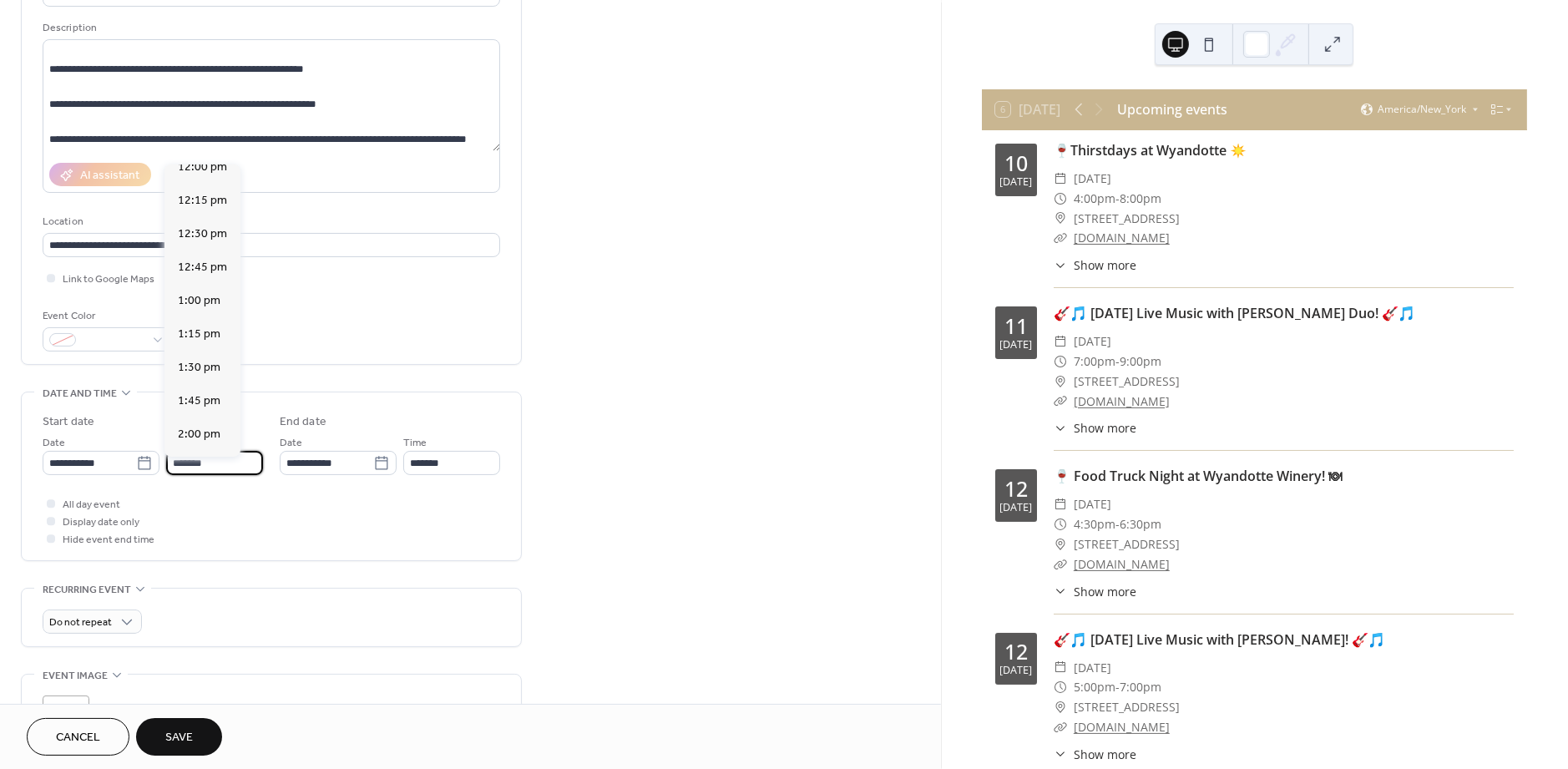 scroll, scrollTop: 2560, scrollLeft: 0, axis: vertical 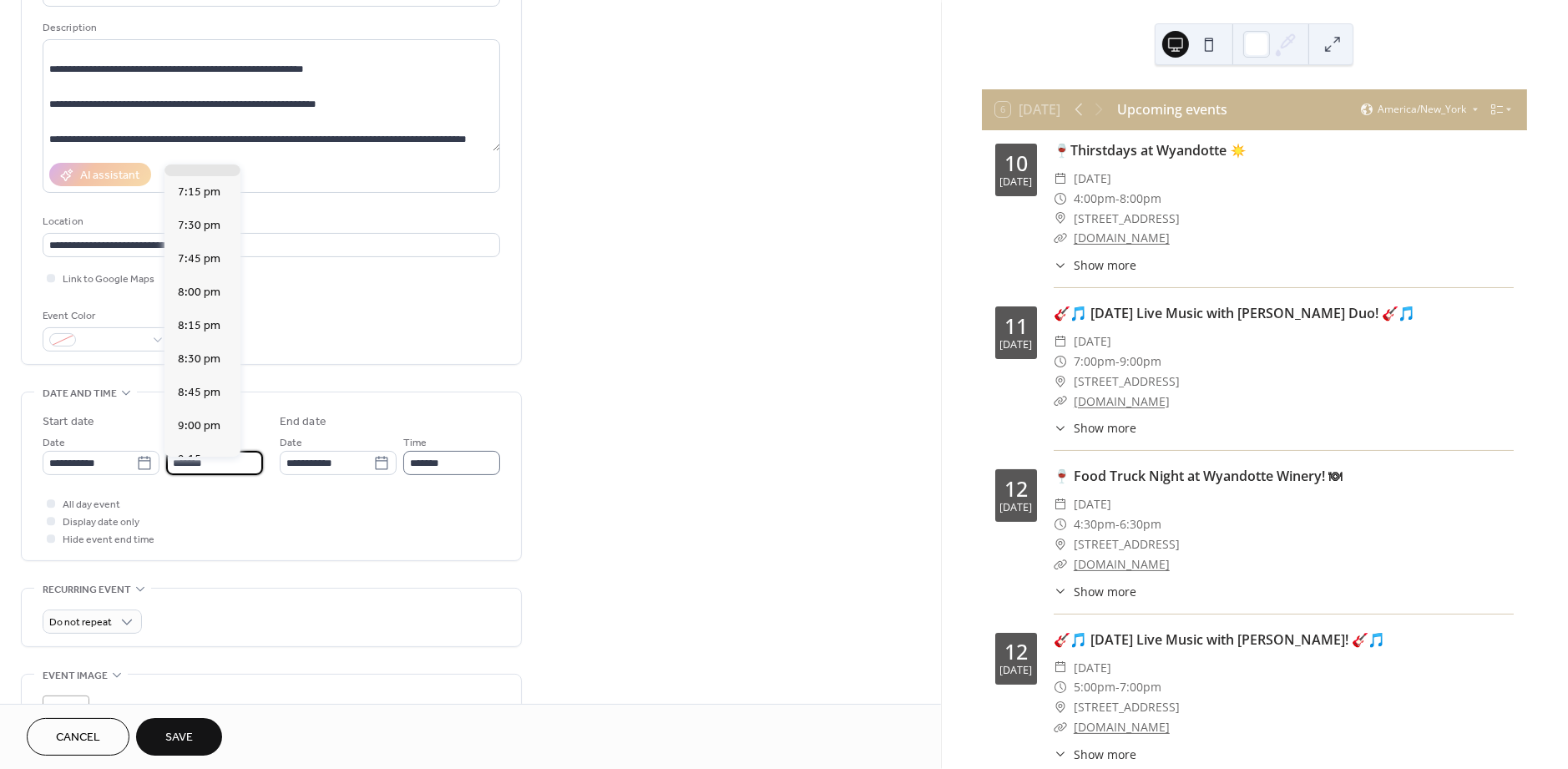 type on "*******" 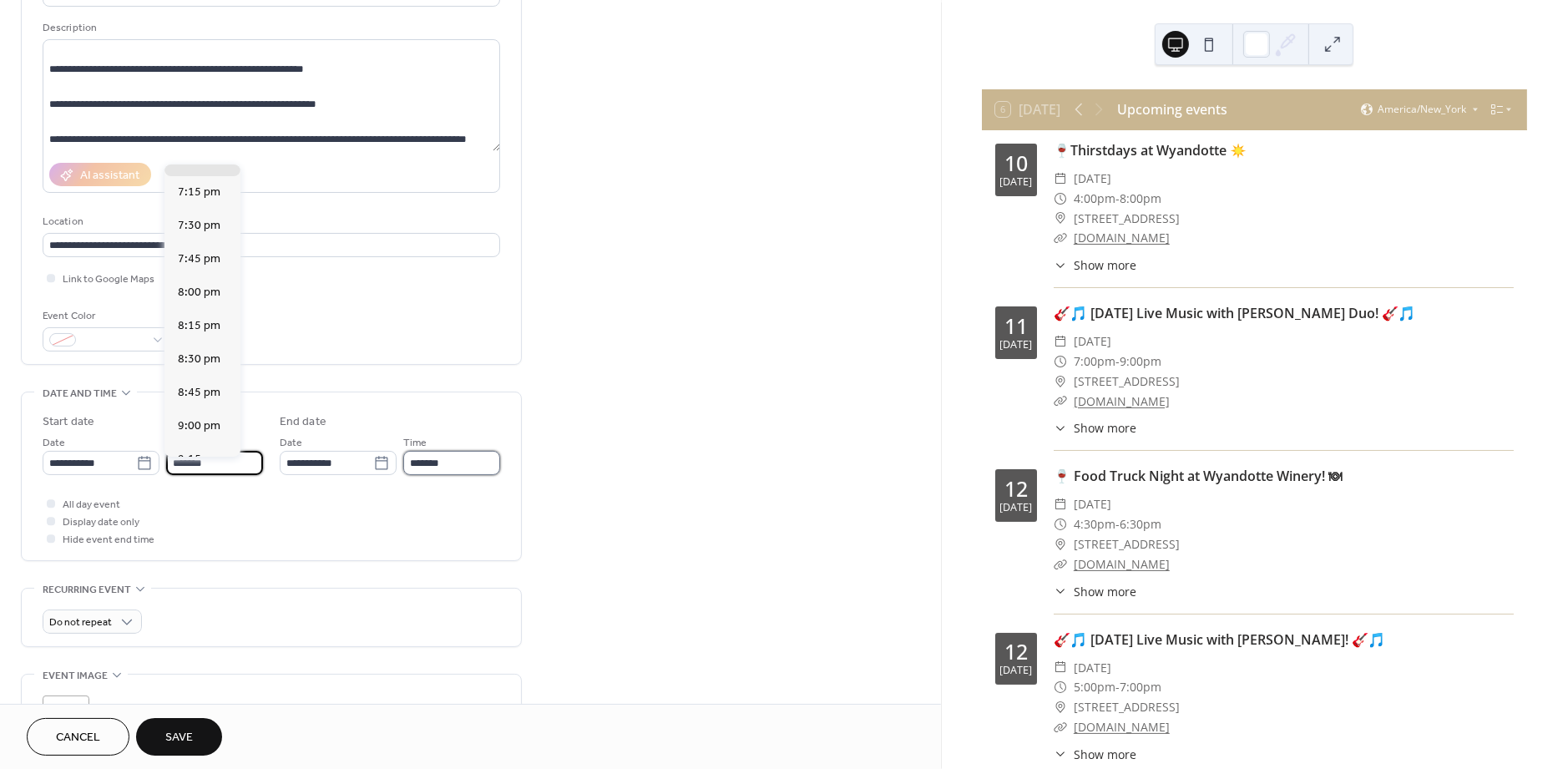 click on "*******" at bounding box center (452, 463) 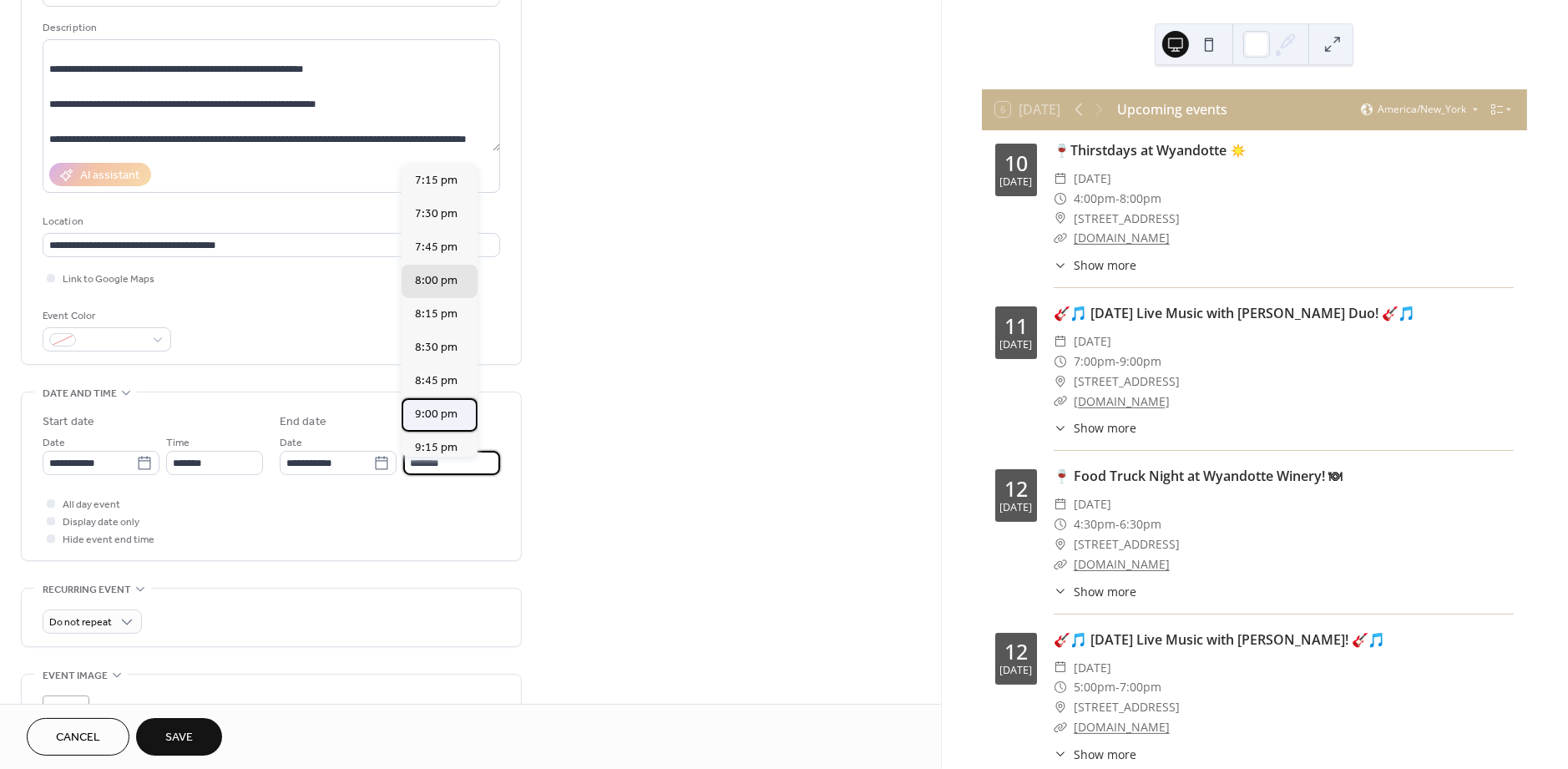 click on "9:00 pm" at bounding box center [436, 415] 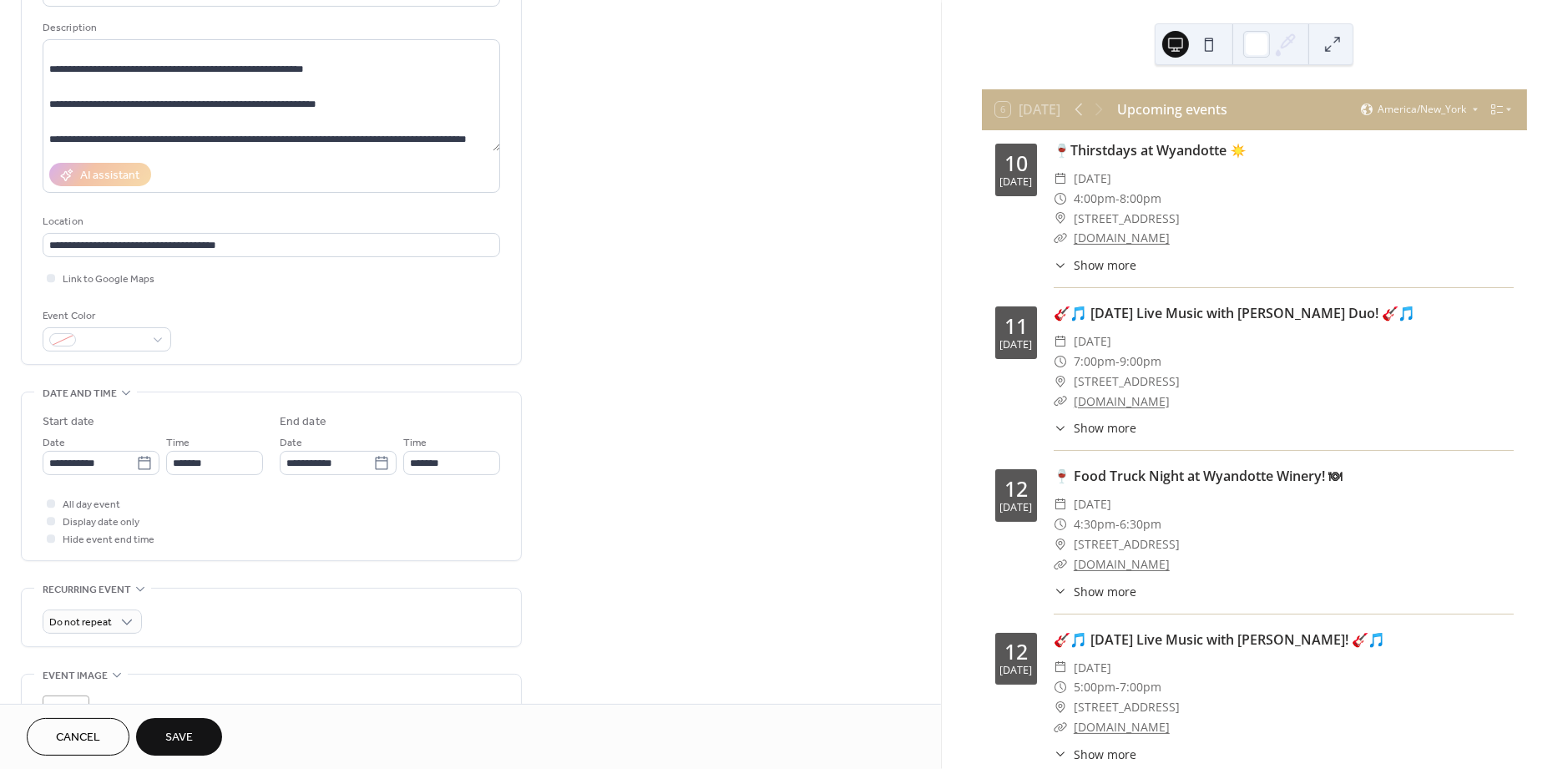 click on "All day event Display date only Hide event end time" at bounding box center (271, 521) 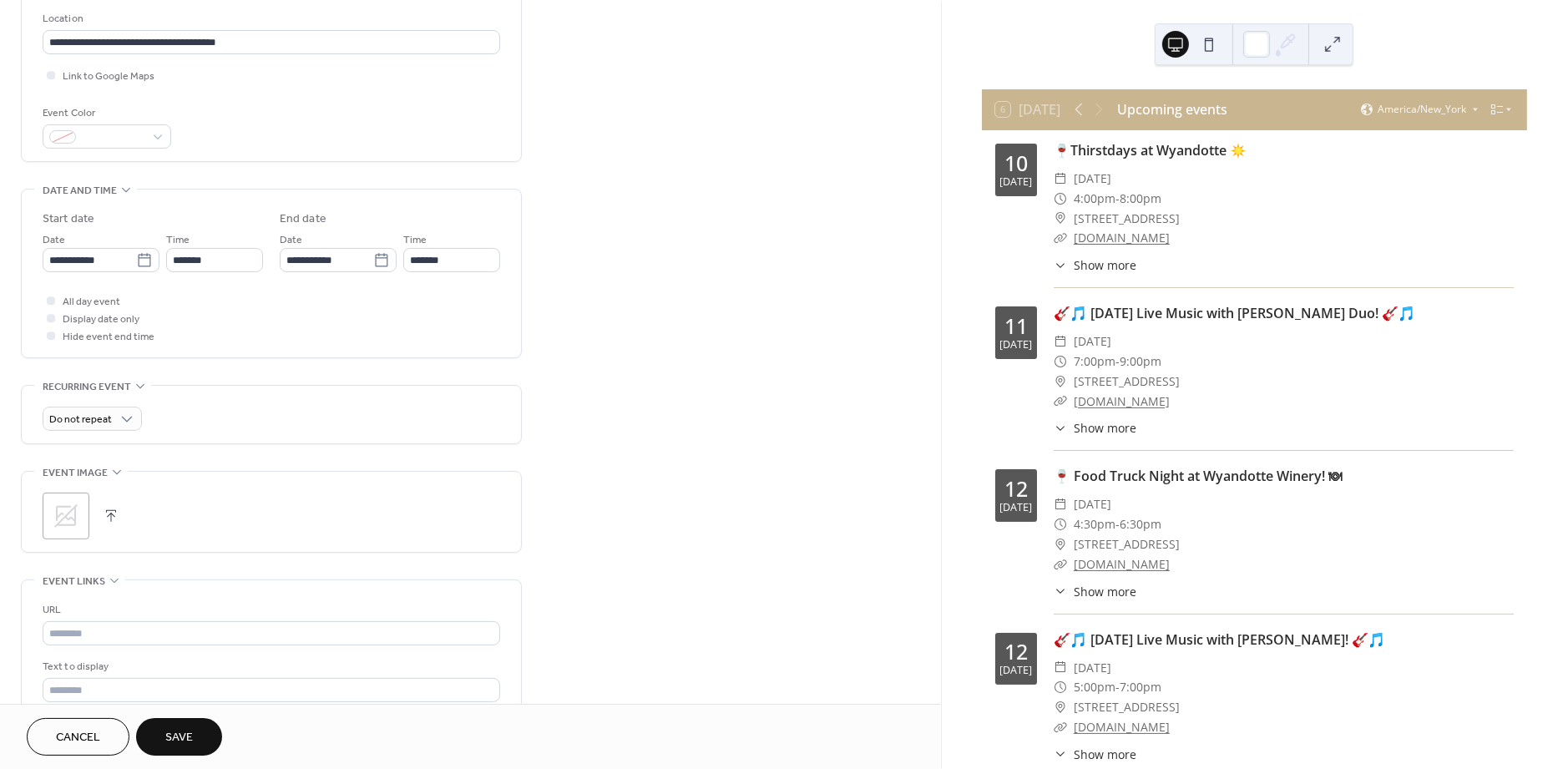 scroll, scrollTop: 402, scrollLeft: 0, axis: vertical 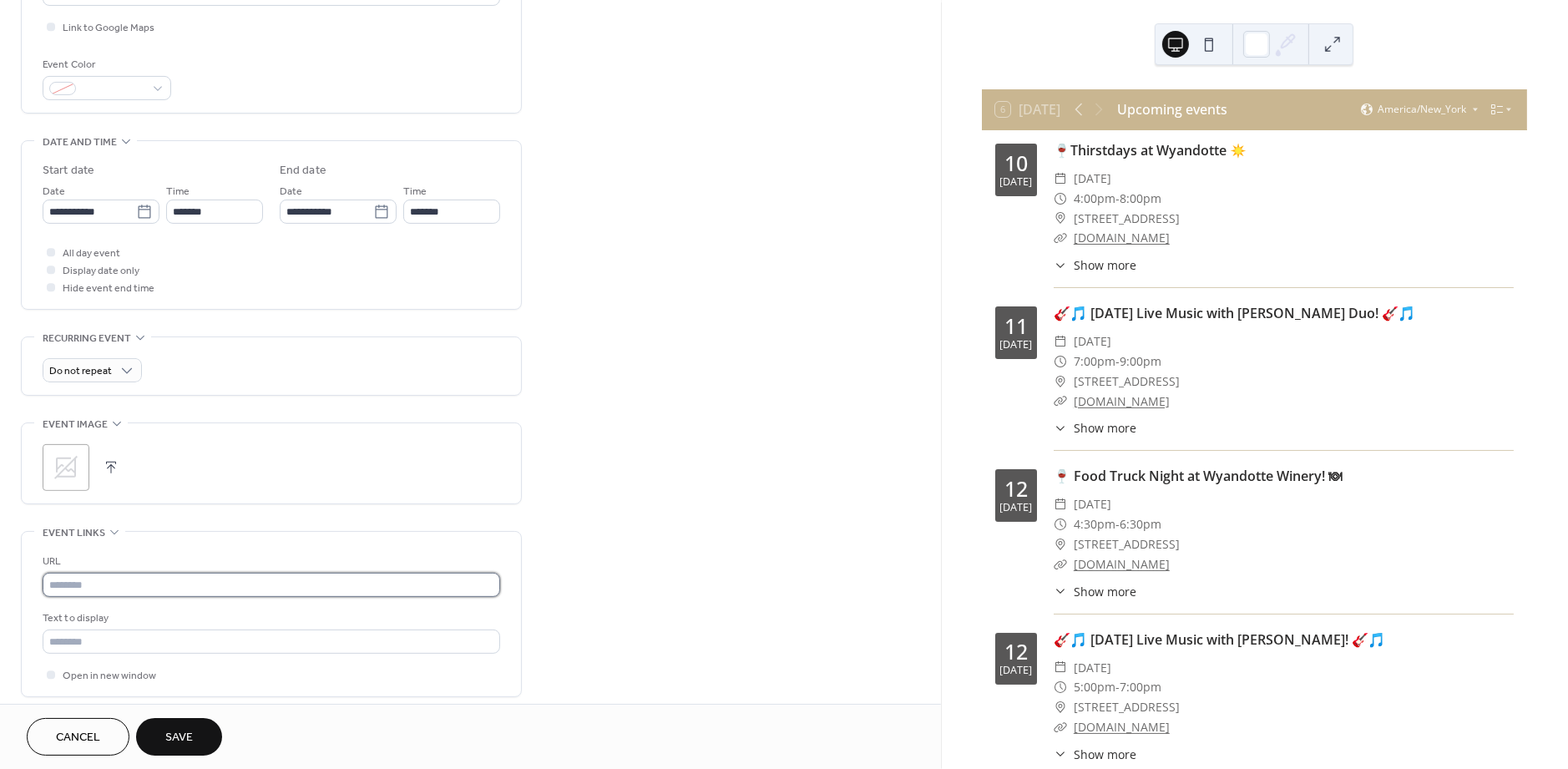 click at bounding box center (271, 584) 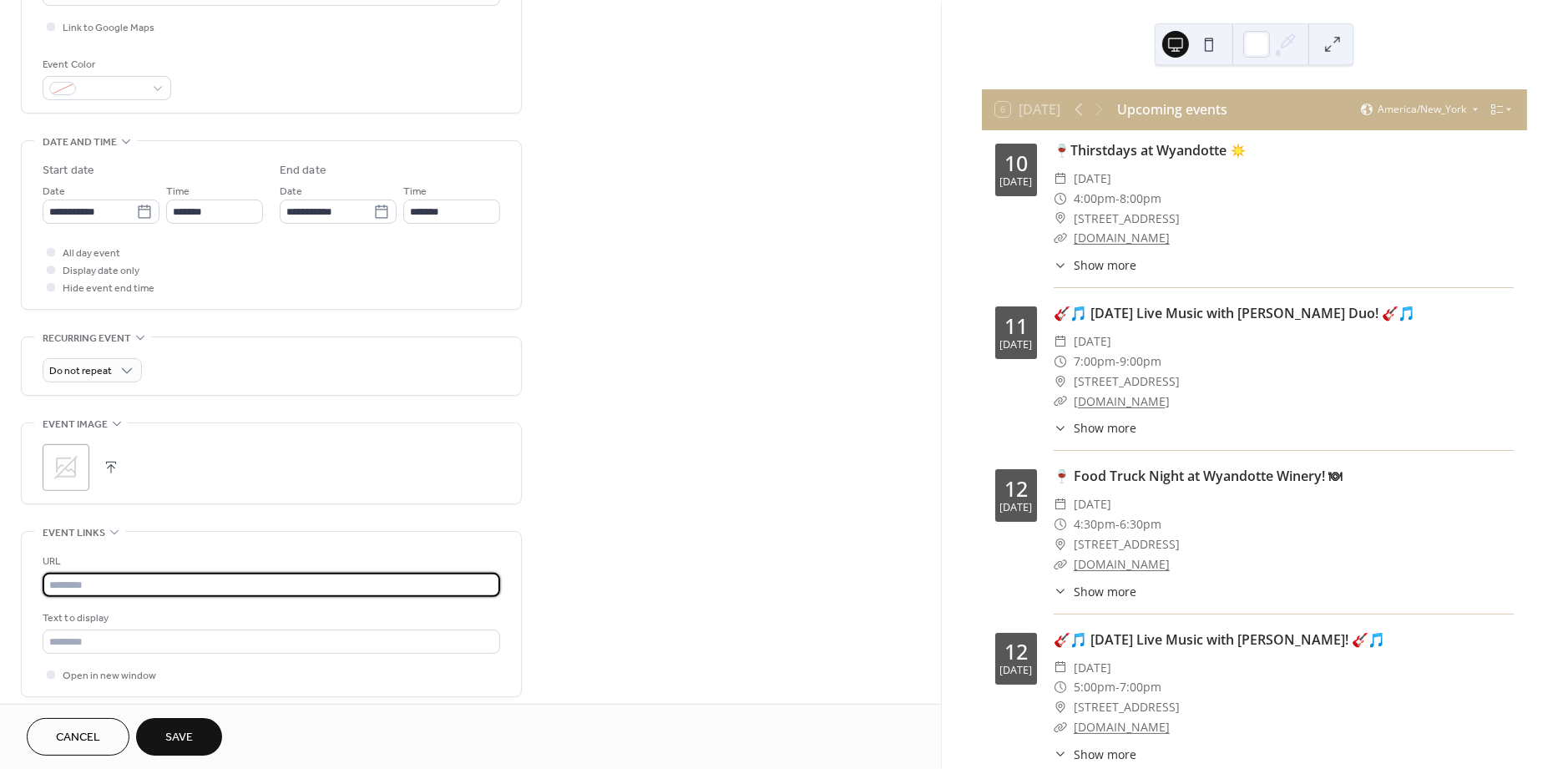 paste on "**********" 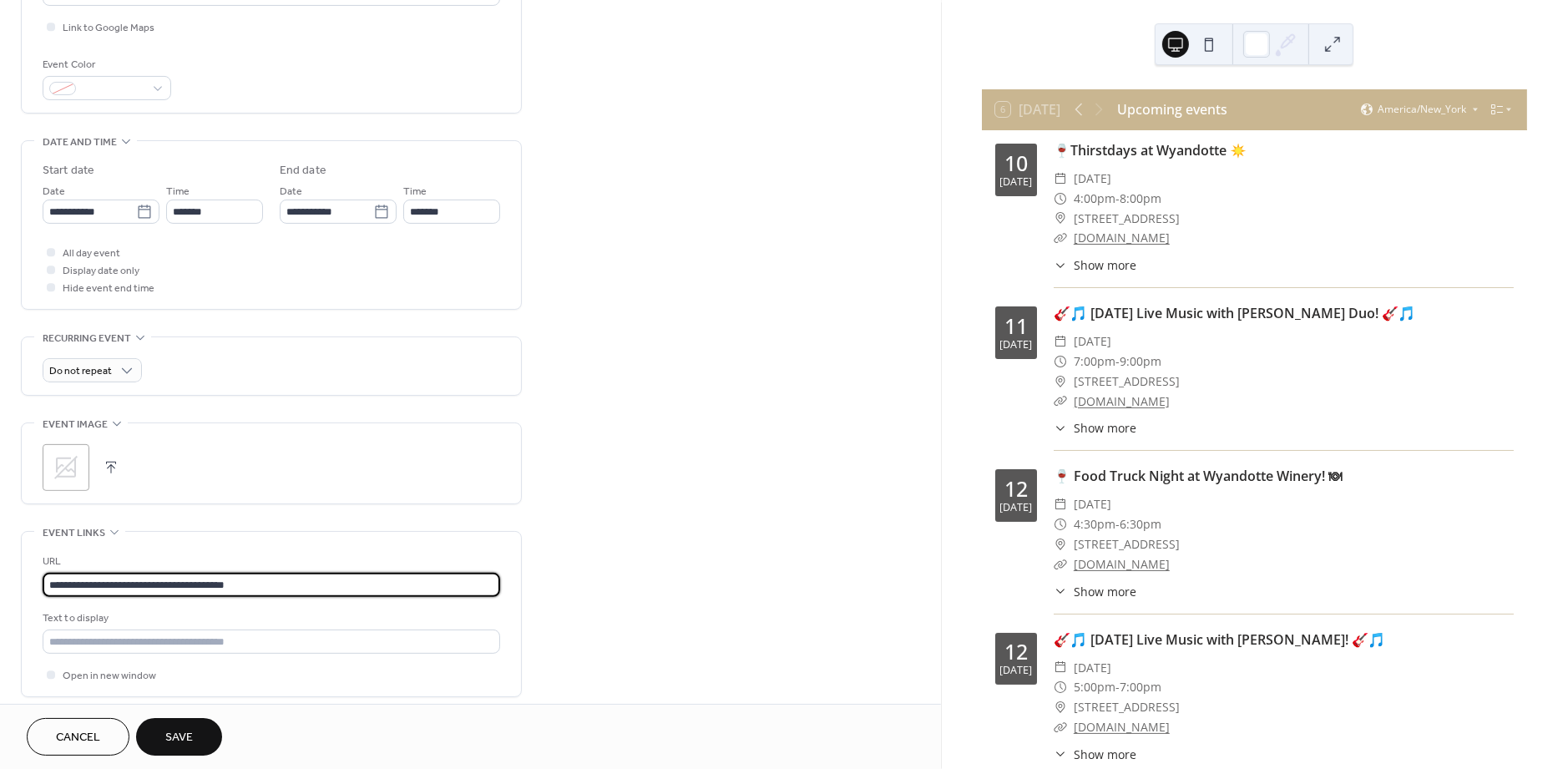 type on "**********" 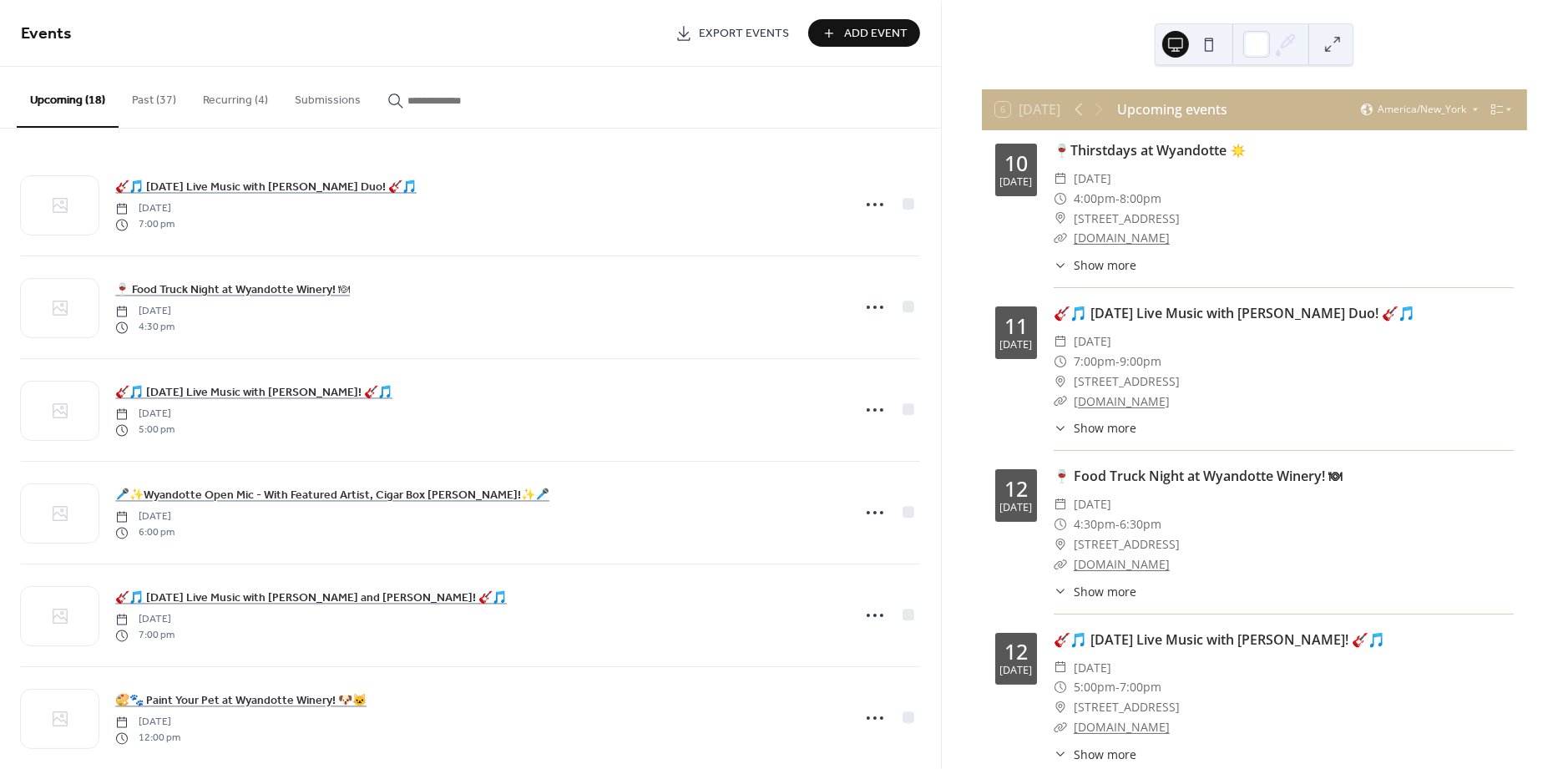 click on "Add Event" at bounding box center [864, 33] 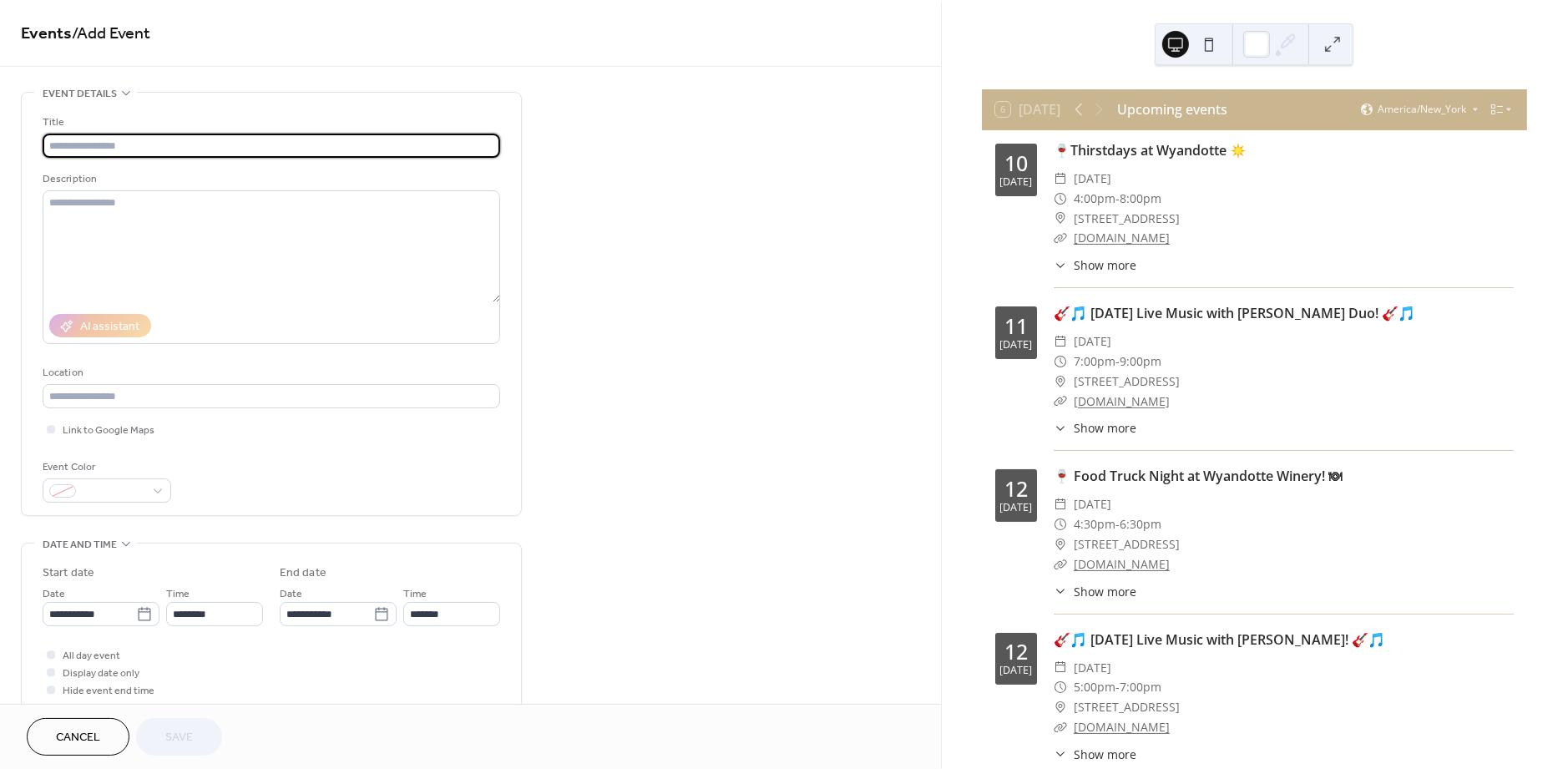 click at bounding box center (271, 145) 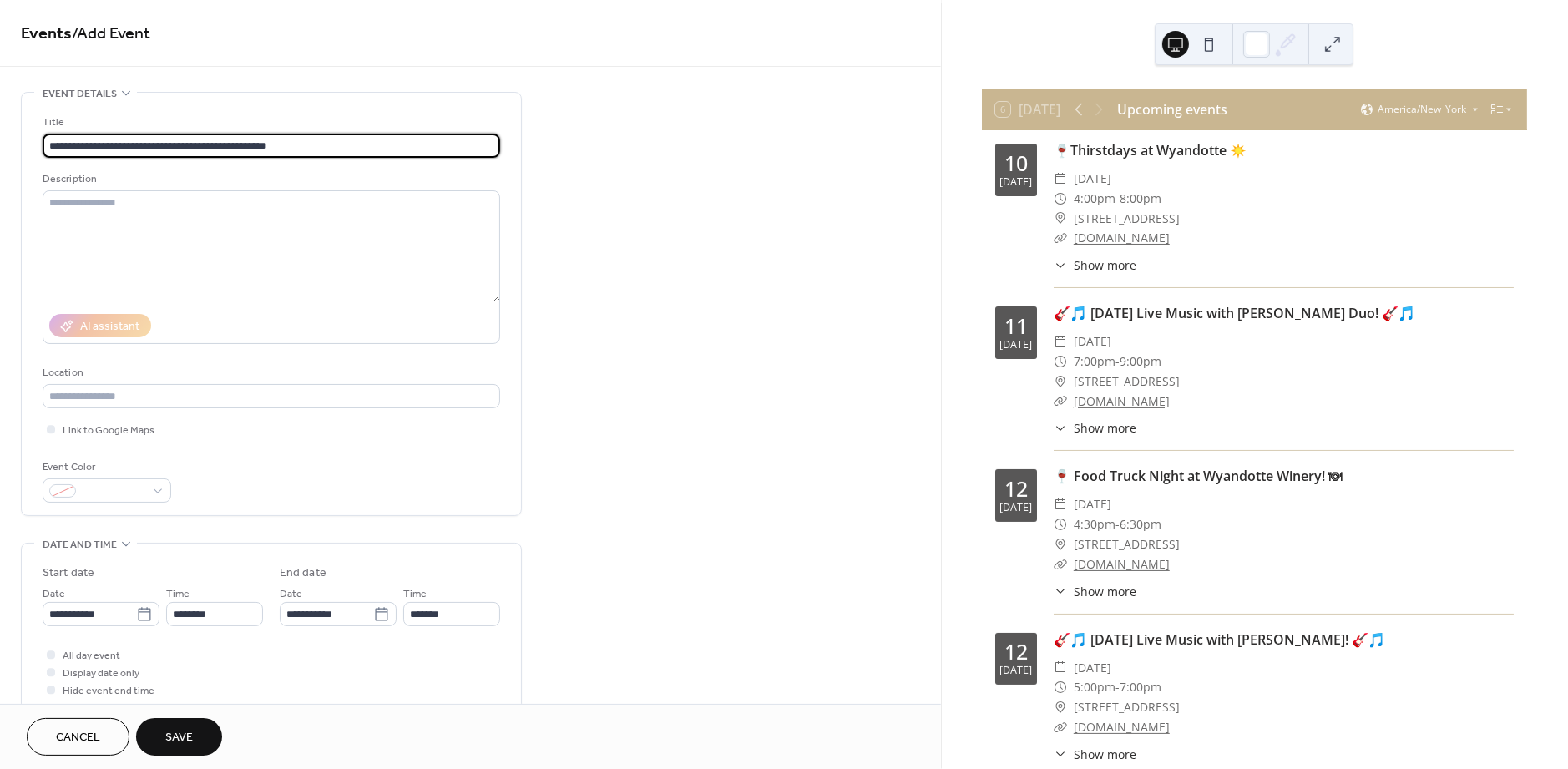 type on "**********" 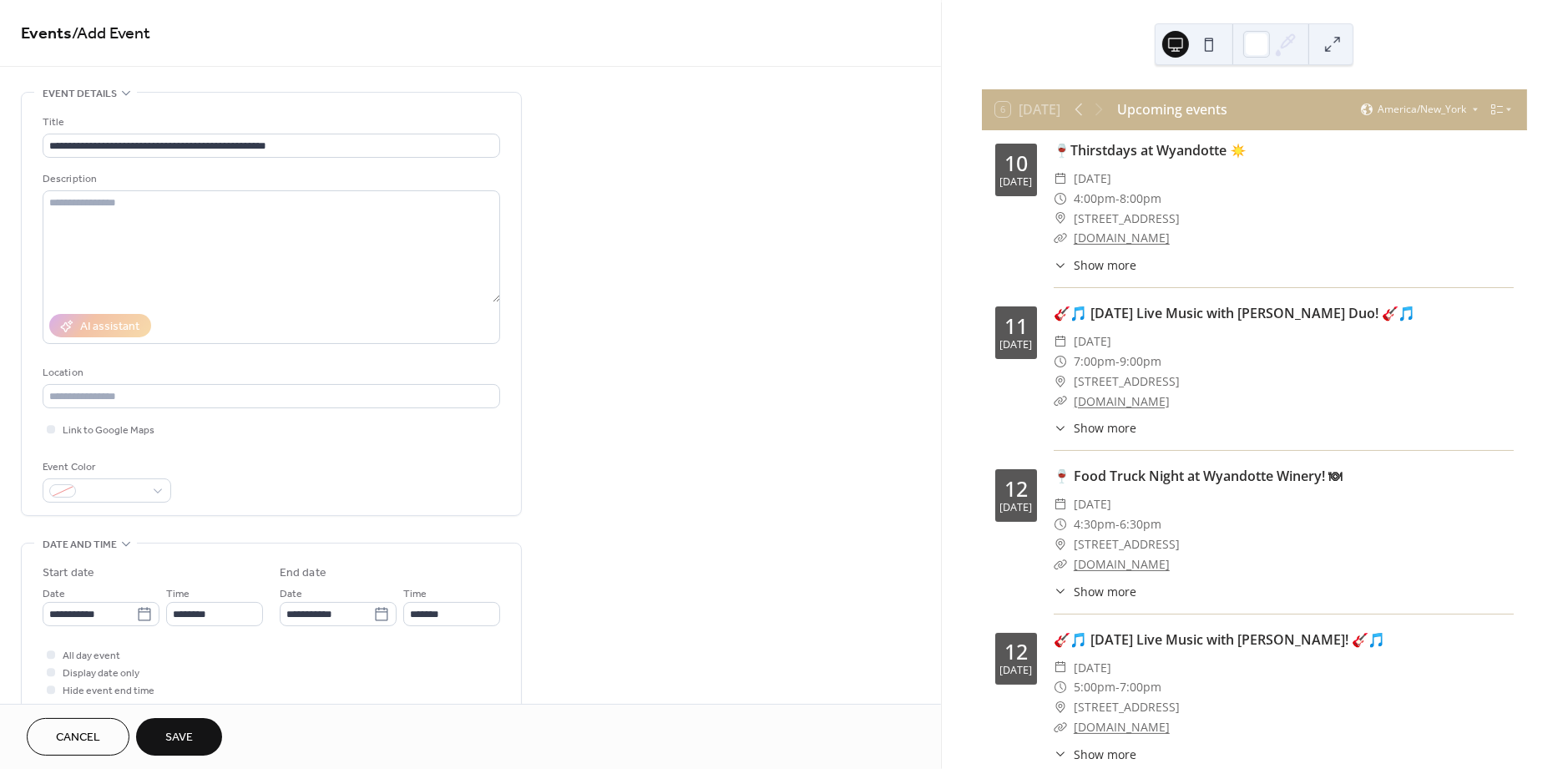 click on "**********" at bounding box center [470, 728] 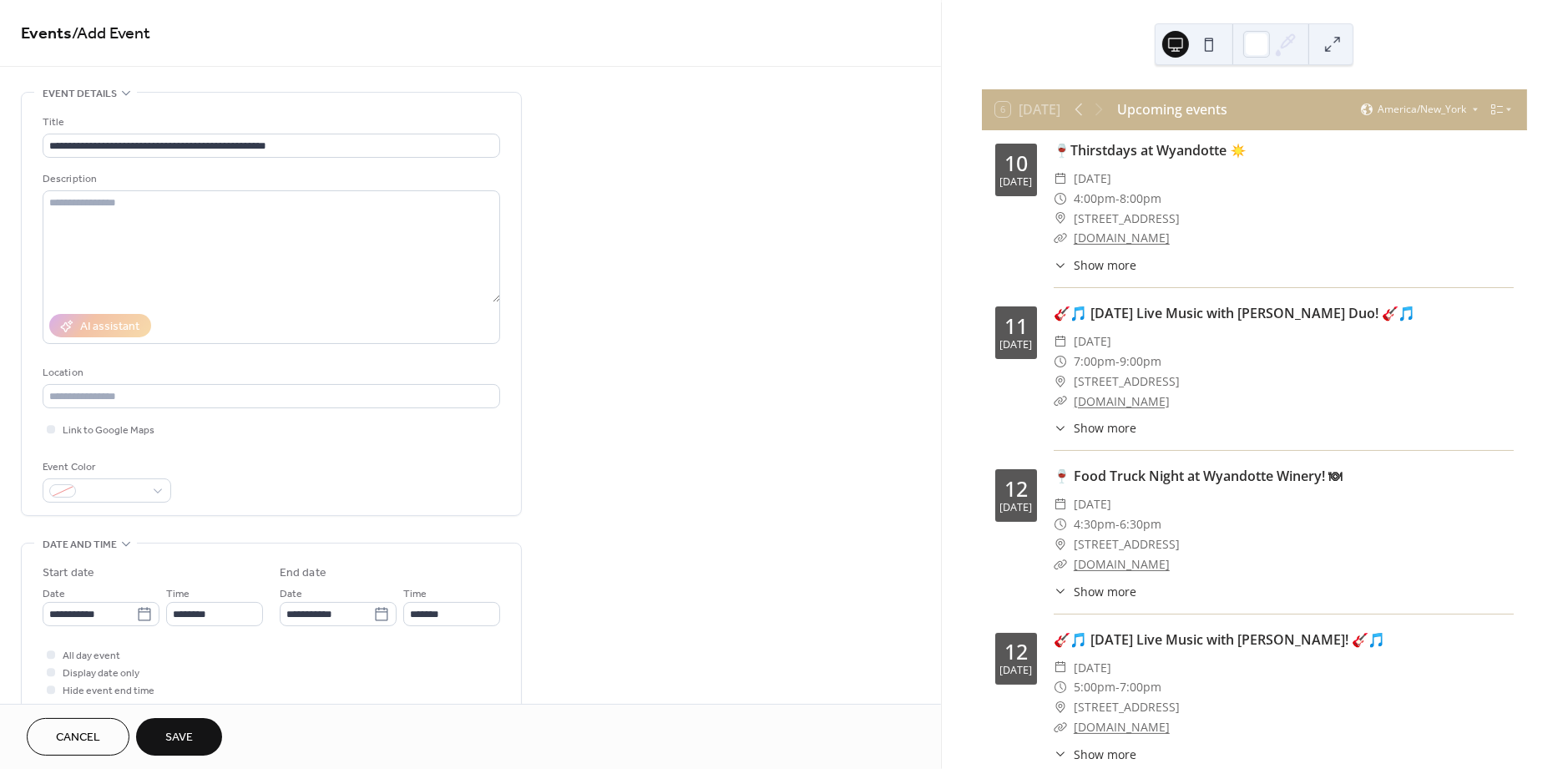 click on "Cancel" at bounding box center (78, 738) 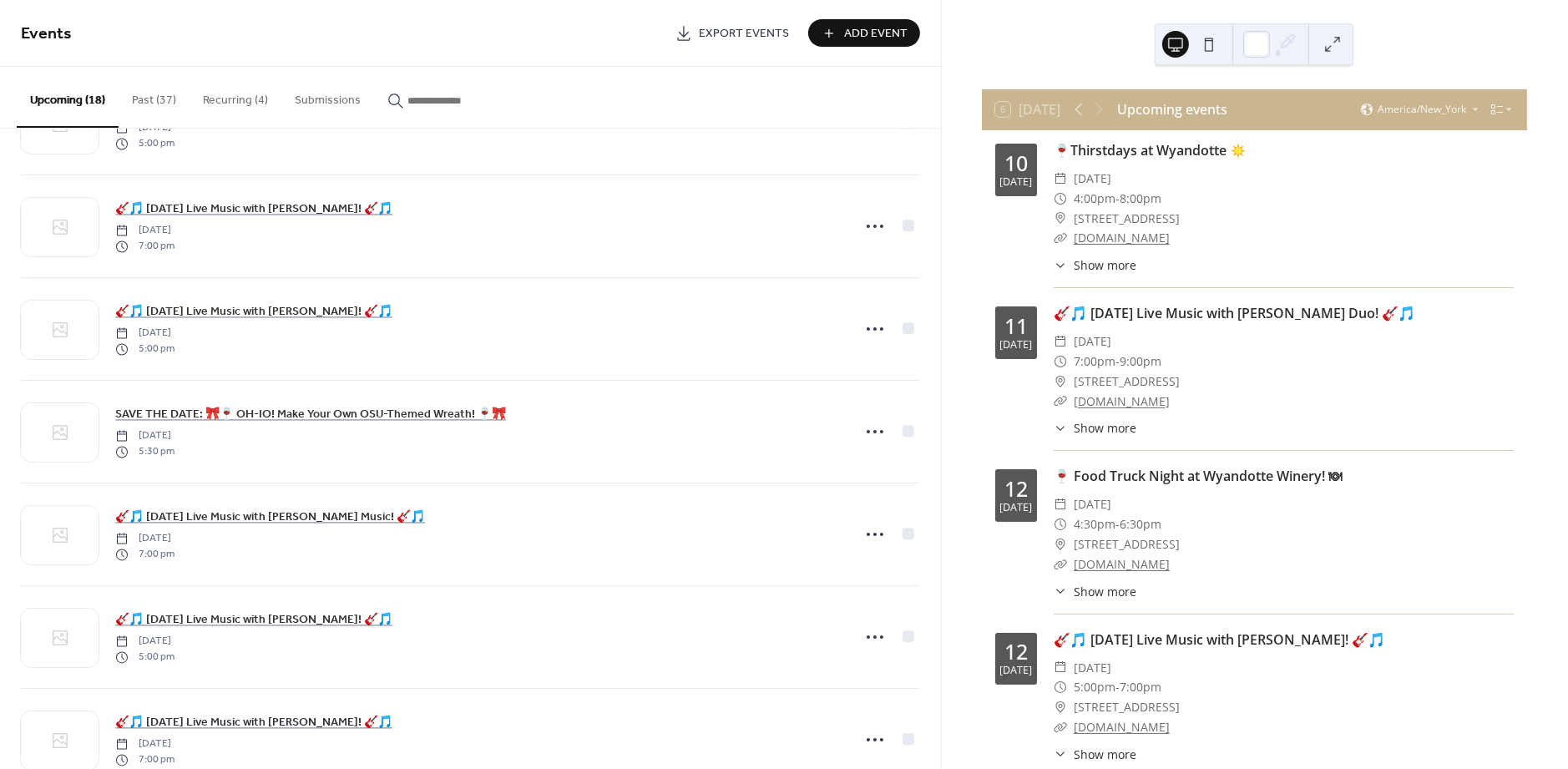 scroll, scrollTop: 1260, scrollLeft: 0, axis: vertical 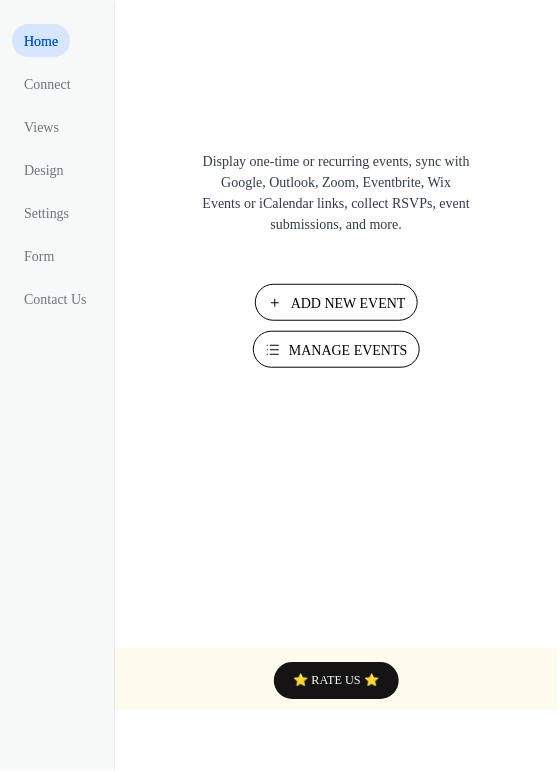 click on "Manage Events" at bounding box center (336, 349) 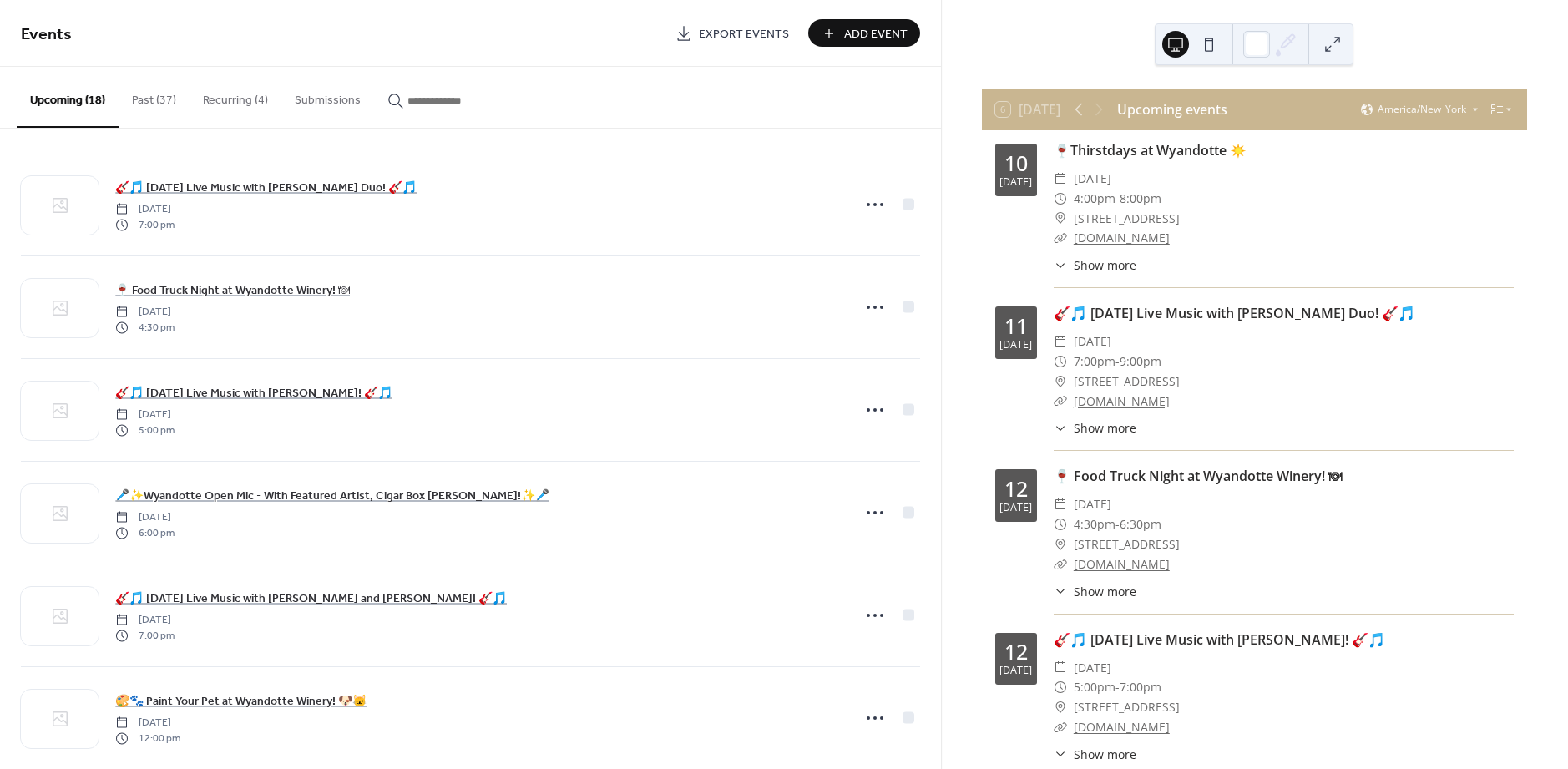 scroll, scrollTop: 0, scrollLeft: 0, axis: both 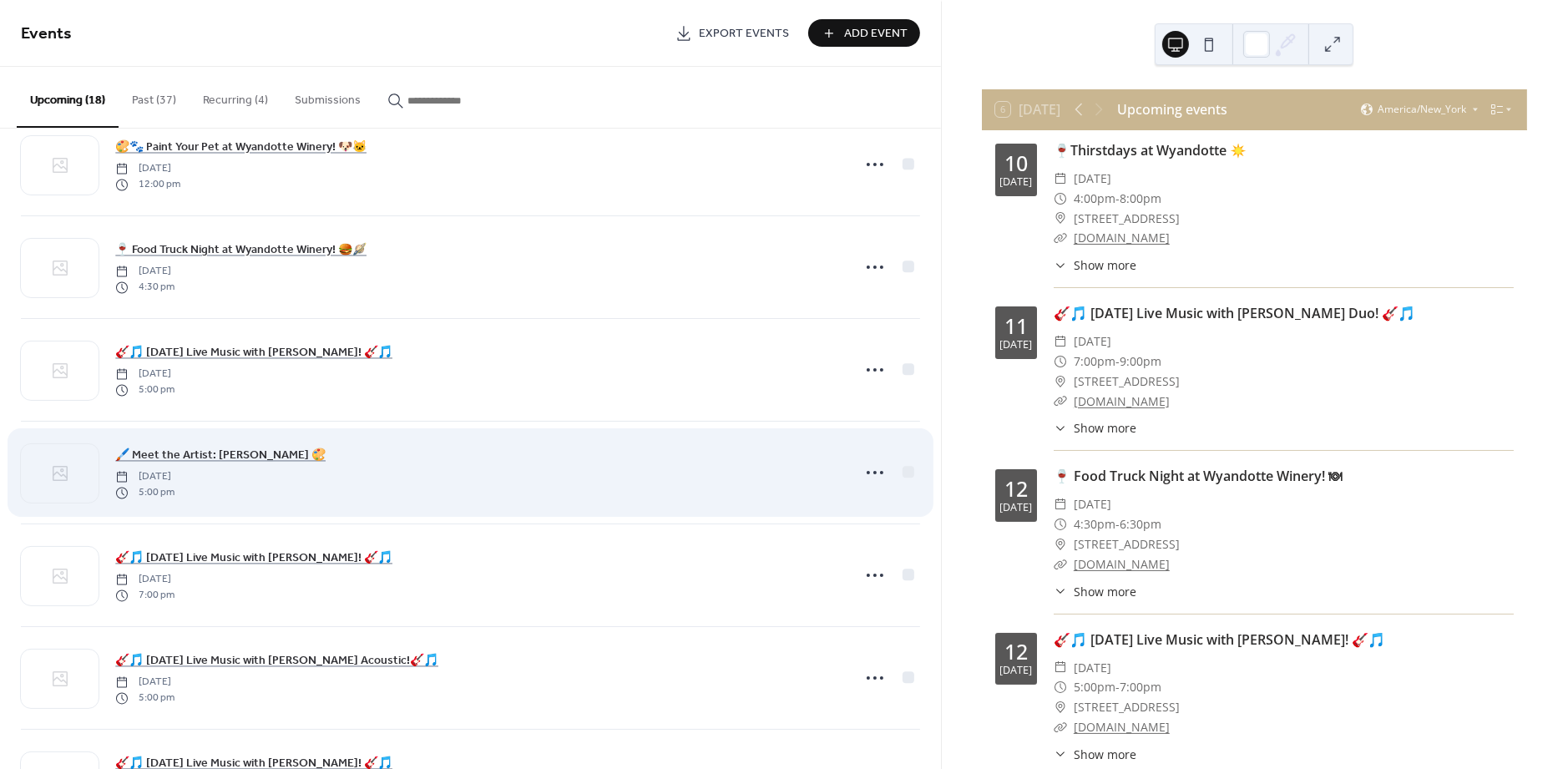 click on "🖌️ Meet the Artist: Brittni Hall 🎨 Wednesday, July 23, 2025 5:00 pm" at bounding box center [478, 473] 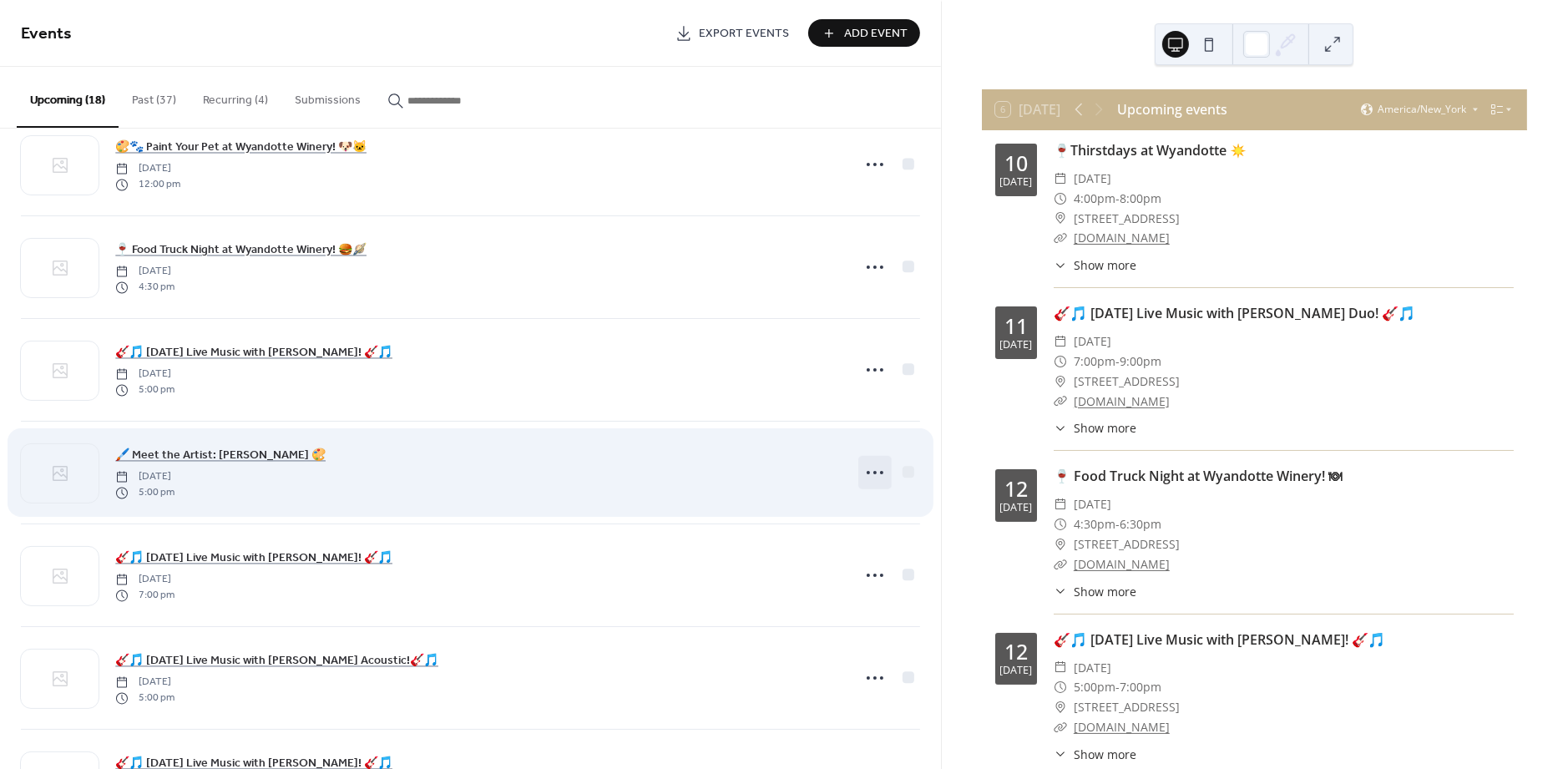 click 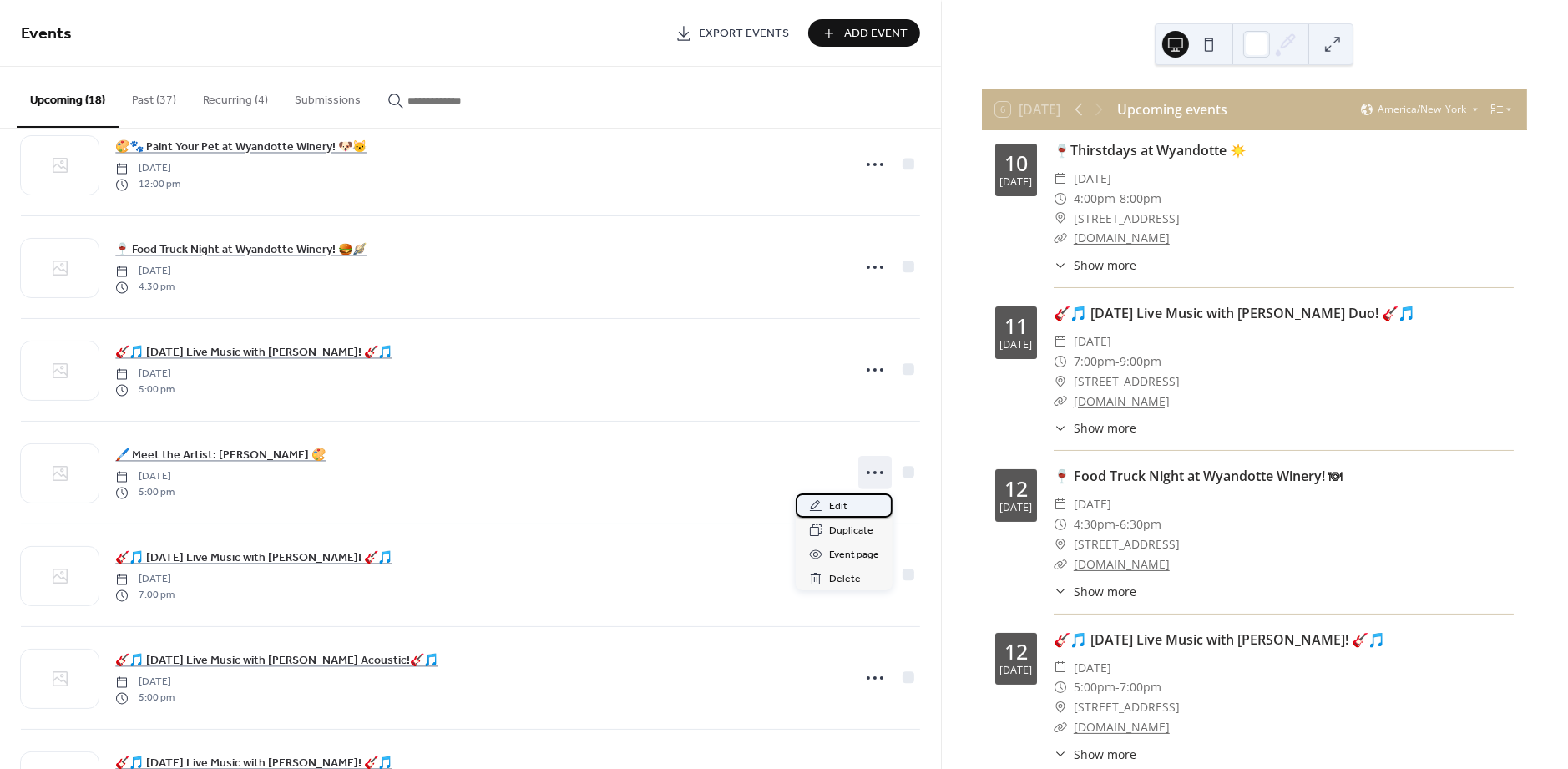 click on "Edit" at bounding box center (844, 505) 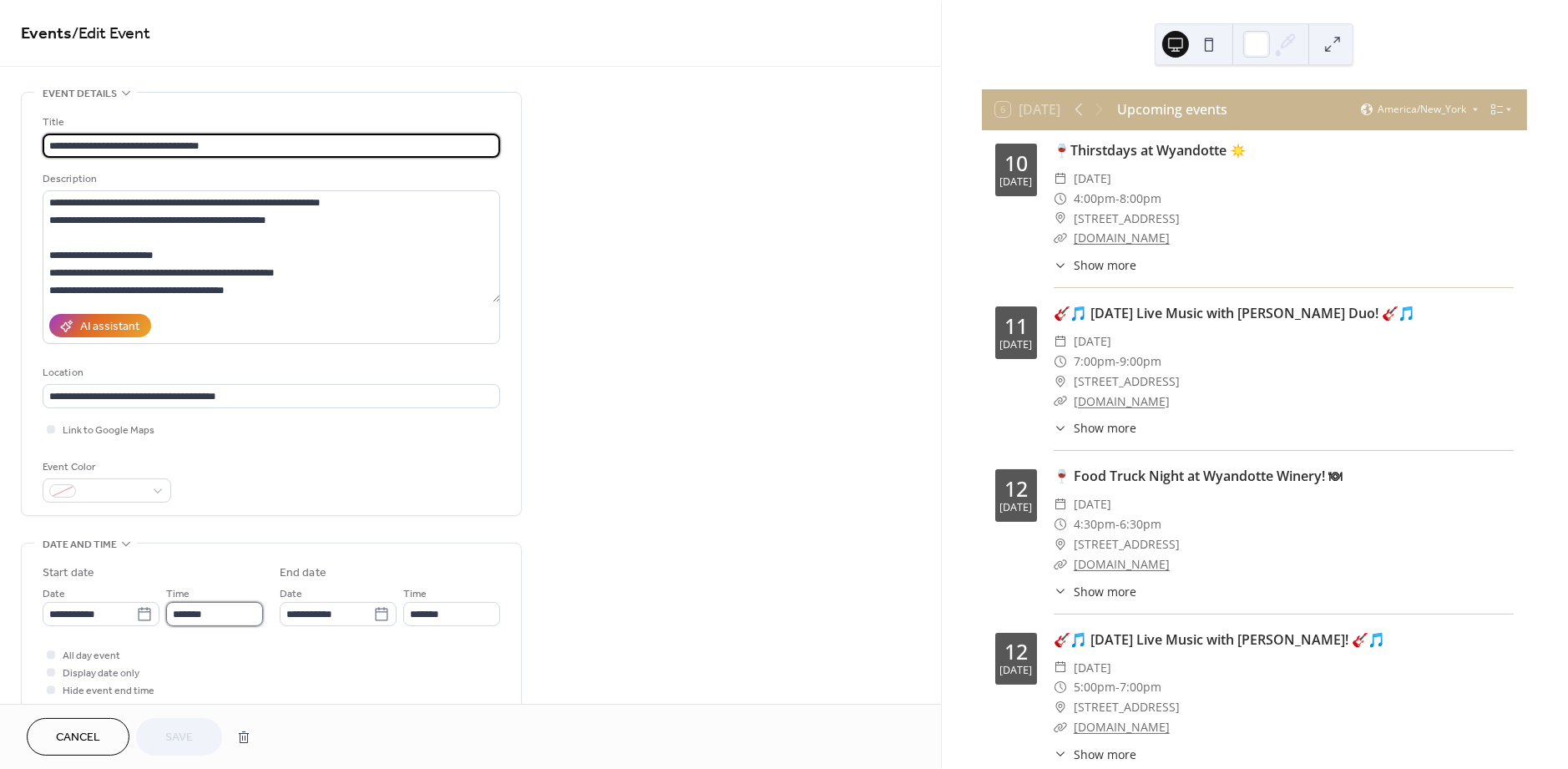click on "*******" at bounding box center [215, 614] 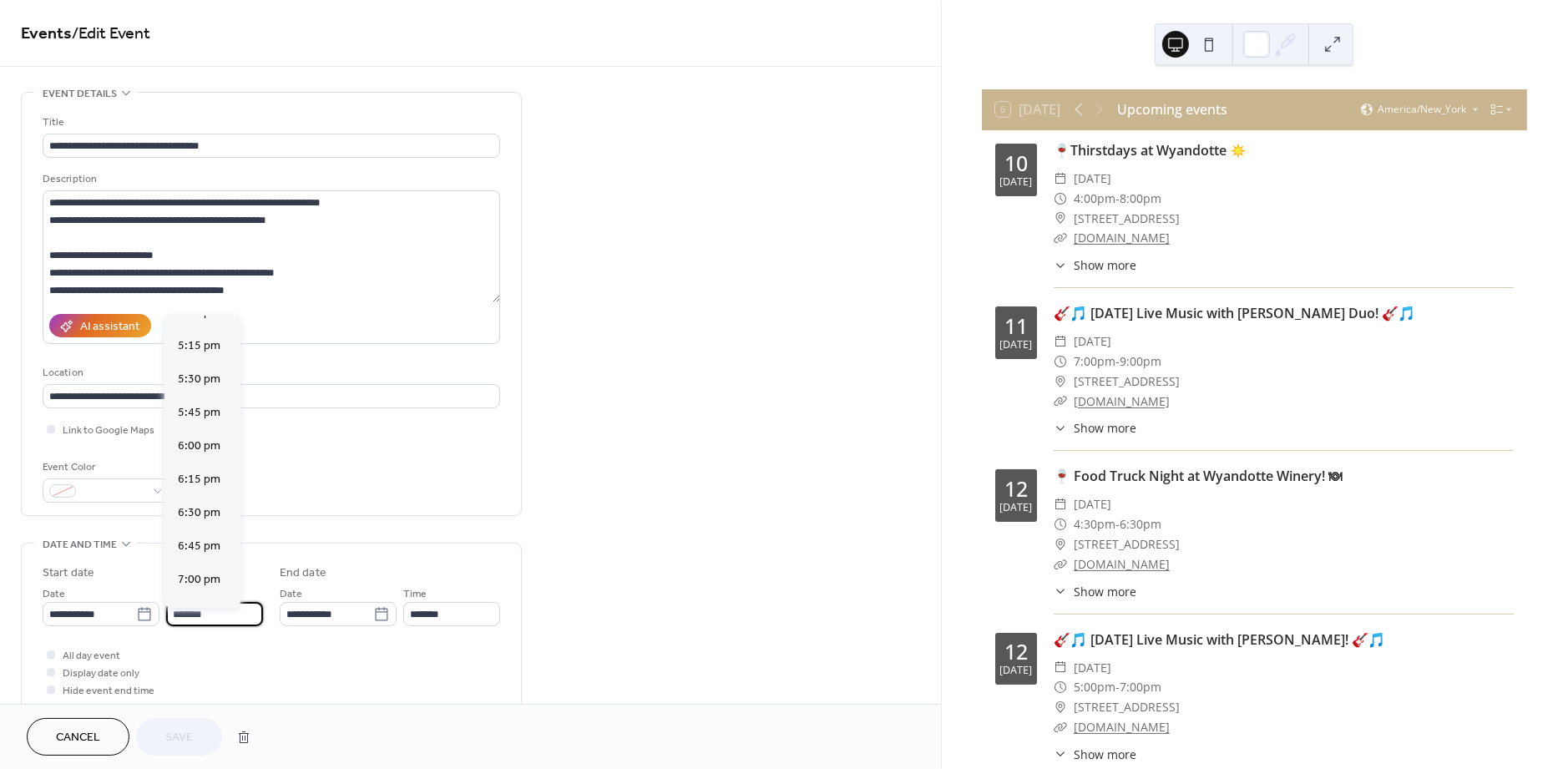 scroll, scrollTop: 2156, scrollLeft: 0, axis: vertical 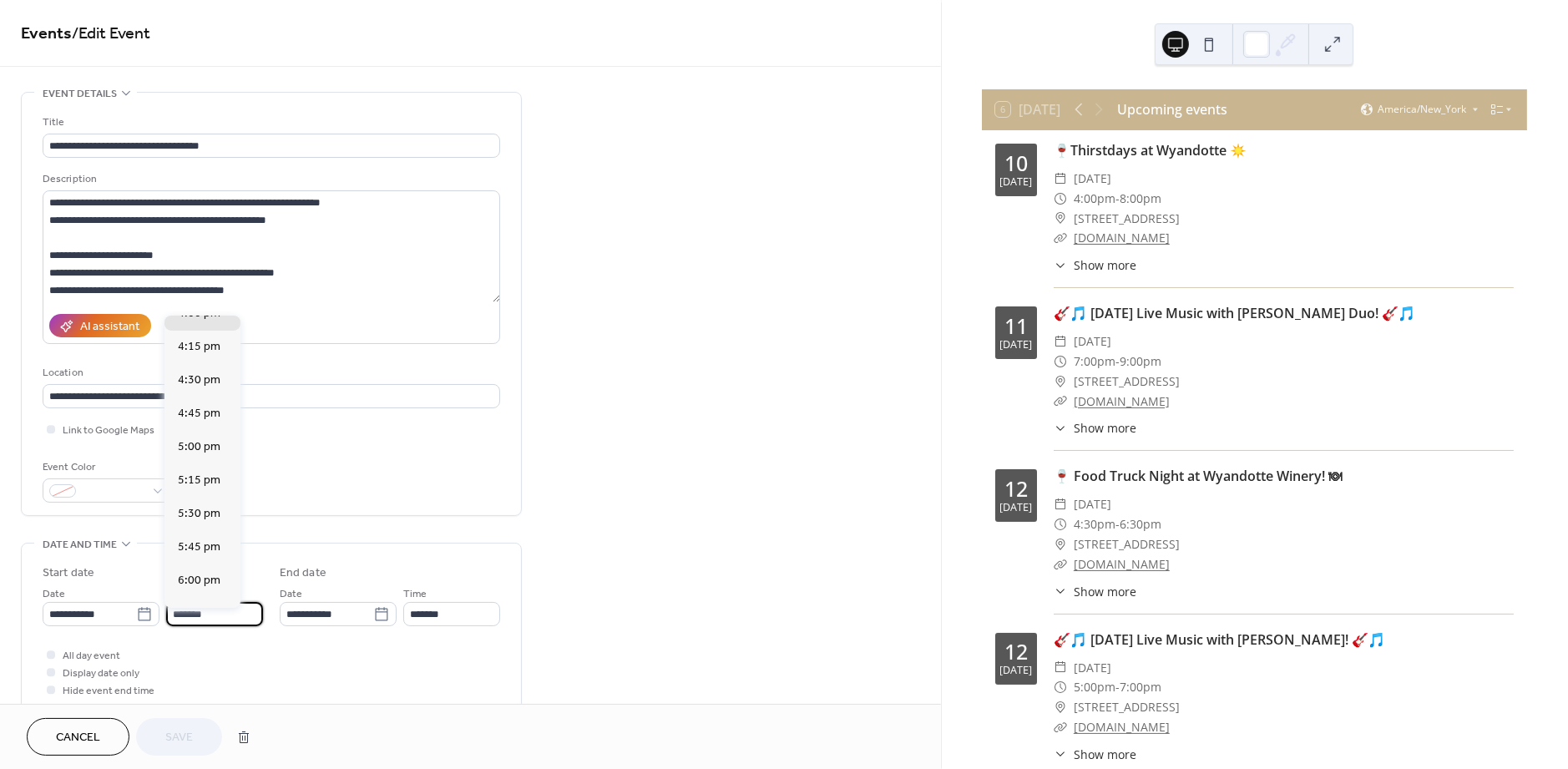 type on "*******" 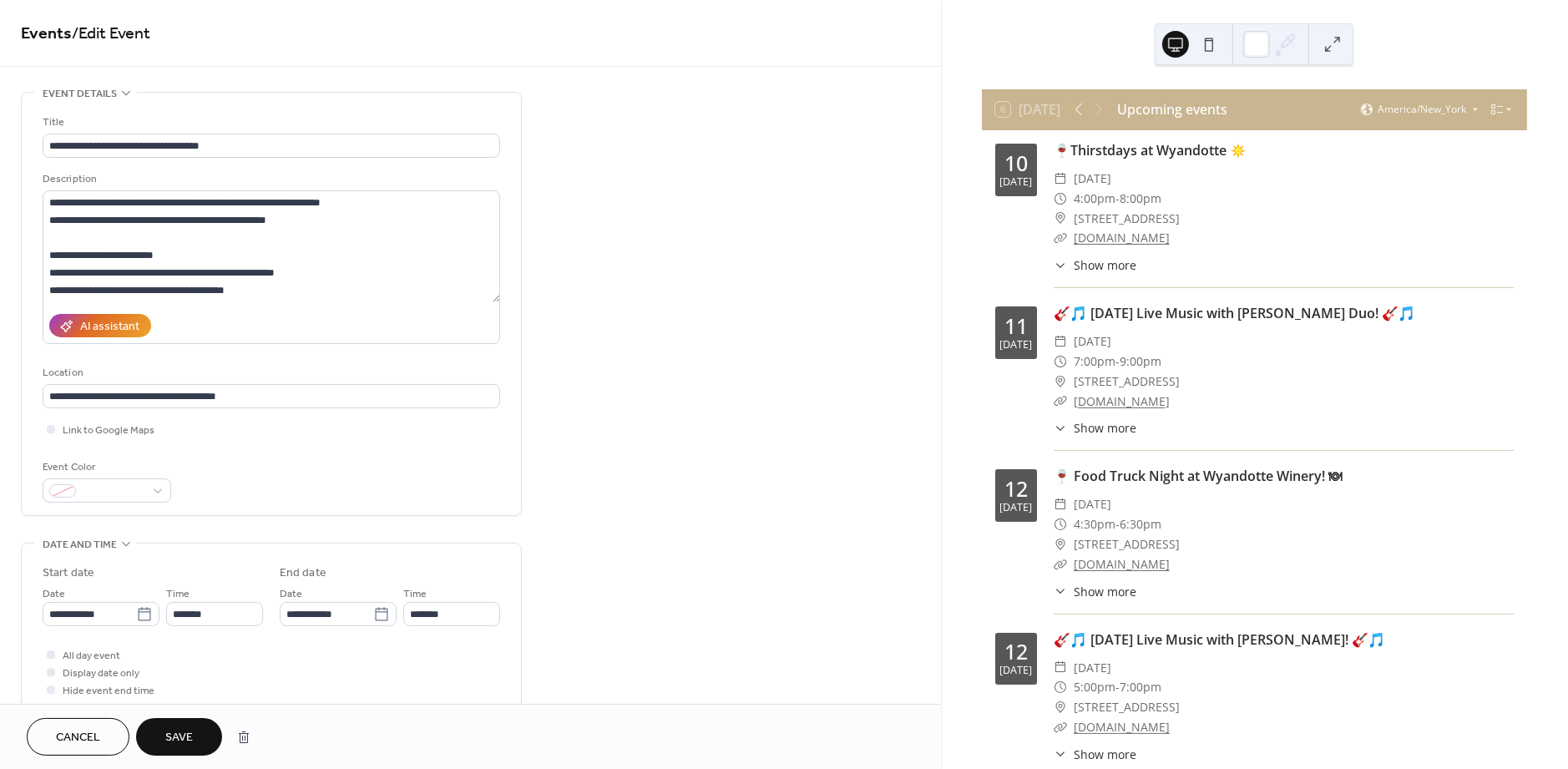 type on "*******" 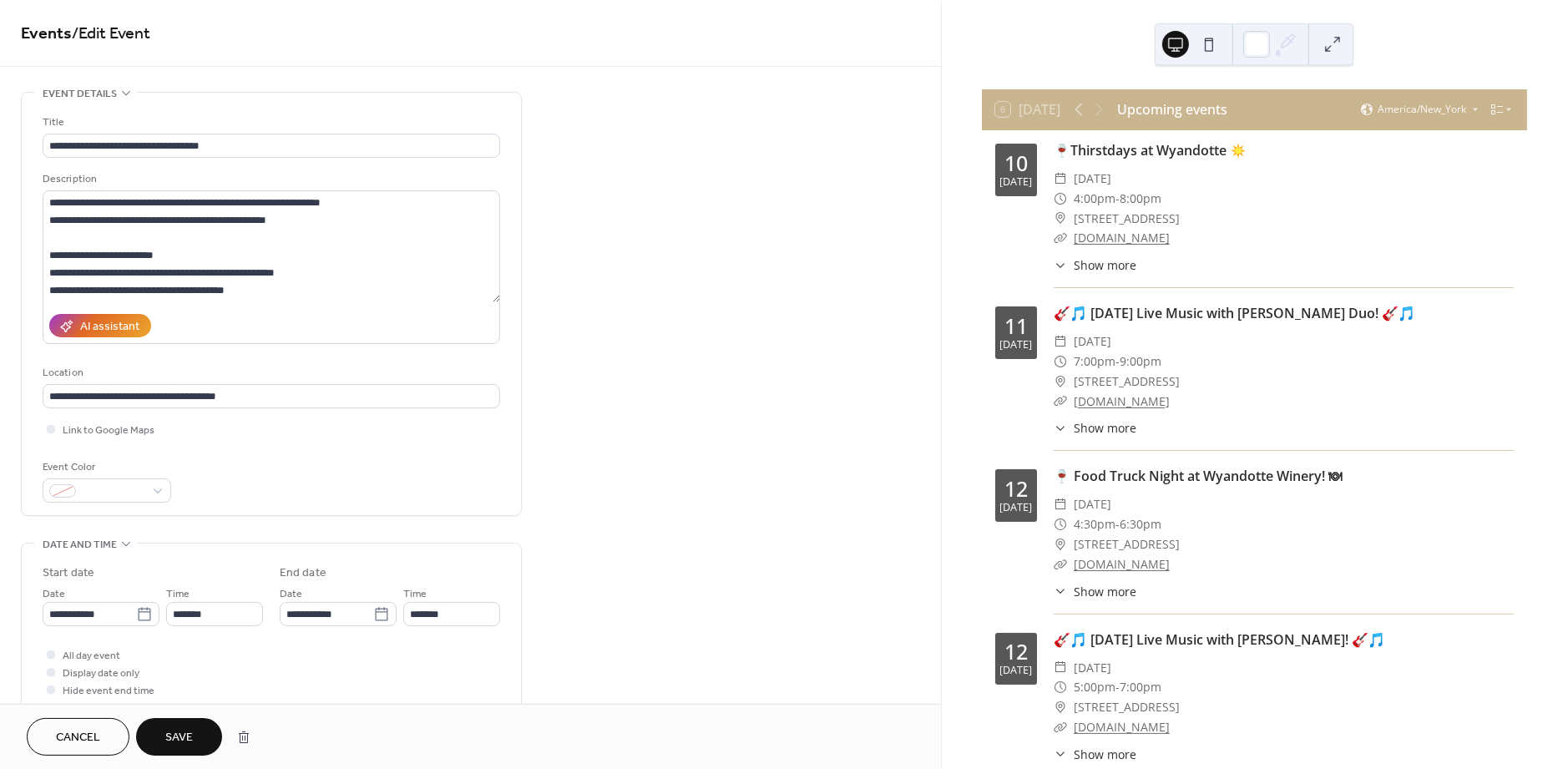click on "Save" at bounding box center [179, 736] 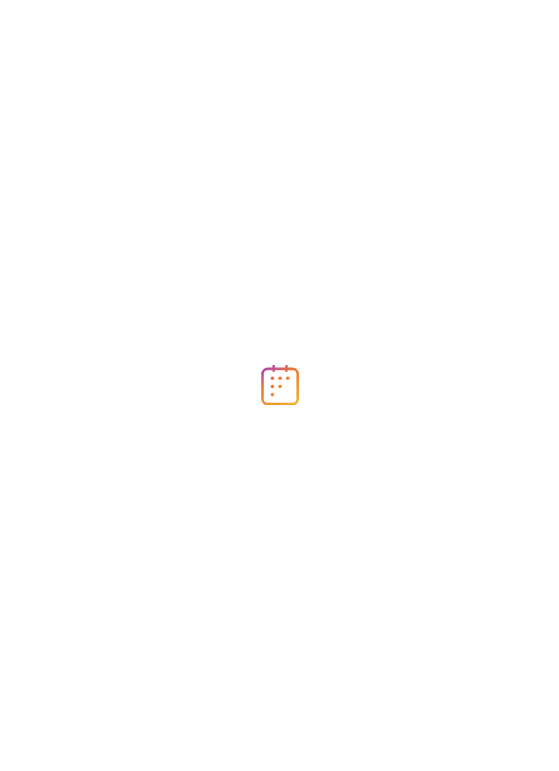 scroll, scrollTop: 0, scrollLeft: 0, axis: both 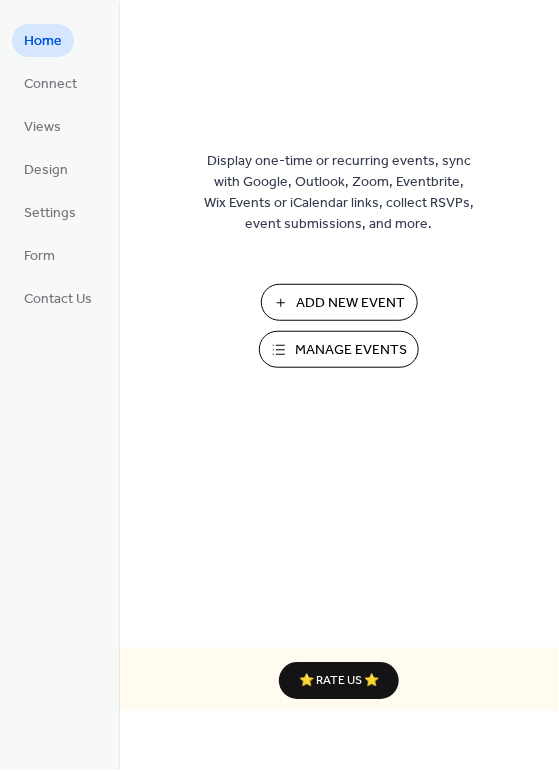 click on "Manage Events" at bounding box center [351, 351] 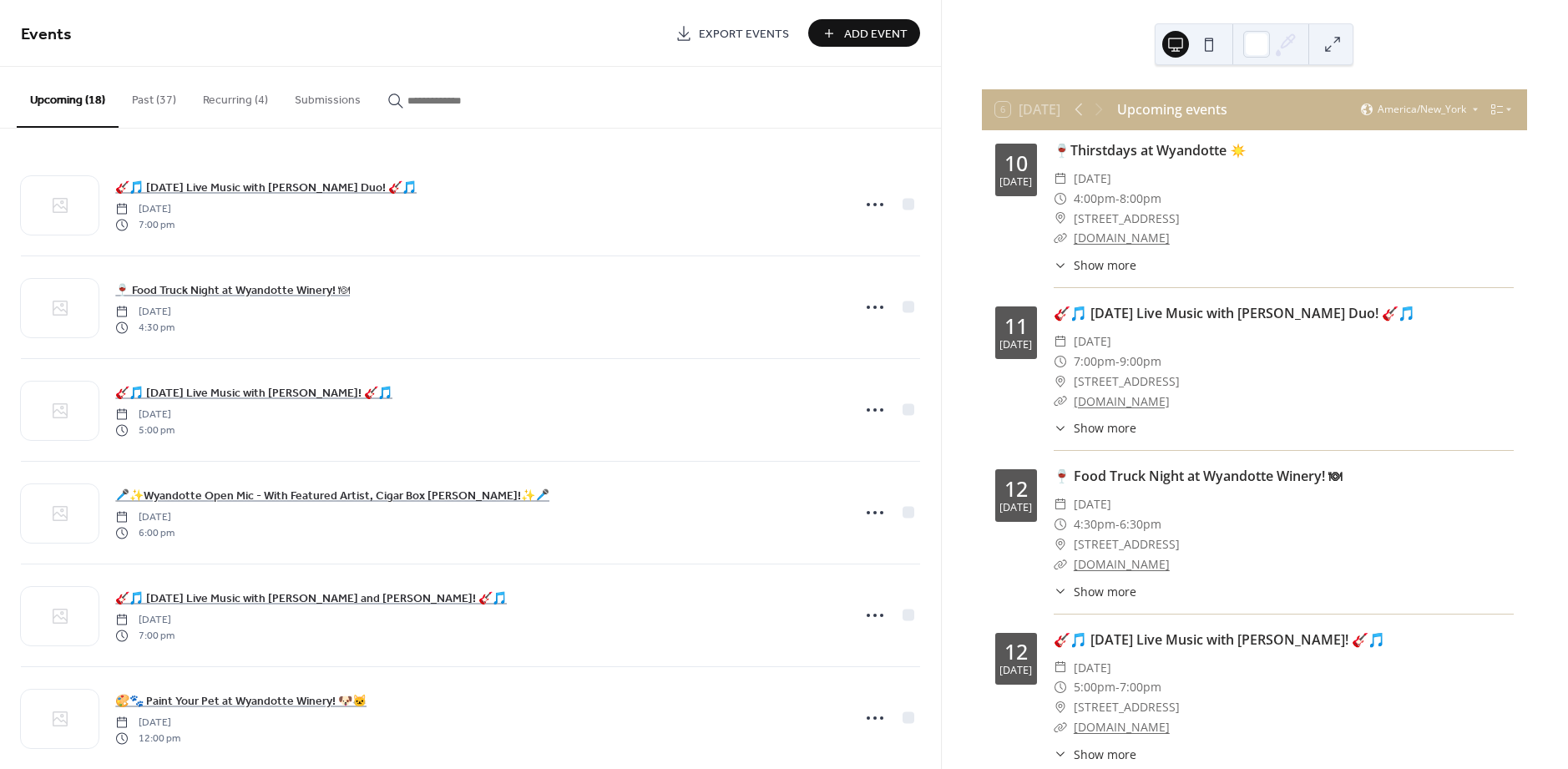 scroll, scrollTop: 0, scrollLeft: 0, axis: both 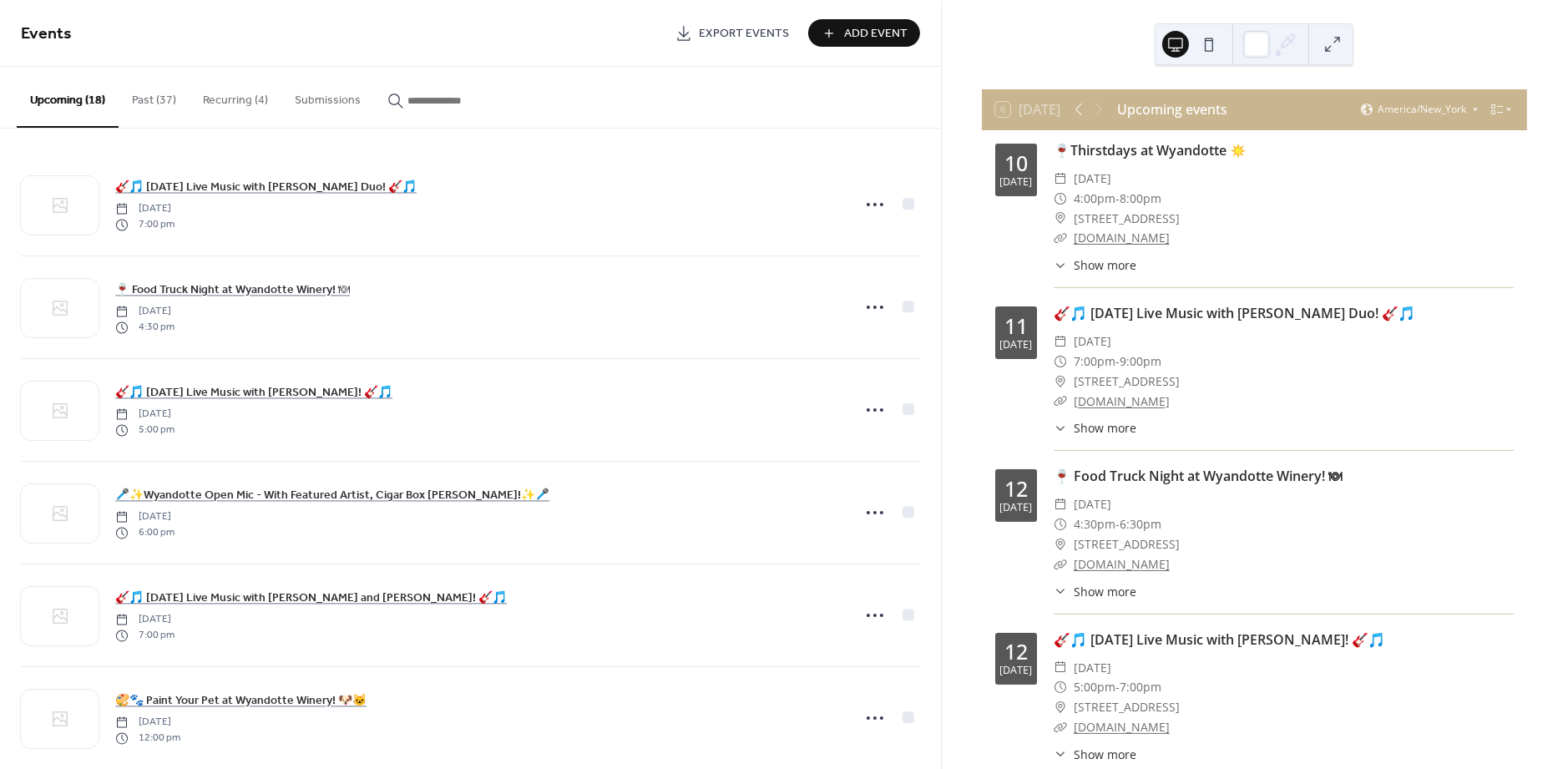 click on "Recurring  (4)" at bounding box center [235, 96] 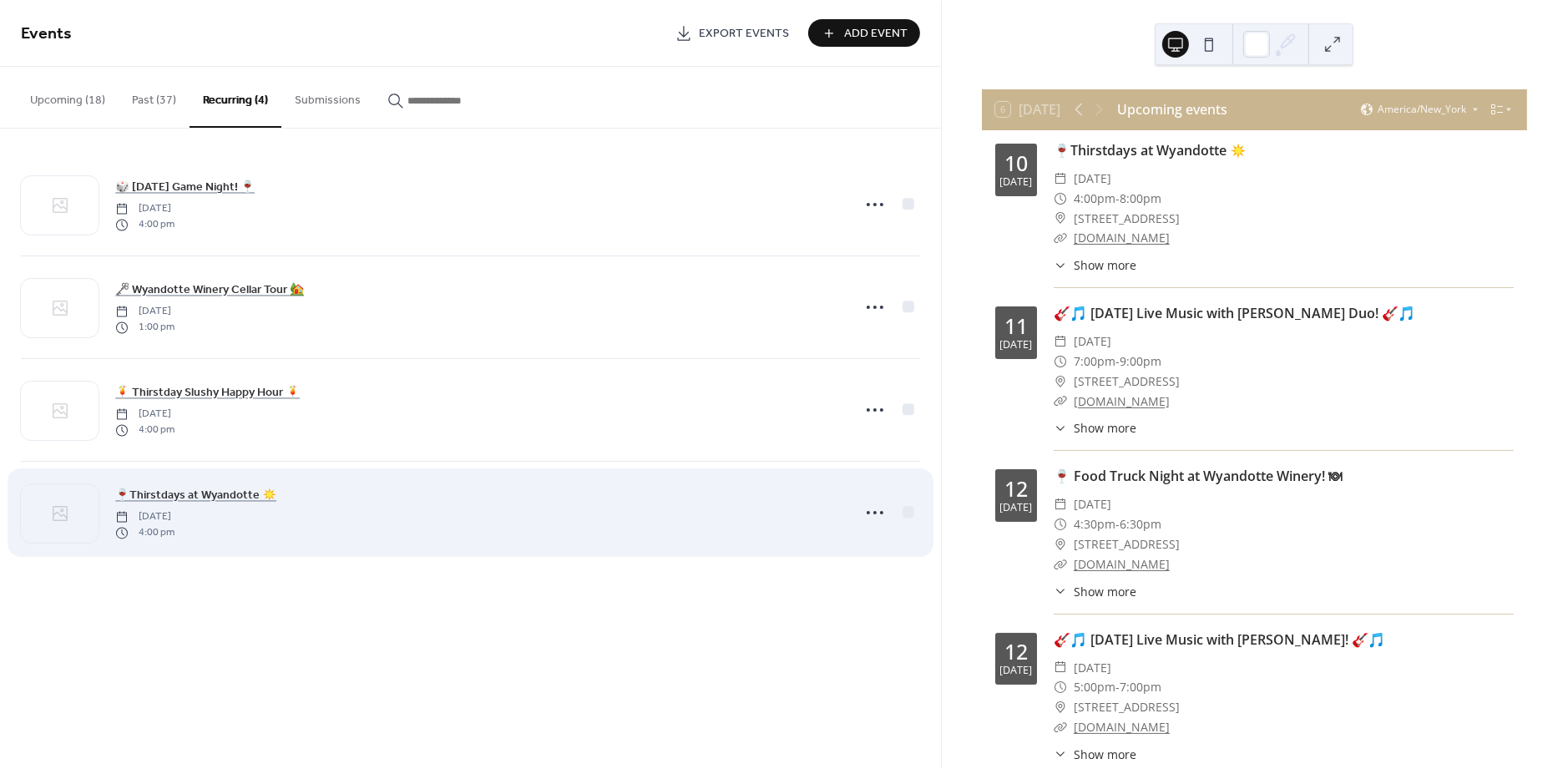 click on "🍷Thirstdays at [GEOGRAPHIC_DATA] ☀️ [DATE] 4:00 pm" at bounding box center (470, 513) 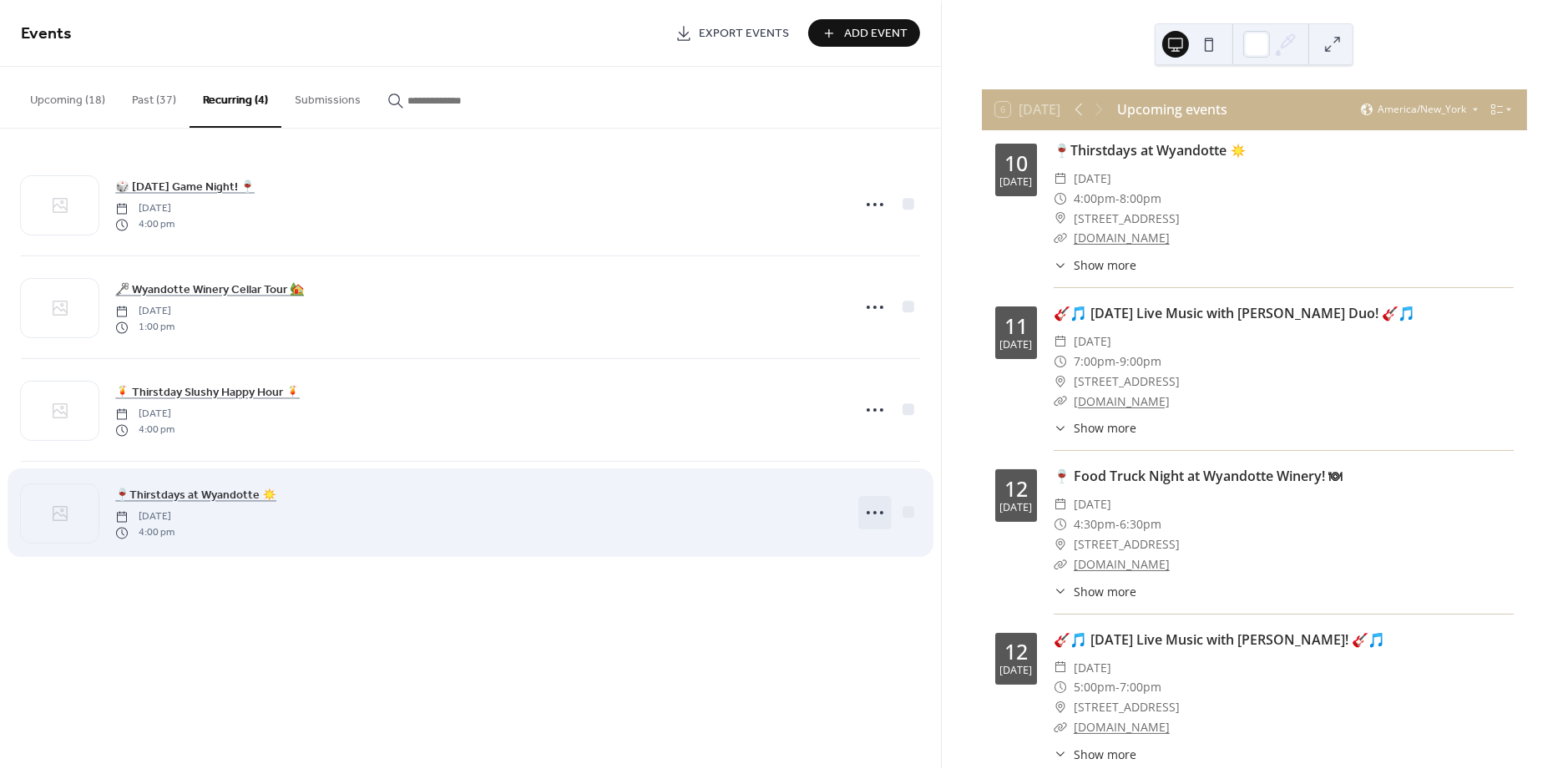 click 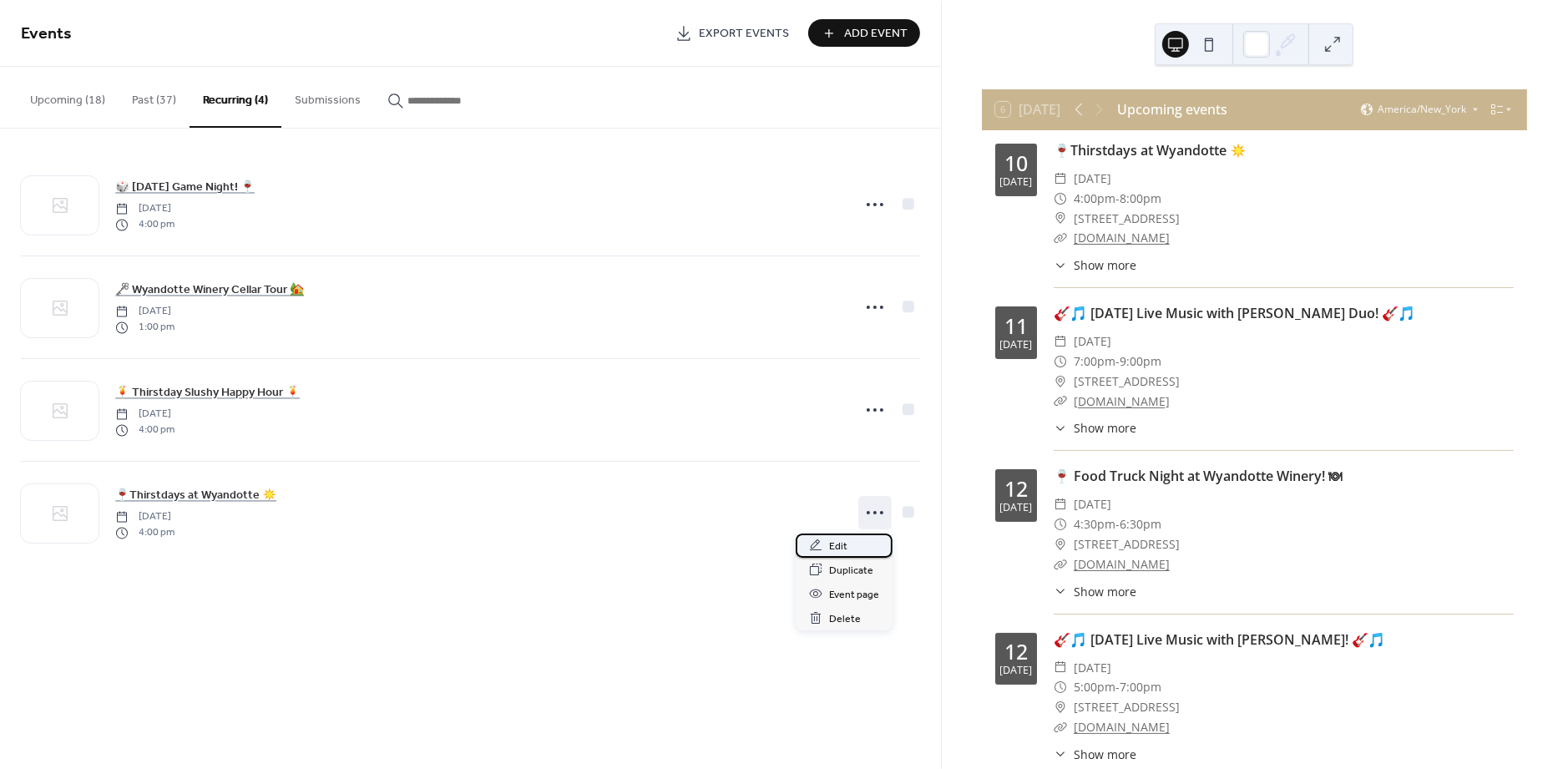 click on "Edit" at bounding box center [838, 546] 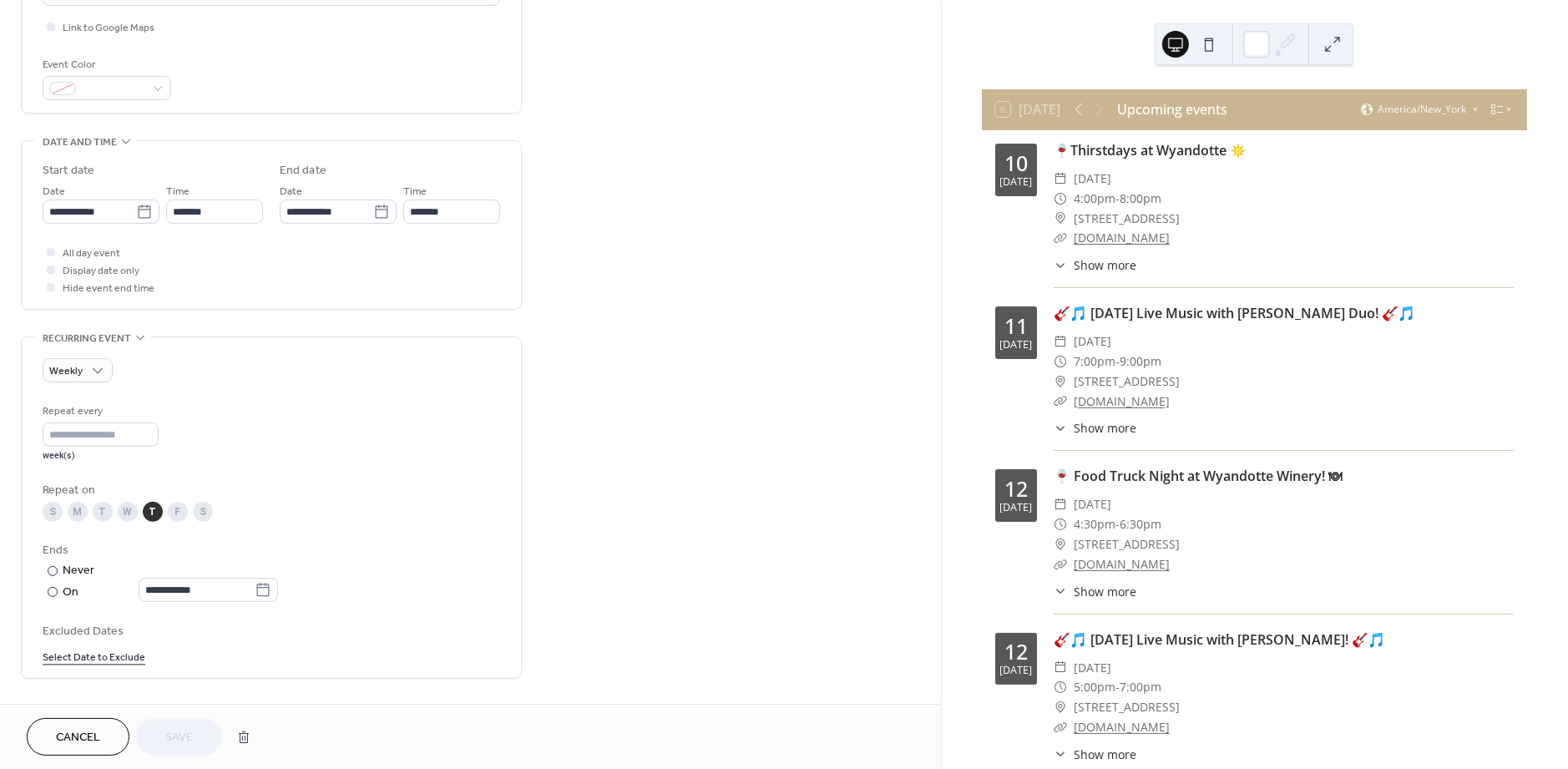 scroll, scrollTop: 453, scrollLeft: 0, axis: vertical 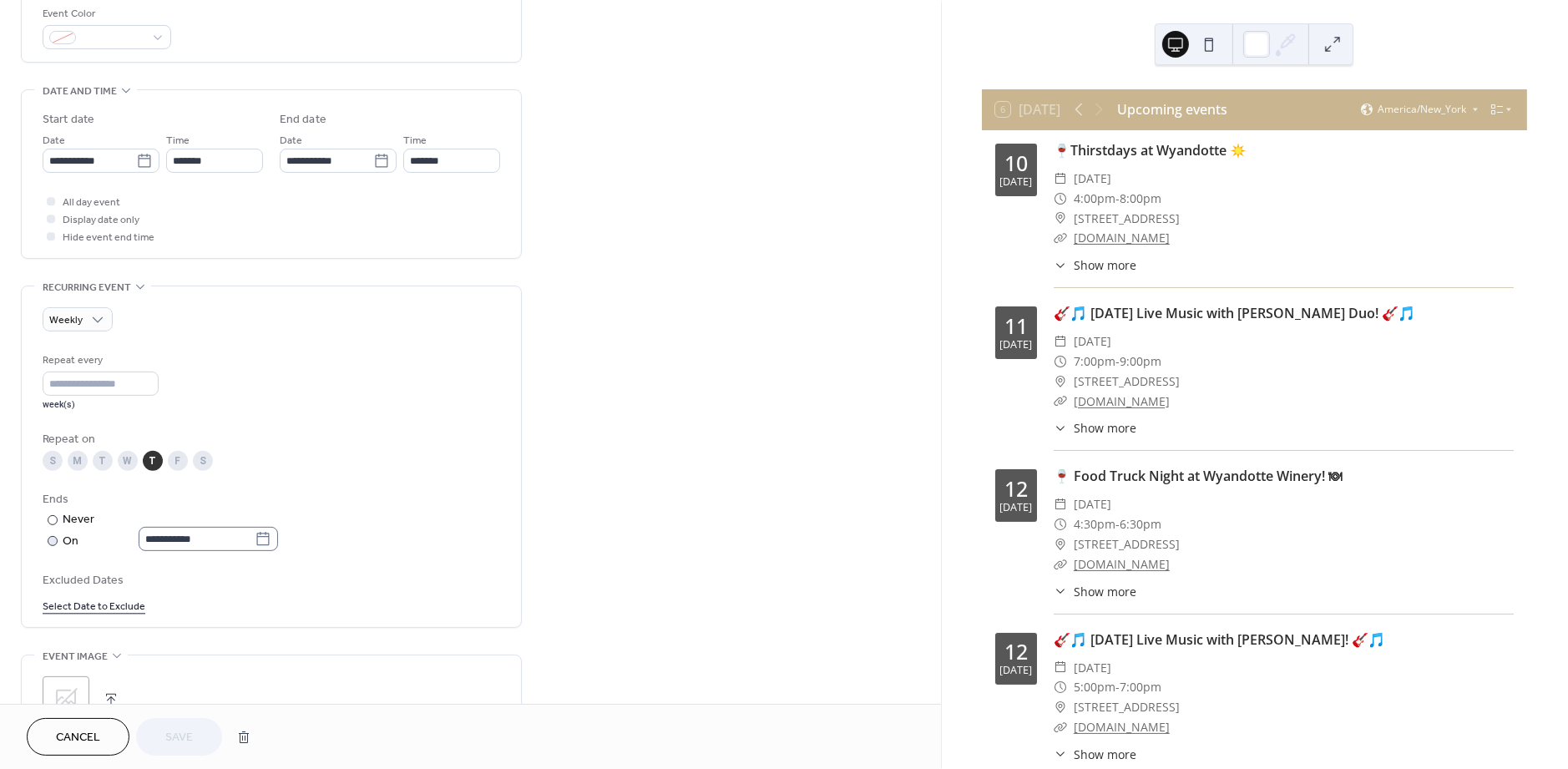 click 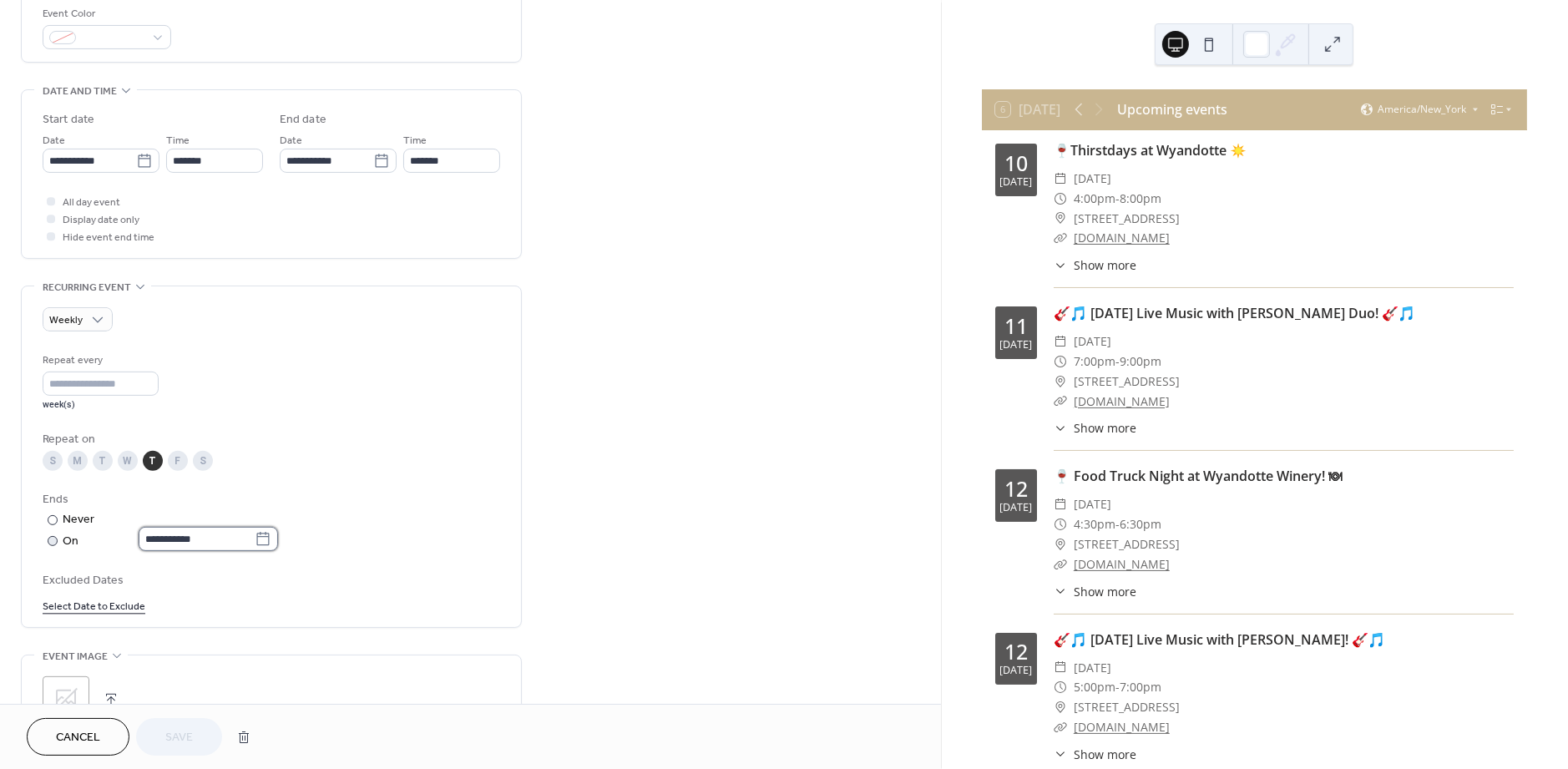 click on "**********" at bounding box center (196, 539) 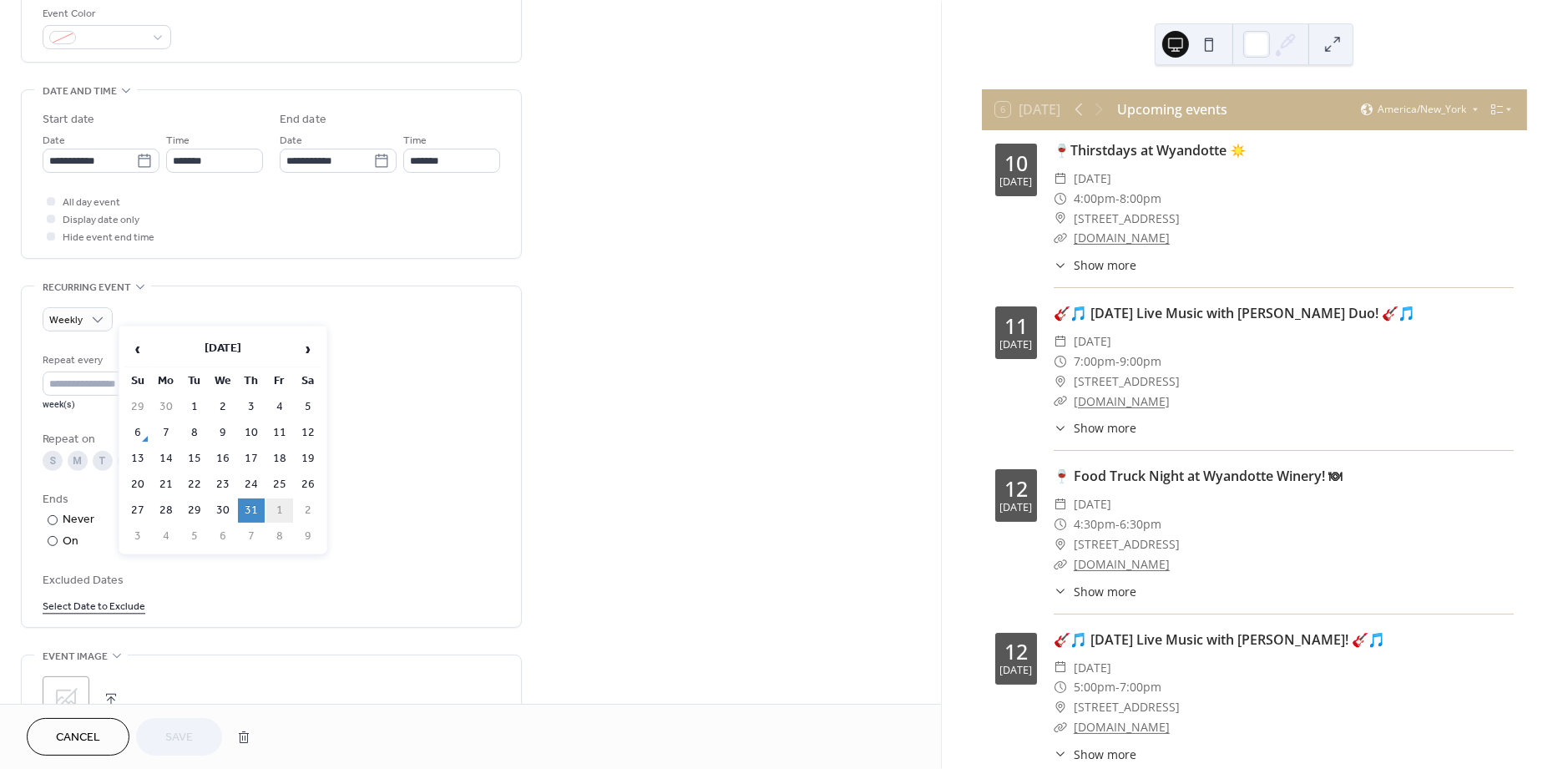 click on "1" at bounding box center (280, 510) 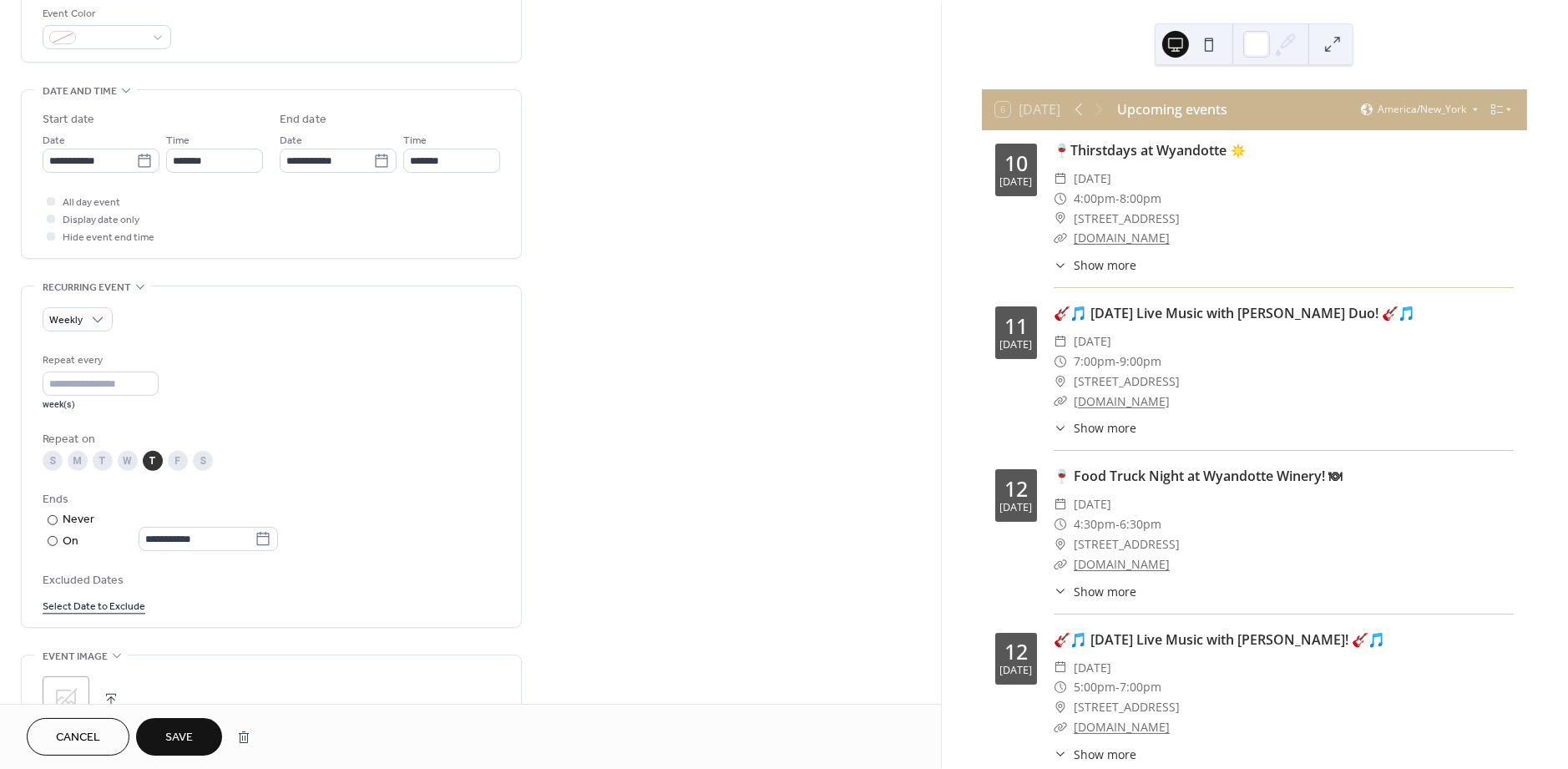 click on "Save" at bounding box center (179, 736) 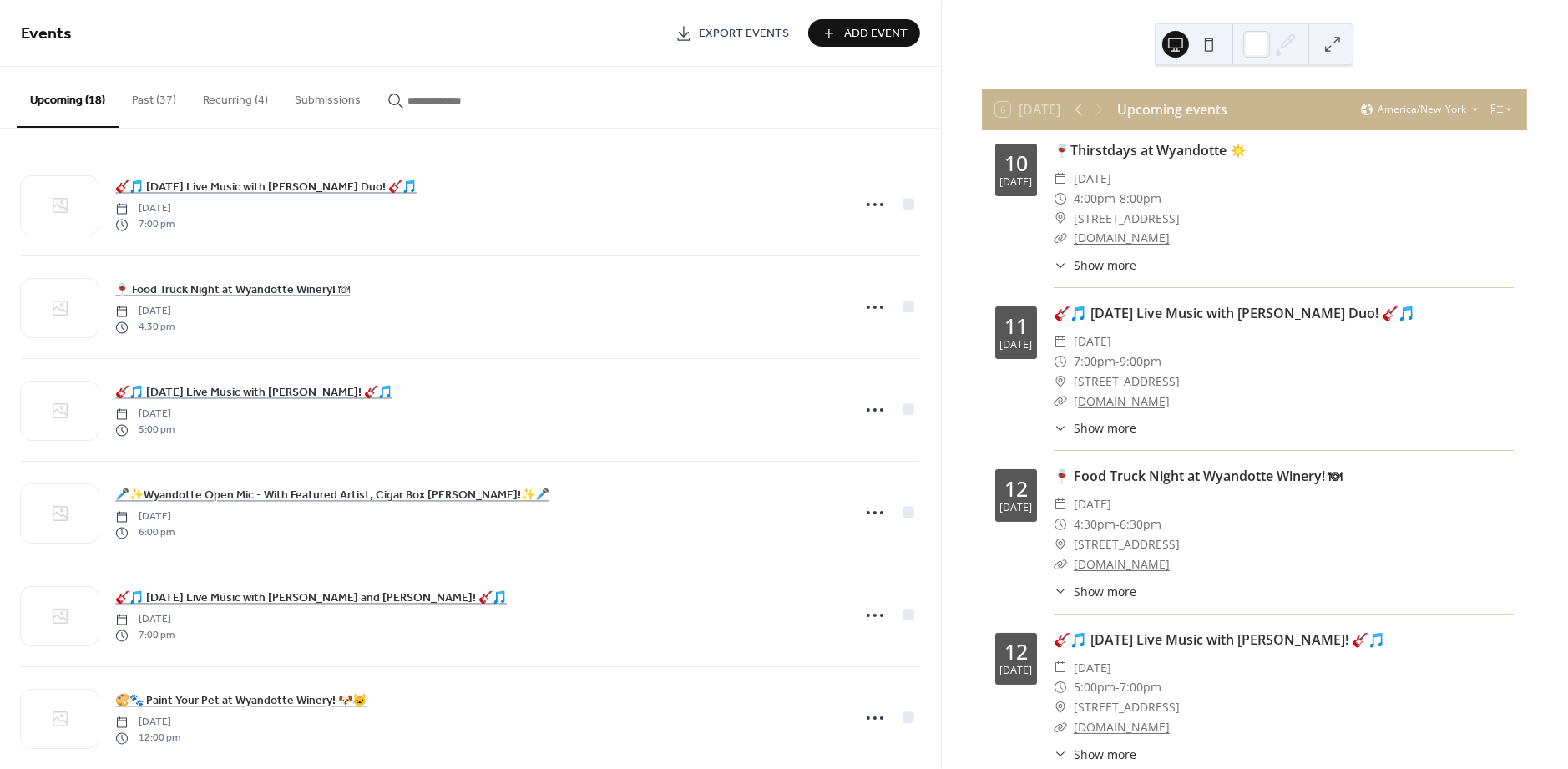 click on "Upcoming  (18)" at bounding box center [68, 97] 